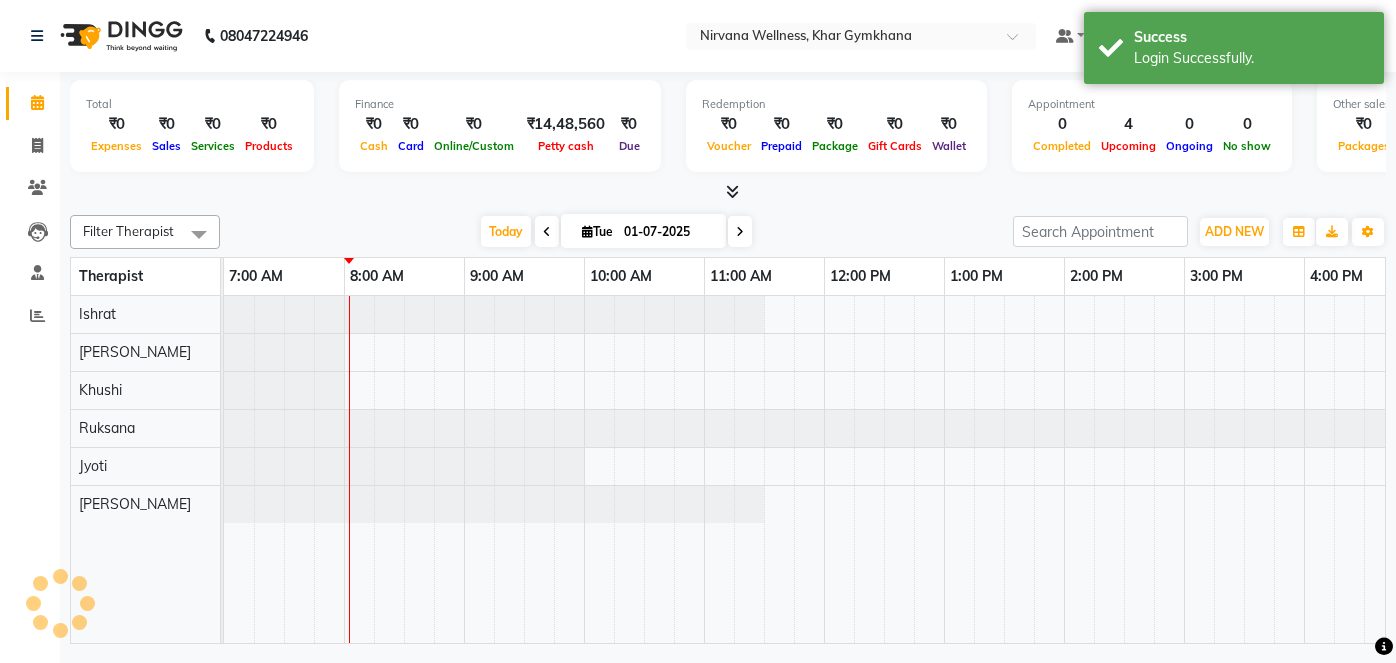 scroll, scrollTop: 0, scrollLeft: 0, axis: both 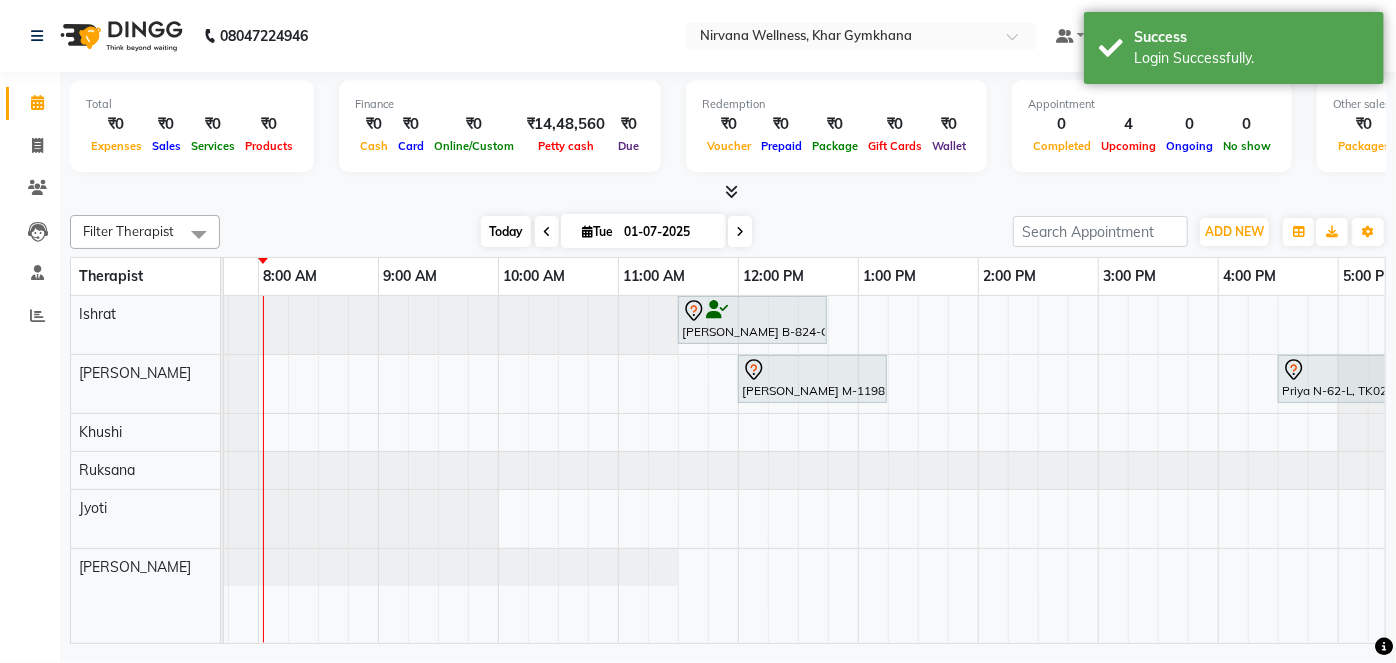click on "Today" at bounding box center (506, 231) 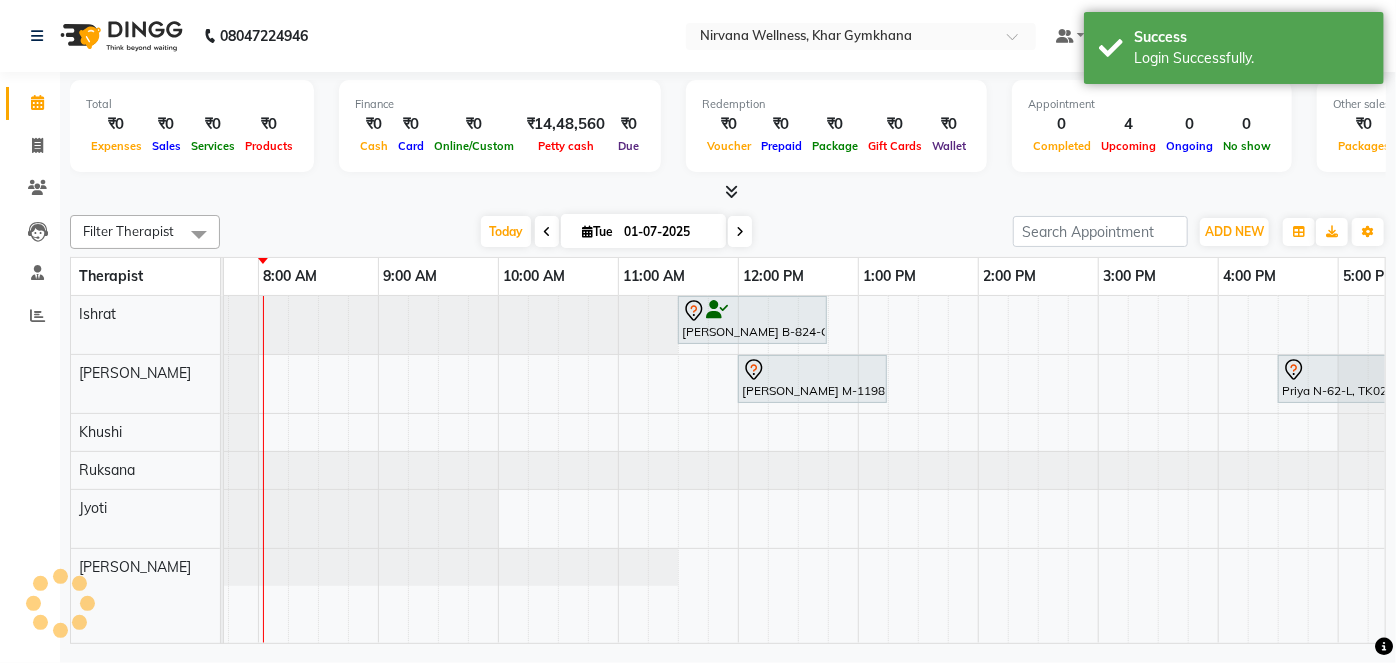 scroll, scrollTop: 0, scrollLeft: 120, axis: horizontal 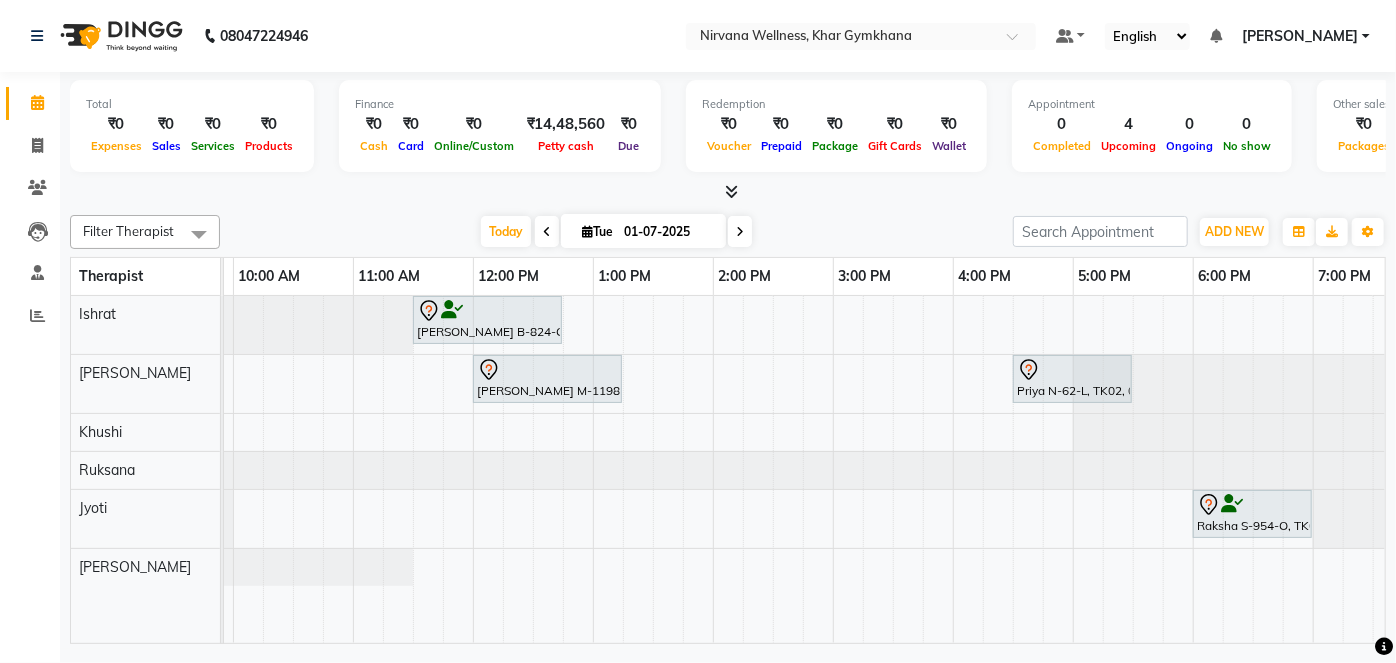 click on "Tue" at bounding box center [597, 231] 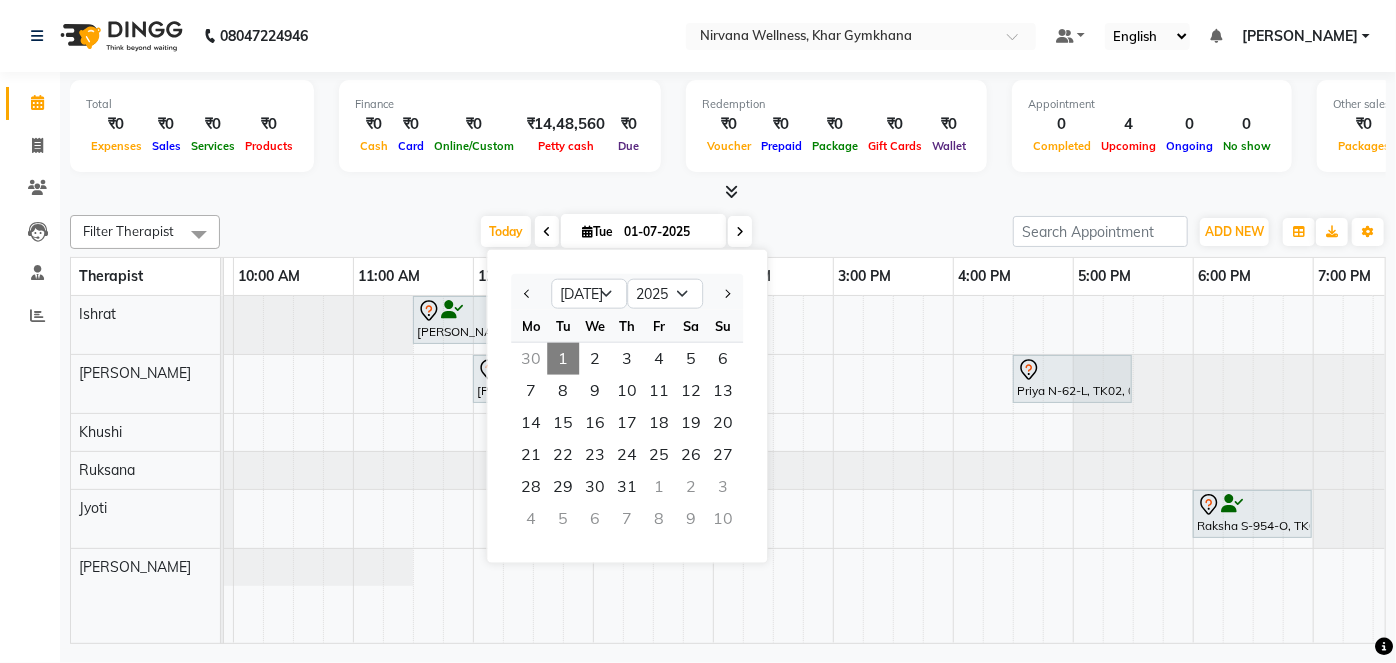 click on "3" at bounding box center (723, 487) 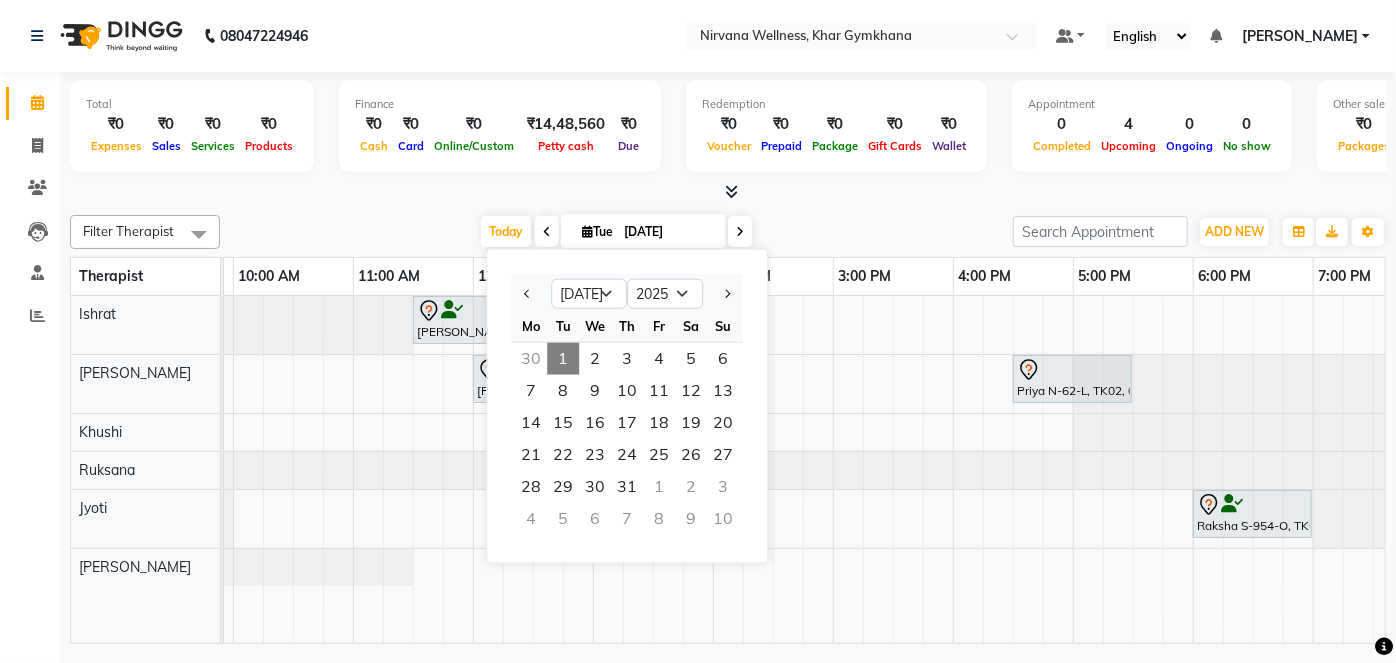 scroll, scrollTop: 0, scrollLeft: 0, axis: both 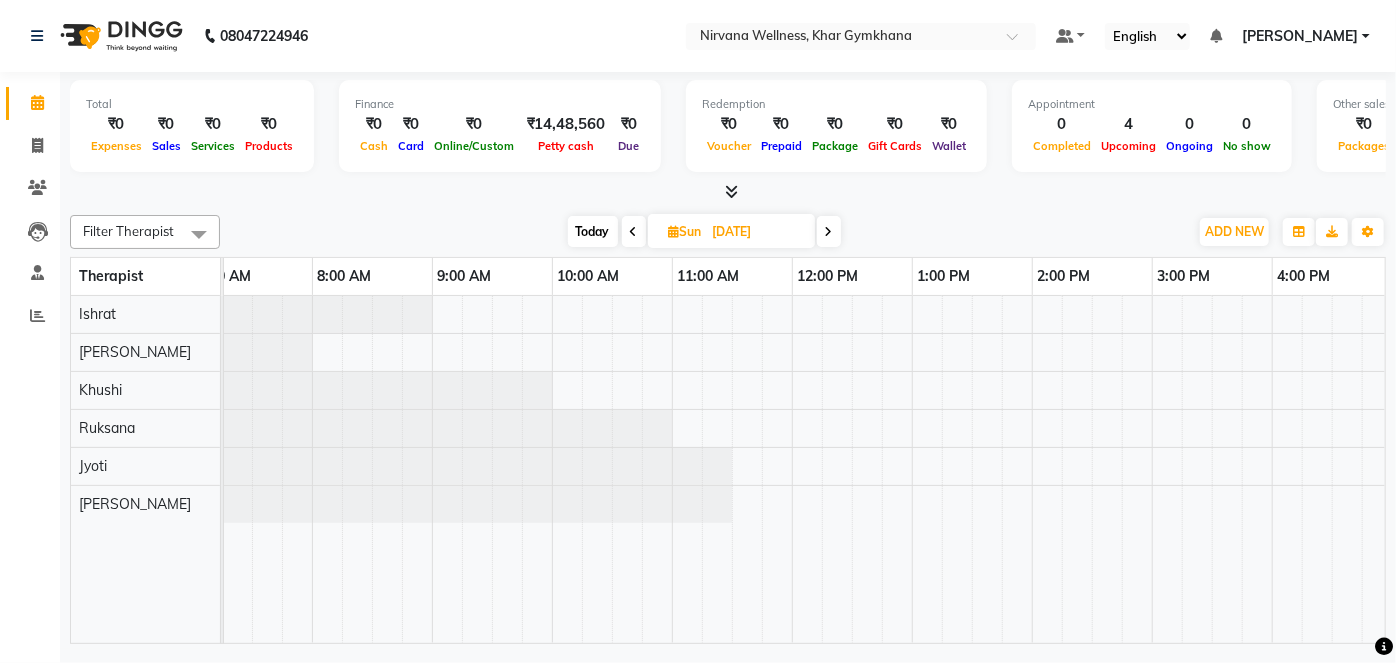 click at bounding box center [634, 232] 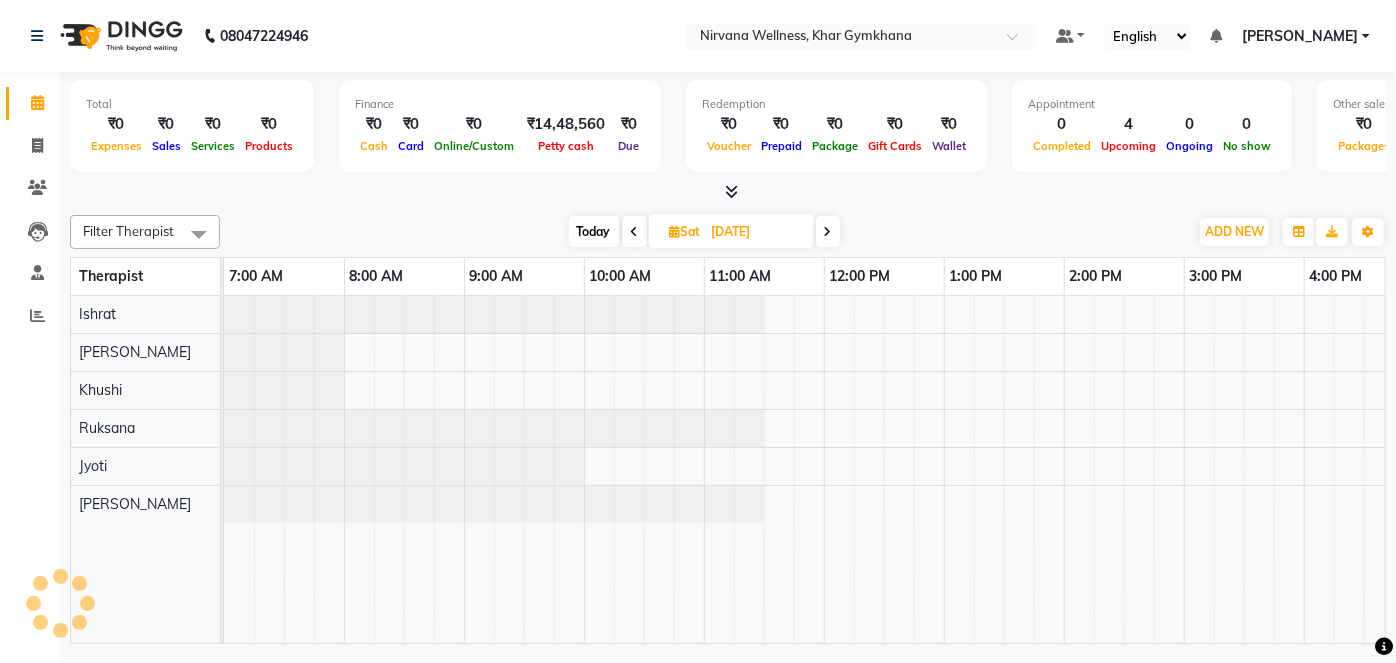 scroll, scrollTop: 0, scrollLeft: 120, axis: horizontal 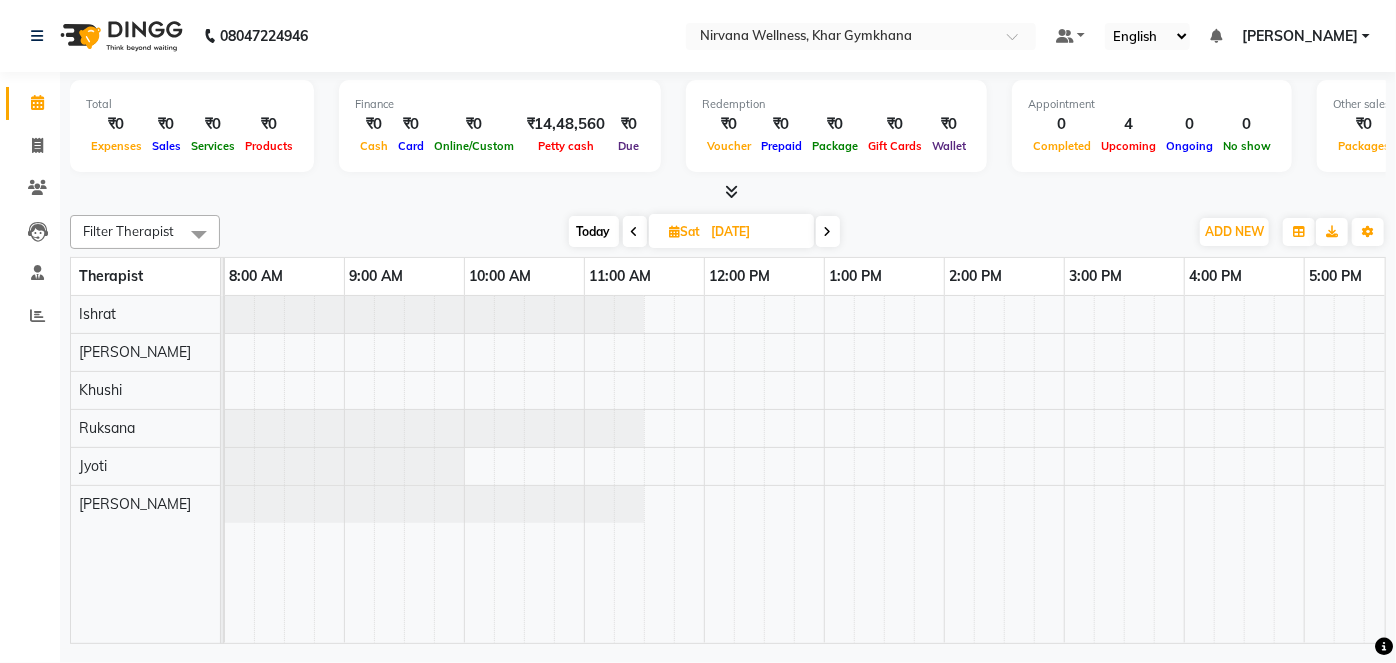 click at bounding box center (635, 231) 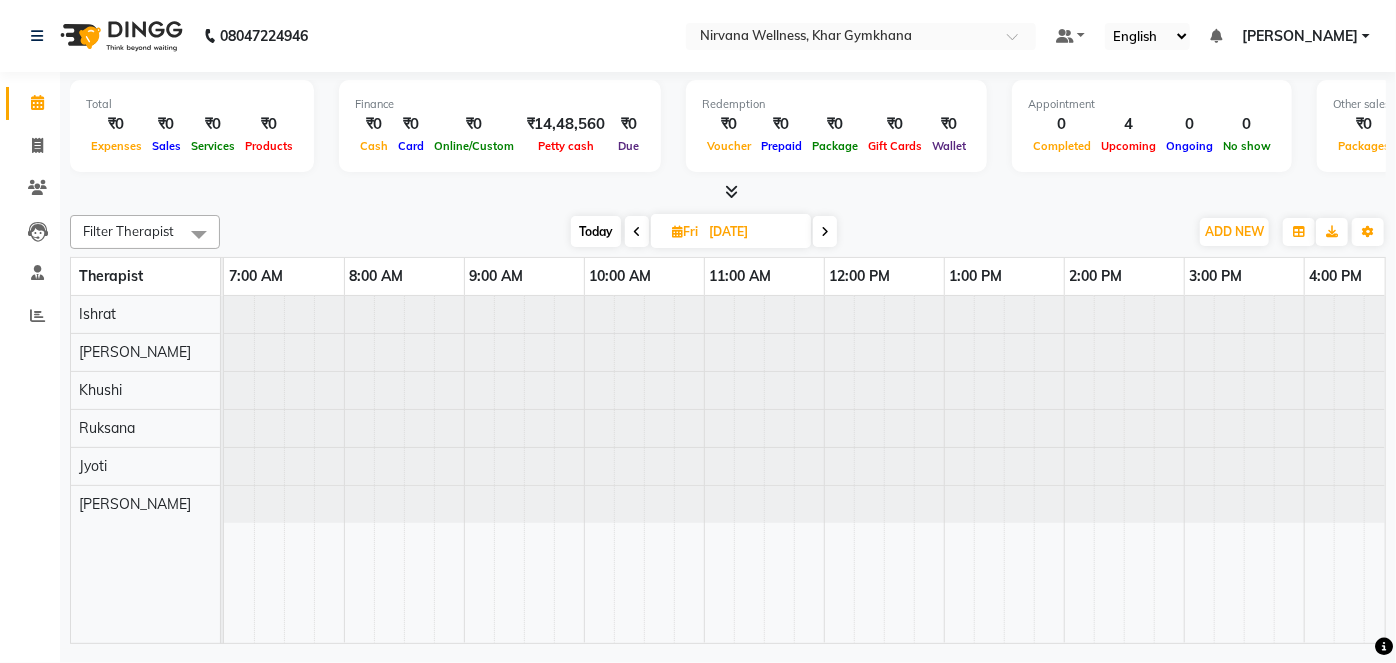 scroll, scrollTop: 0, scrollLeft: 120, axis: horizontal 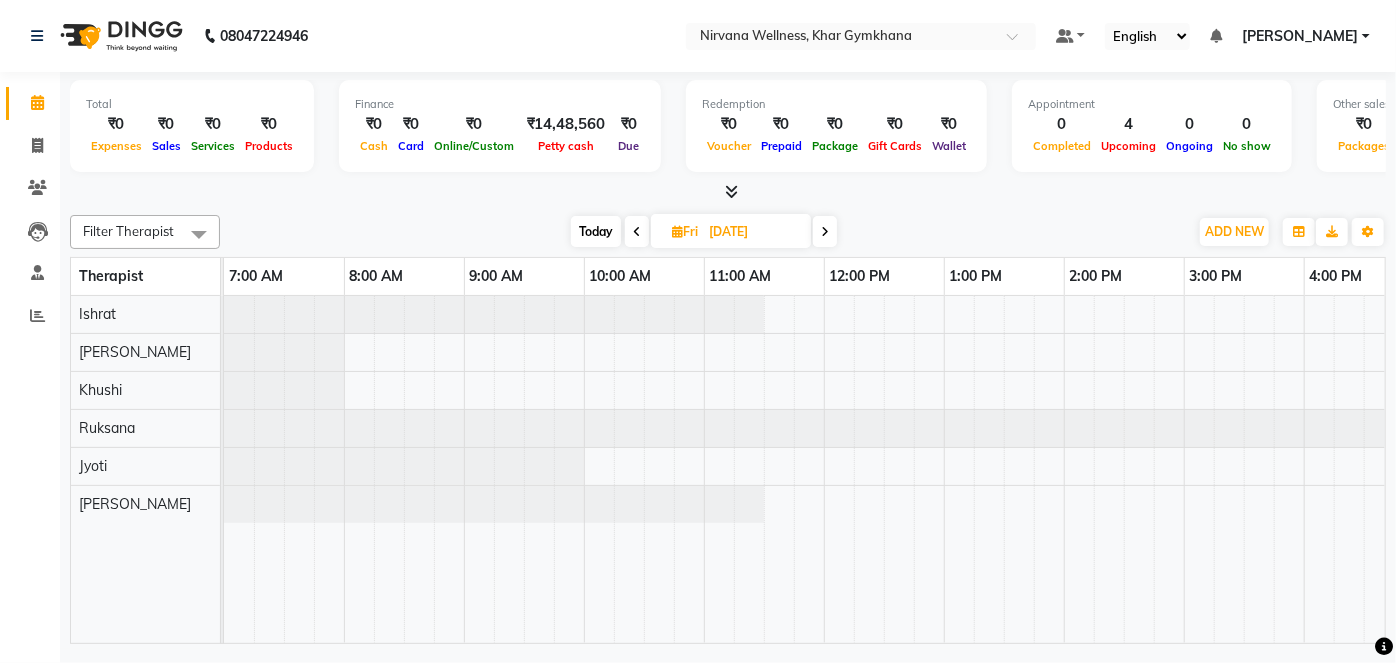 click on "Today" at bounding box center [596, 231] 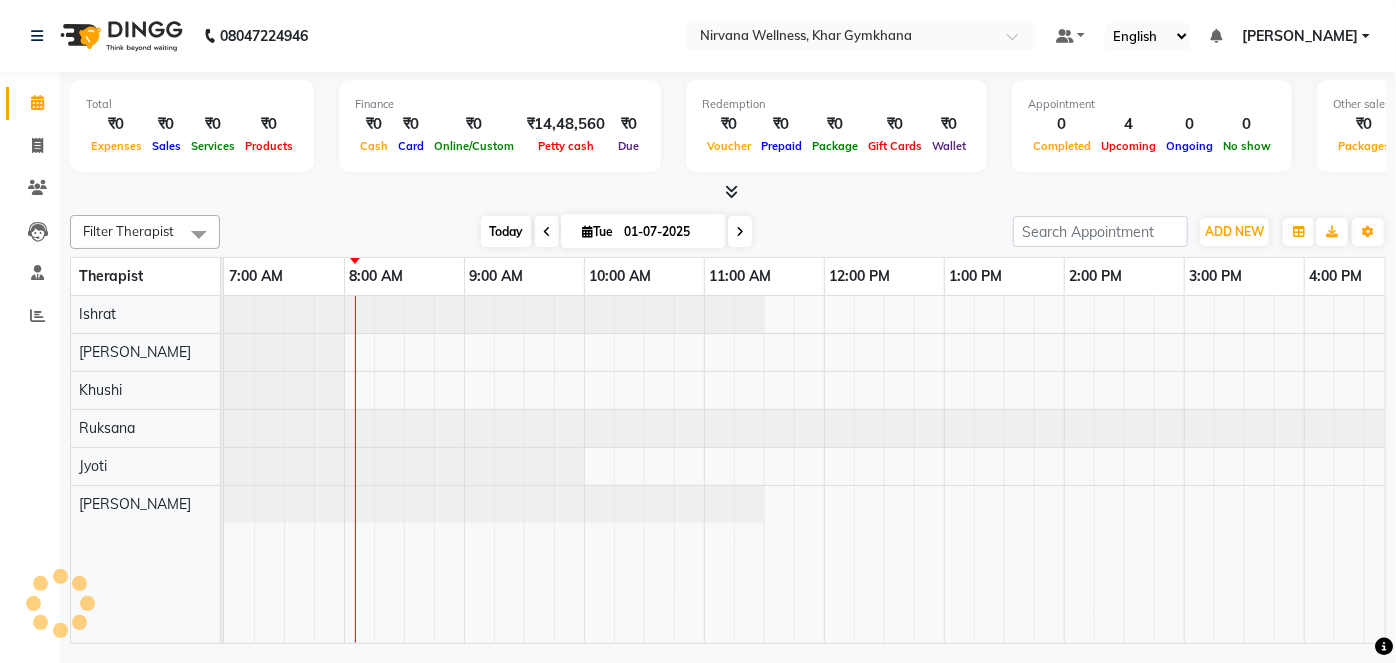 scroll, scrollTop: 0, scrollLeft: 120, axis: horizontal 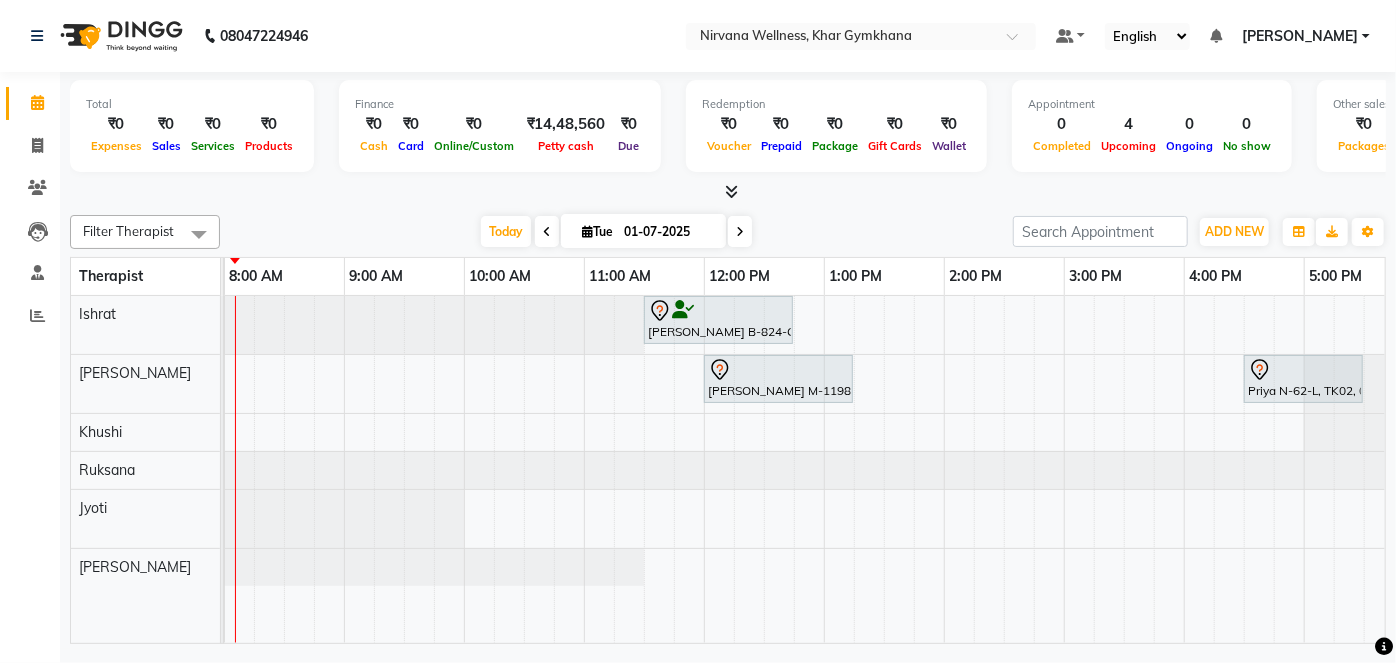 click at bounding box center [740, 231] 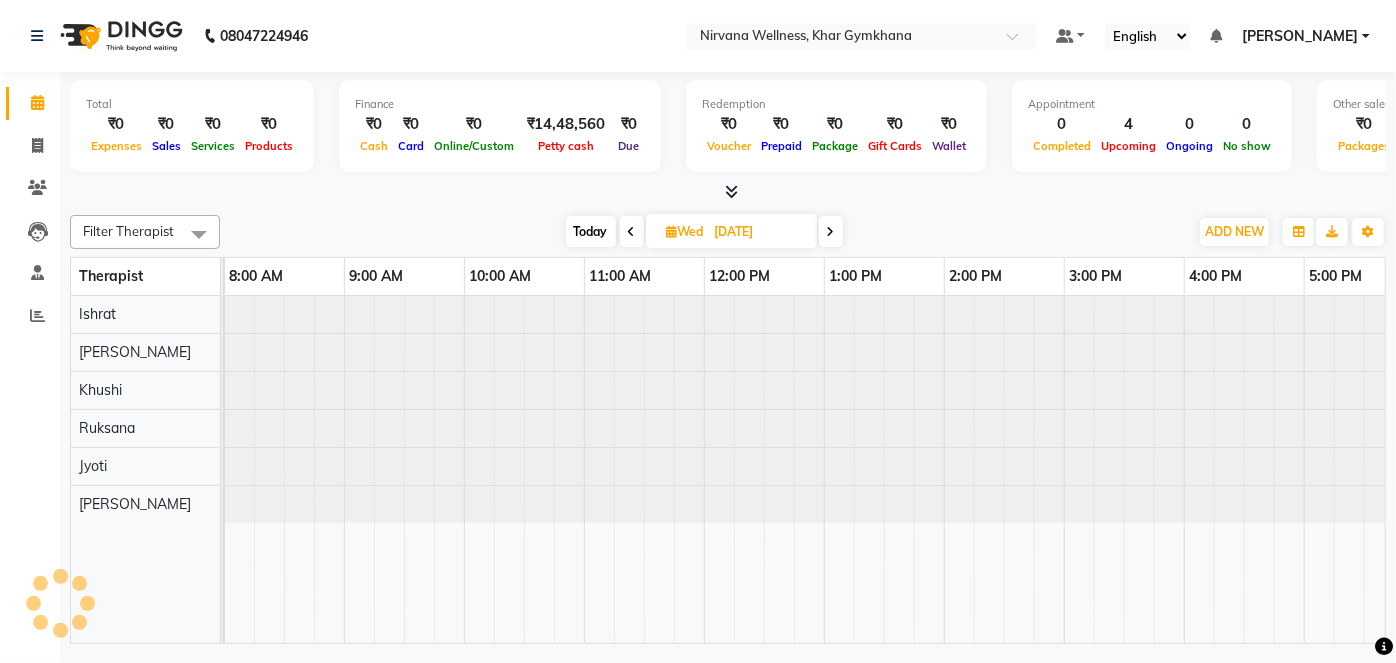 scroll, scrollTop: 0, scrollLeft: 120, axis: horizontal 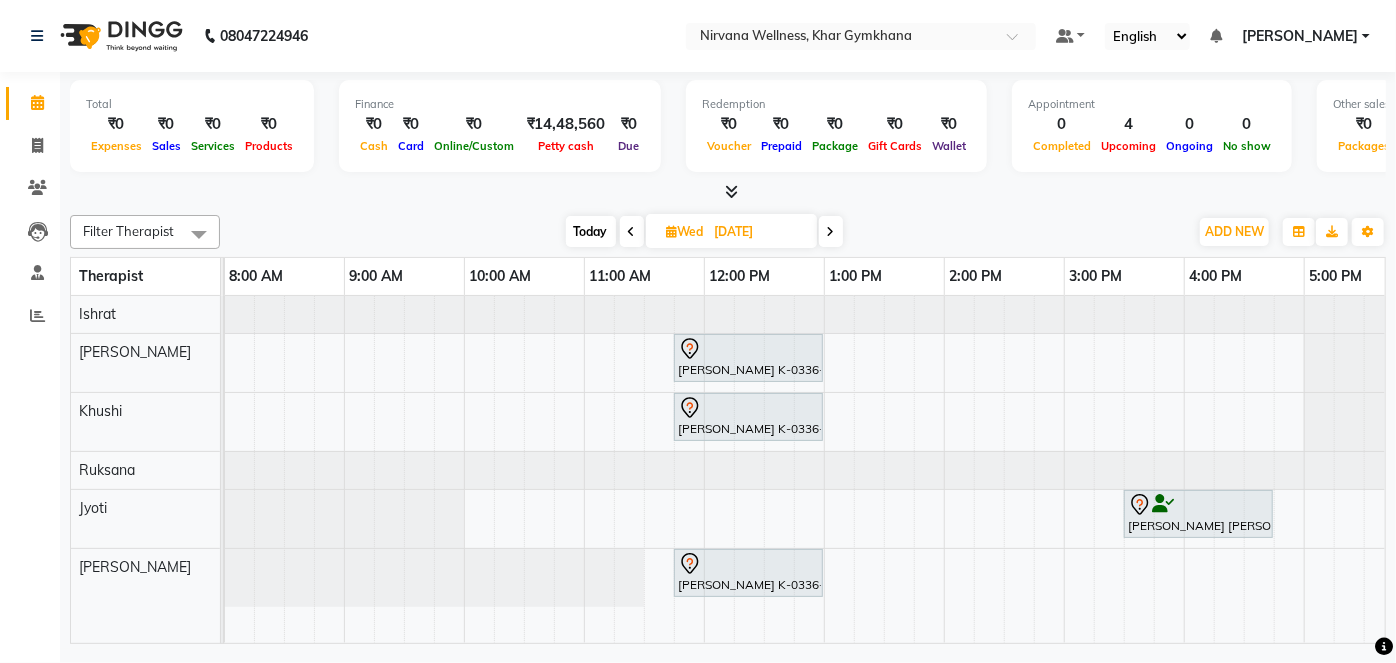 click at bounding box center (831, 232) 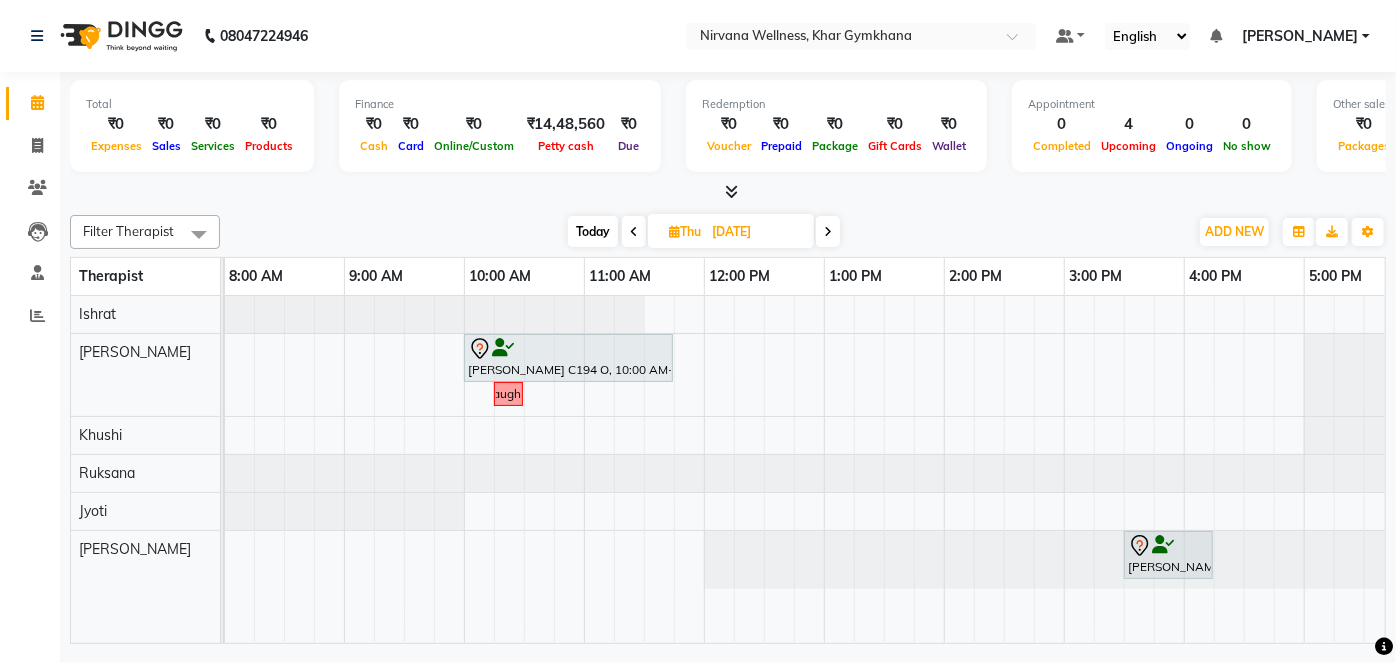click at bounding box center [828, 231] 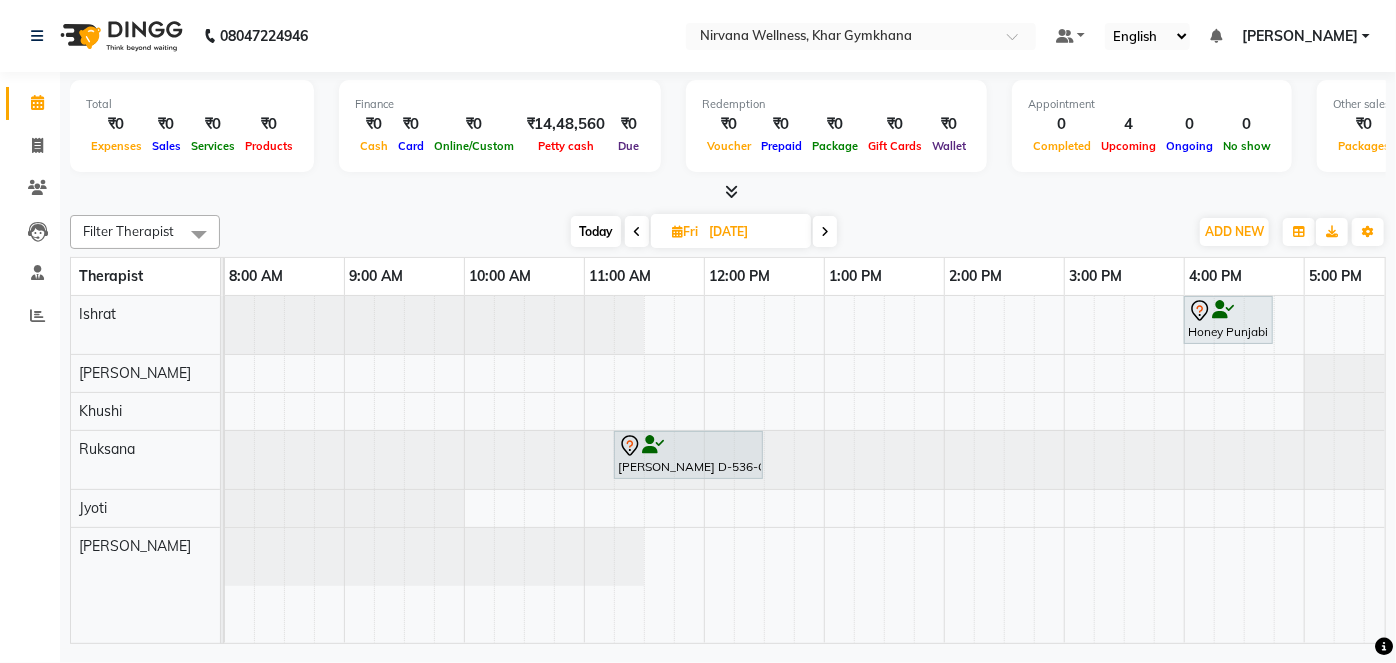 click at bounding box center [825, 232] 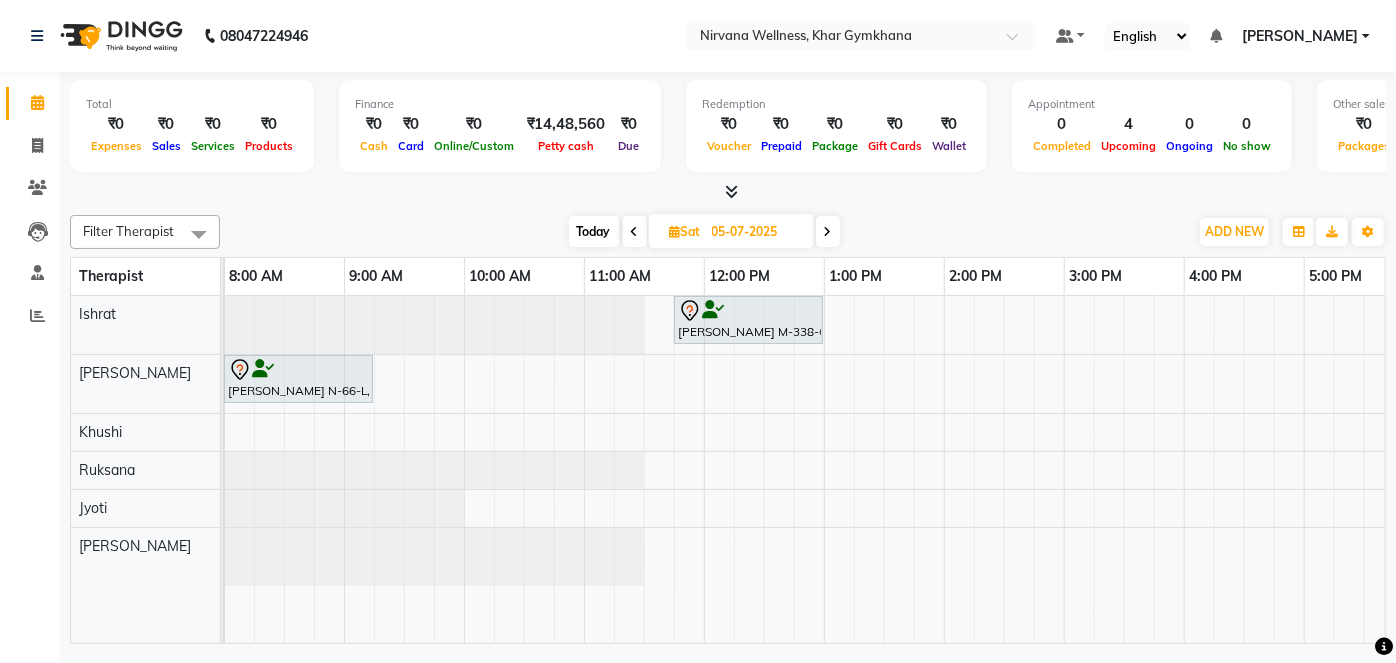click at bounding box center [635, 232] 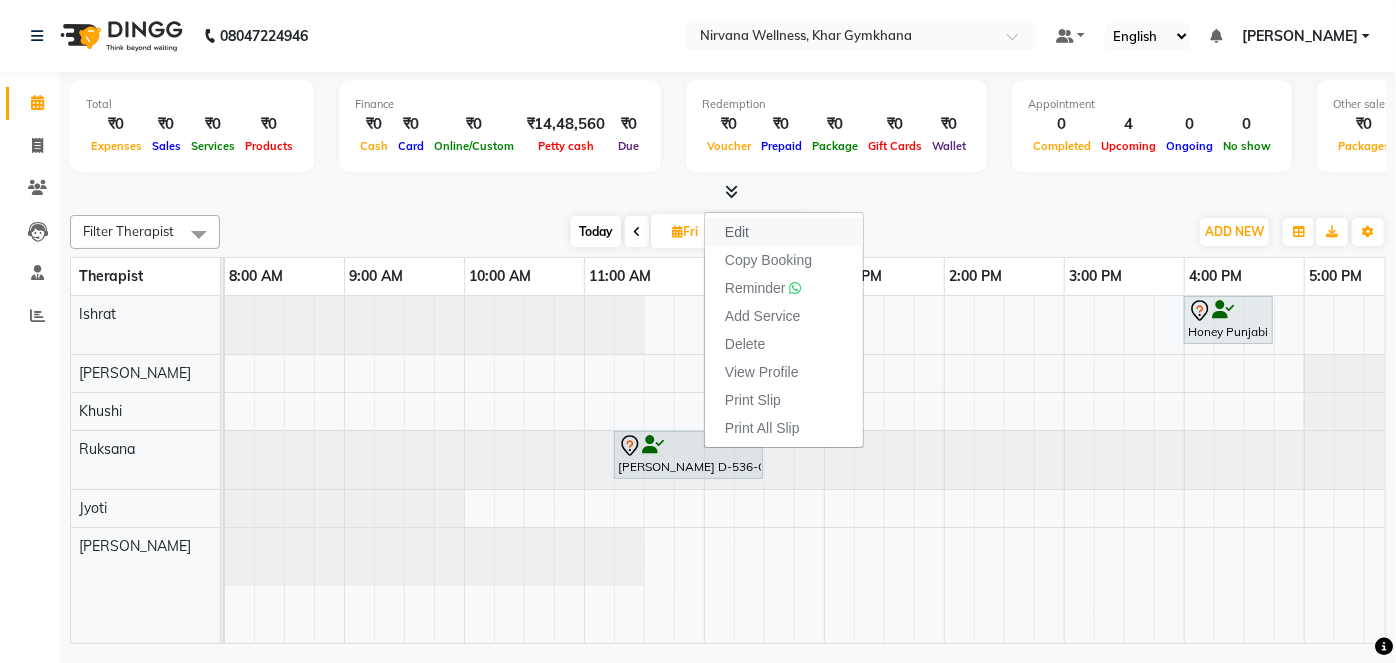 click on "Edit" at bounding box center (784, 232) 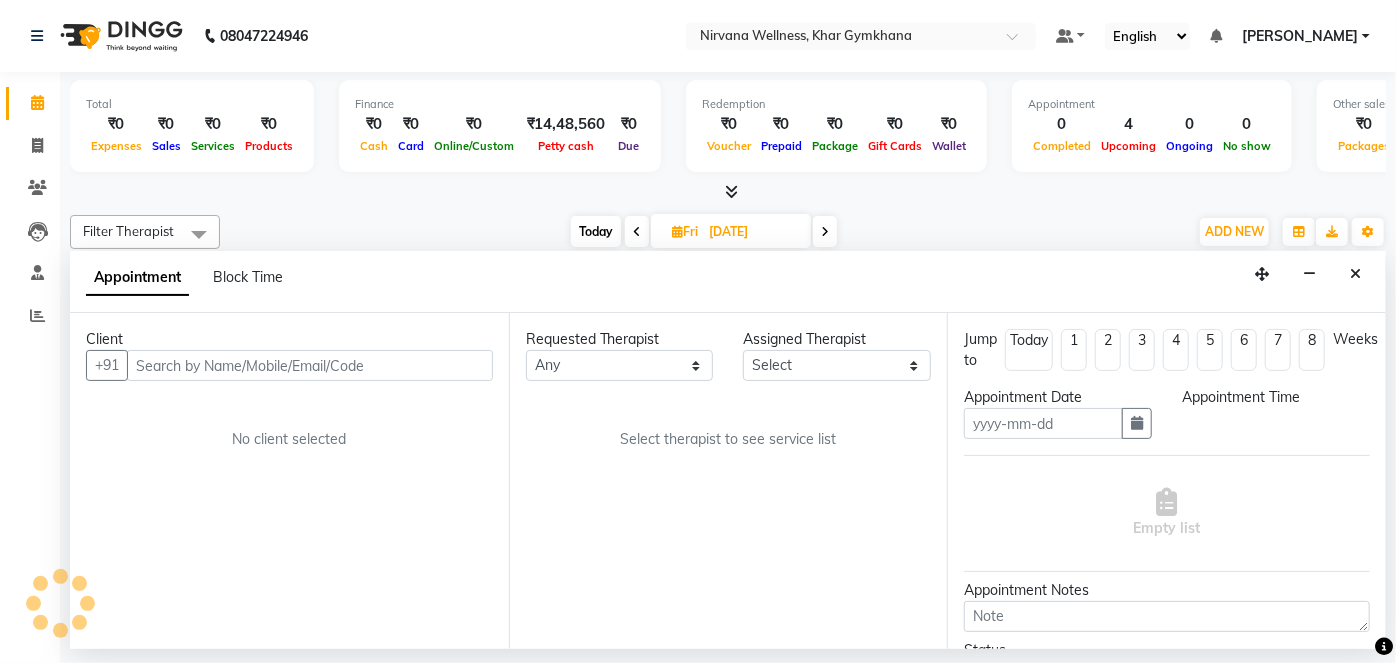 type on "04-07-2025" 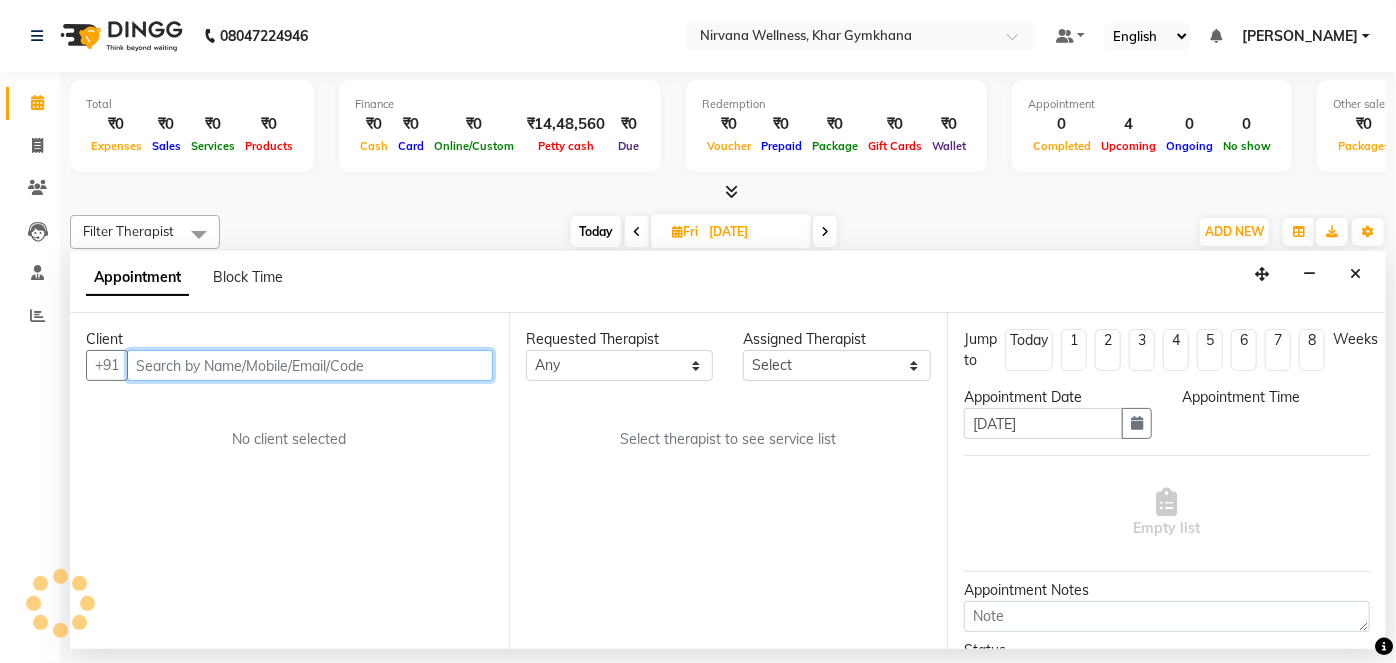 select on "72486" 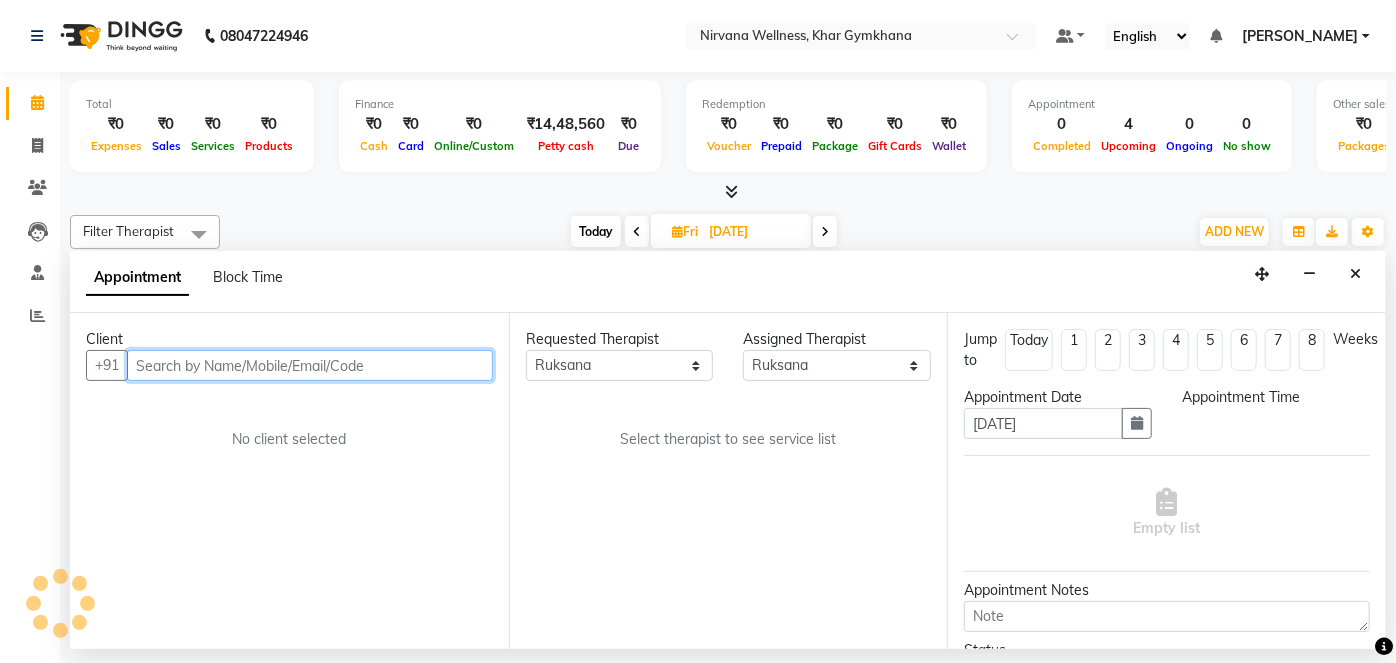 select on "675" 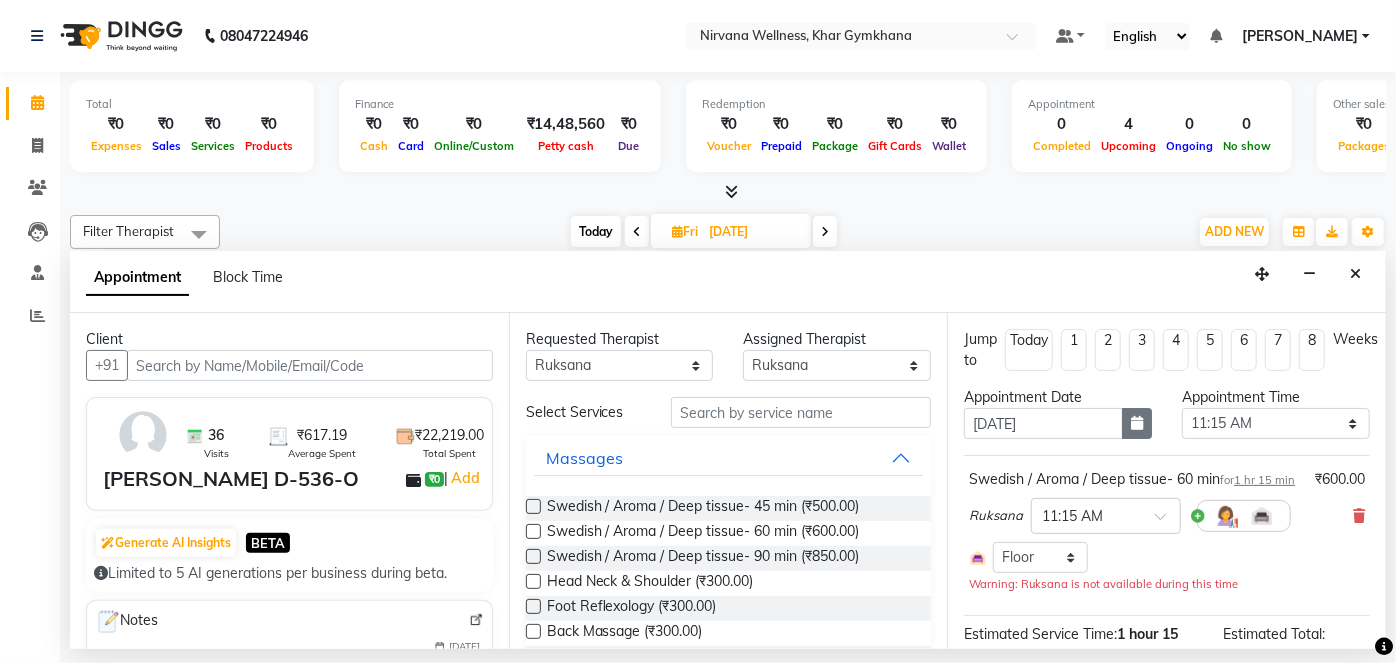 click at bounding box center (1137, 423) 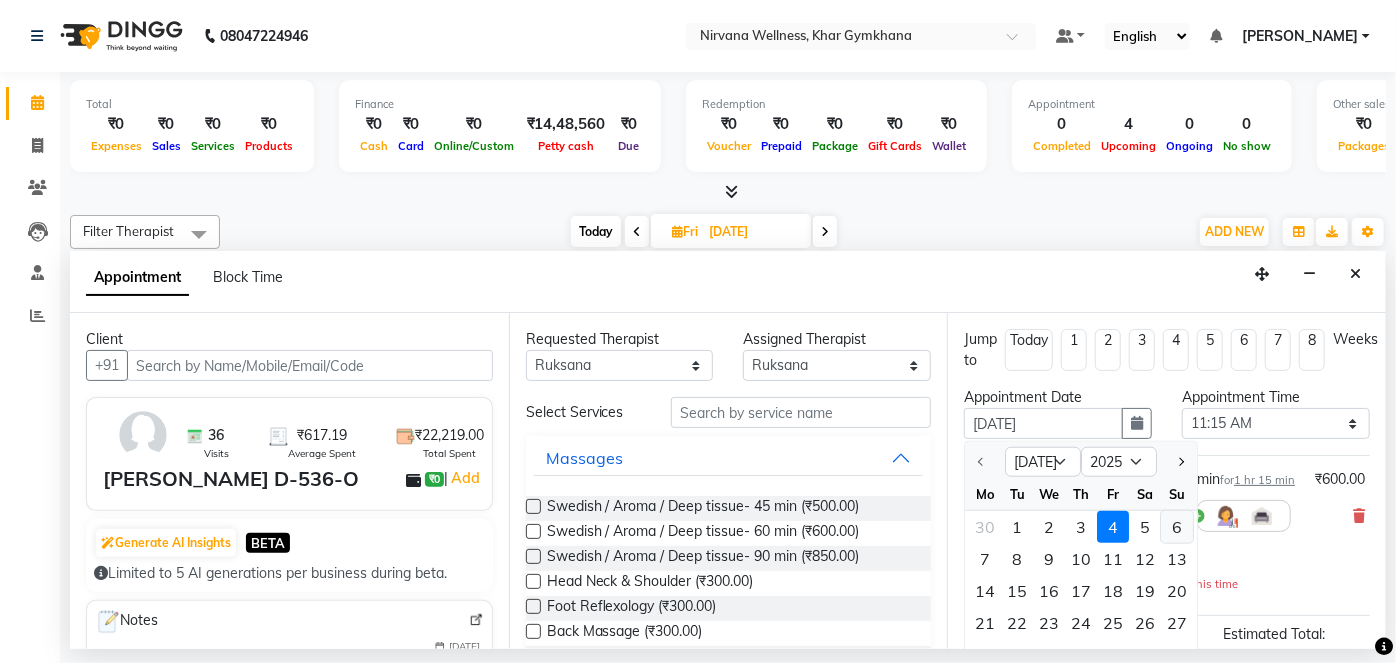click on "6" at bounding box center (1177, 527) 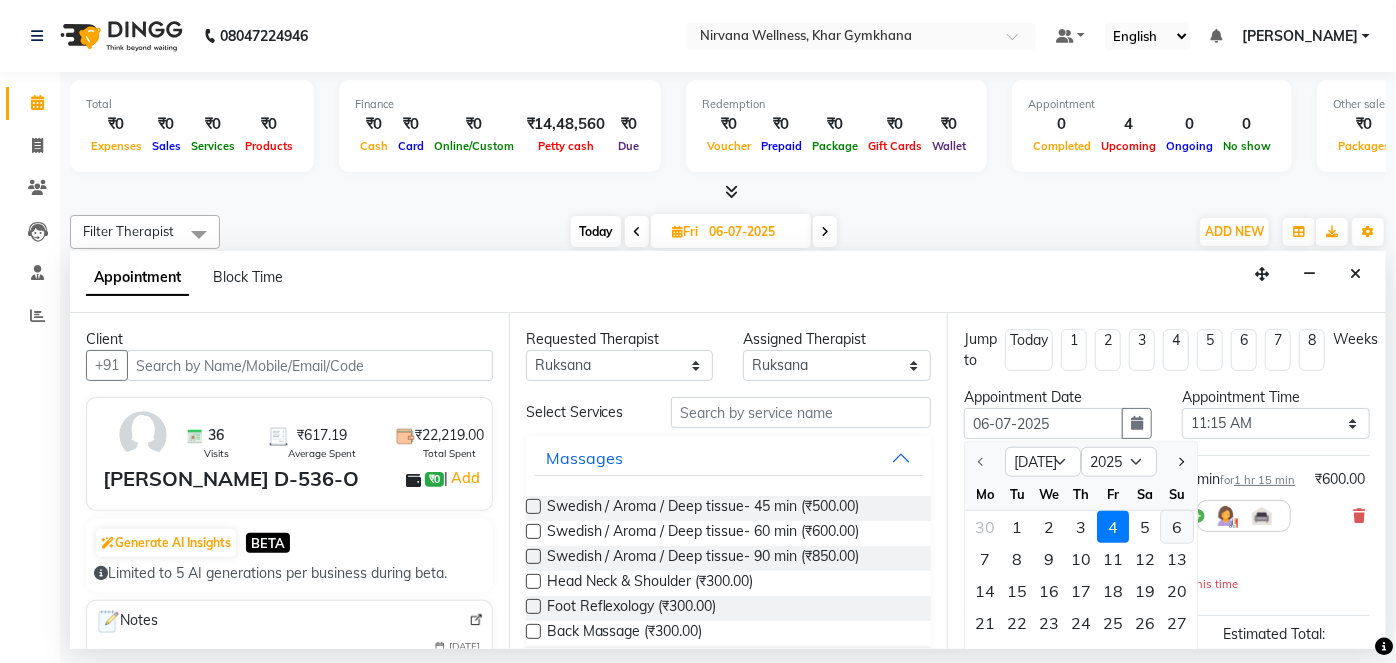 select on "675" 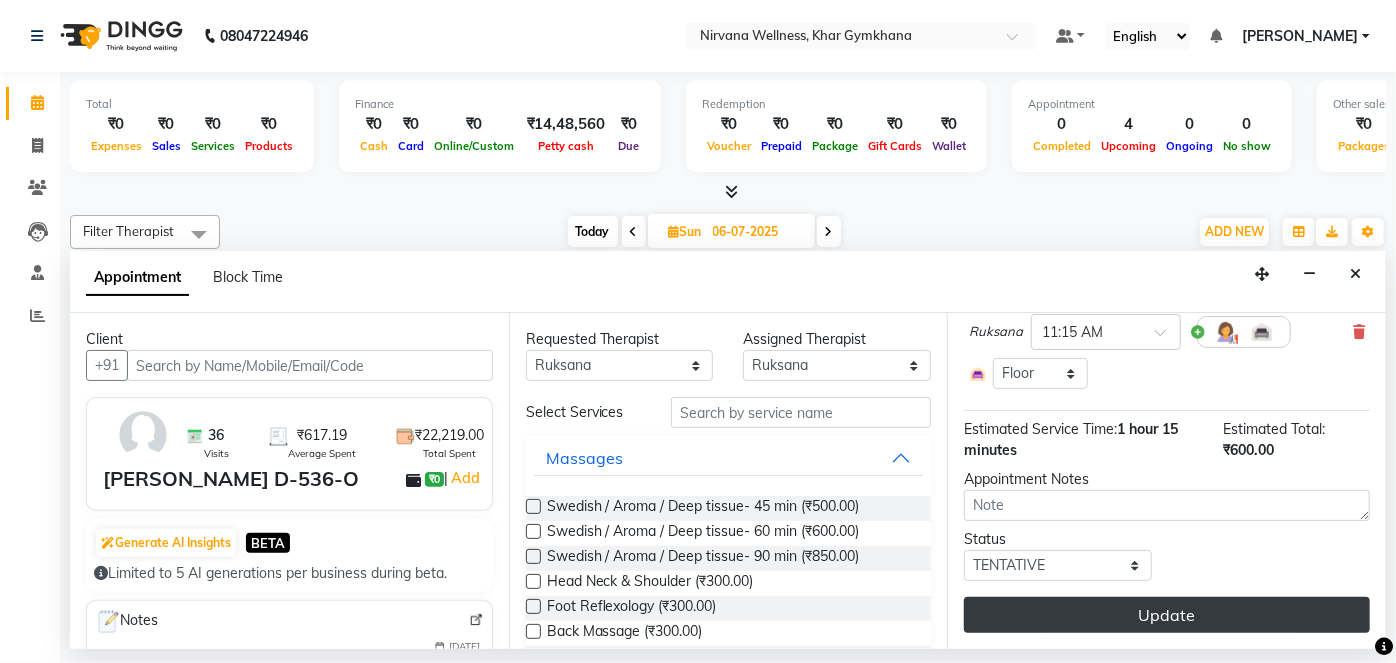 click on "Update" at bounding box center [1167, 615] 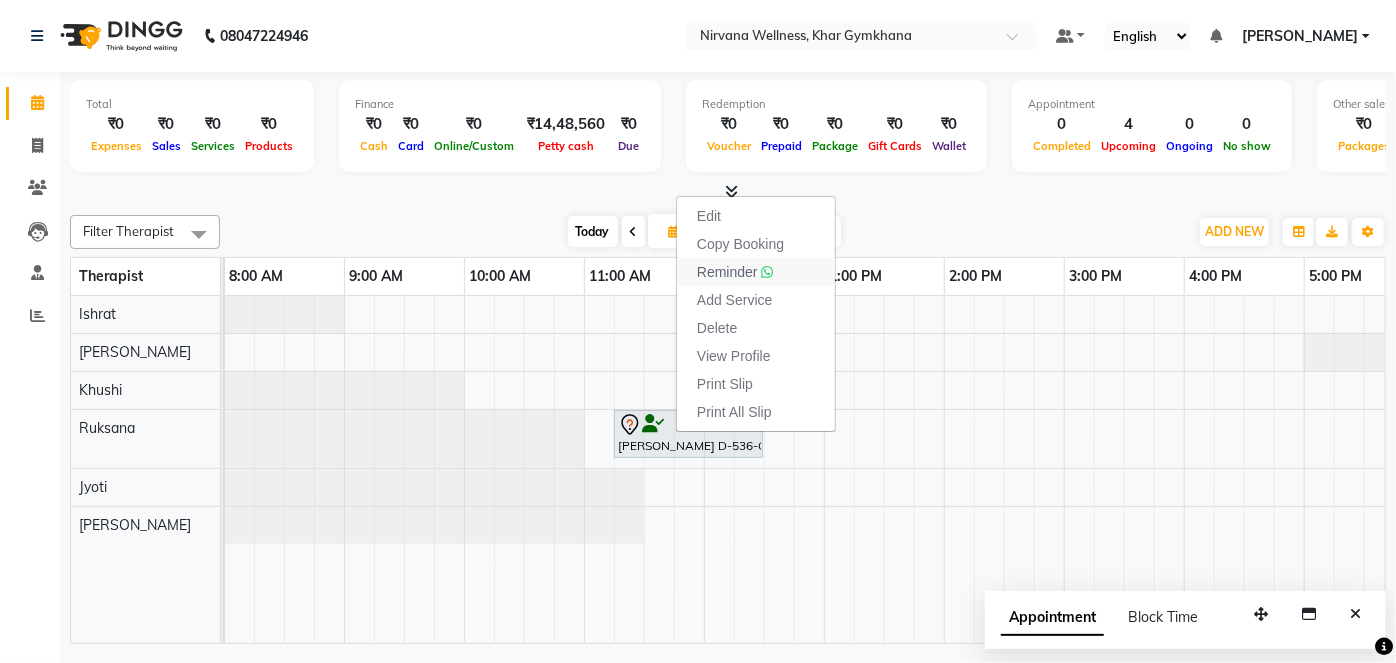 click on "Reminder" at bounding box center [727, 272] 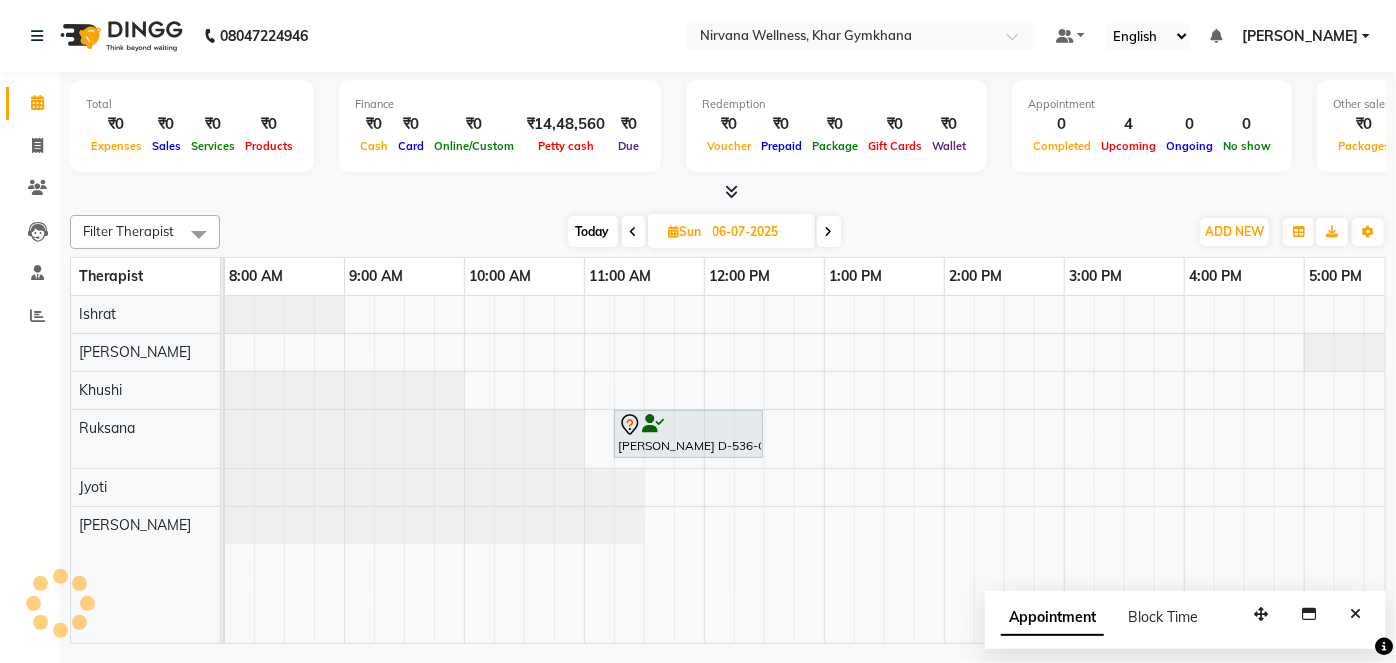 scroll, scrollTop: 0, scrollLeft: 18, axis: horizontal 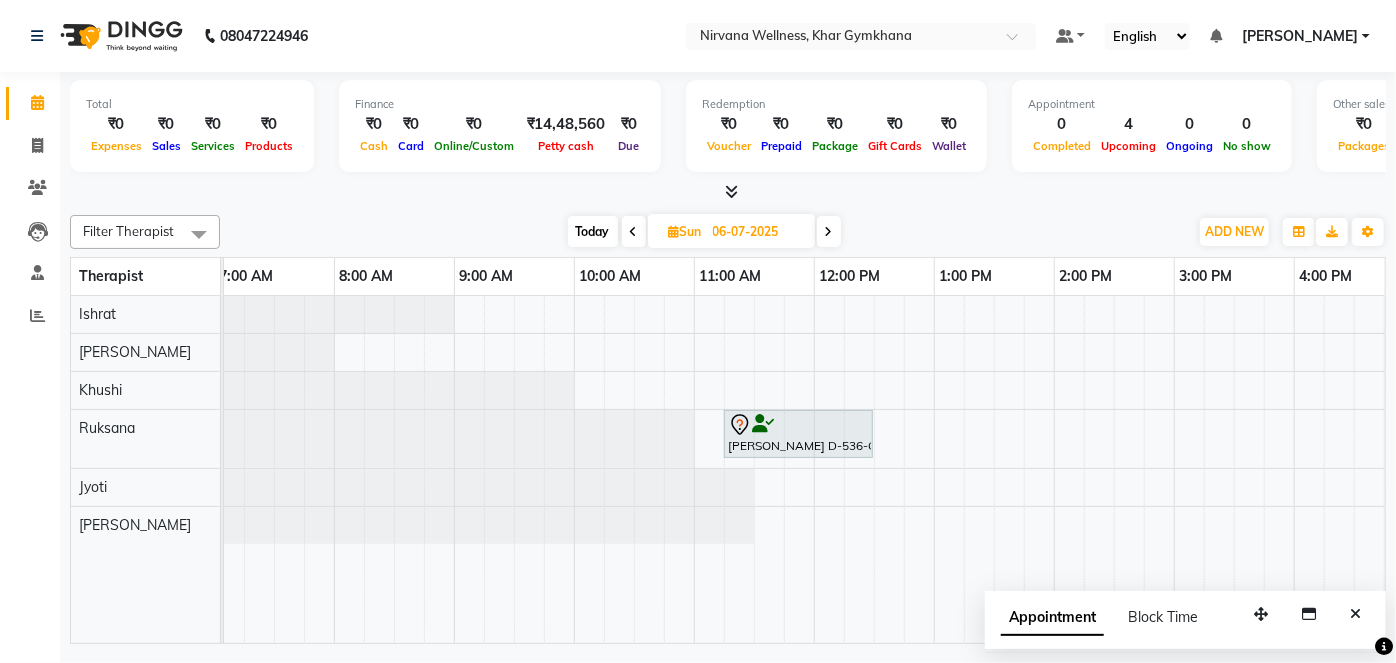 click at bounding box center [634, 232] 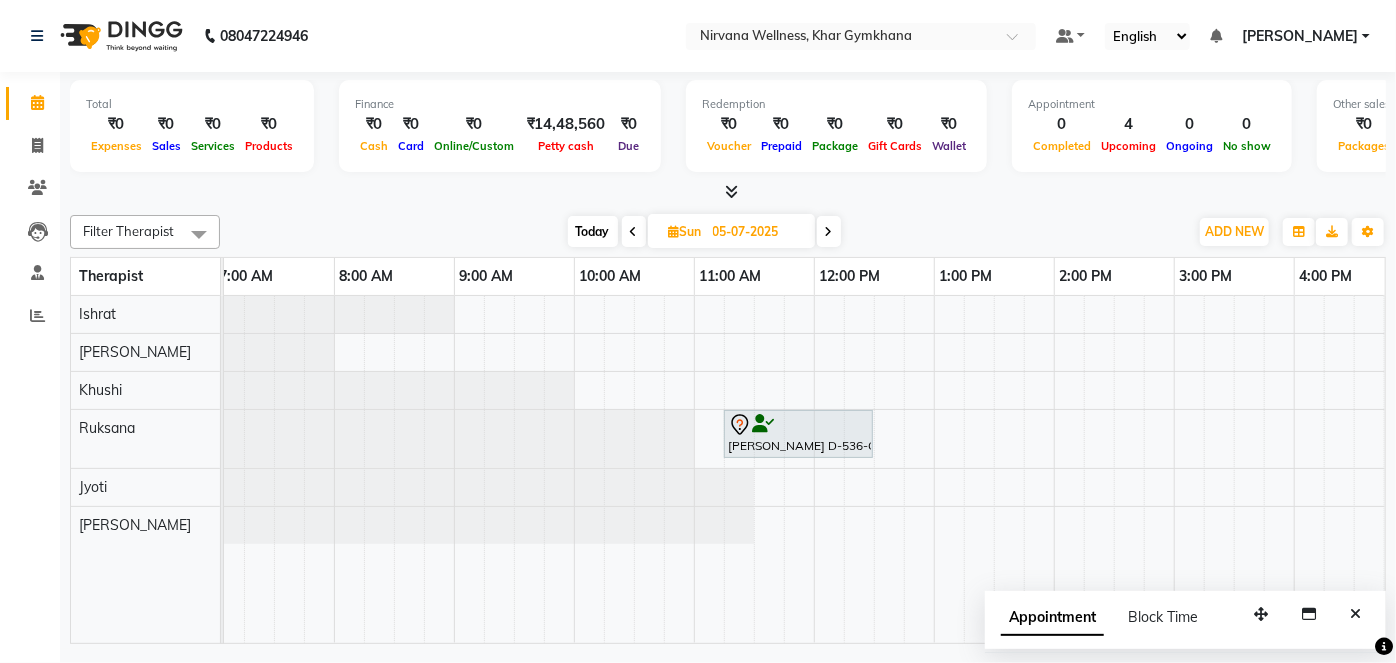 scroll, scrollTop: 0, scrollLeft: 120, axis: horizontal 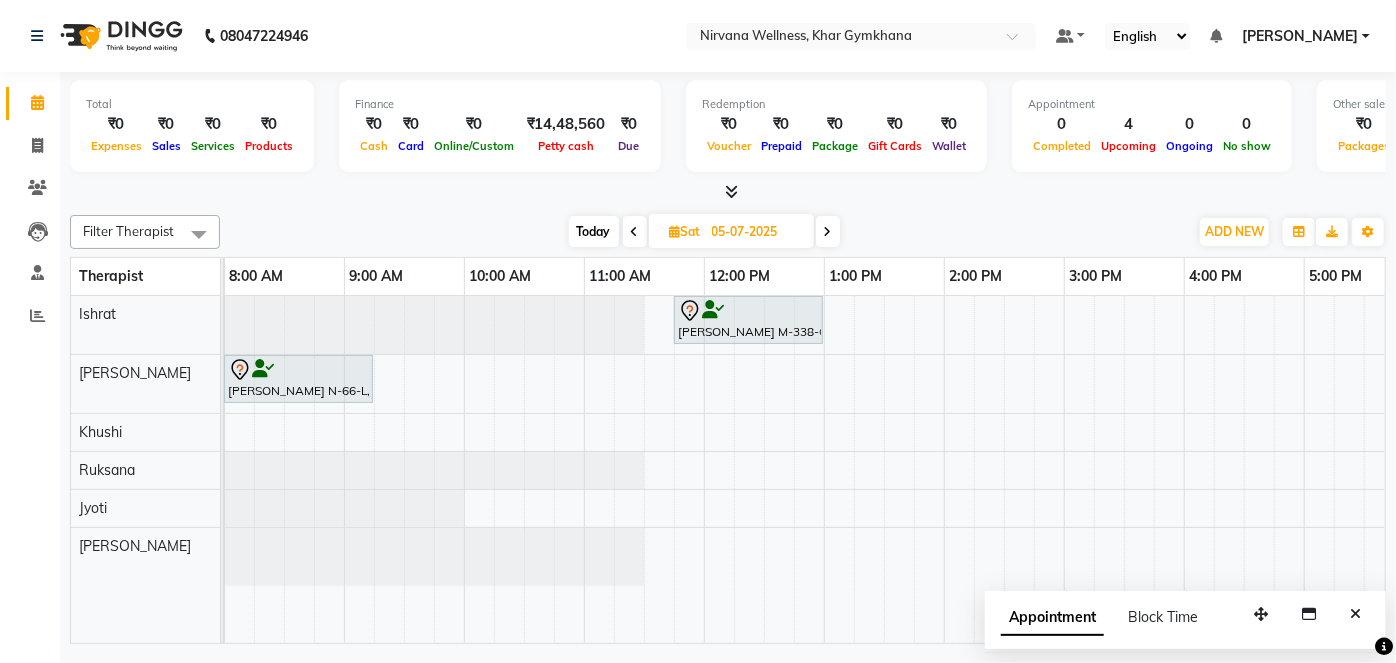 click on "Today" at bounding box center [594, 231] 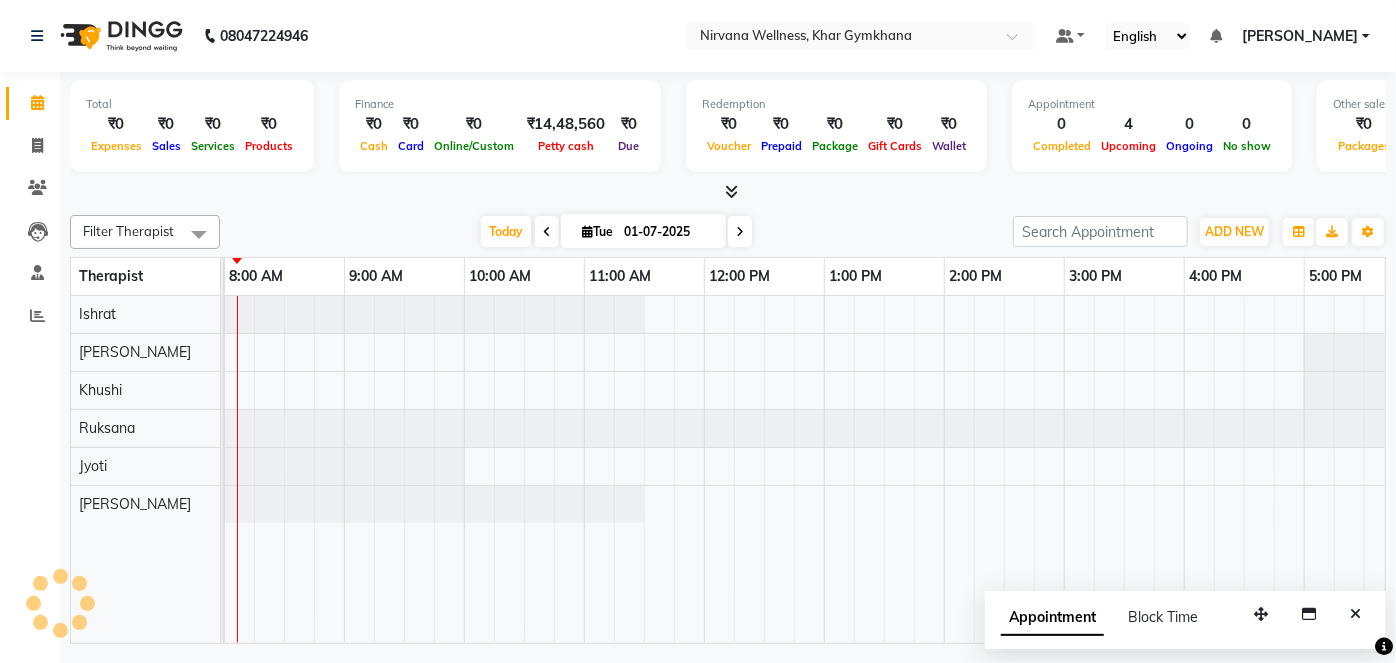 scroll, scrollTop: 0, scrollLeft: 120, axis: horizontal 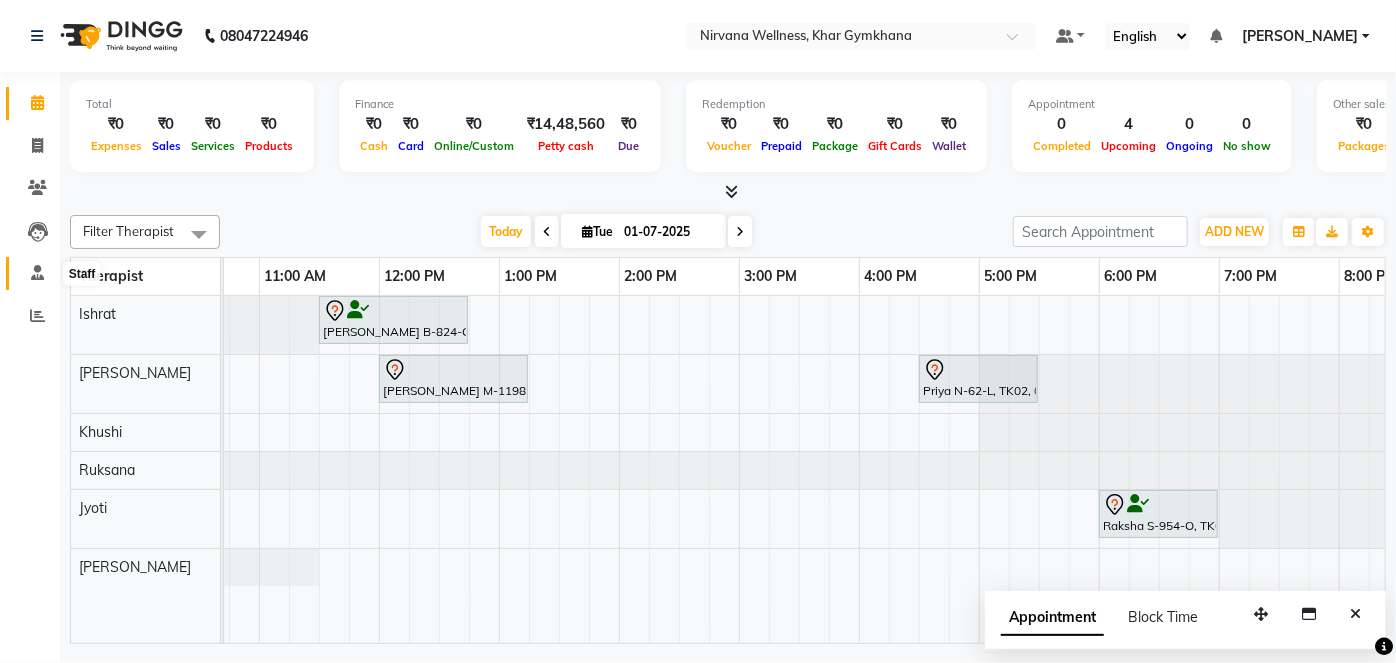 click 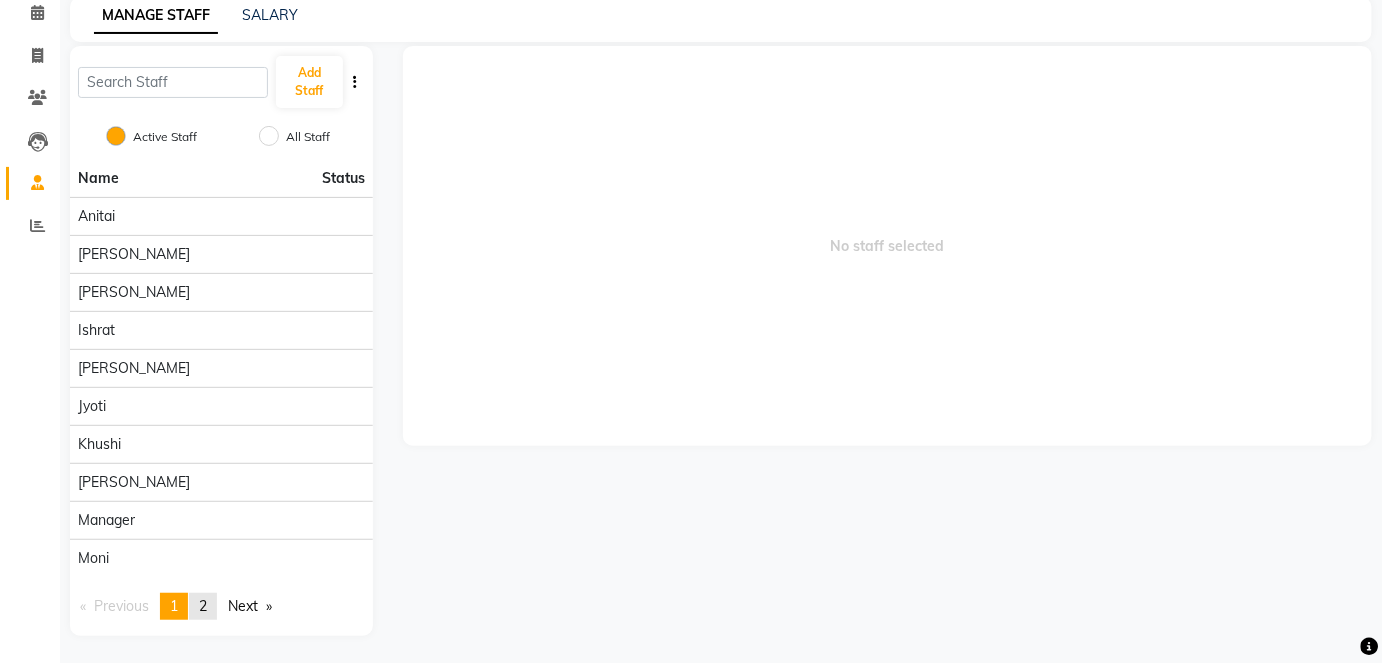 click on "2" at bounding box center (203, 606) 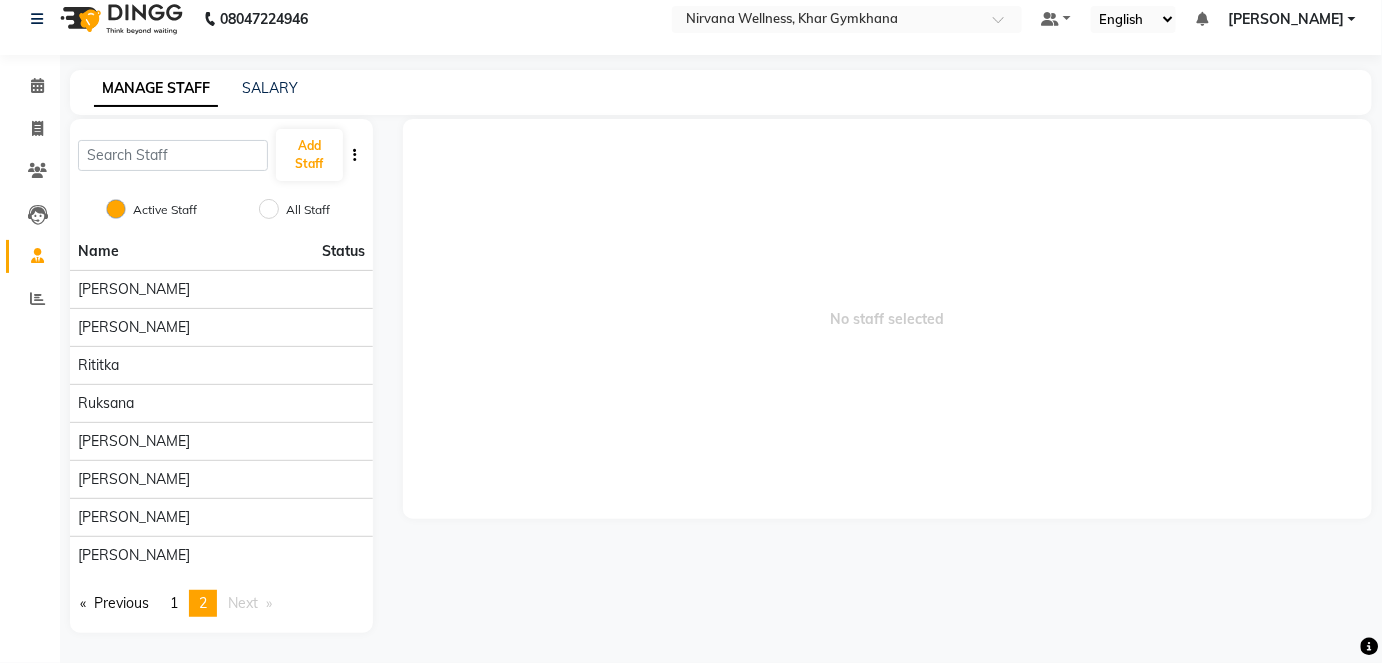 scroll, scrollTop: 14, scrollLeft: 0, axis: vertical 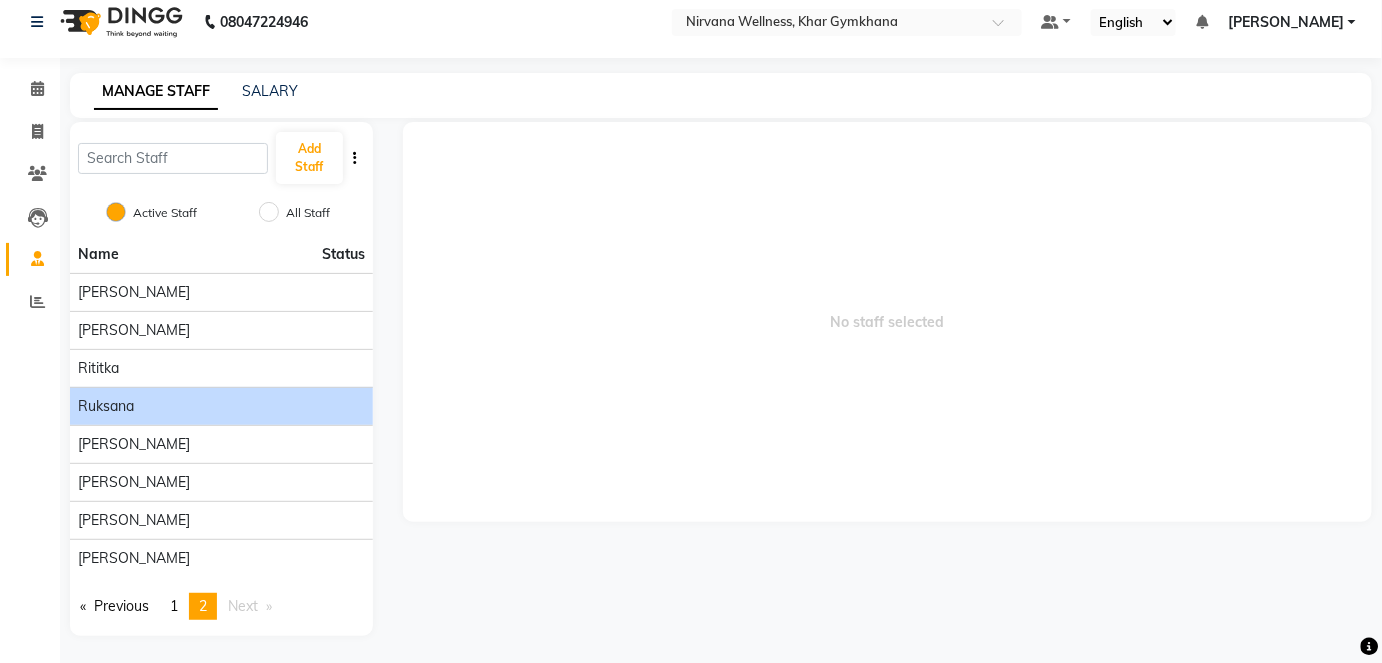 click on "Ruksana" 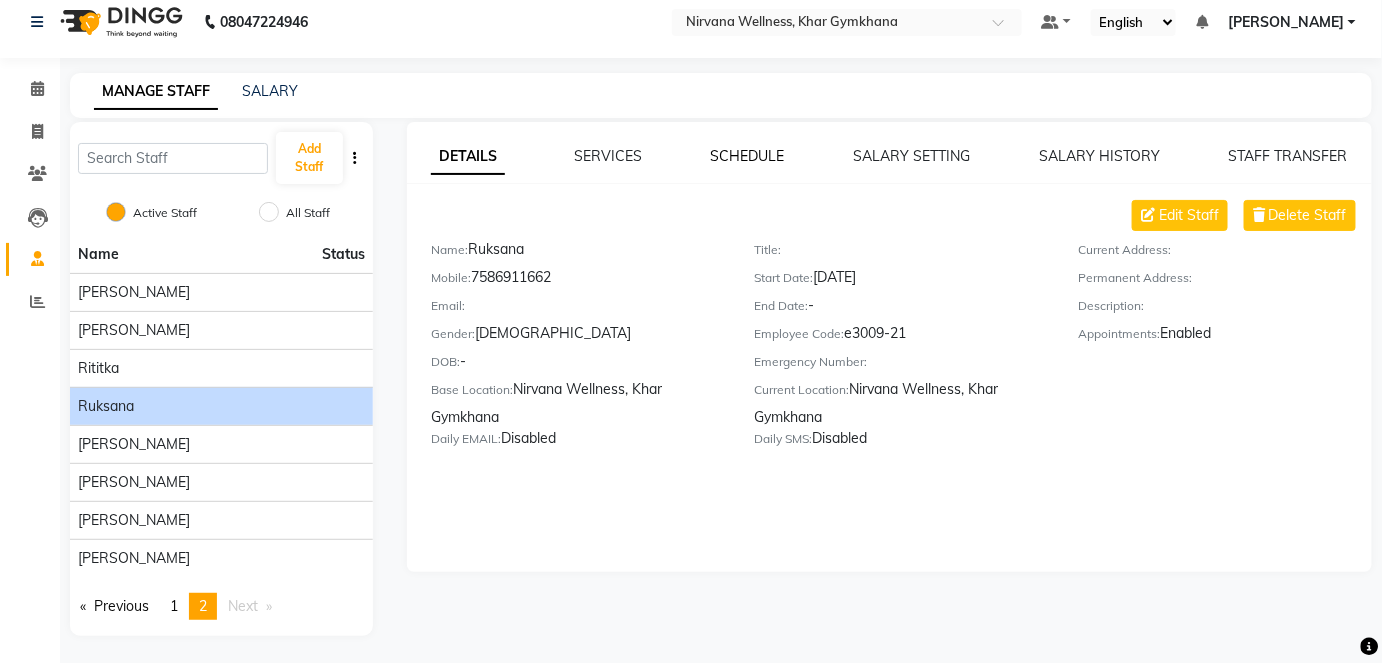 click on "SCHEDULE" 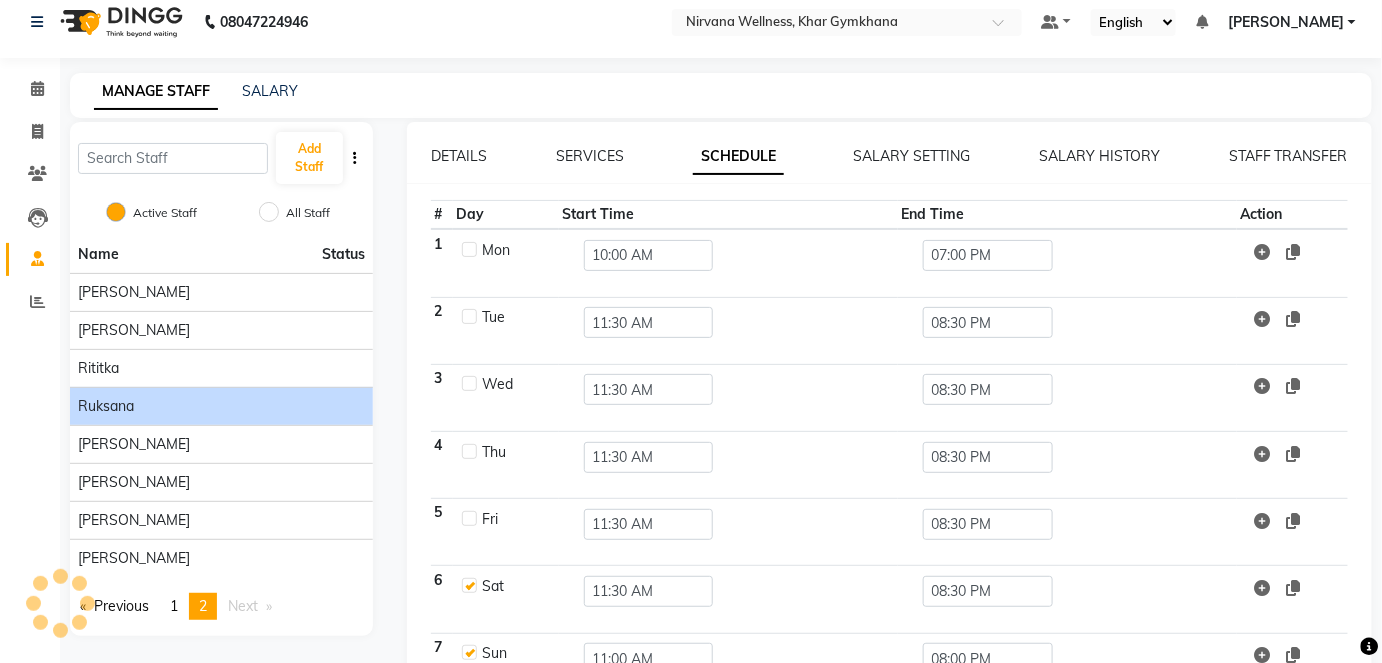 scroll, scrollTop: 90, scrollLeft: 0, axis: vertical 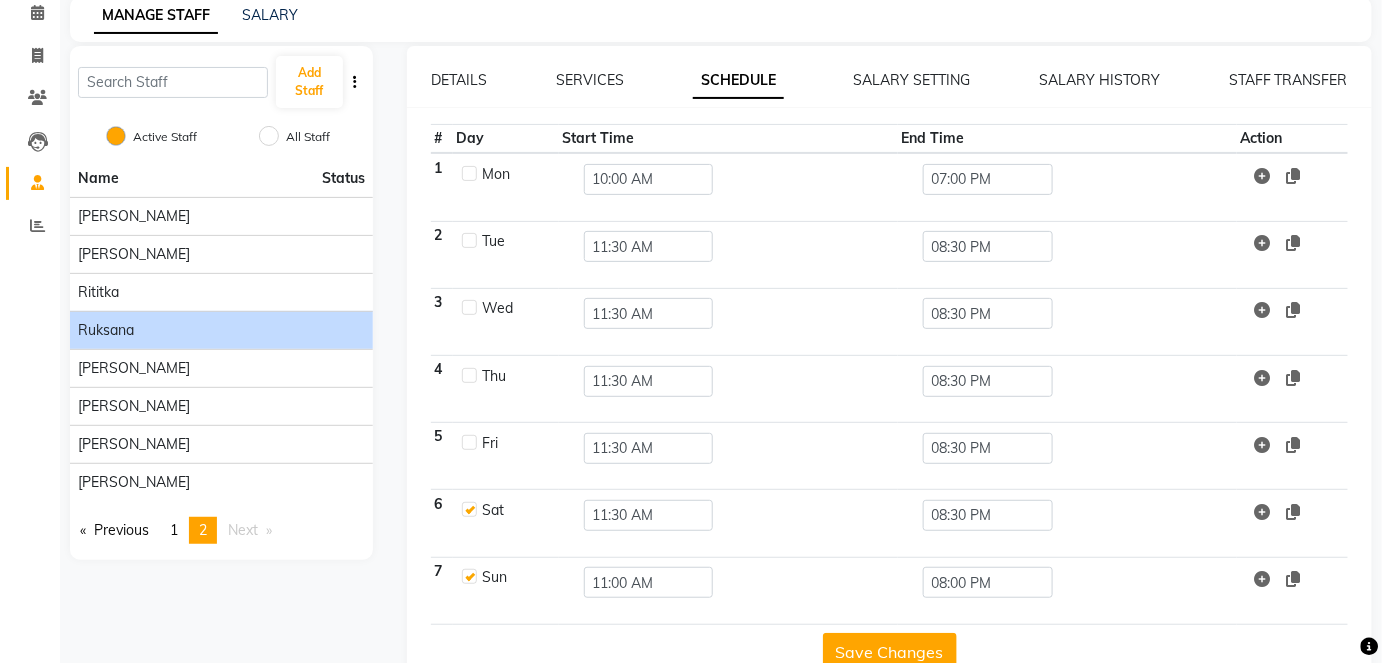 click 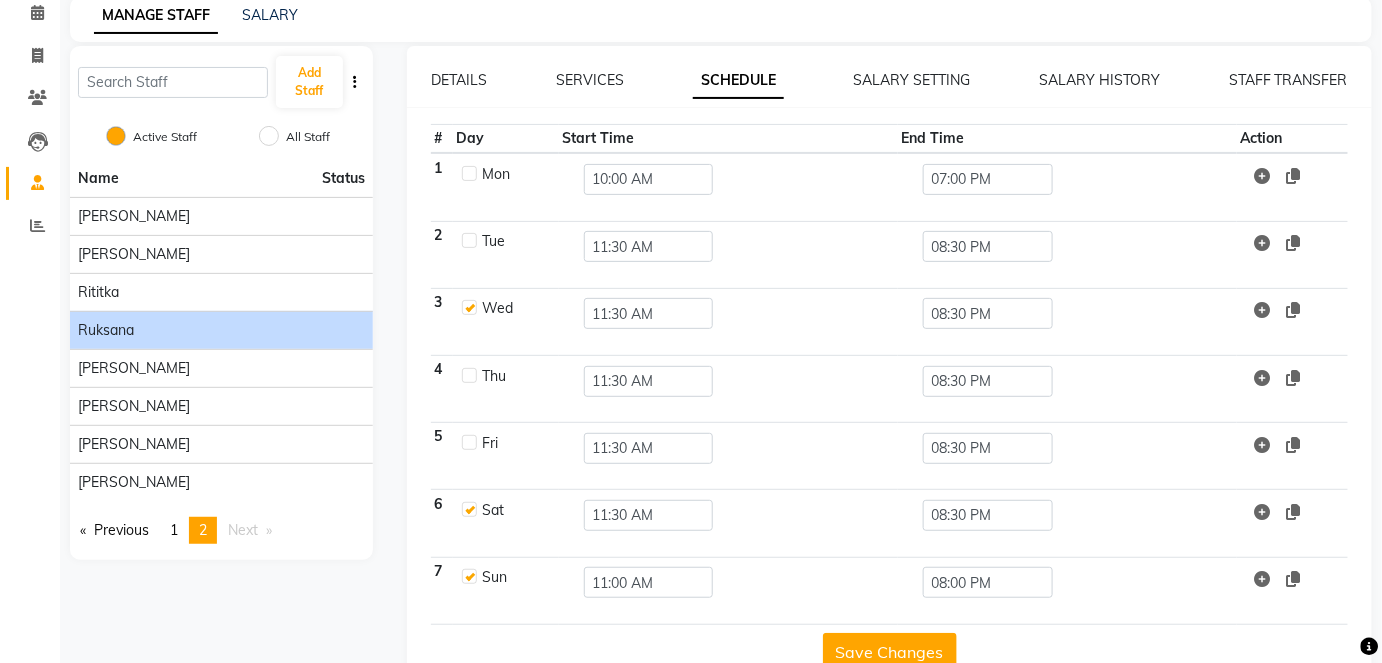 checkbox on "true" 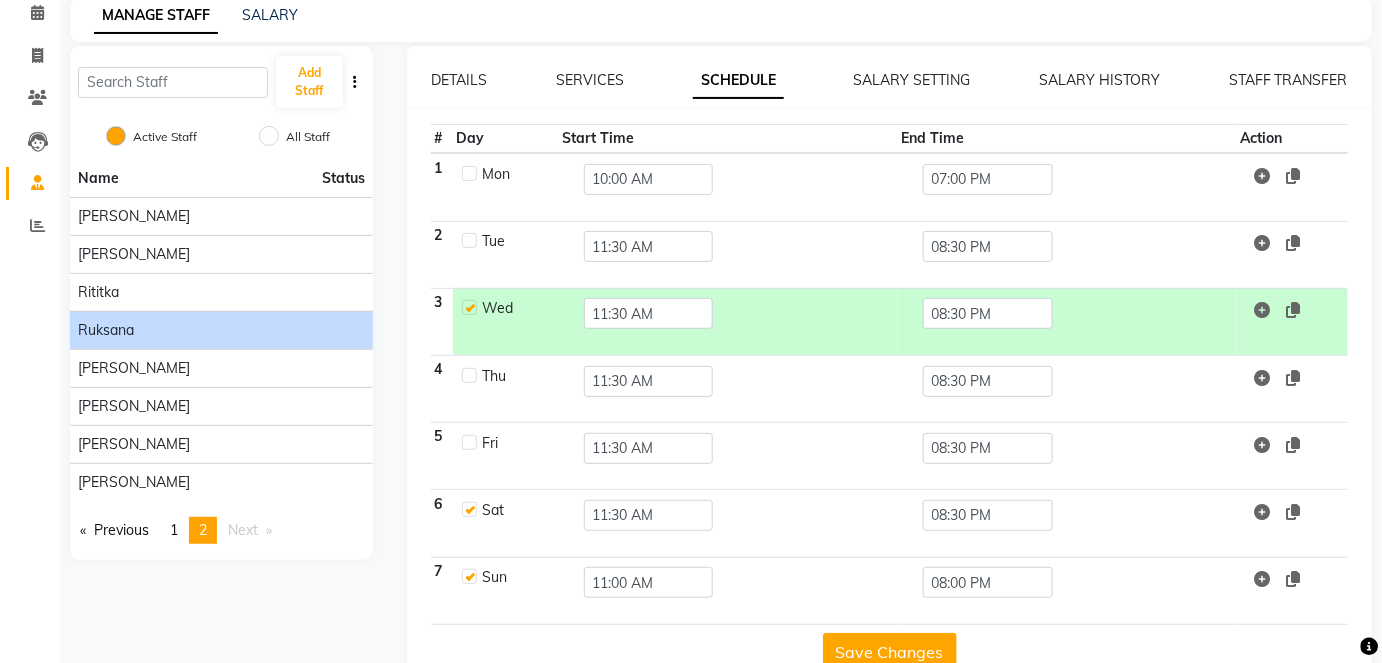 click 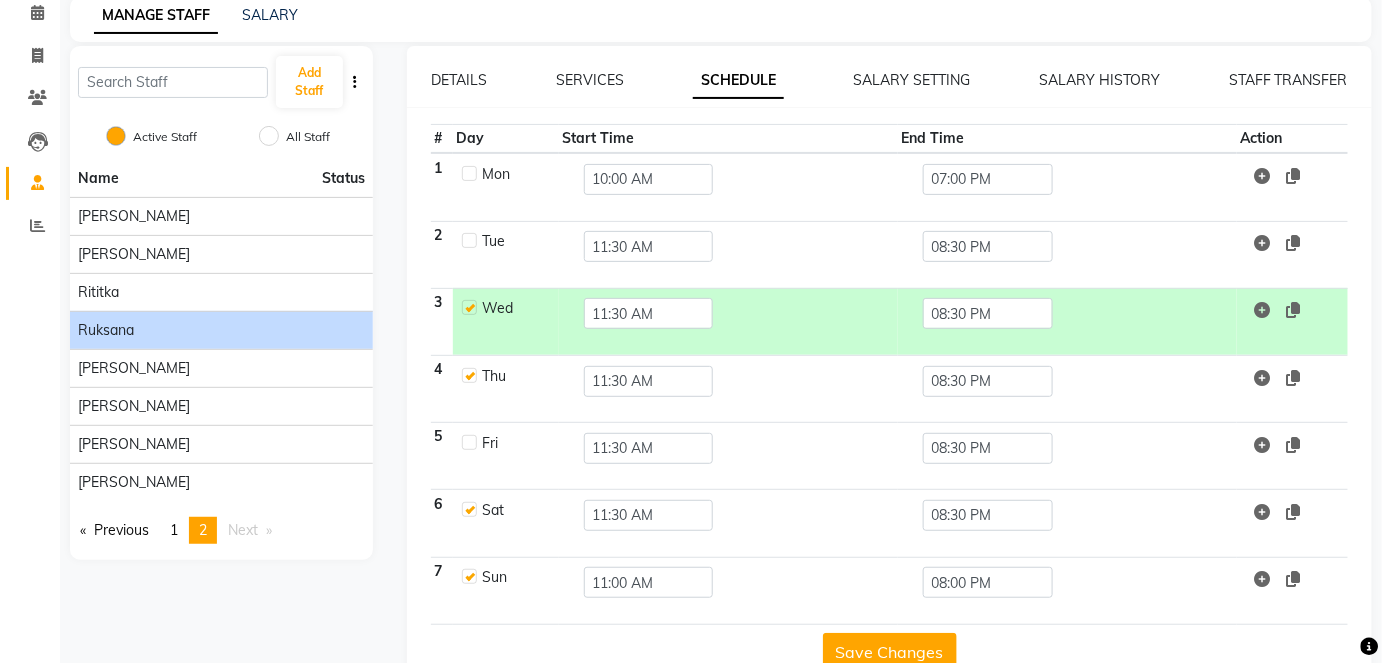 checkbox on "true" 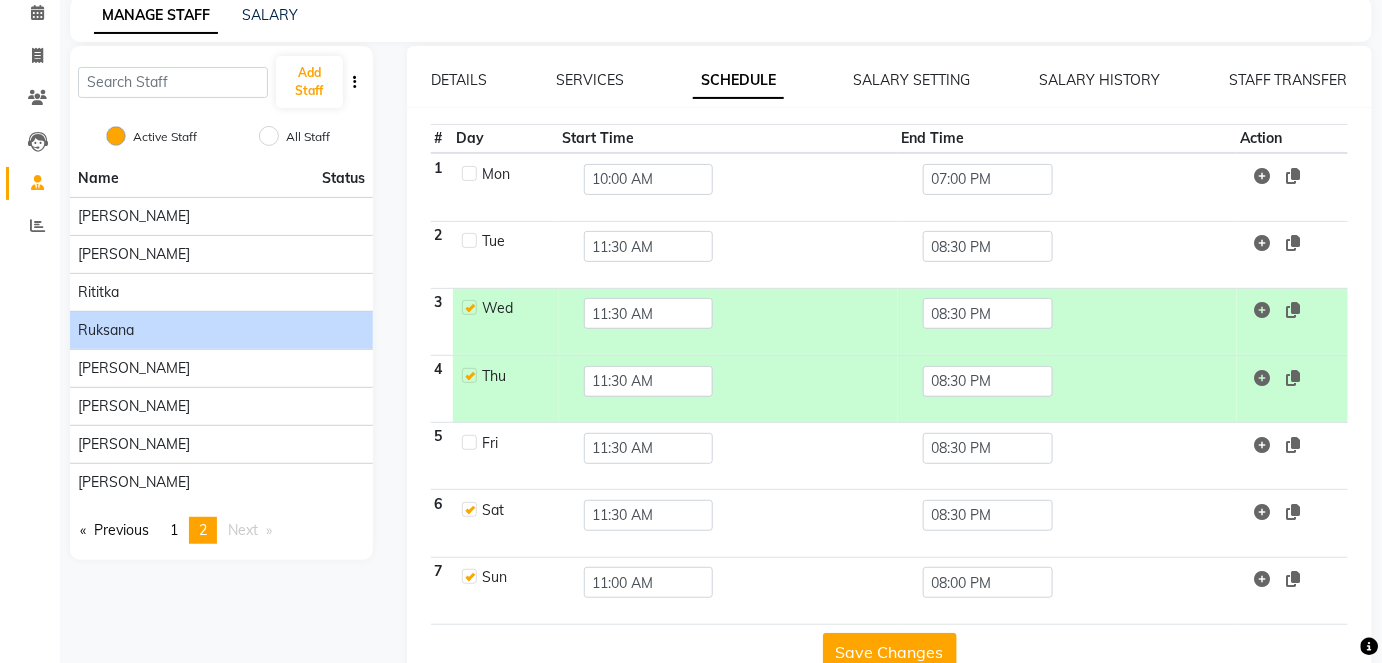 click 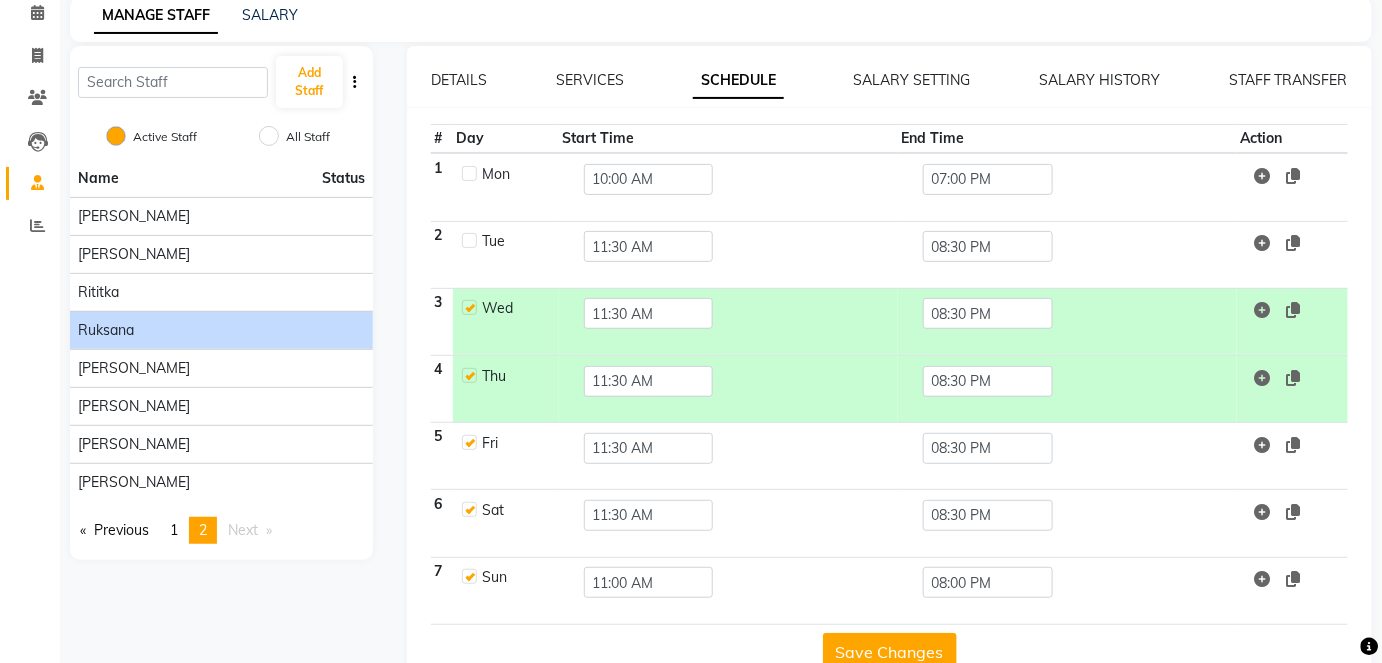 checkbox on "true" 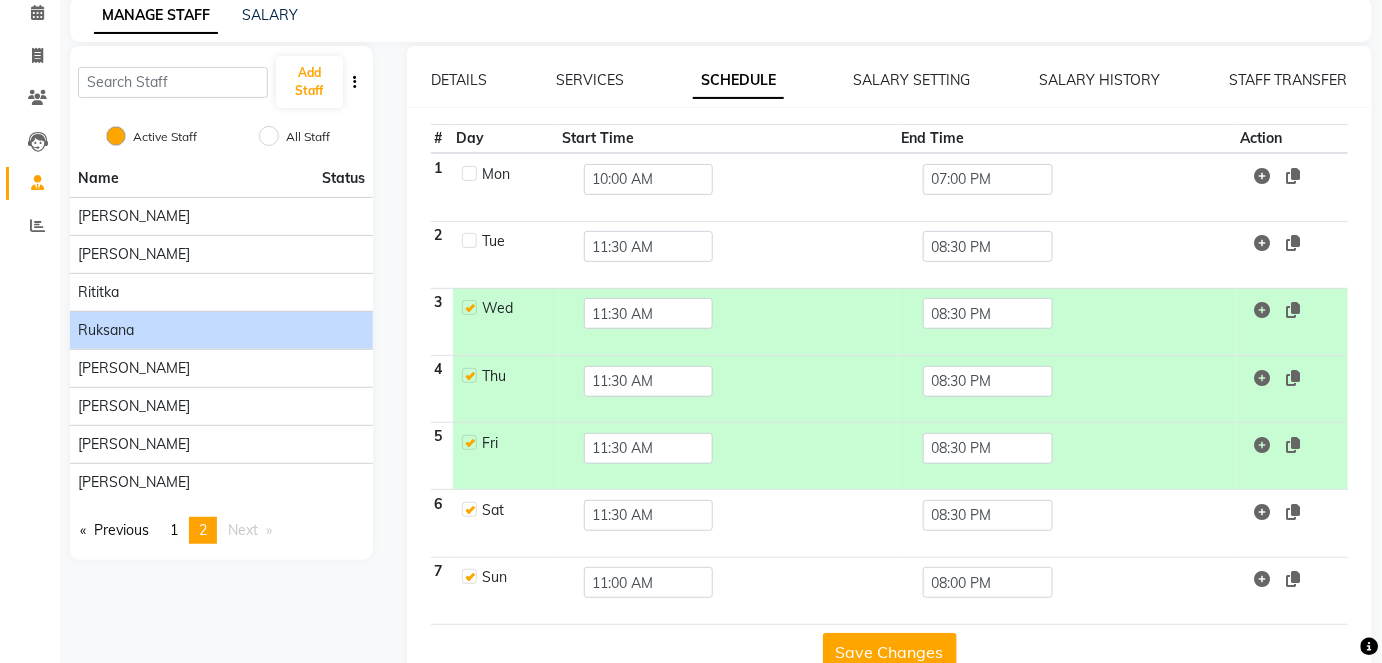 click 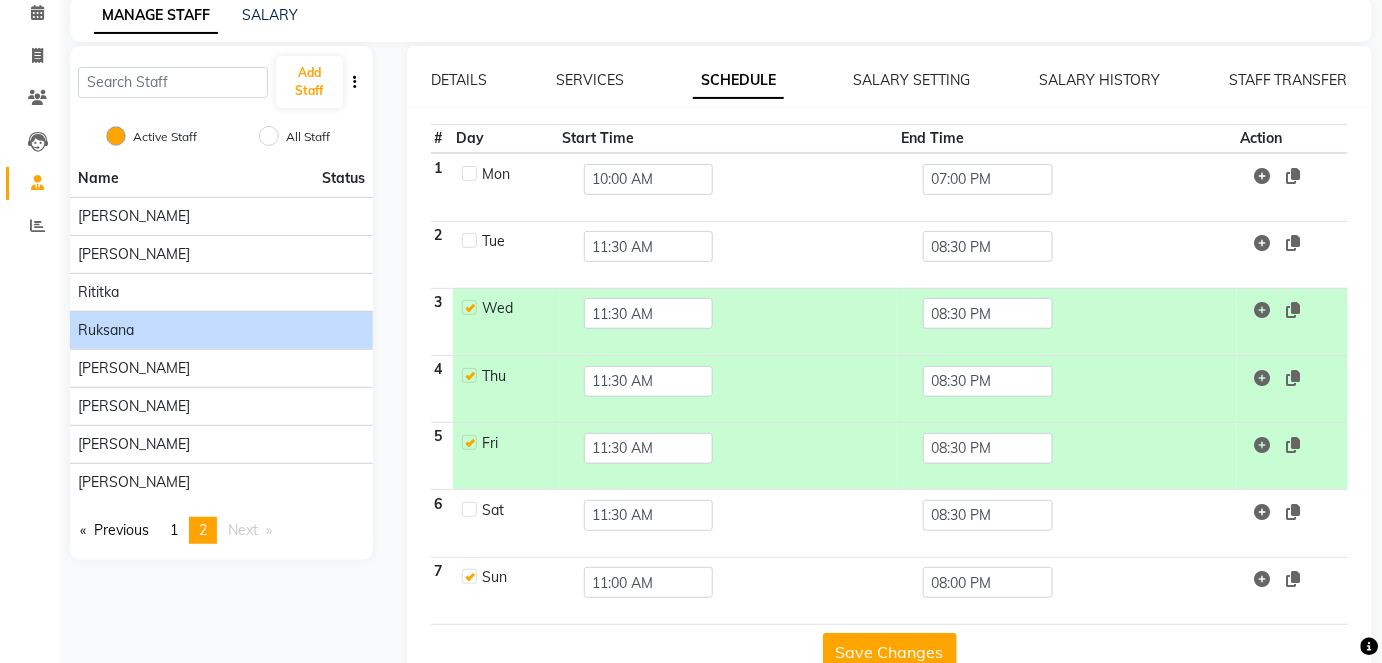 checkbox on "false" 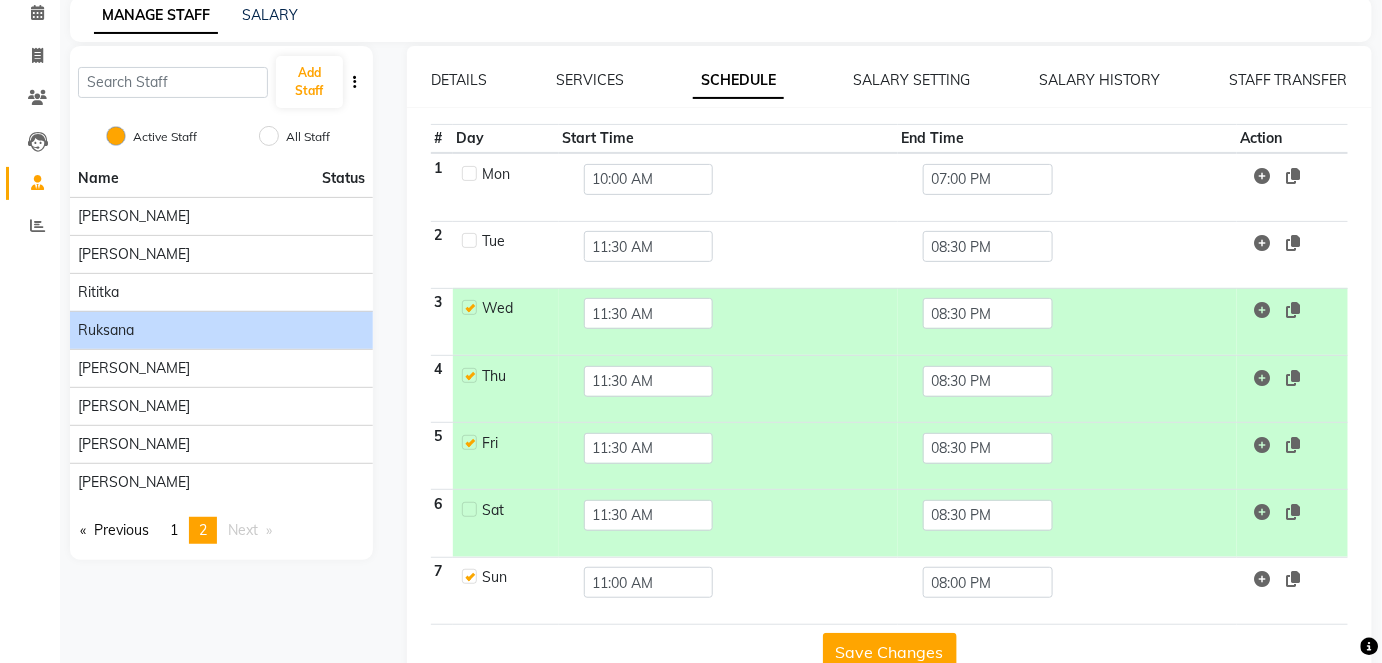 click on "Save Changes" 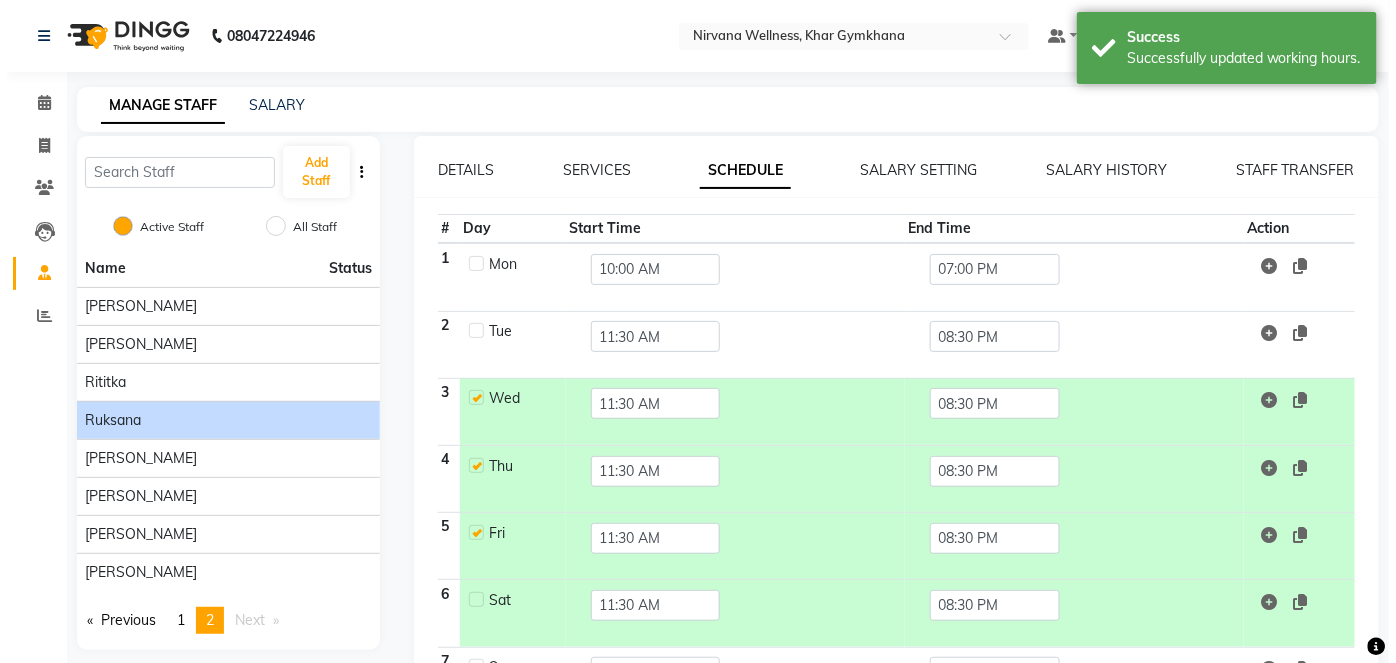 scroll, scrollTop: 0, scrollLeft: 0, axis: both 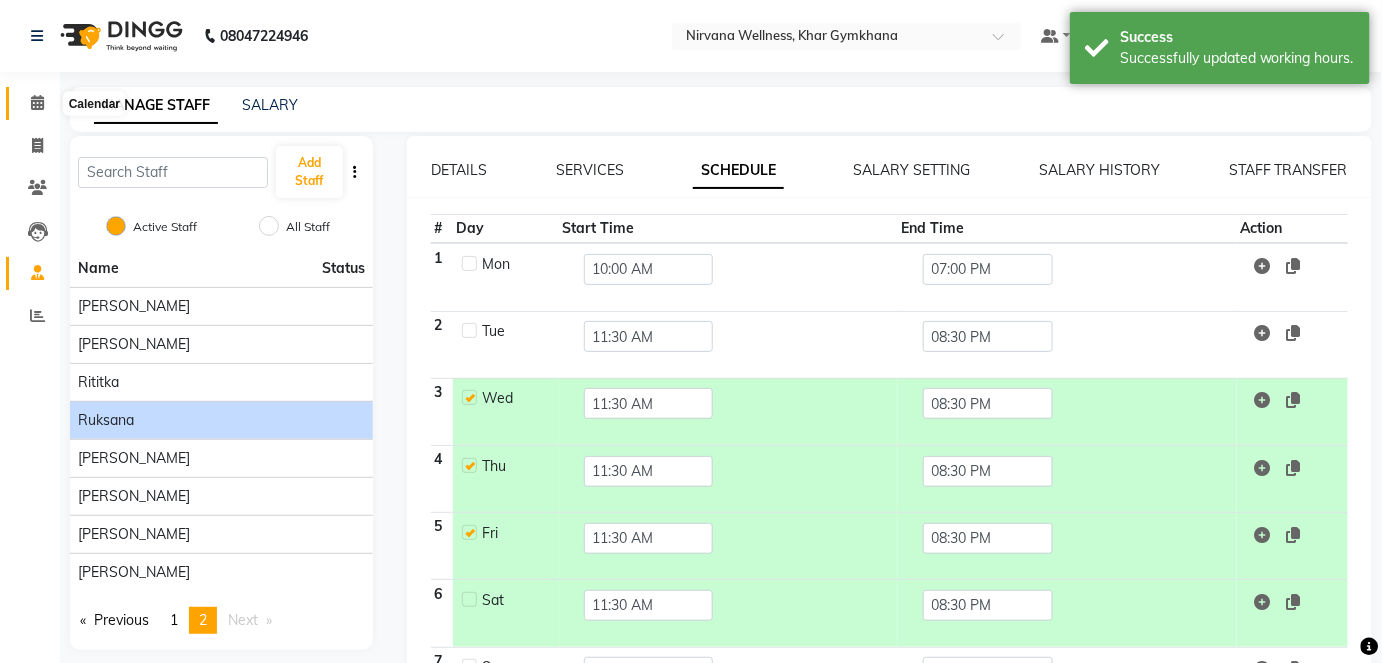 click 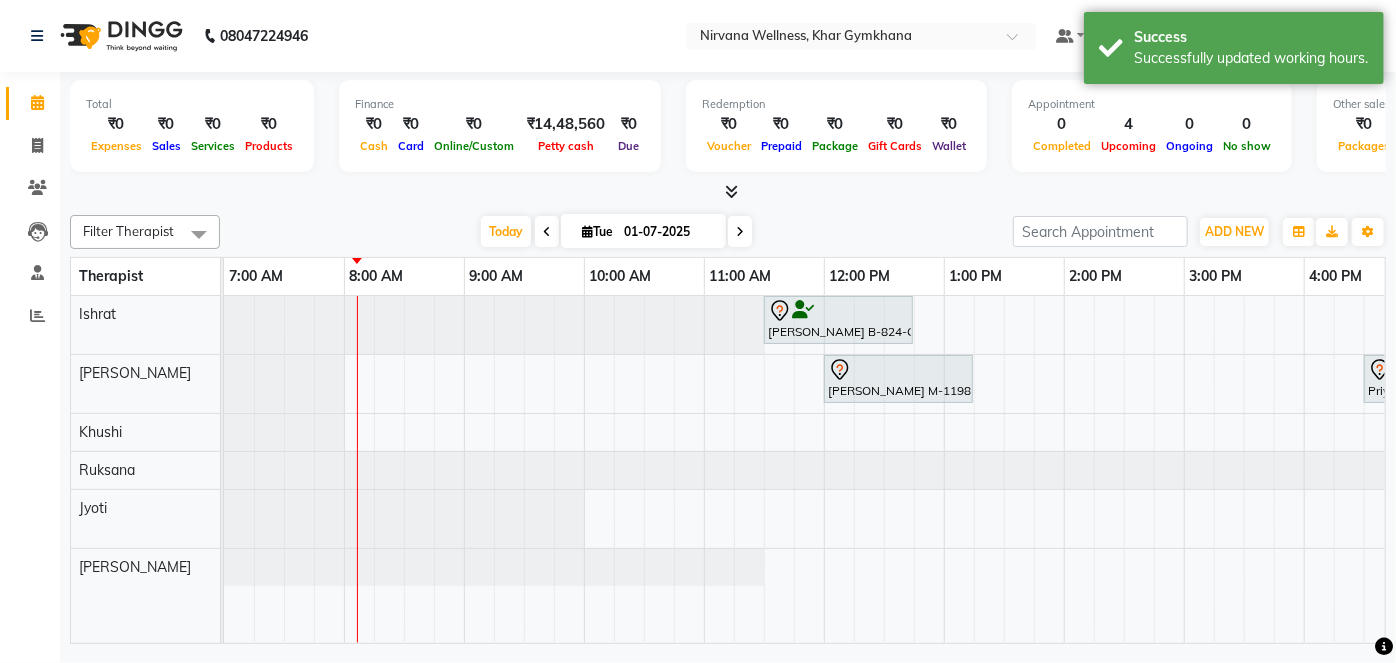 click at bounding box center [740, 232] 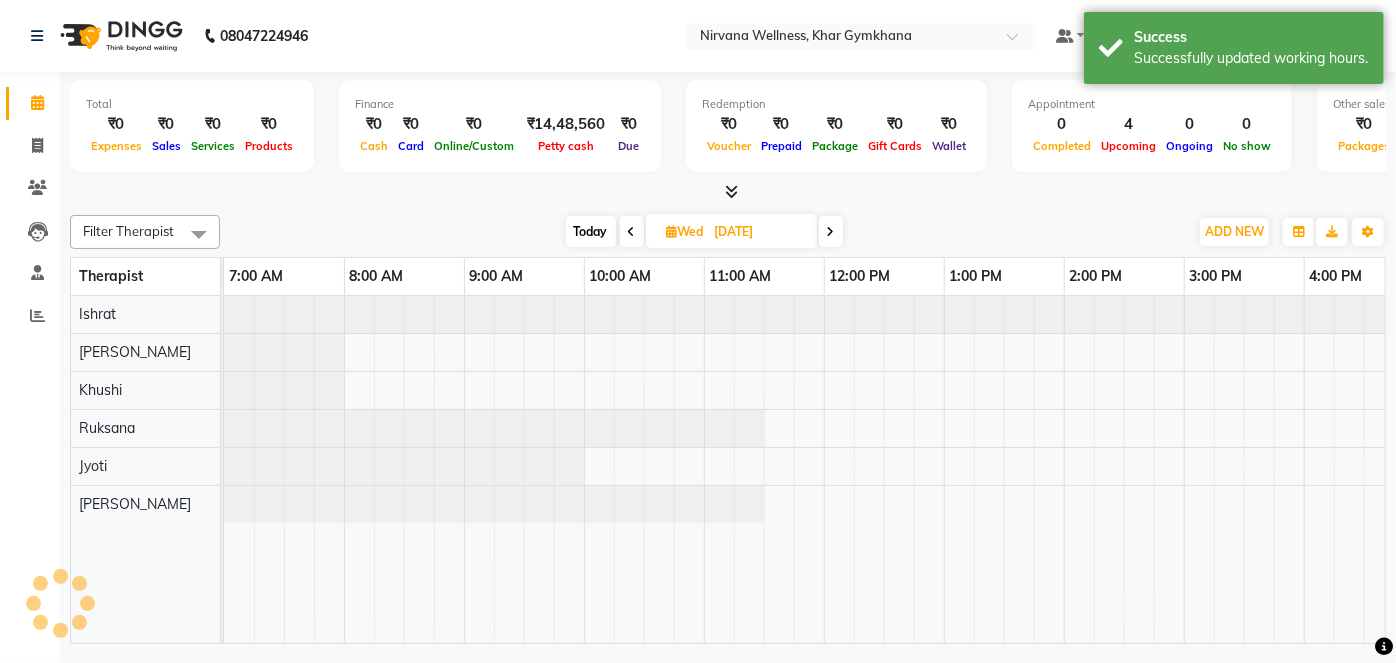 scroll, scrollTop: 0, scrollLeft: 120, axis: horizontal 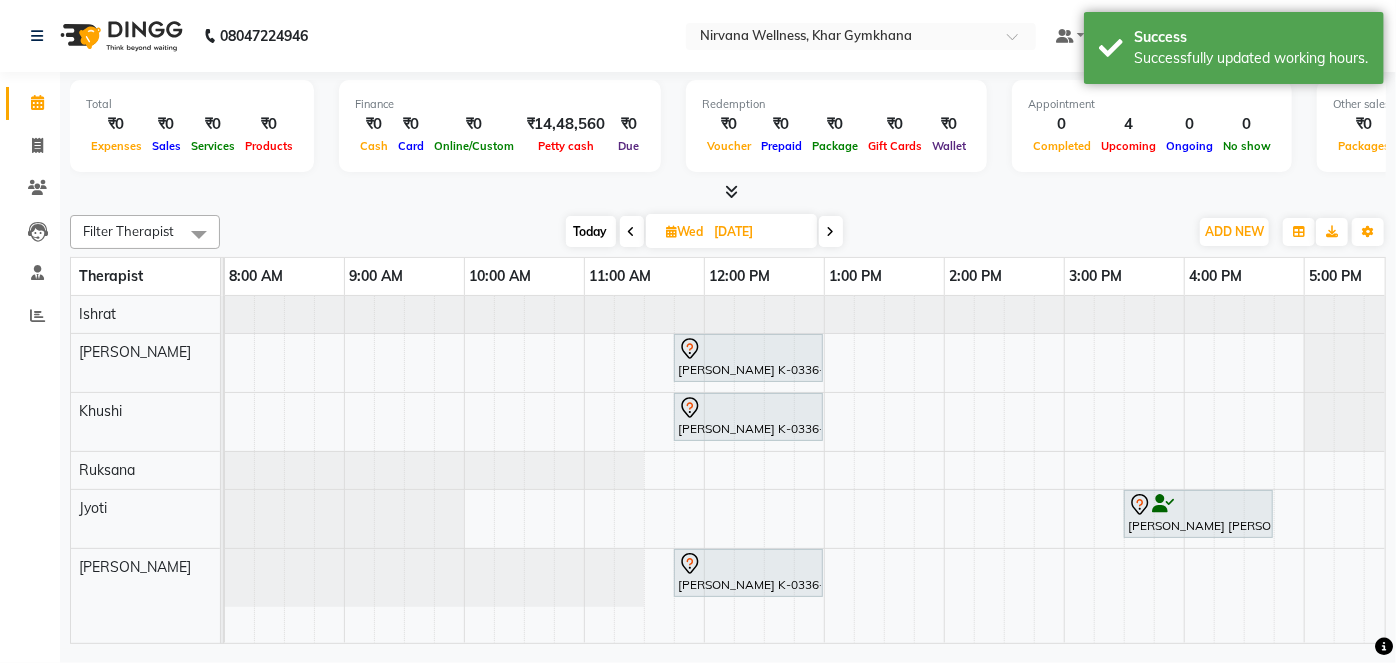 click at bounding box center (831, 231) 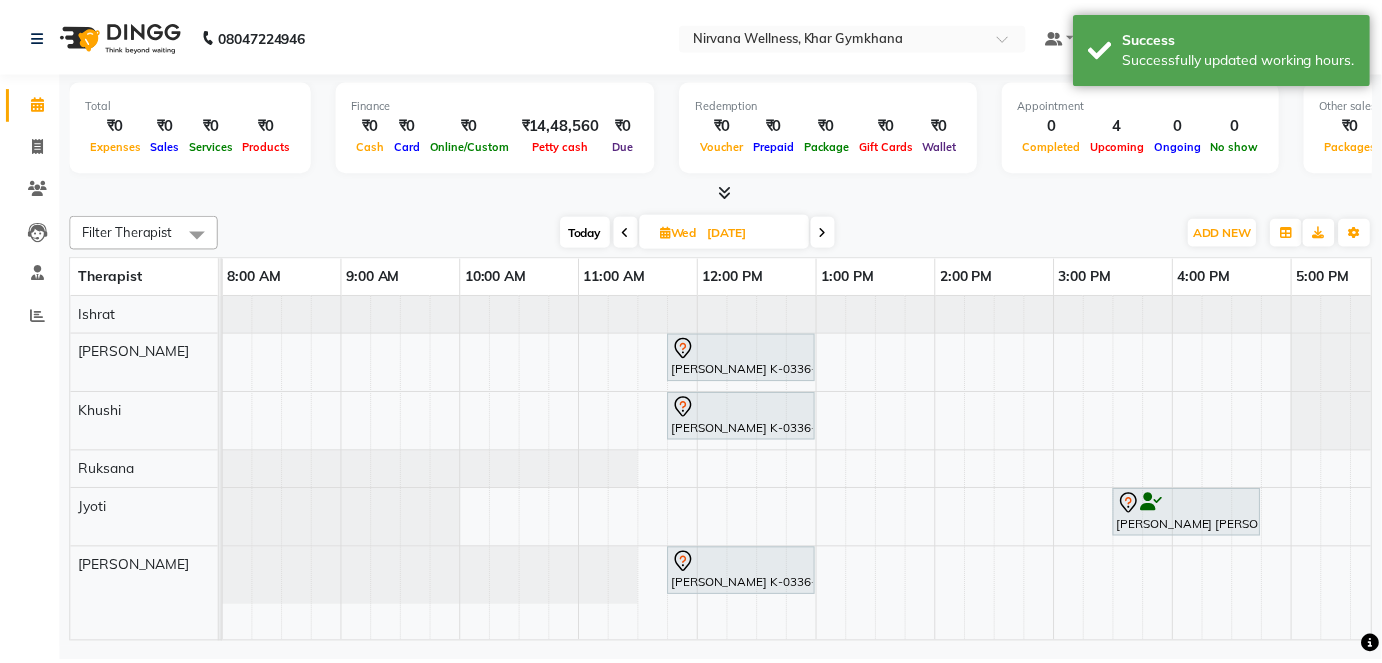 scroll, scrollTop: 0, scrollLeft: 120, axis: horizontal 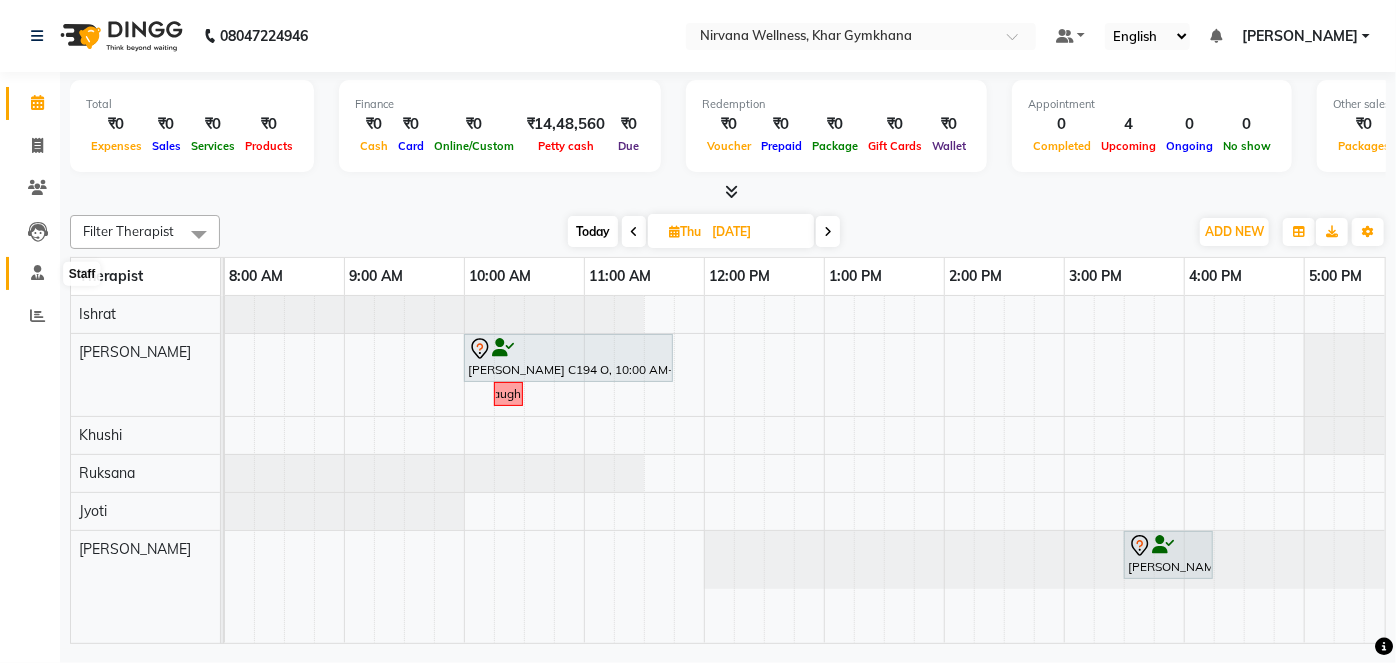 click 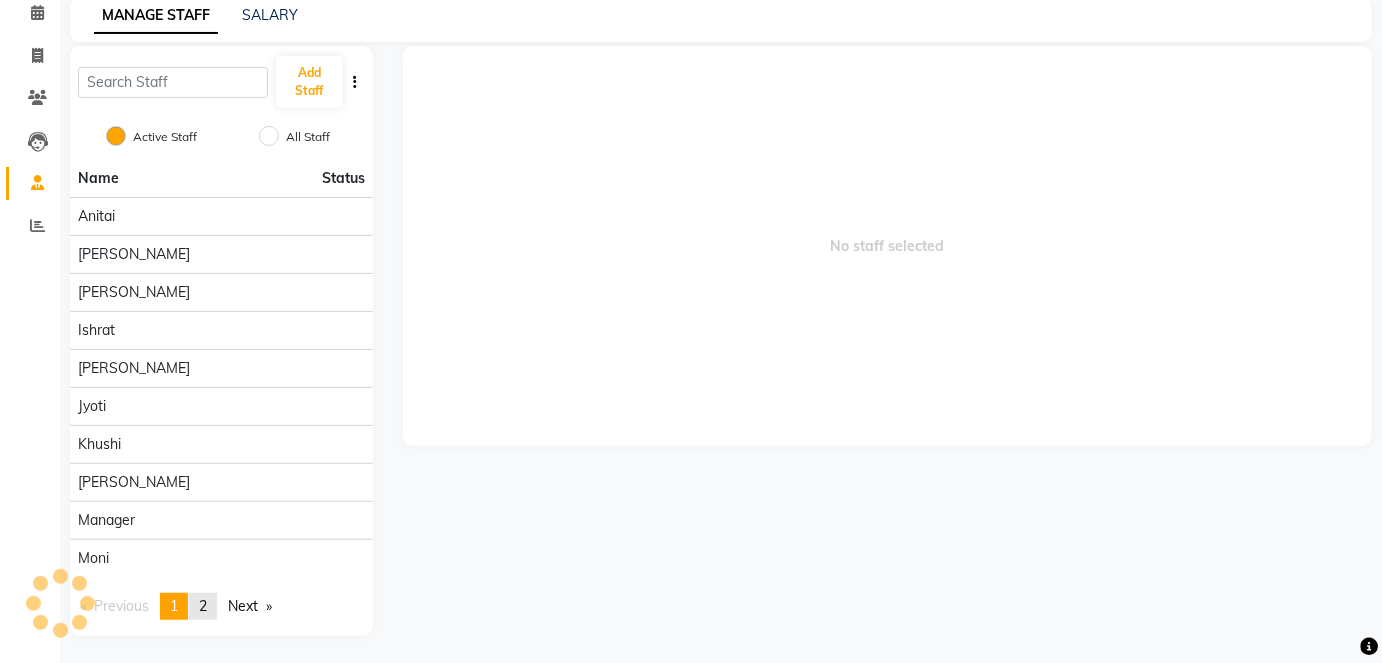 click on "page  2" at bounding box center [203, 606] 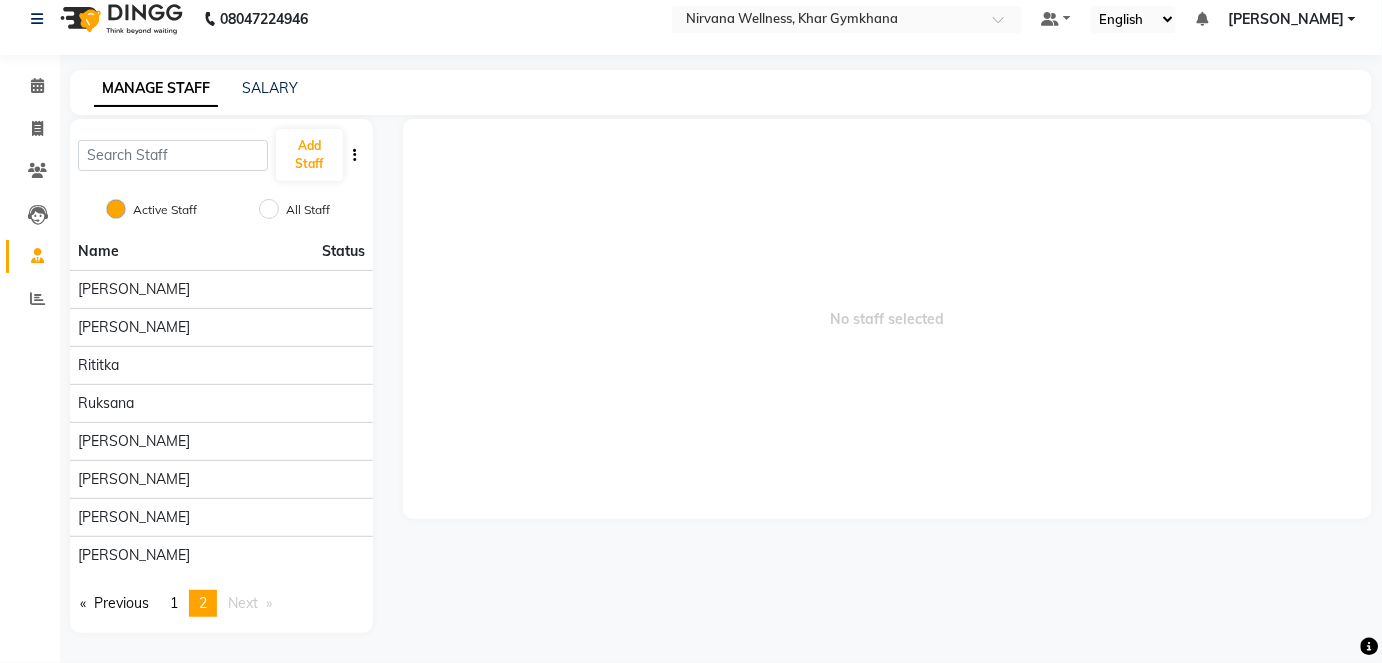 scroll, scrollTop: 14, scrollLeft: 0, axis: vertical 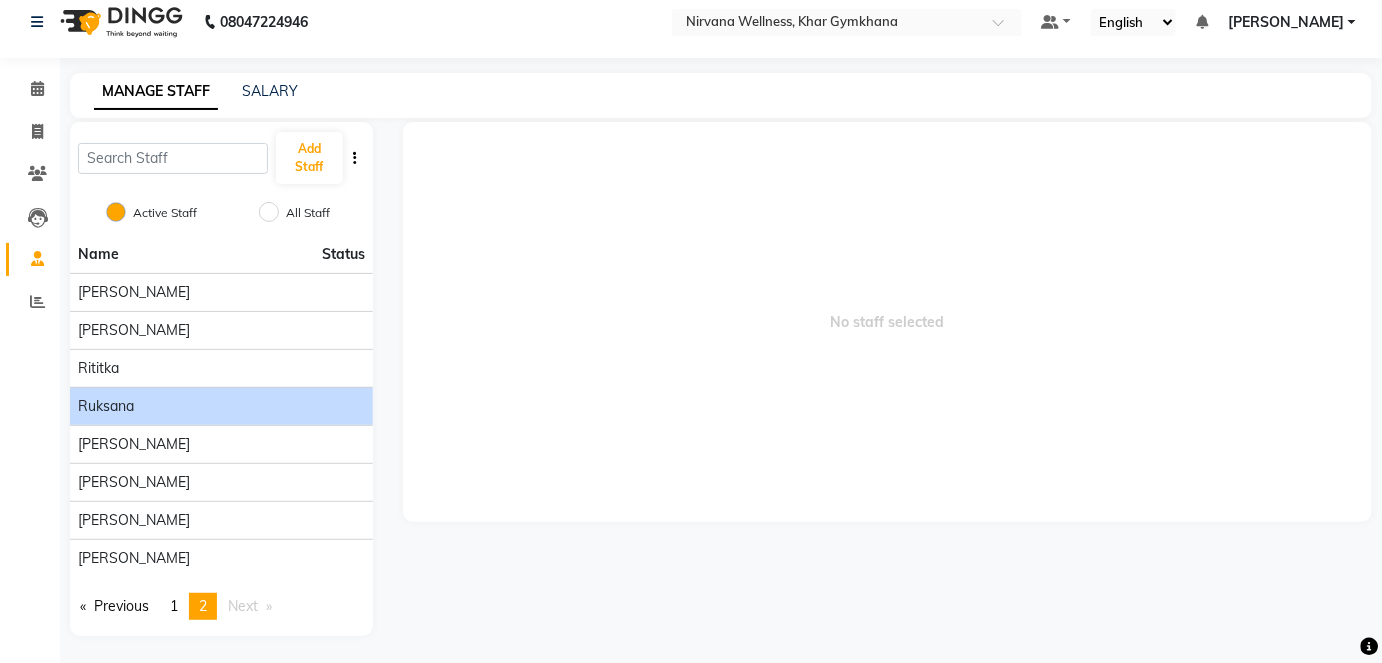 click on "Ruksana" 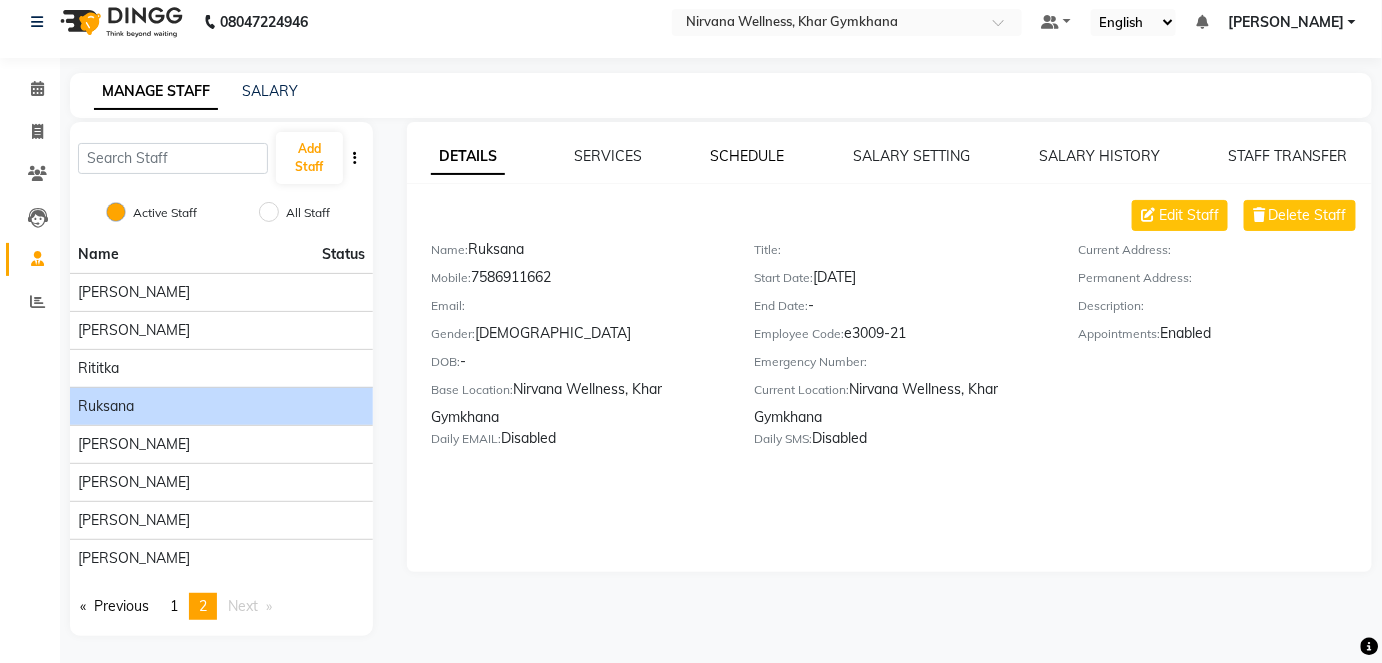 click on "SCHEDULE" 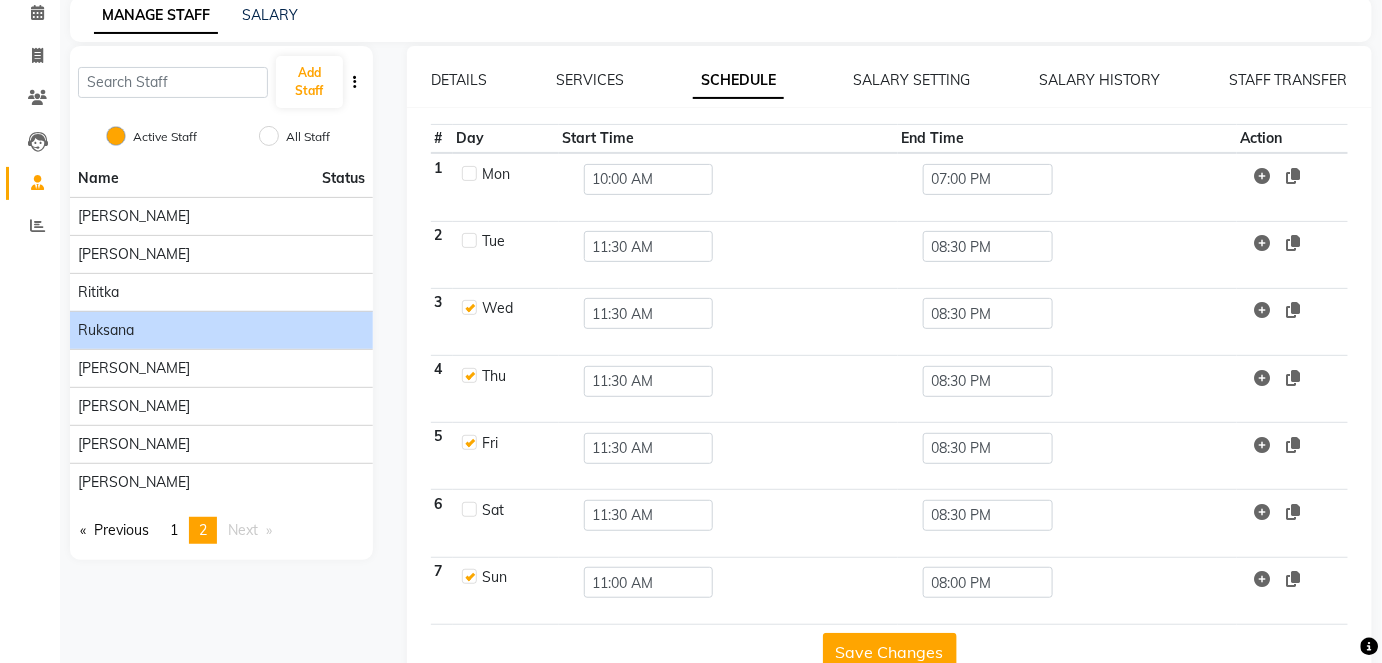 scroll, scrollTop: 0, scrollLeft: 0, axis: both 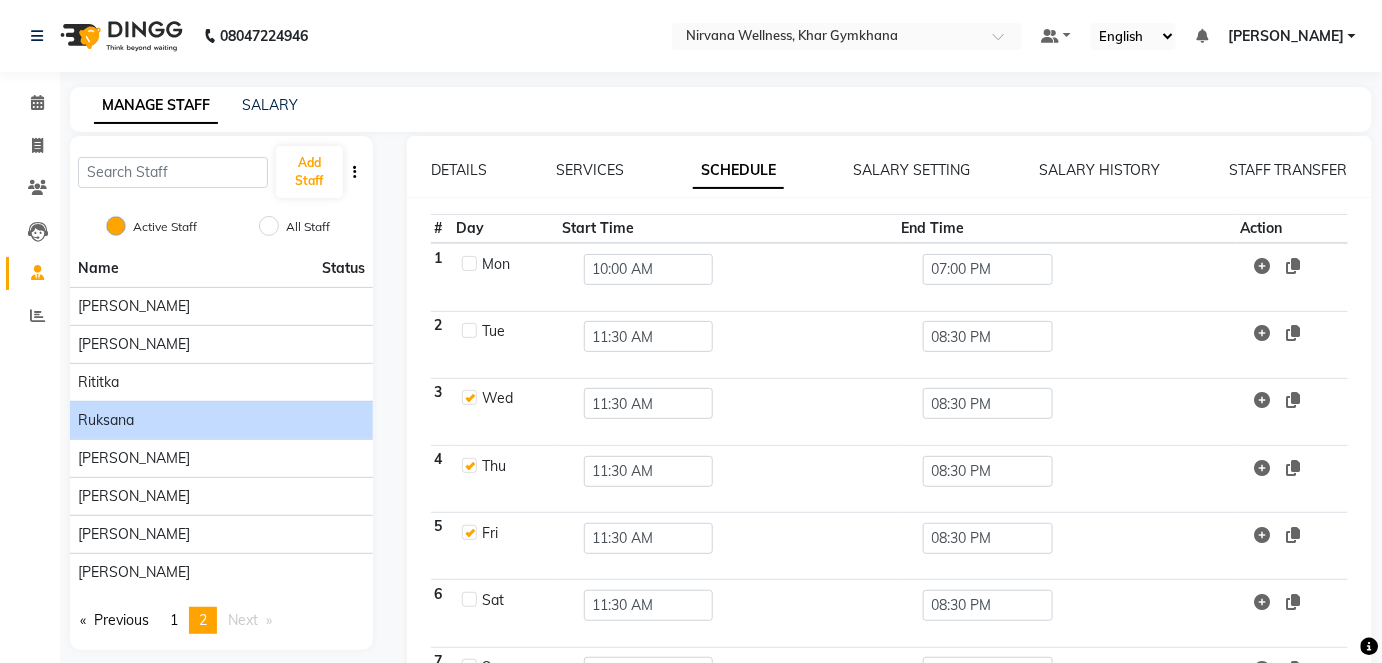 click 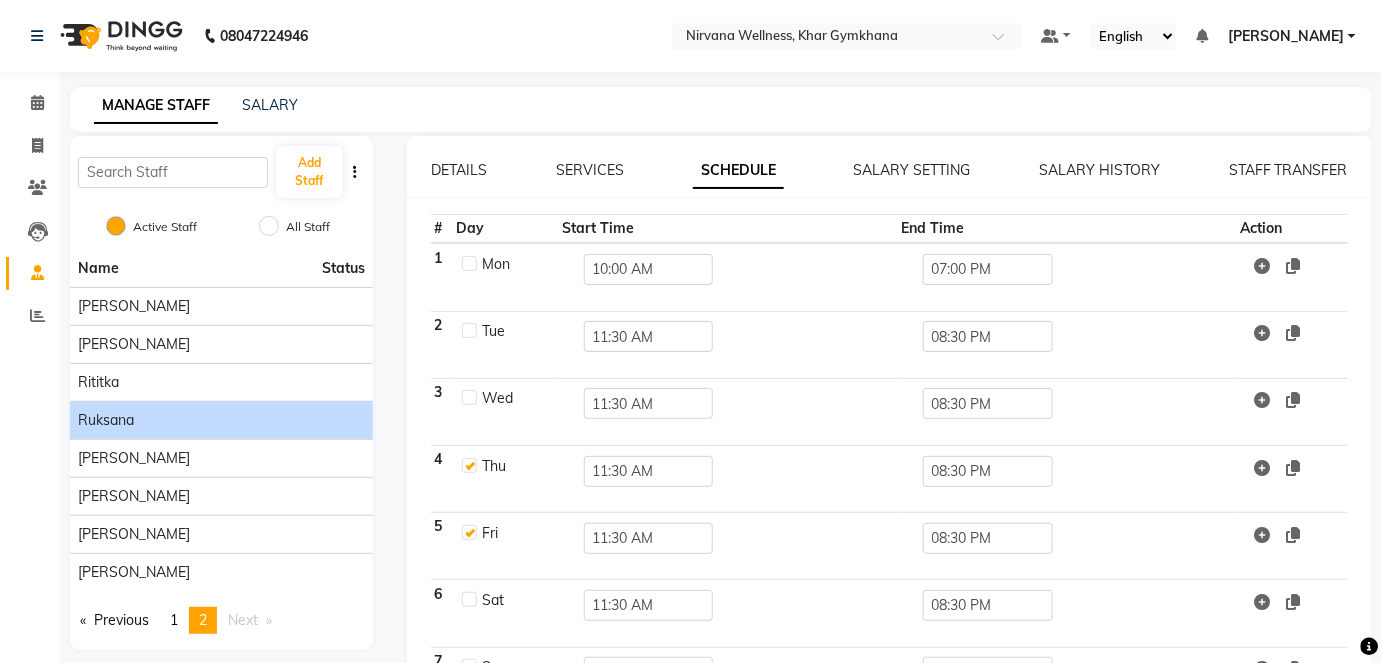 checkbox on "false" 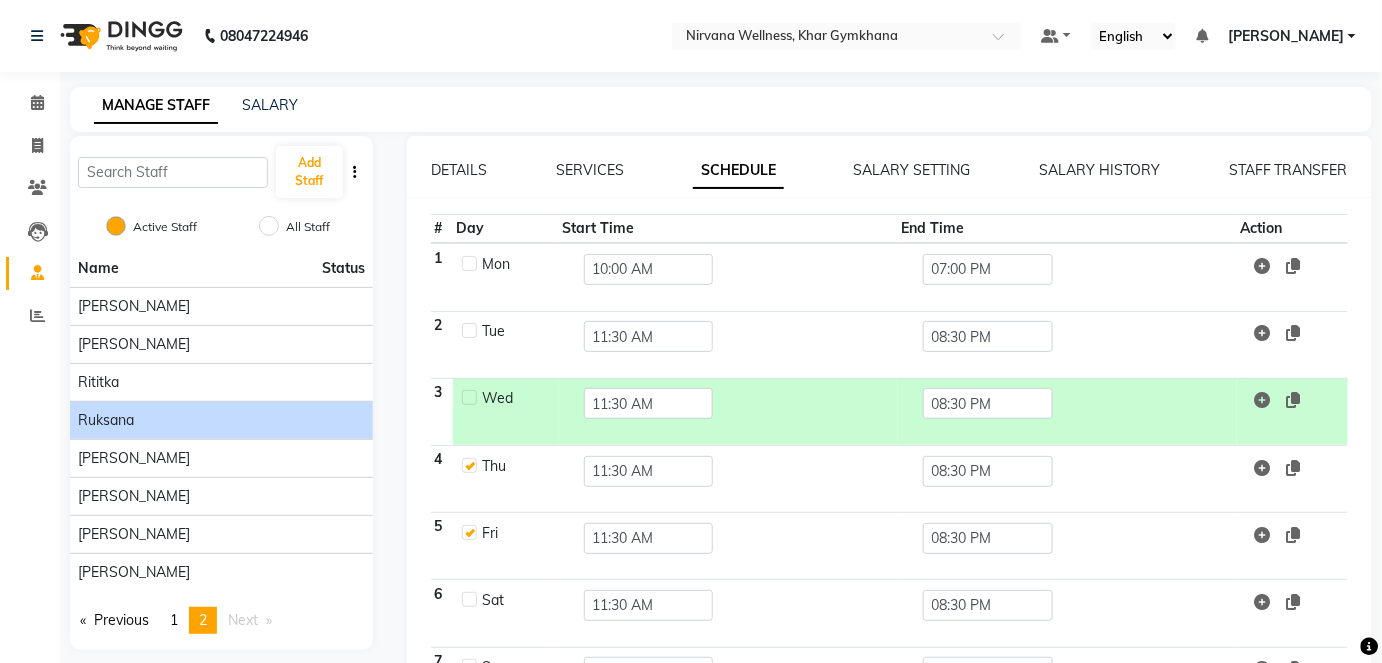 click 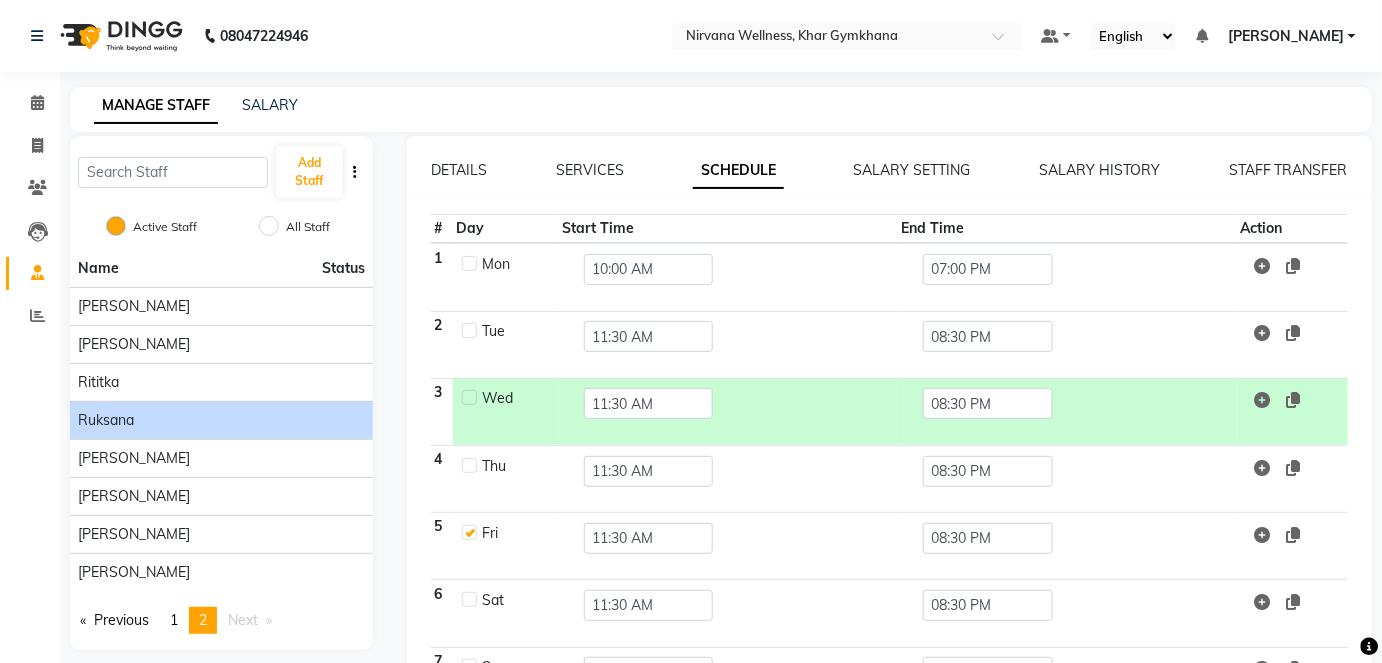 checkbox on "false" 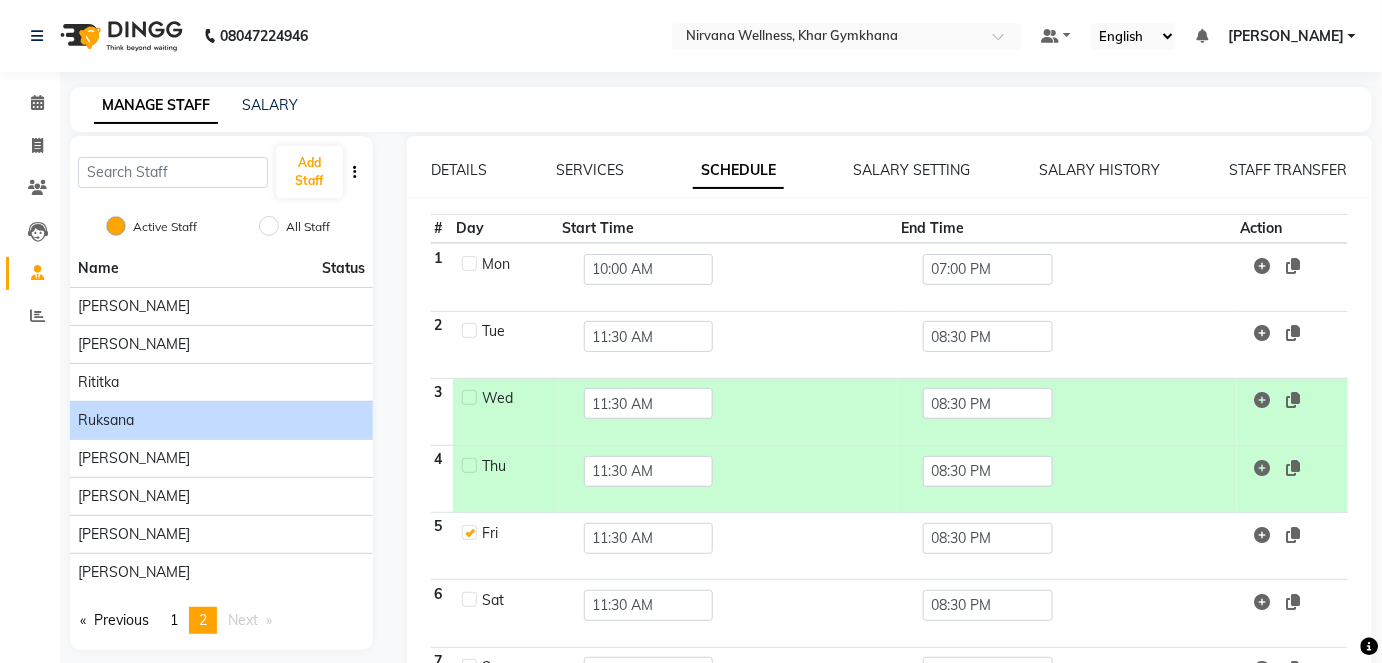 click 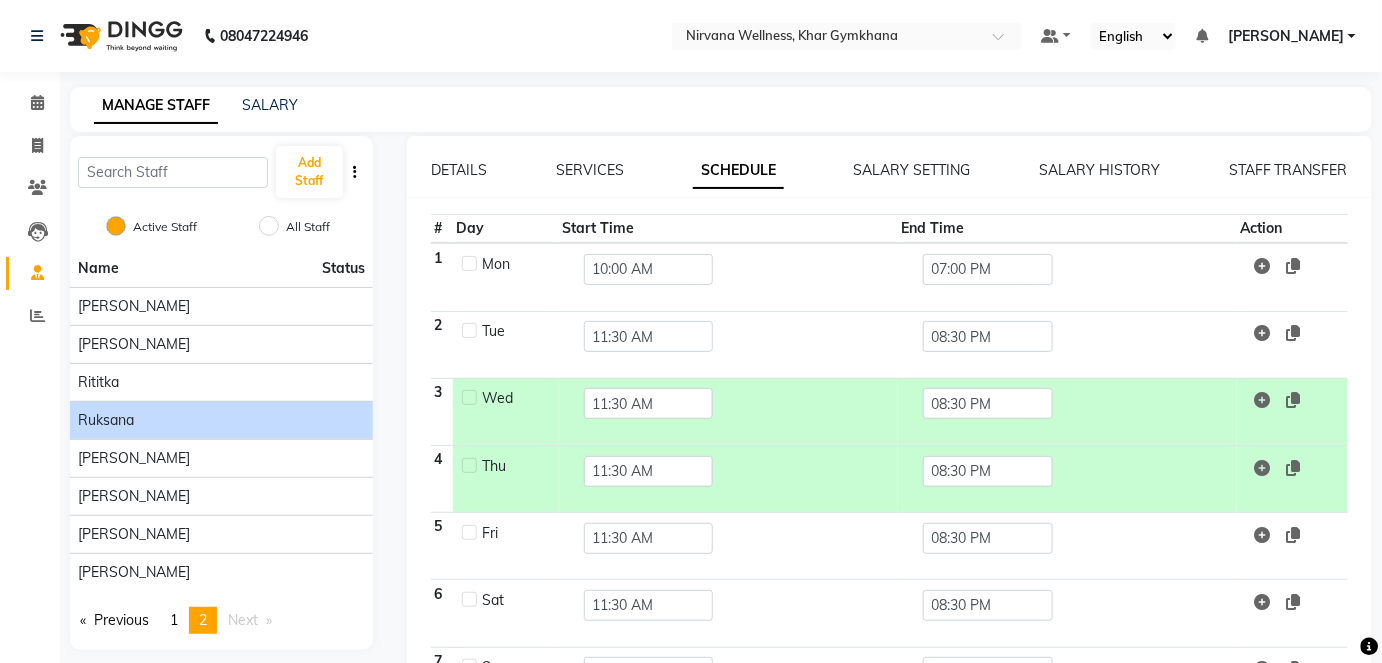 checkbox on "false" 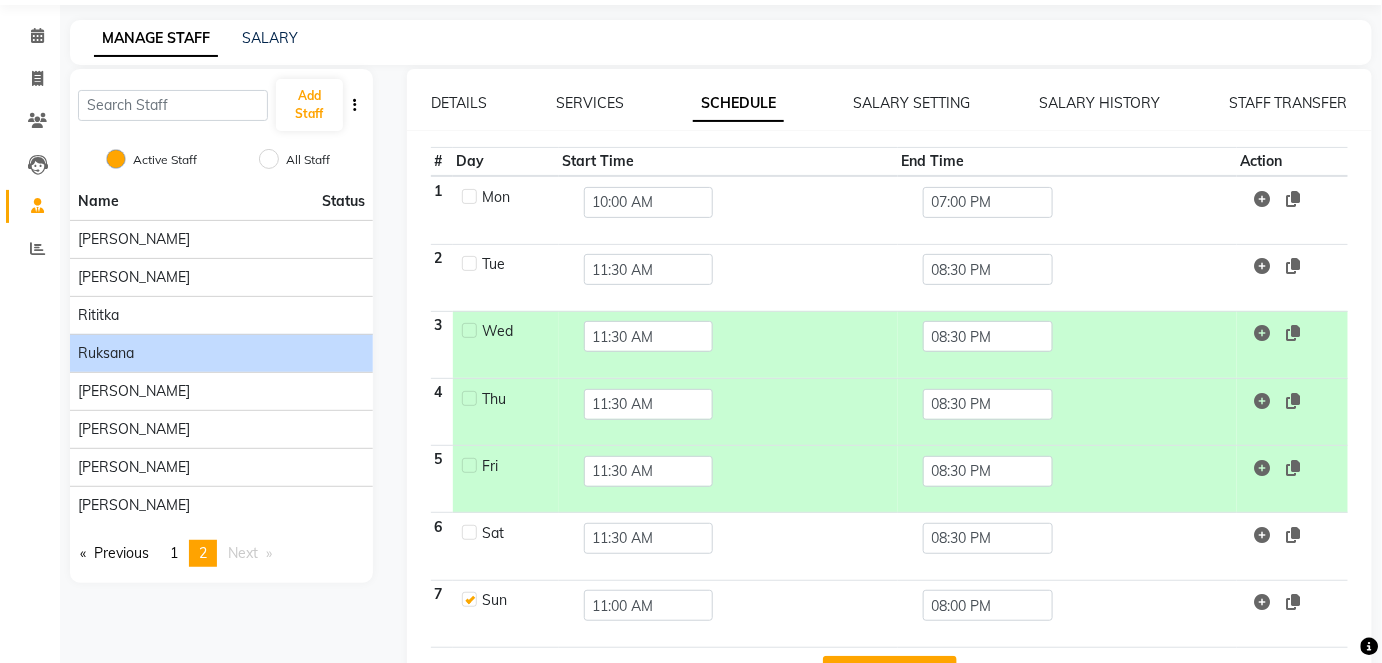 scroll, scrollTop: 131, scrollLeft: 0, axis: vertical 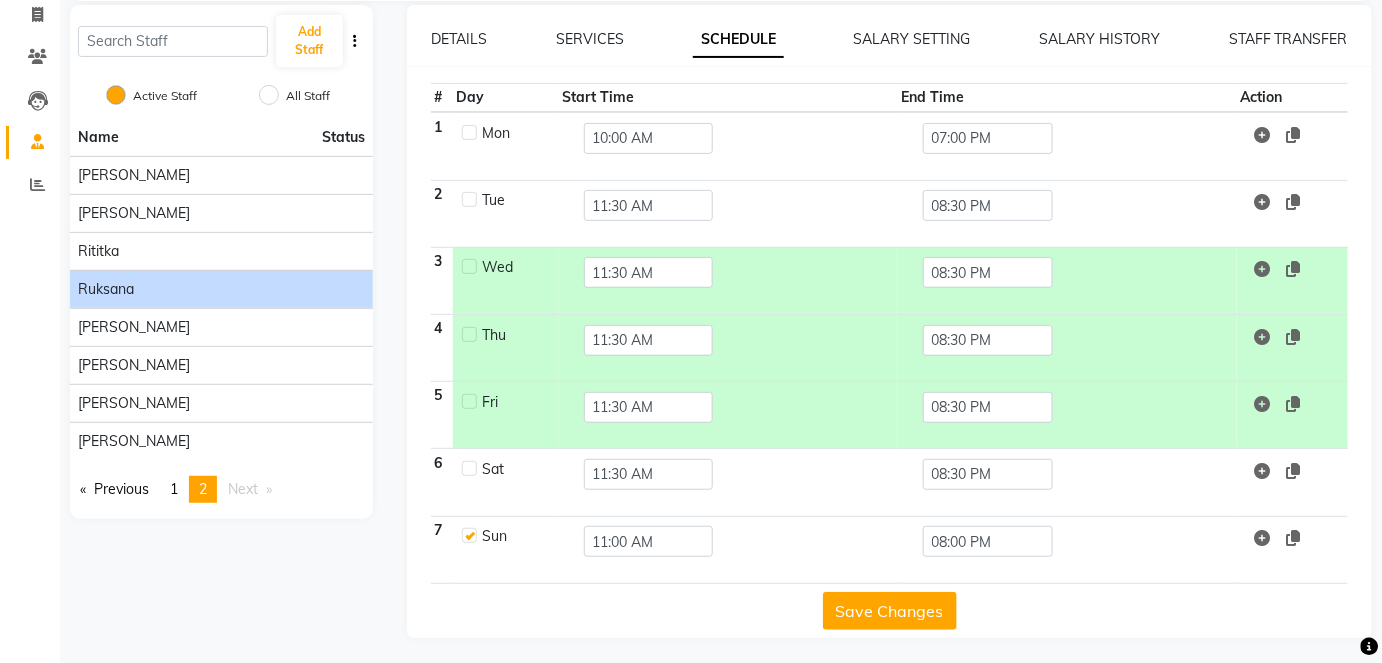 click on "Save Changes" 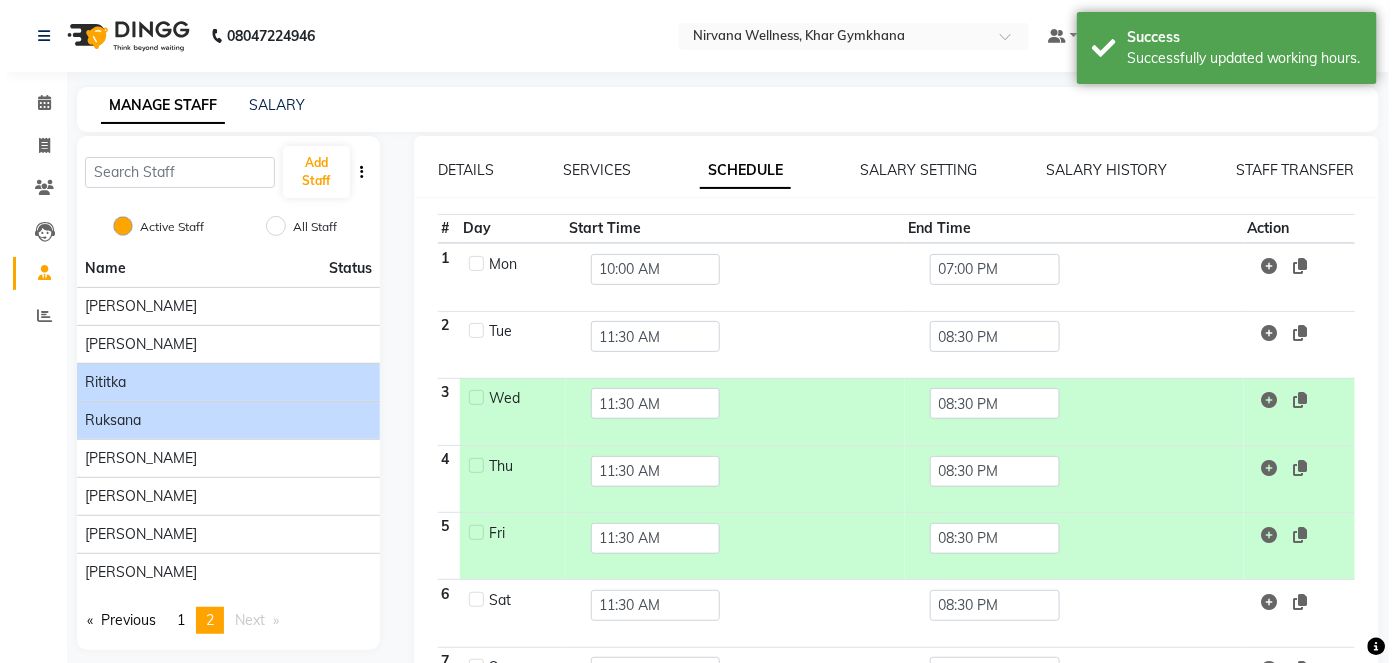 scroll, scrollTop: 0, scrollLeft: 0, axis: both 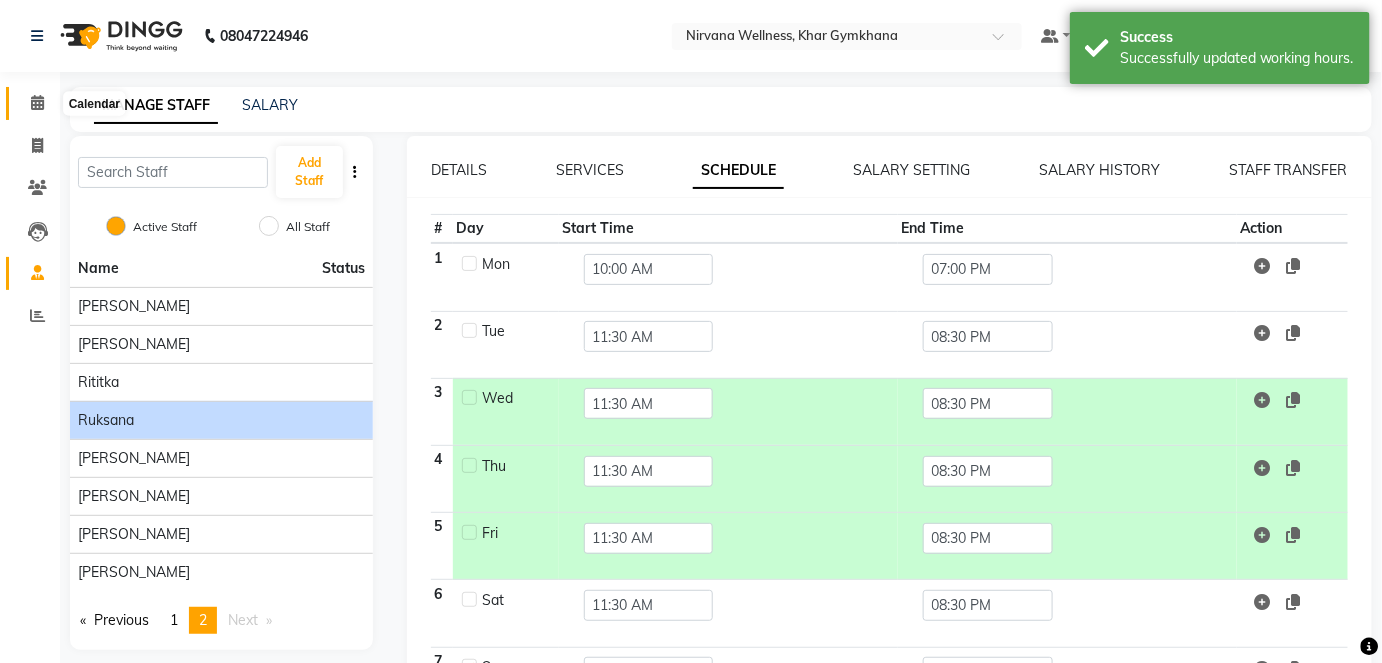 click 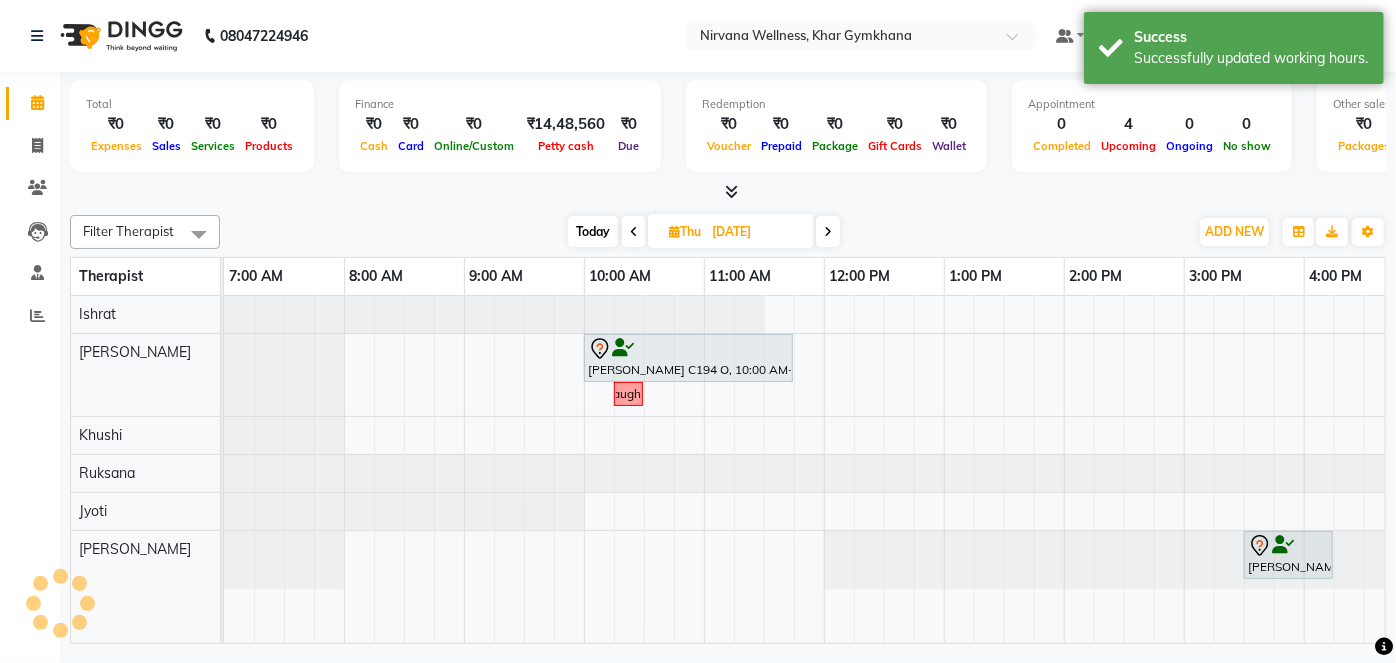 scroll, scrollTop: 0, scrollLeft: 0, axis: both 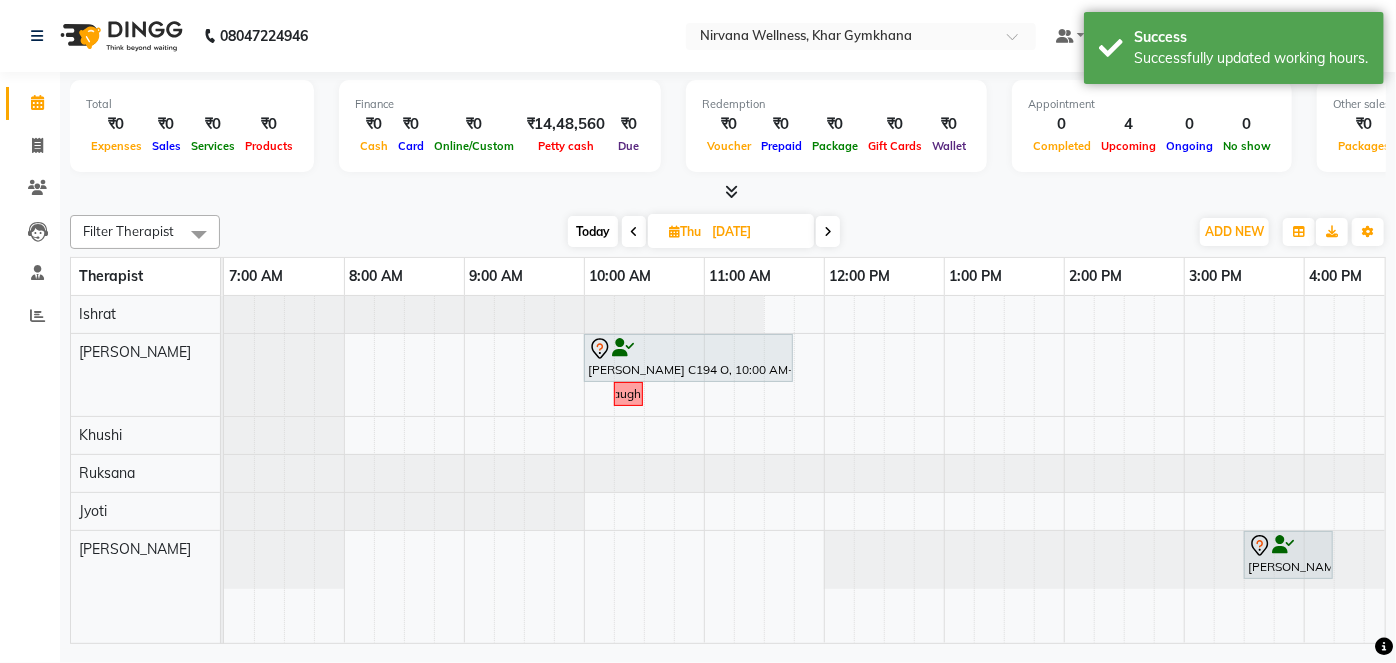 click on "Today" at bounding box center [593, 231] 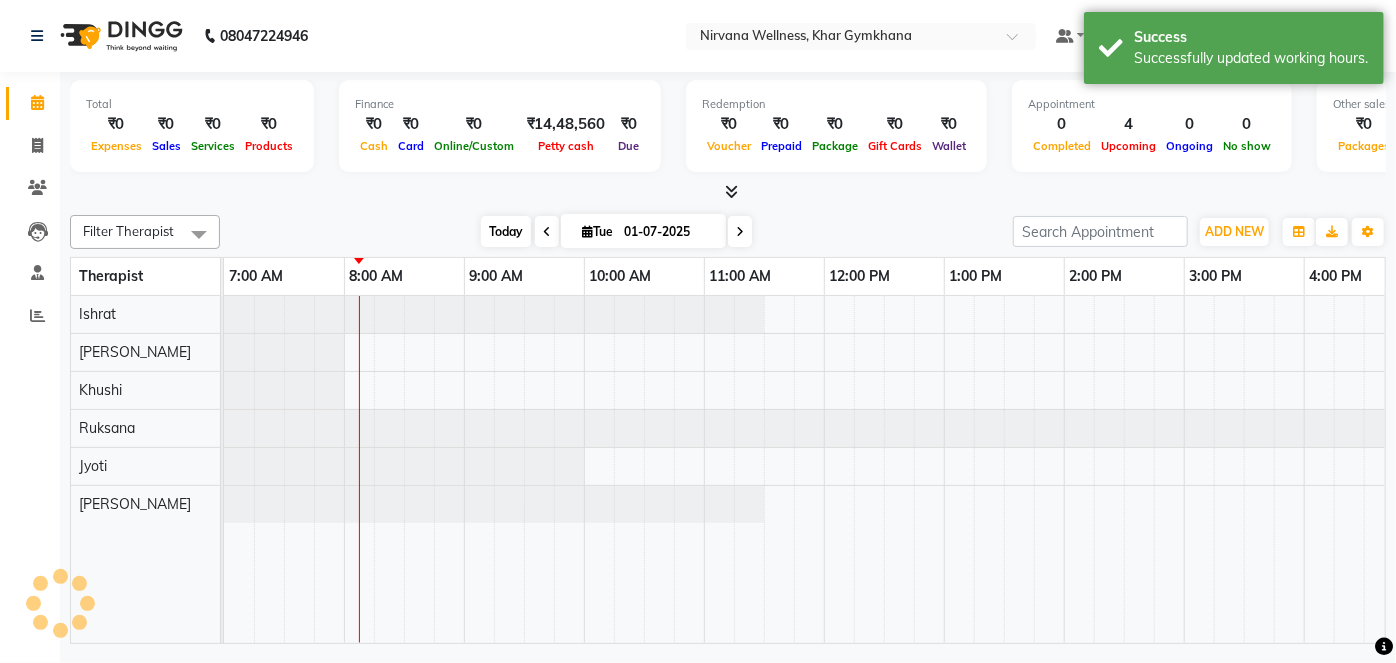 scroll, scrollTop: 0, scrollLeft: 120, axis: horizontal 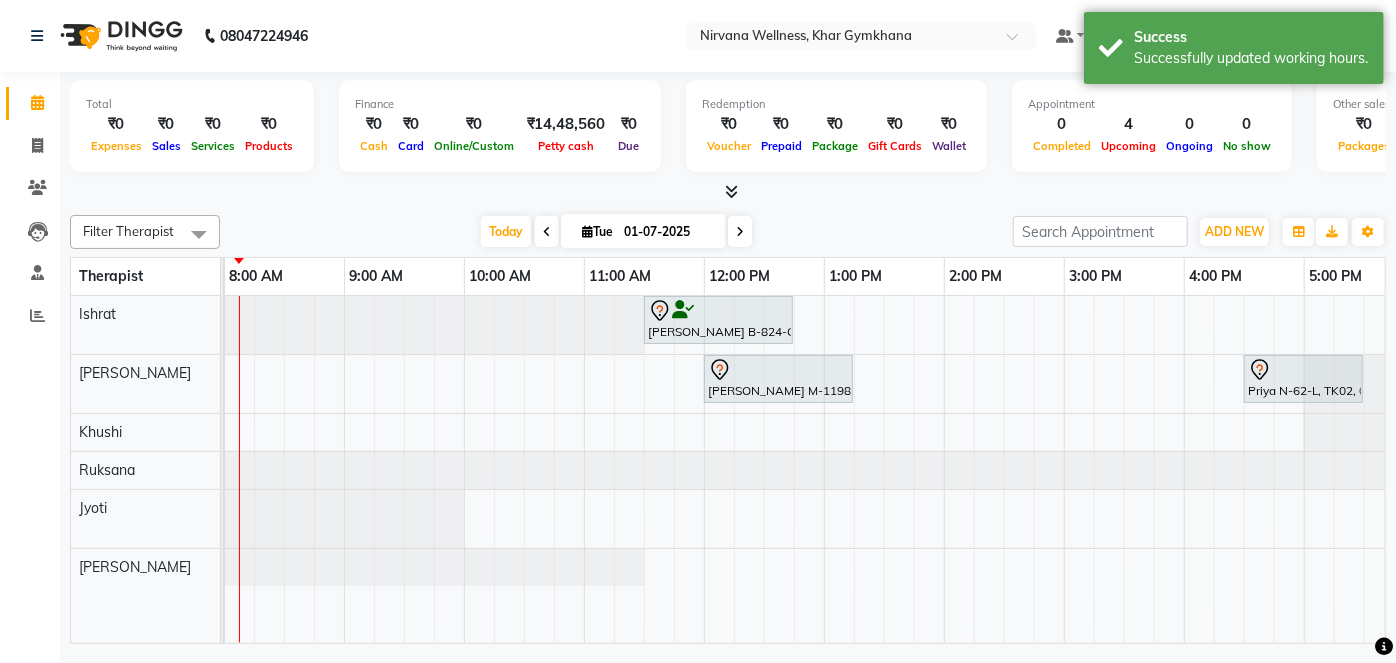 click at bounding box center [740, 232] 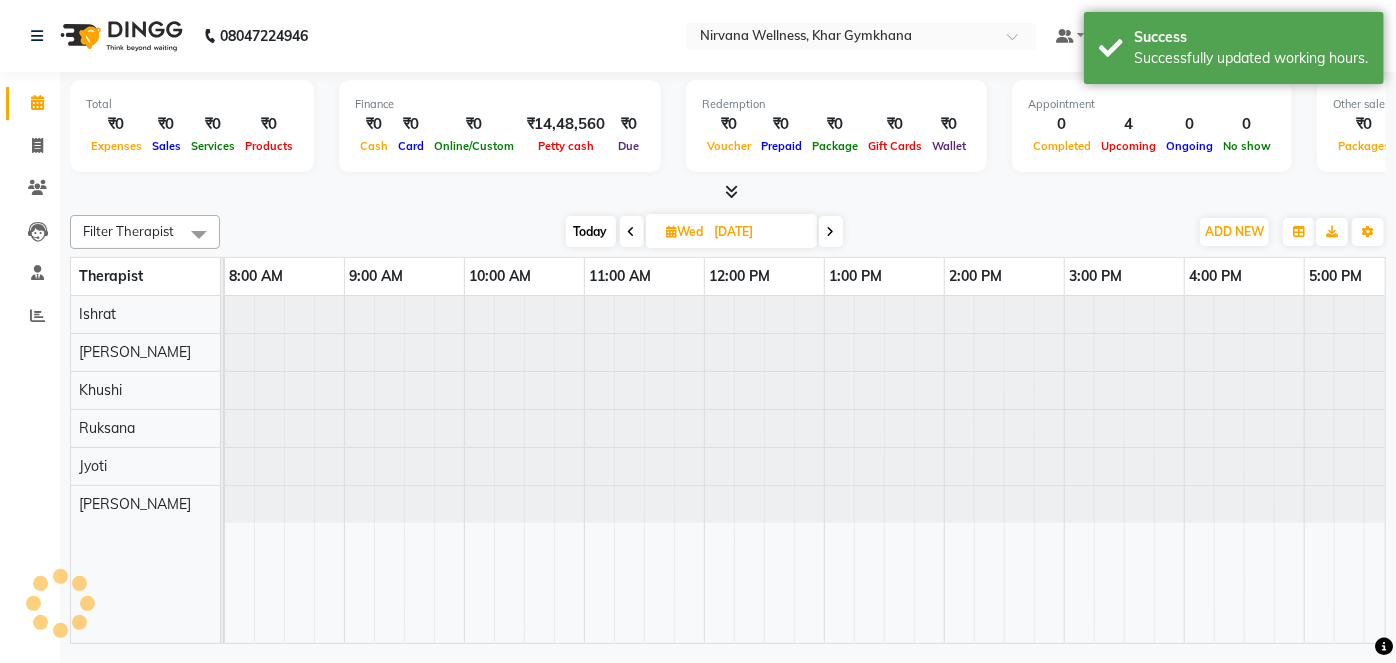 scroll, scrollTop: 0, scrollLeft: 0, axis: both 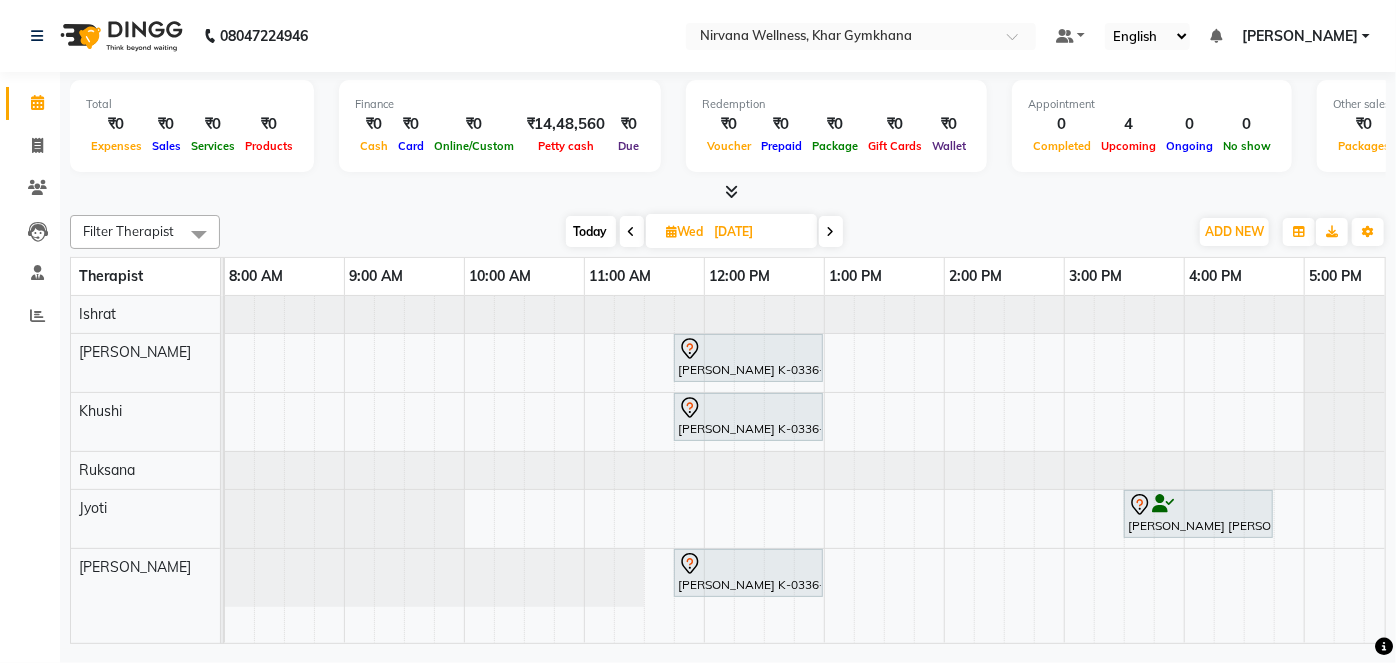 click at bounding box center [831, 232] 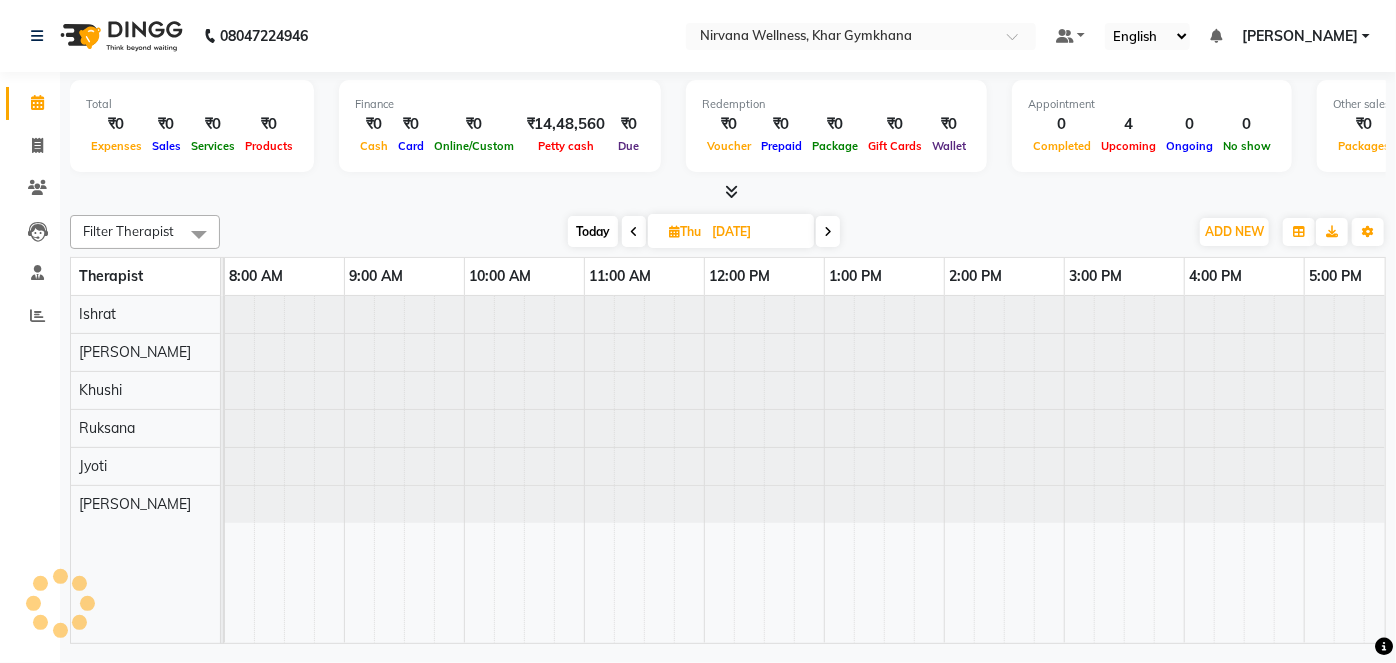 scroll, scrollTop: 0, scrollLeft: 120, axis: horizontal 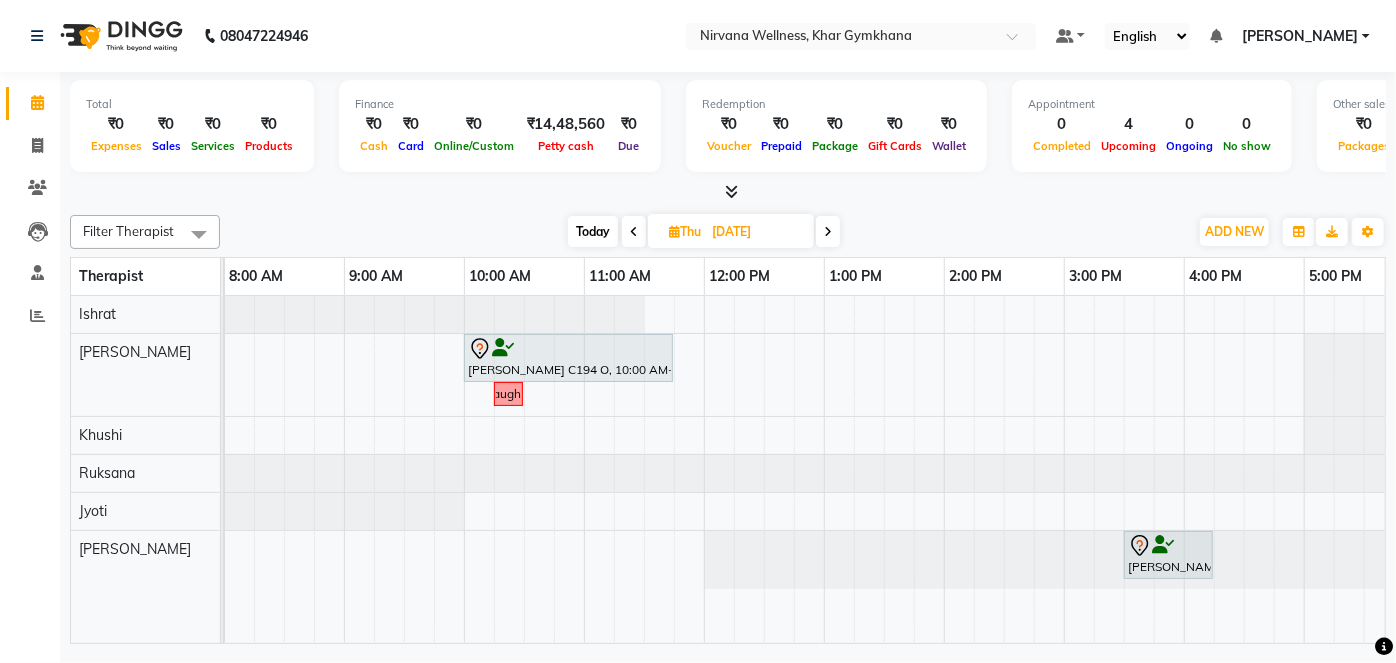 click at bounding box center [828, 232] 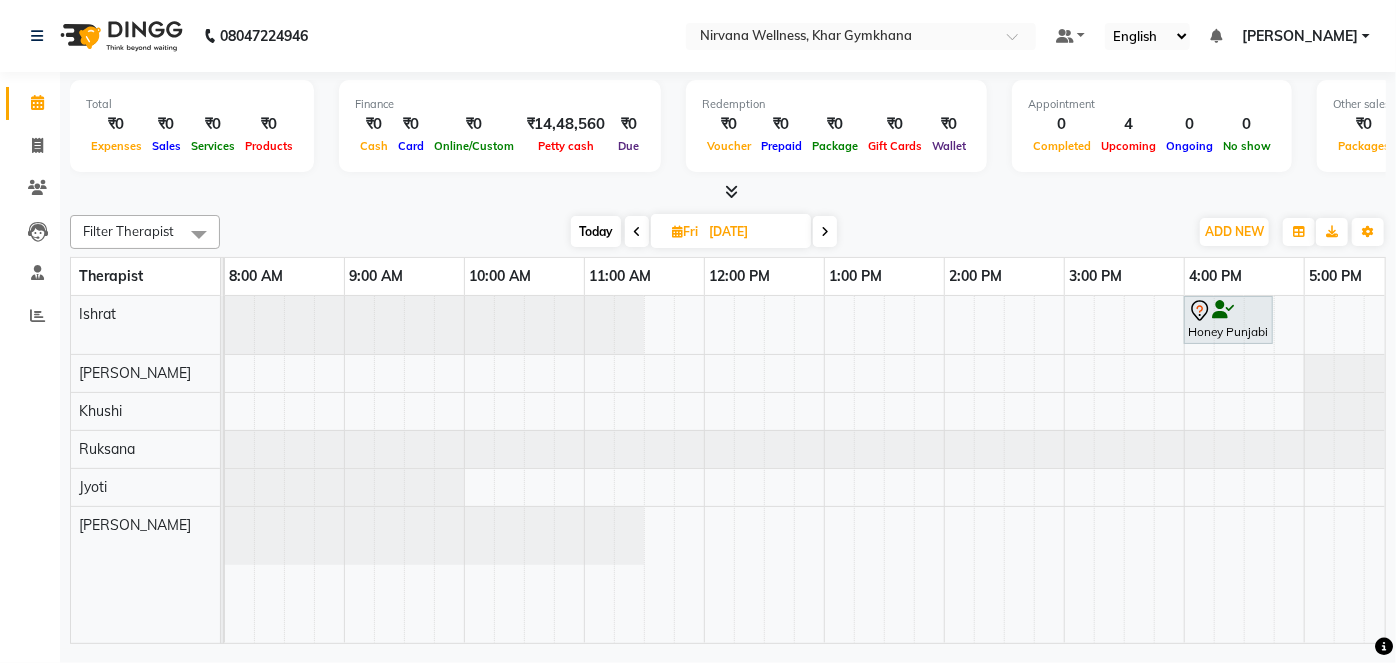 click at bounding box center (825, 231) 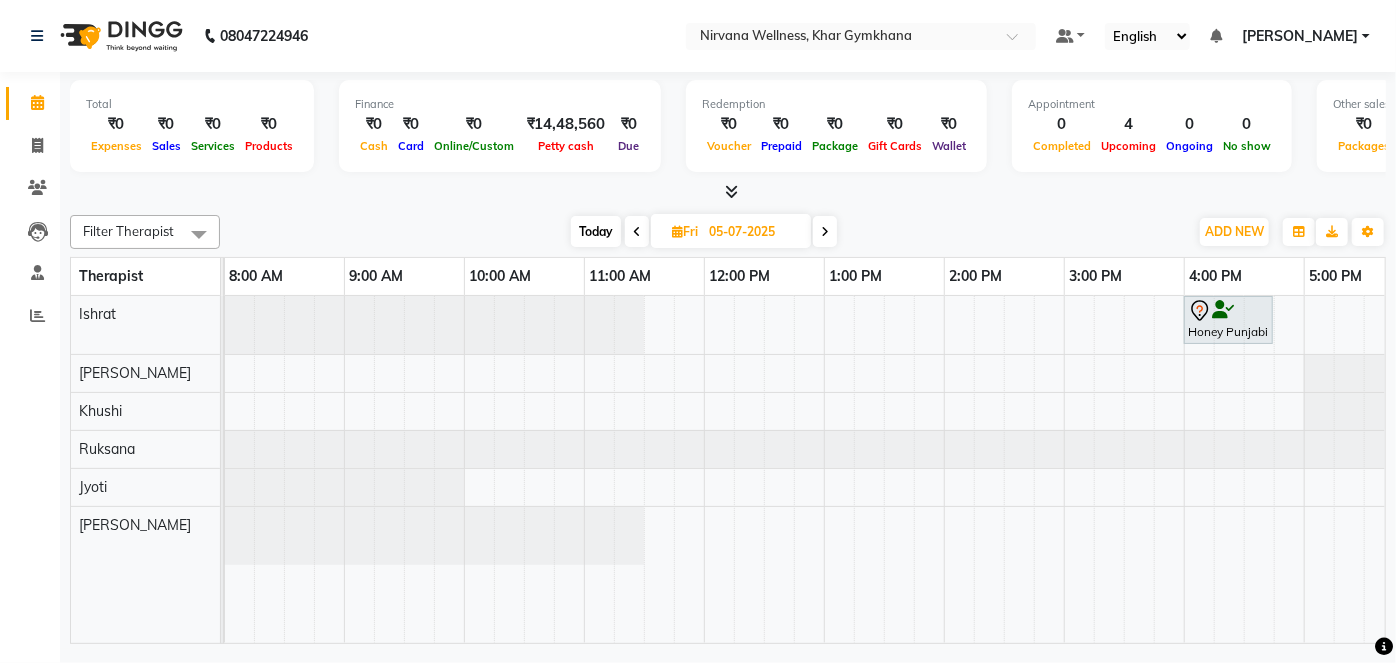 scroll, scrollTop: 0, scrollLeft: 120, axis: horizontal 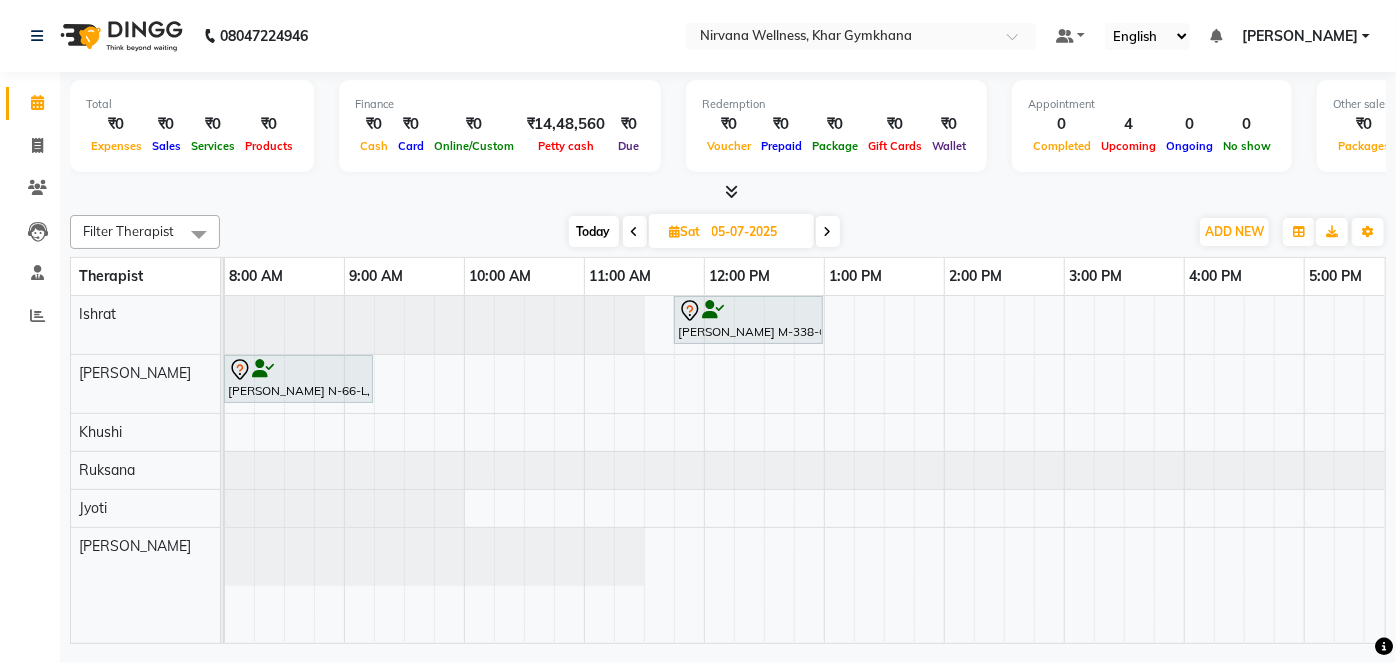 click at bounding box center [828, 232] 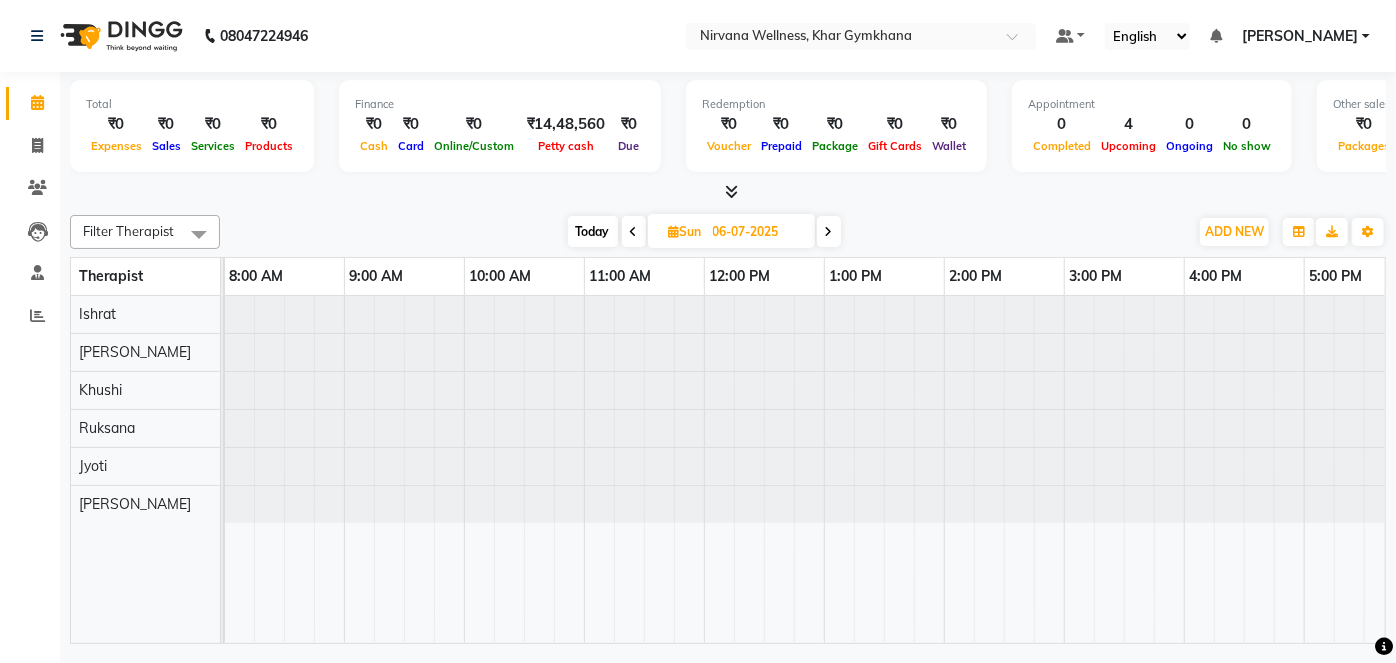 scroll, scrollTop: 0, scrollLeft: 0, axis: both 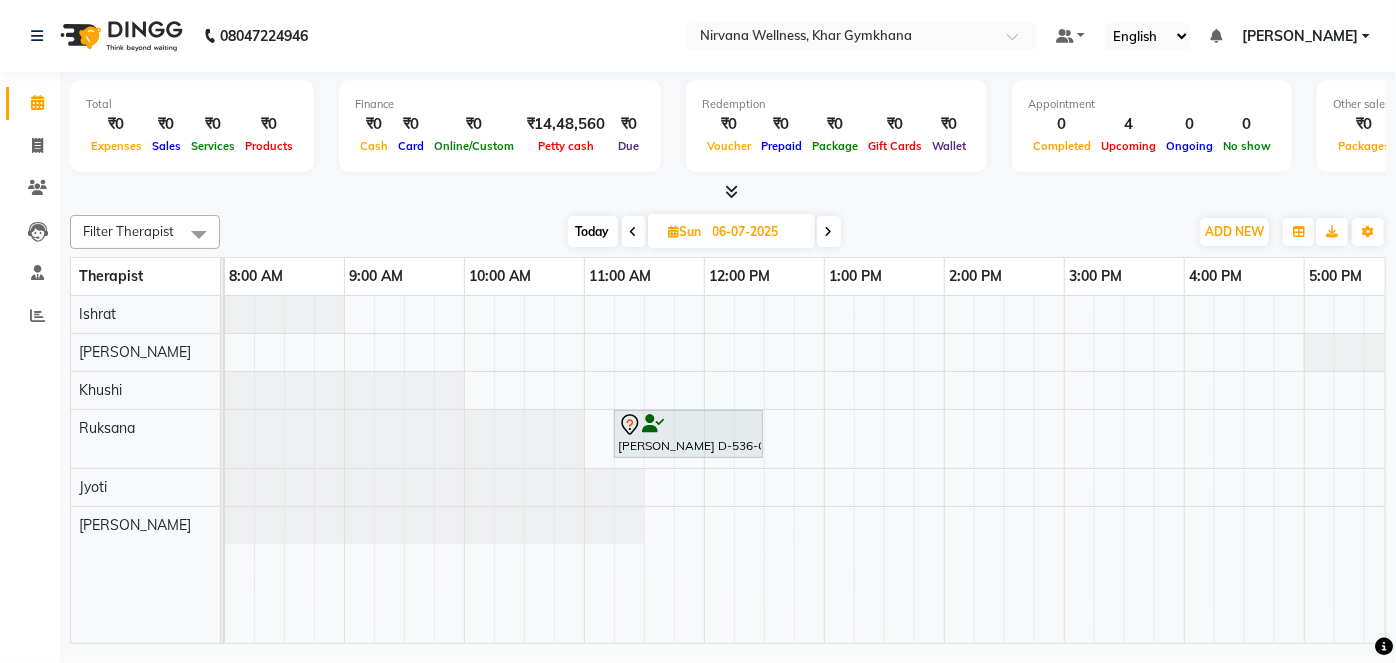 click on "Today" at bounding box center [593, 231] 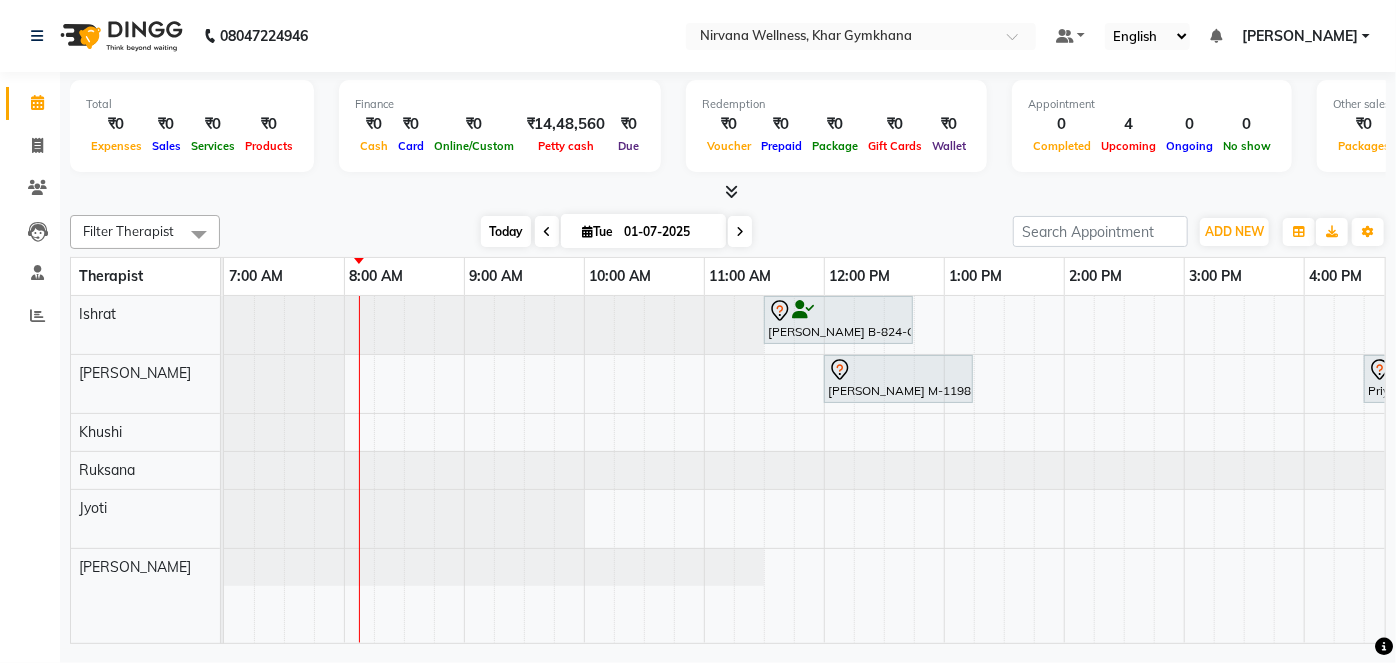 click on "Today" at bounding box center (506, 231) 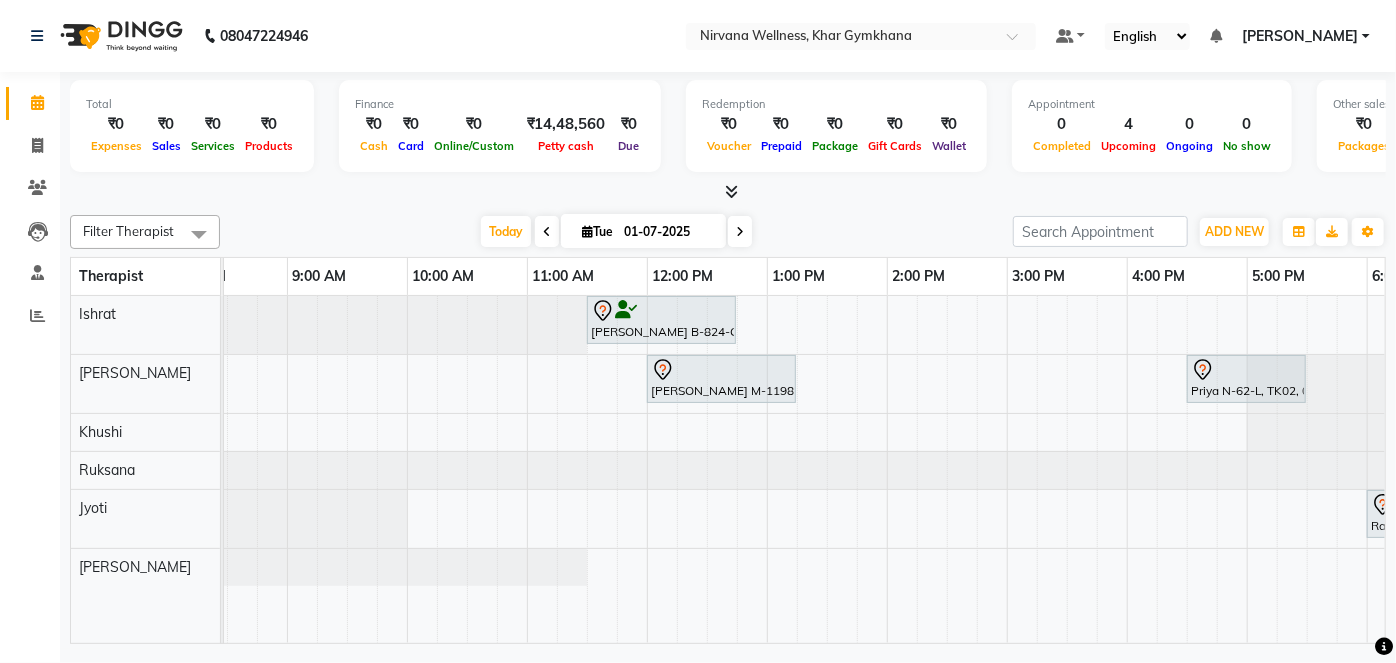 click at bounding box center [740, 231] 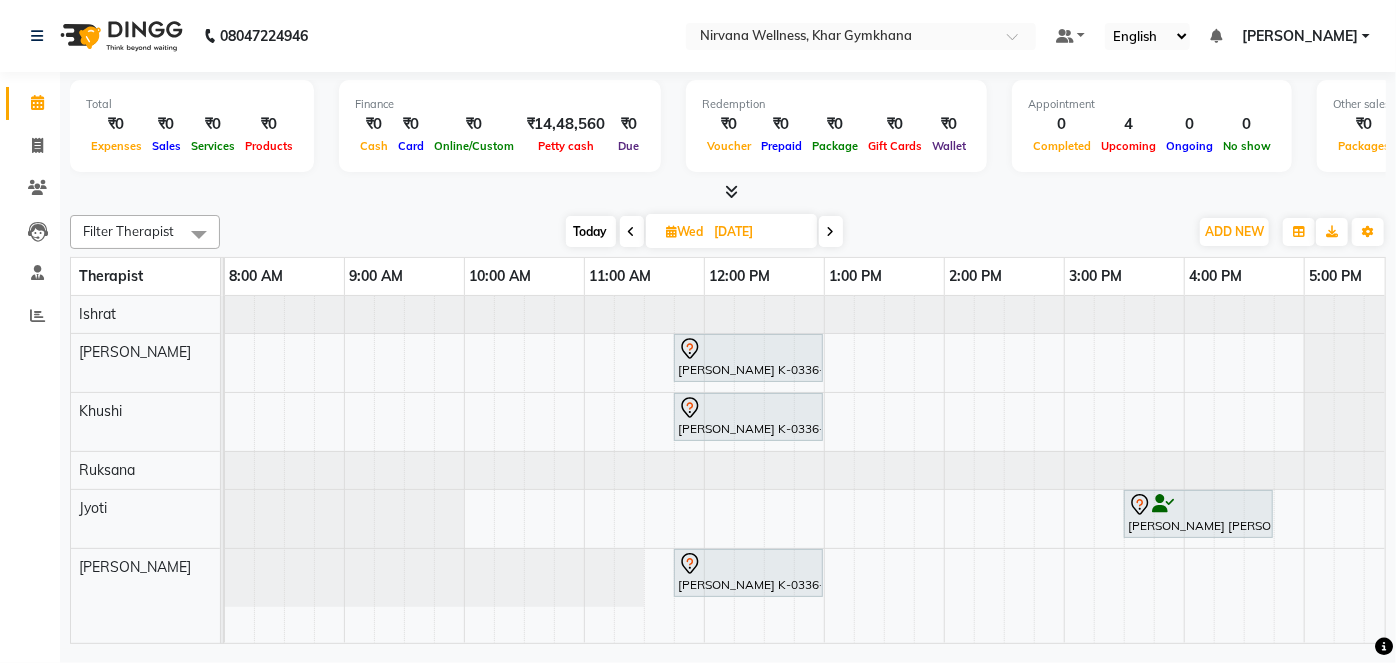 click at bounding box center [831, 231] 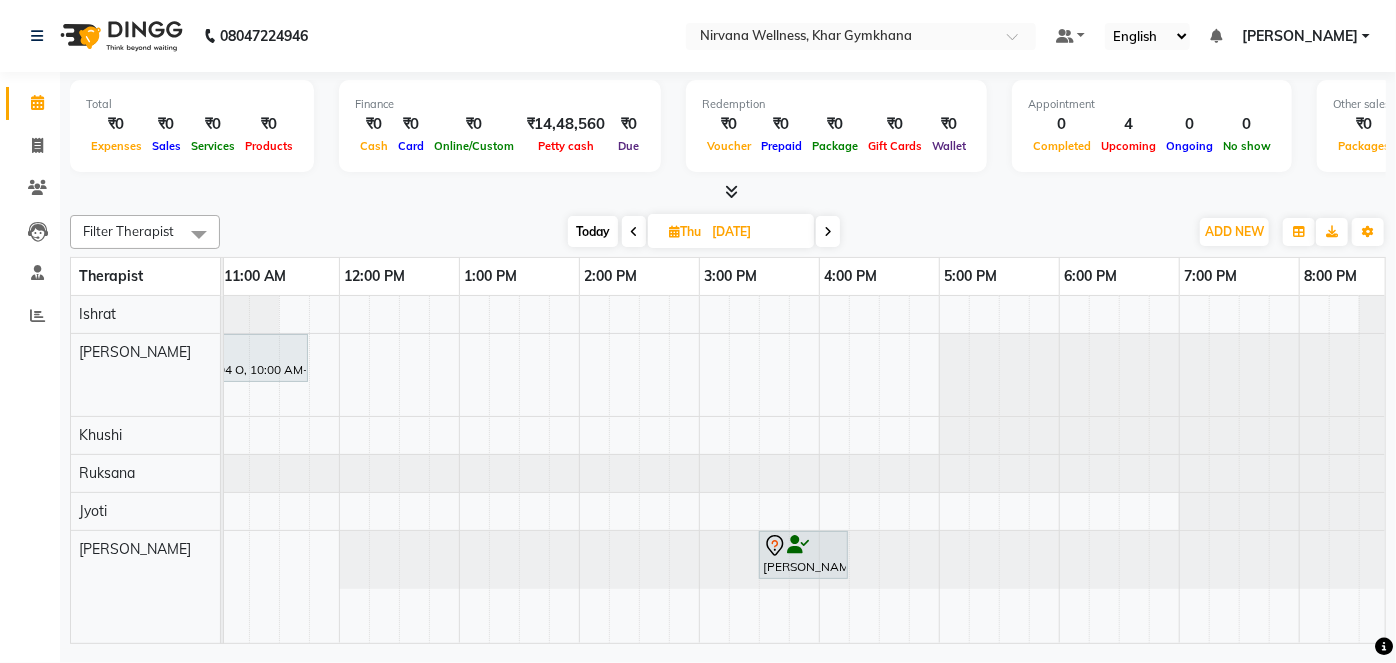 click at bounding box center (828, 232) 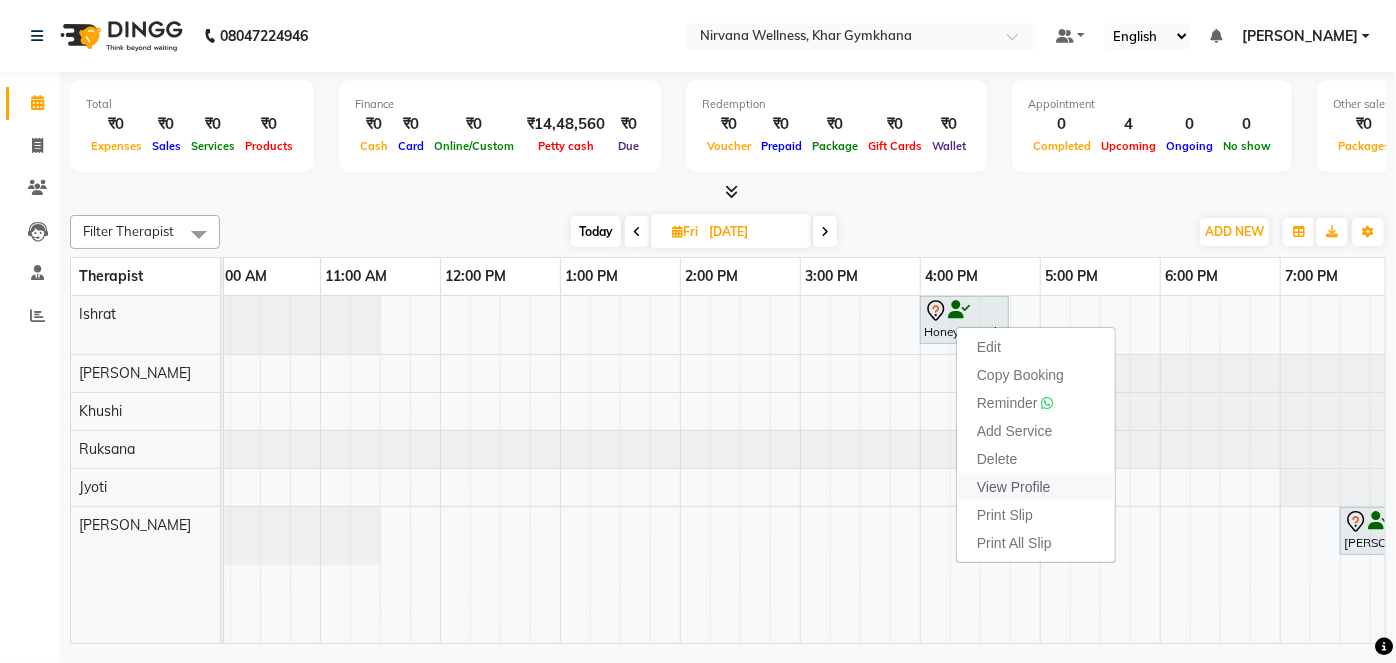 click on "View Profile" at bounding box center [1014, 487] 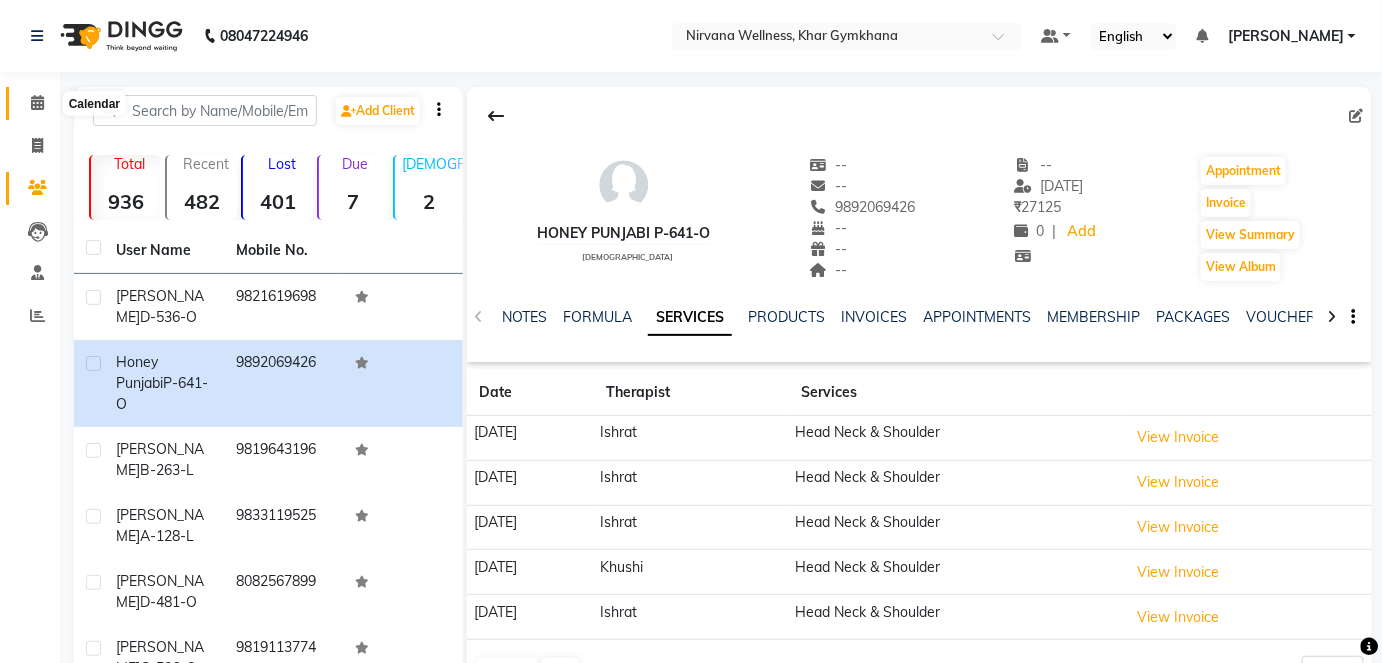 click 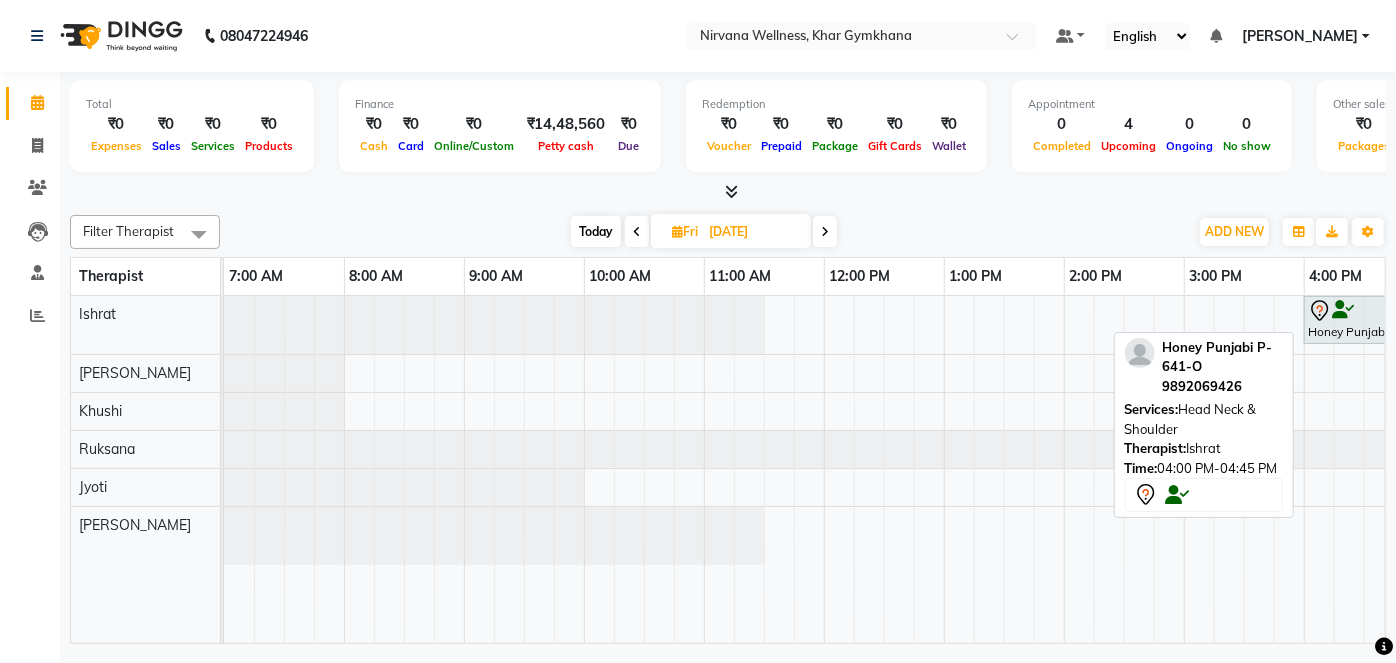click 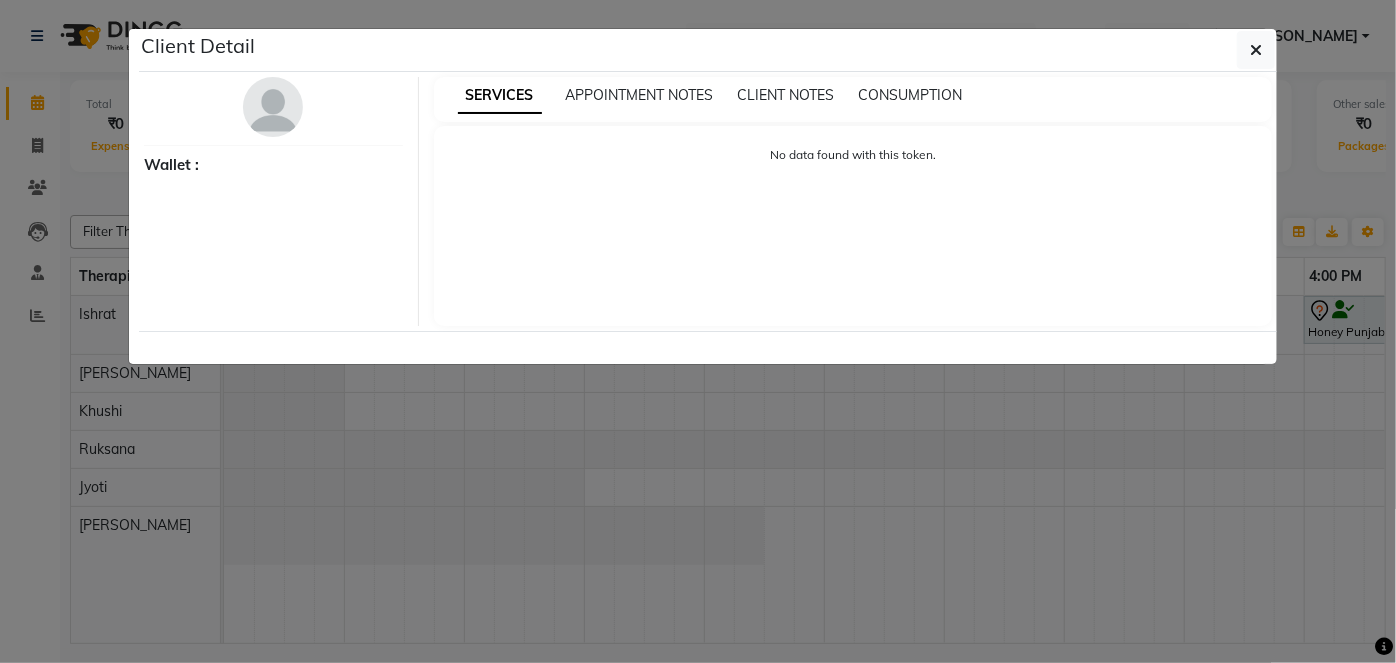 select on "7" 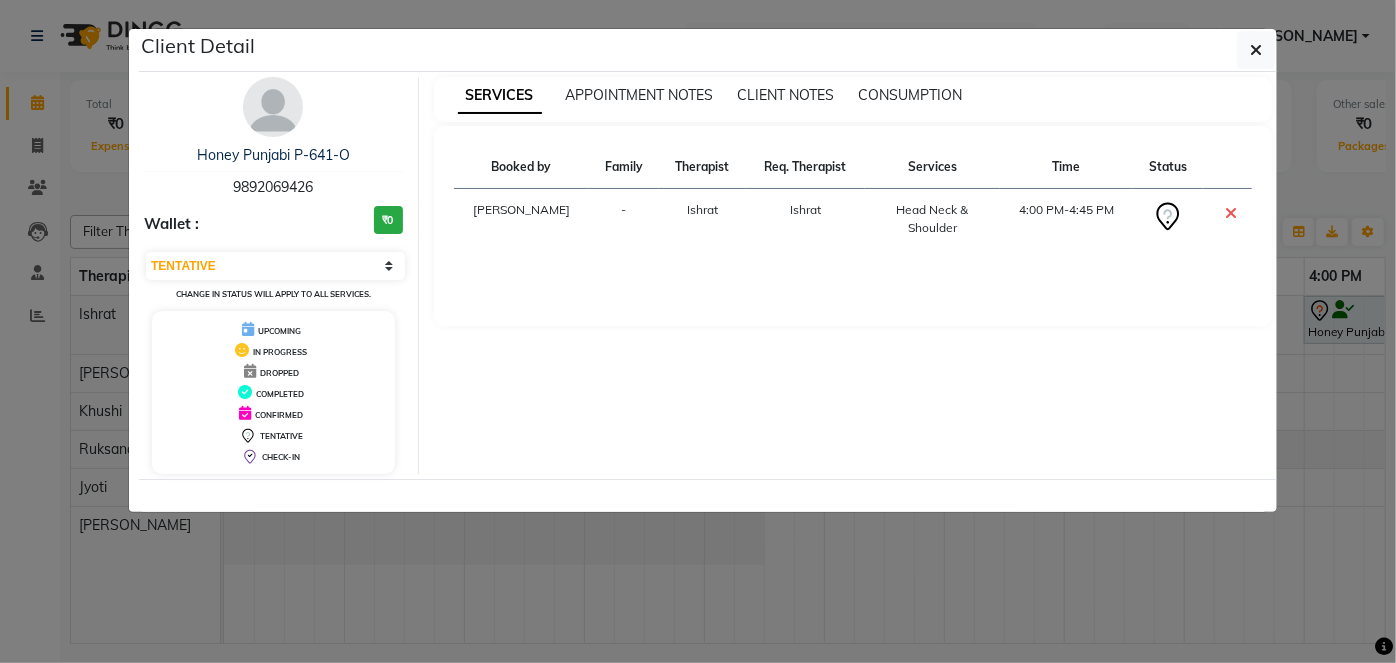 click on "Client Detail  Honey Punjabi P-641-O   9892069426 Wallet : ₹0 Select CONFIRMED TENTATIVE Change in status will apply to all services. UPCOMING IN PROGRESS DROPPED COMPLETED CONFIRMED TENTATIVE CHECK-IN SERVICES APPOINTMENT NOTES CLIENT NOTES CONSUMPTION Booked by Family Therapist Req. Therapist Services Time Status  Farhat  - Ishrat Ishrat  Head Neck & Shoulder   4:00 PM-4:45 PM" 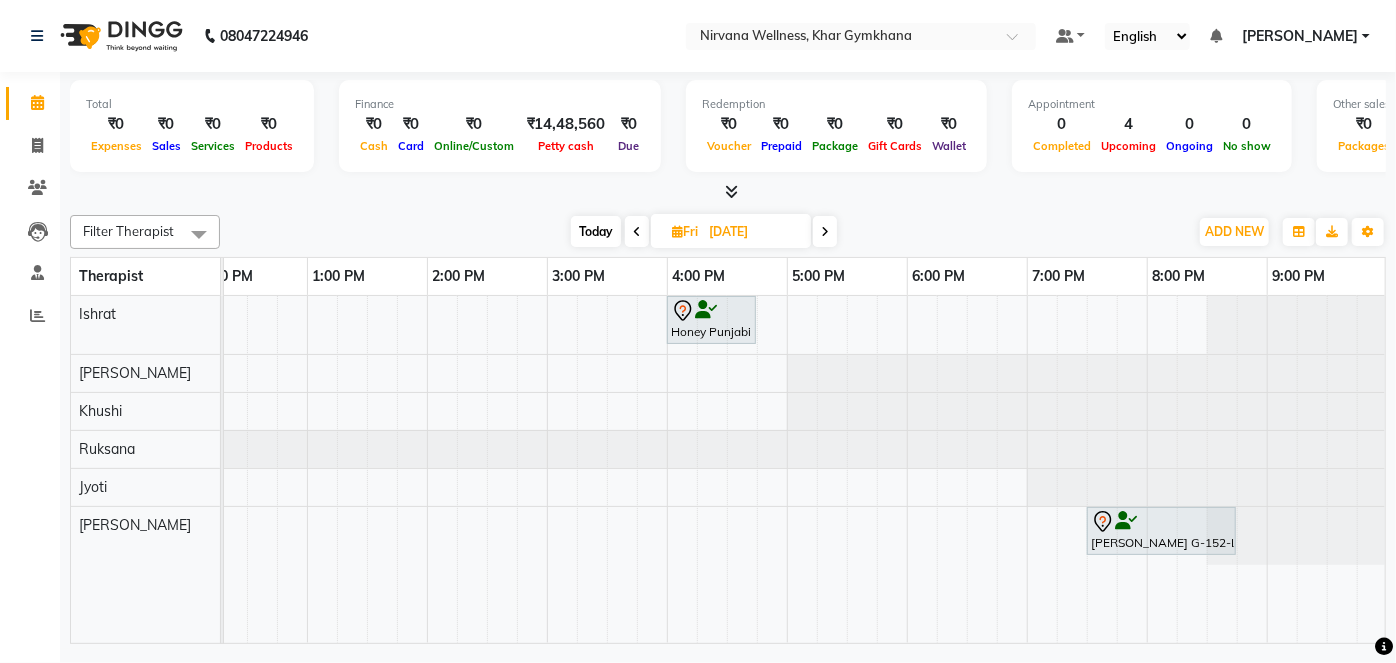 click on "Today" at bounding box center (596, 231) 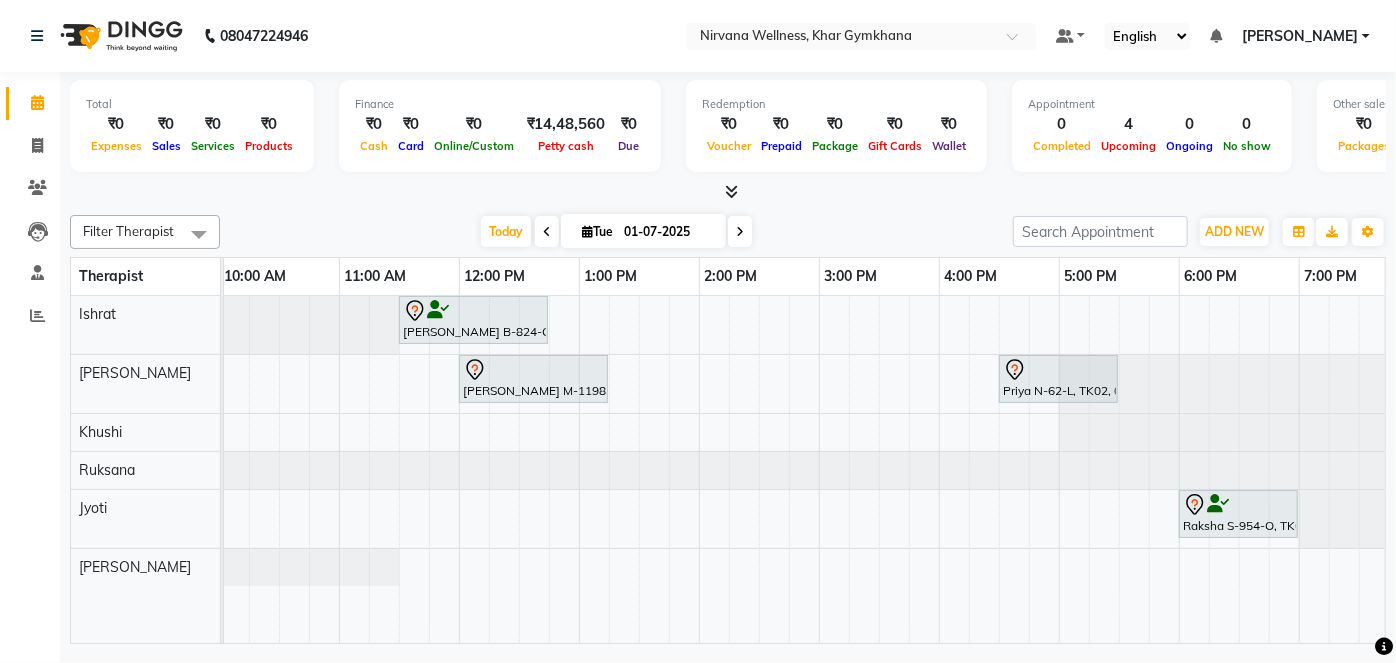 click at bounding box center [547, 231] 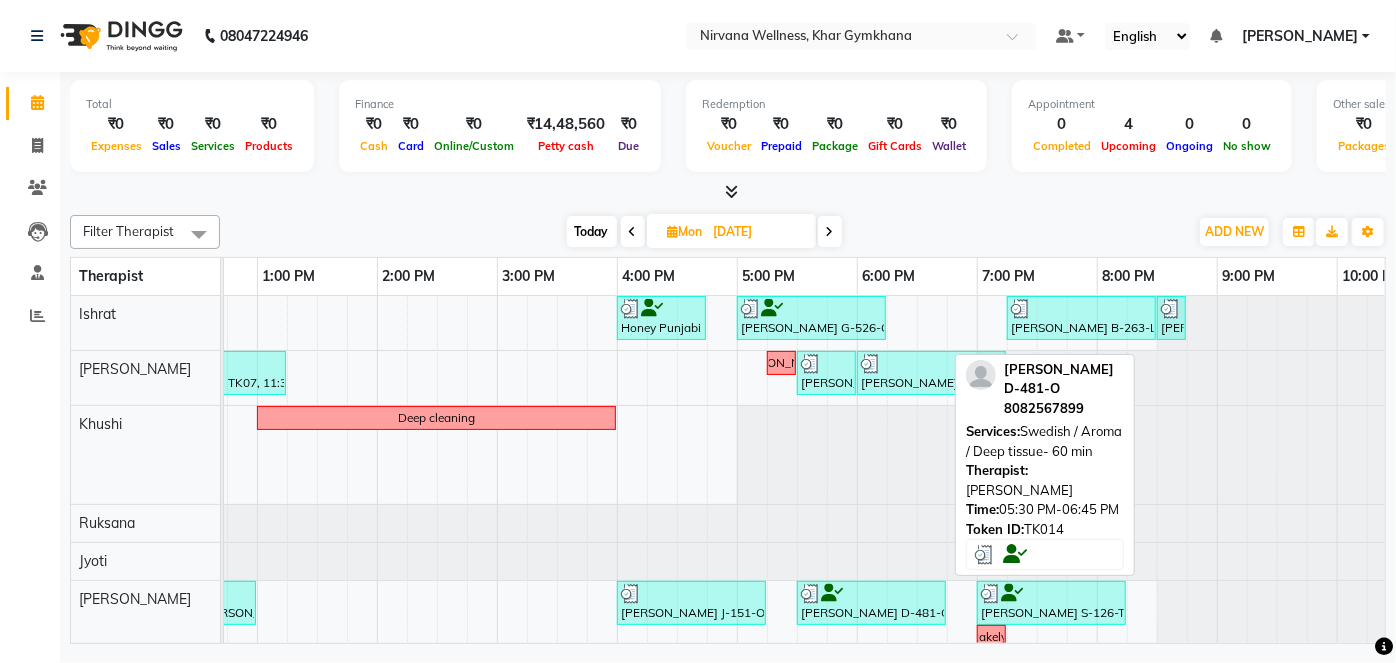 click on "[PERSON_NAME] D-481-O, TK14, 05:30 PM-06:45 PM, Swedish / Aroma / Deep tissue- 60 min" at bounding box center [871, 603] 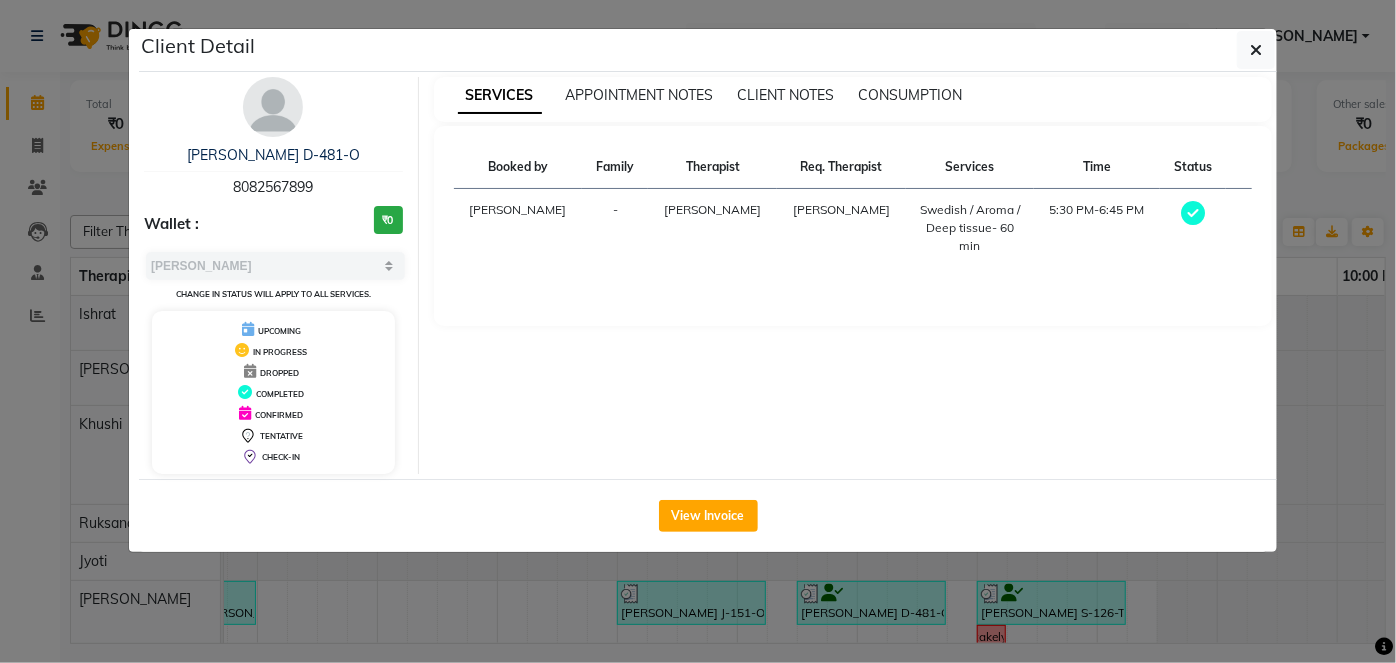 click on "Client Detail  Muskan Datwani D-481-O   8082567899 Wallet : ₹0 Select MARK DONE UPCOMING Change in status will apply to all services. UPCOMING IN PROGRESS DROPPED COMPLETED CONFIRMED TENTATIVE CHECK-IN SERVICES APPOINTMENT NOTES CLIENT NOTES CONSUMPTION Booked by Family Therapist Req. Therapist Services Time Status  Jagruti  - Nilofar Nilofar  Swedish / Aroma / Deep tissue- 60 min   5:30 PM-6:45 PM   View Invoice" 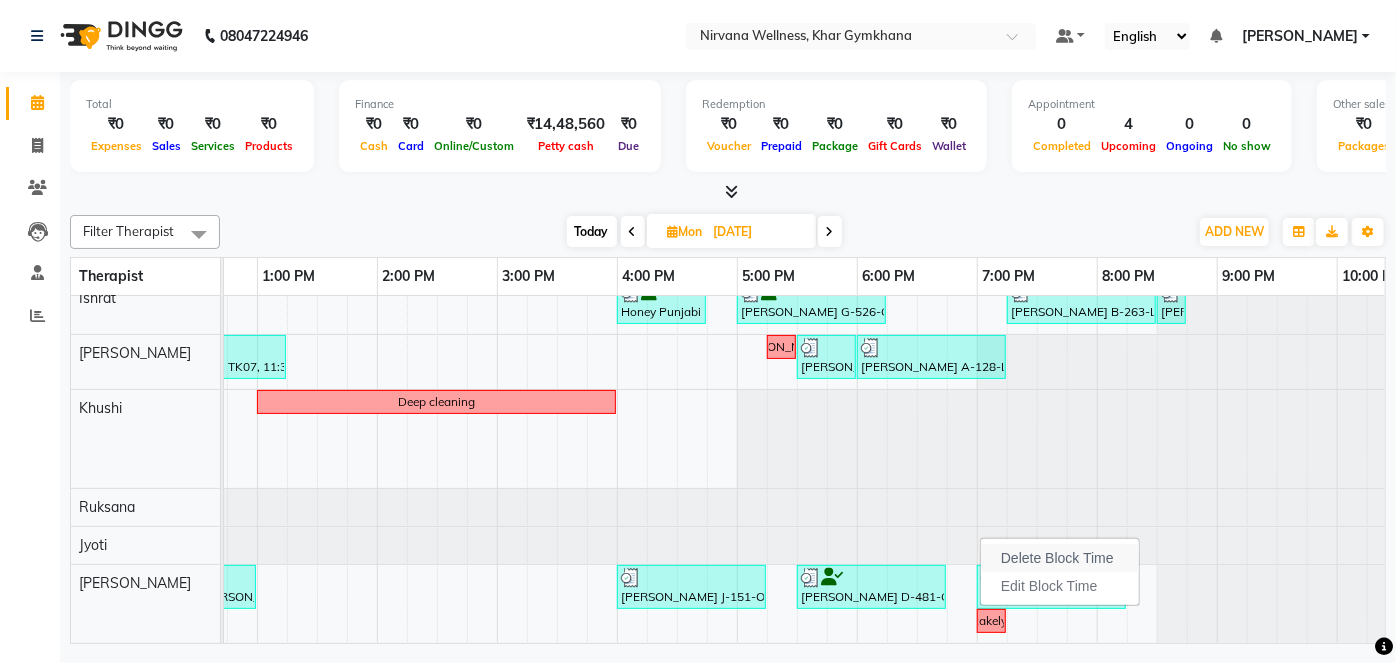 click on "Delete Block Time" at bounding box center (1057, 558) 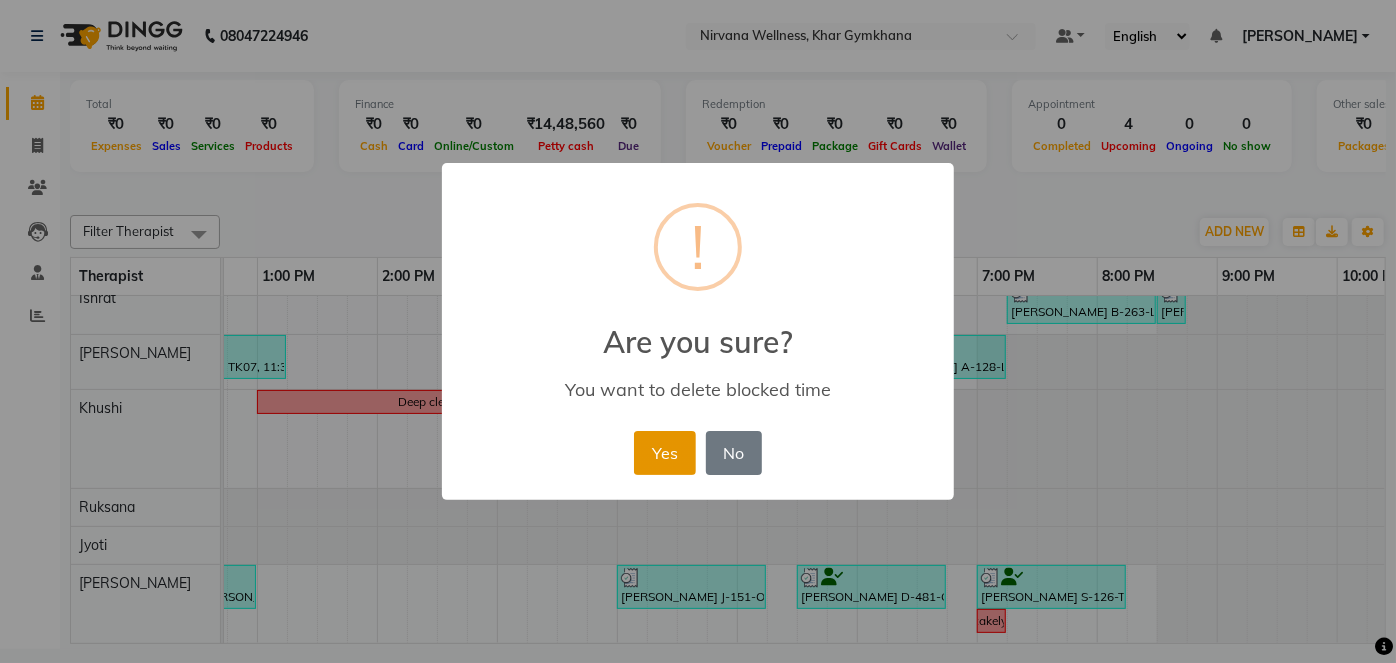 click on "Yes" at bounding box center [664, 453] 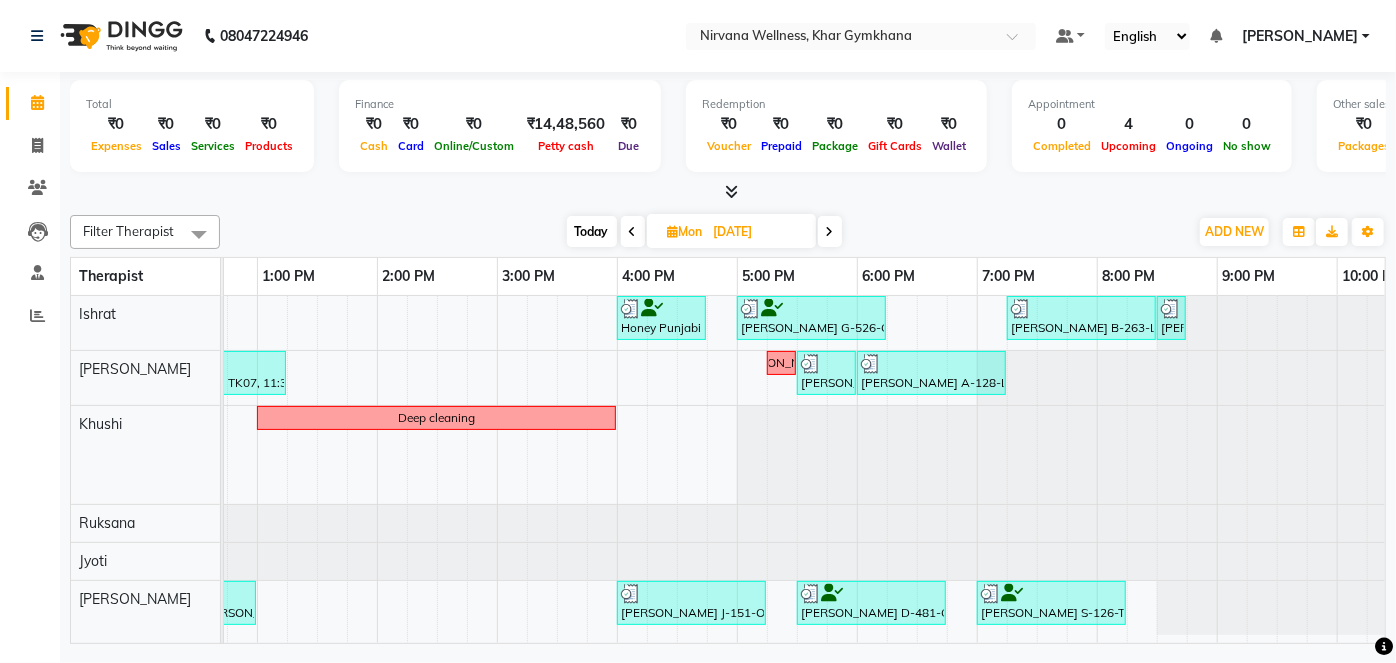 scroll, scrollTop: 3, scrollLeft: 581, axis: both 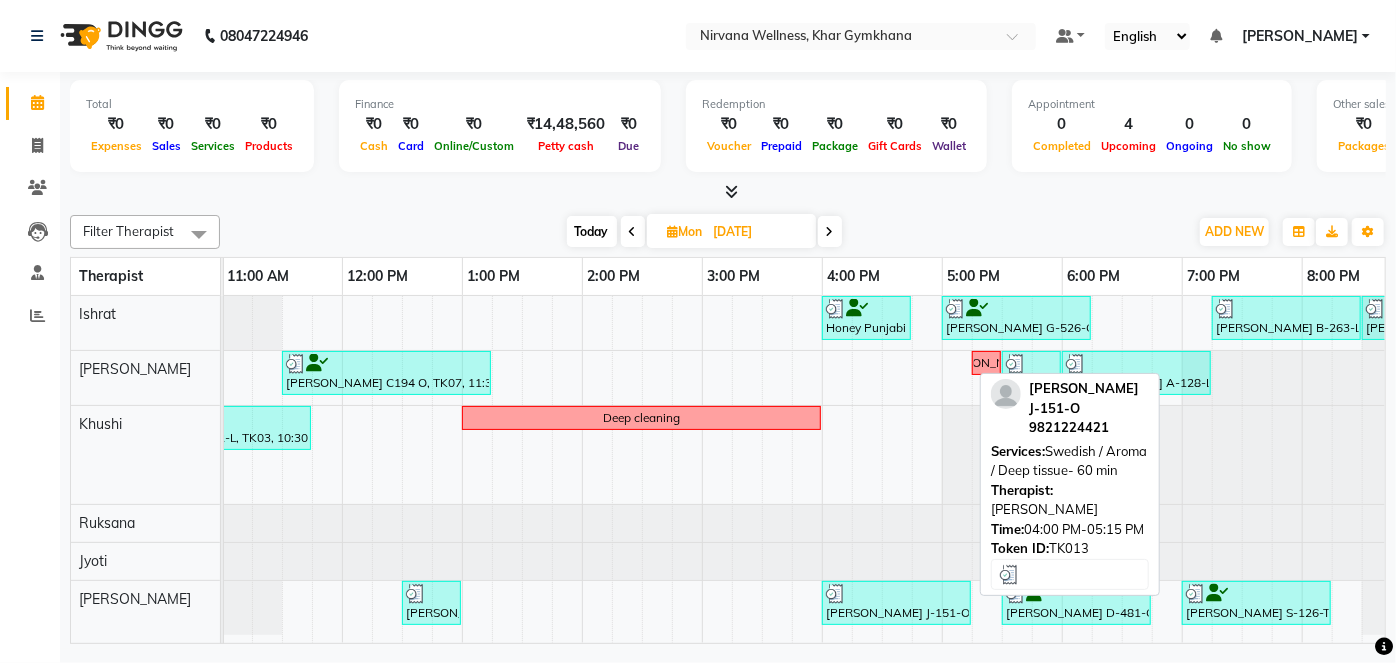 click on "[PERSON_NAME] J-151-O, TK13, 04:00 PM-05:15 PM, Swedish / Aroma / Deep tissue- 60 min" at bounding box center (896, 603) 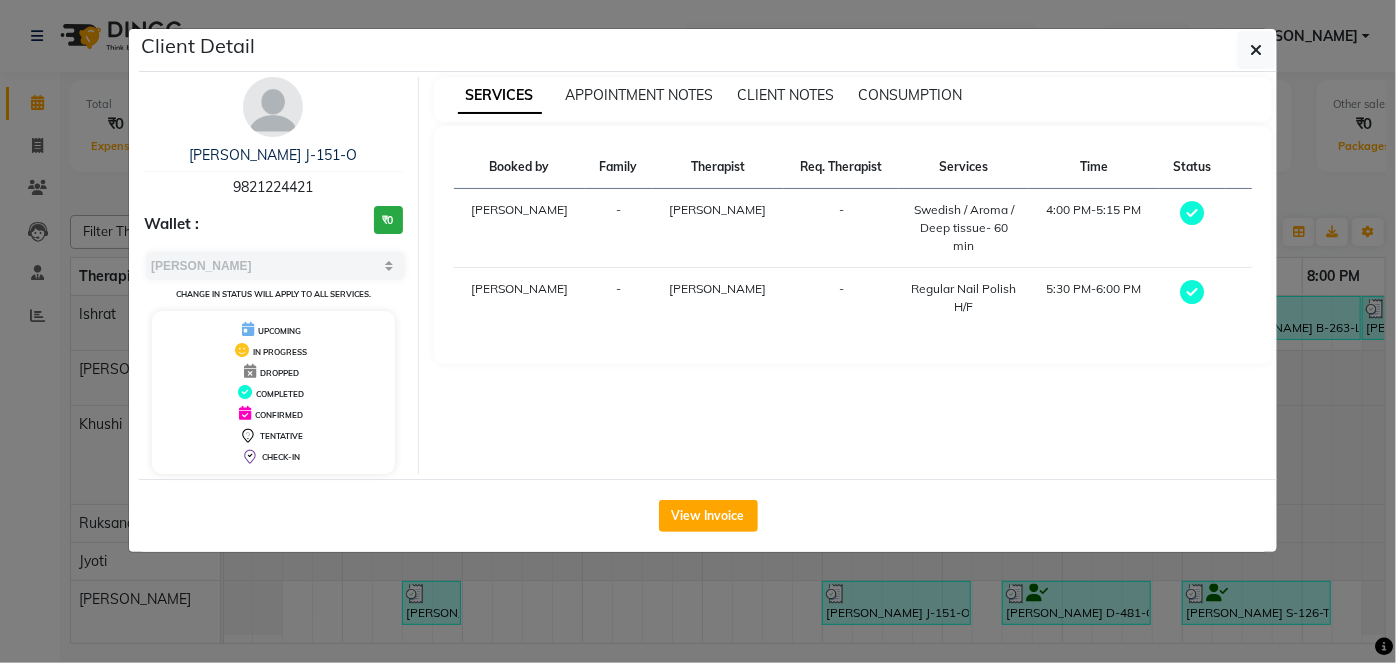 click on "Client Detail  Amla Jain J-151-O   9821224421 Wallet : ₹0 Select MARK DONE UPCOMING Change in status will apply to all services. UPCOMING IN PROGRESS DROPPED COMPLETED CONFIRMED TENTATIVE CHECK-IN SERVICES APPOINTMENT NOTES CLIENT NOTES CONSUMPTION Booked by Family Therapist Req. Therapist Services Time Status  Farhat  - Nilofar -  Swedish / Aroma / Deep tissue- 60 min   4:00 PM-5:15 PM   Farhat  - Suhani -  Regular Nail Polish H/F   5:30 PM-6:00 PM   View Invoice" 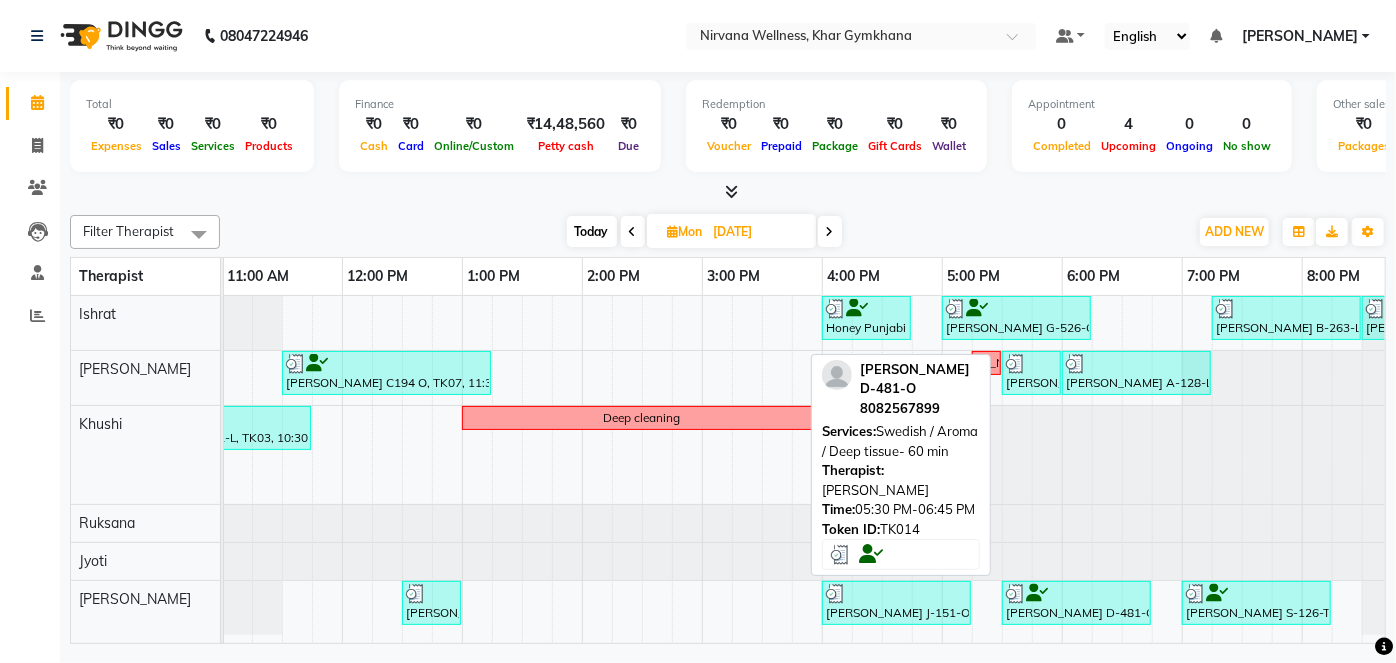 click on "[PERSON_NAME] D-481-O, TK14, 05:30 PM-06:45 PM, Swedish / Aroma / Deep tissue- 60 min" at bounding box center [1076, 603] 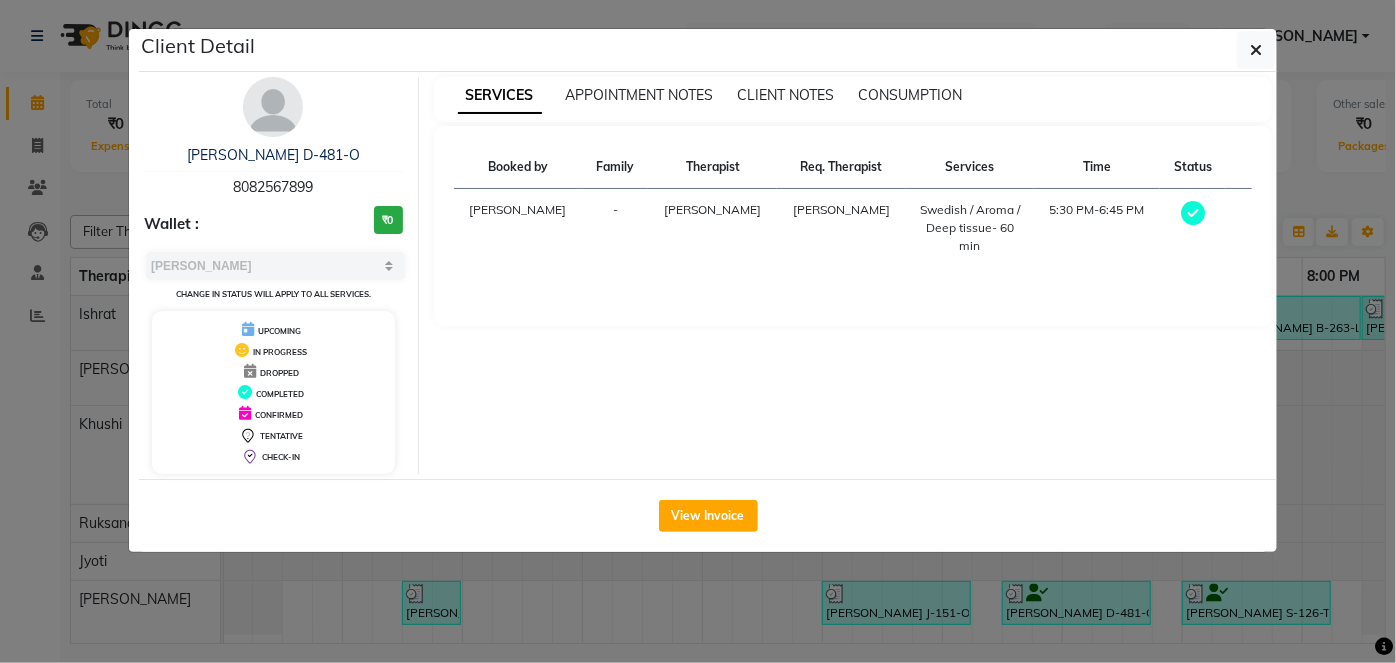 click on "Client Detail  Muskan Datwani D-481-O   8082567899 Wallet : ₹0 Select MARK DONE UPCOMING Change in status will apply to all services. UPCOMING IN PROGRESS DROPPED COMPLETED CONFIRMED TENTATIVE CHECK-IN SERVICES APPOINTMENT NOTES CLIENT NOTES CONSUMPTION Booked by Family Therapist Req. Therapist Services Time Status  Jagruti  - Nilofar Nilofar  Swedish / Aroma / Deep tissue- 60 min   5:30 PM-6:45 PM   View Invoice" 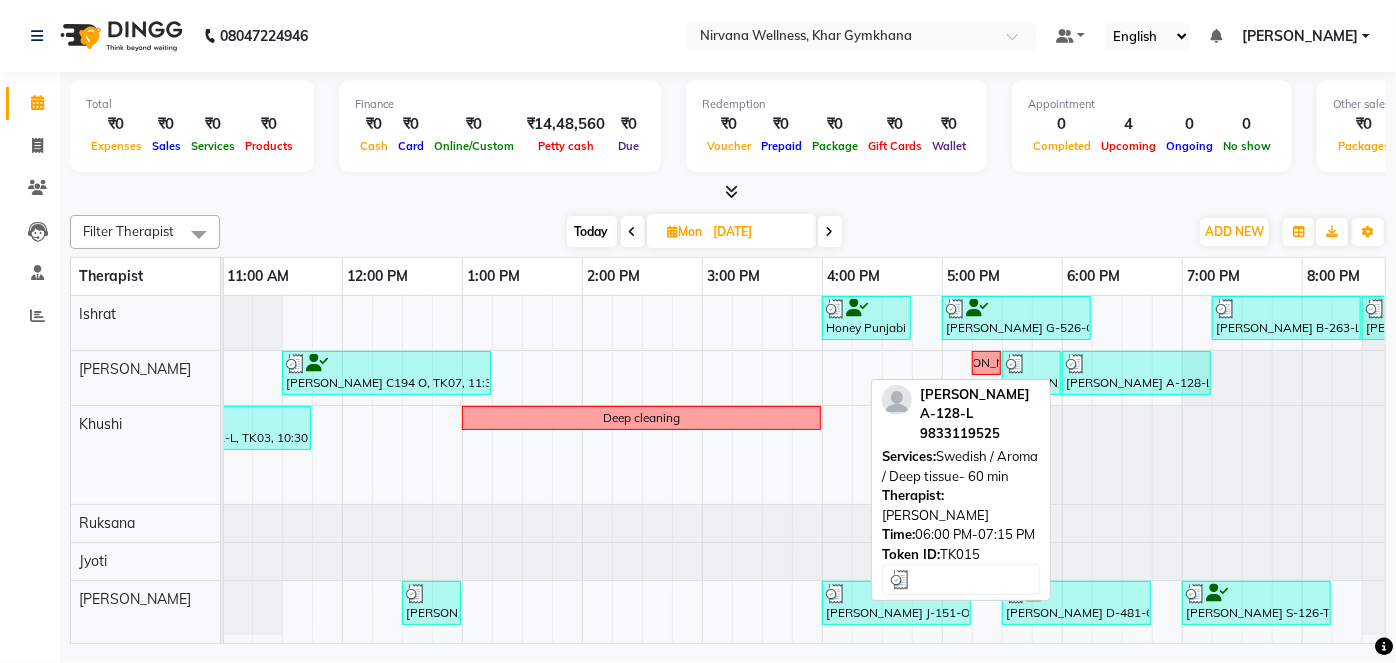 click at bounding box center (1076, 364) 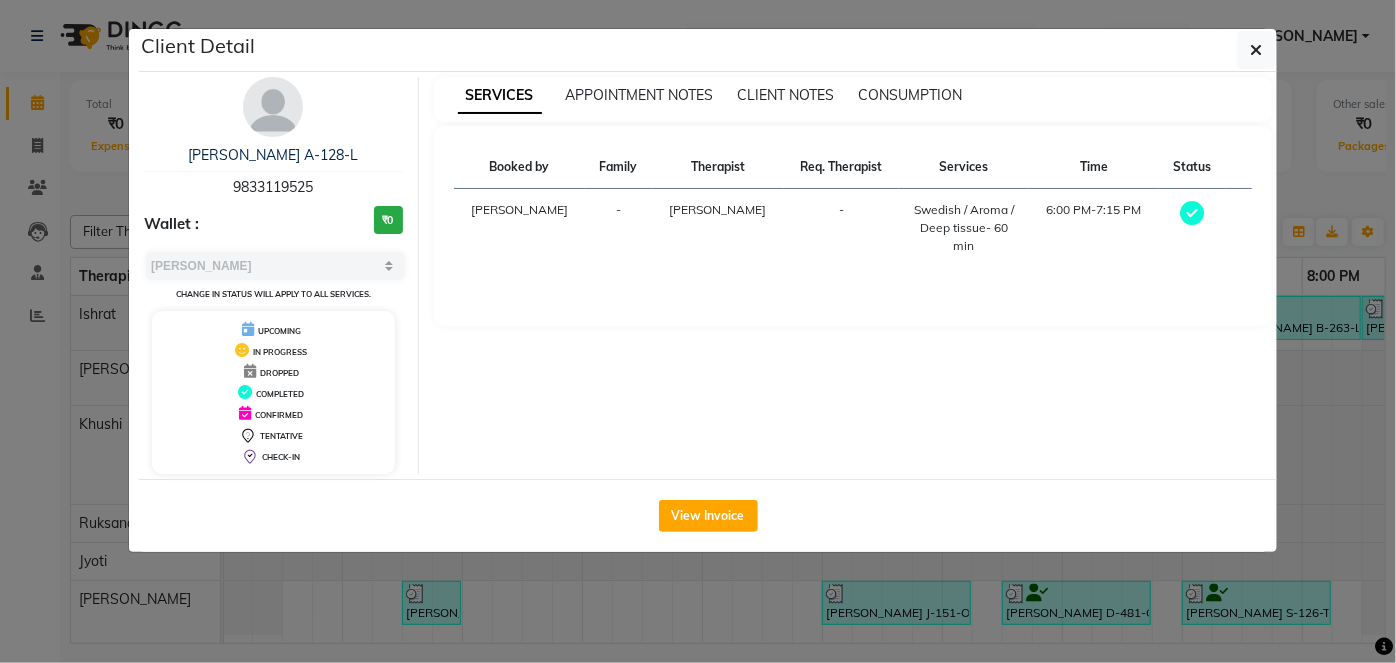 click on "Client Detail  Seema Ahuja A-128-L   9833119525 Wallet : ₹0 Select MARK DONE UPCOMING Change in status will apply to all services. UPCOMING IN PROGRESS DROPPED COMPLETED CONFIRMED TENTATIVE CHECK-IN SERVICES APPOINTMENT NOTES CLIENT NOTES CONSUMPTION Booked by Family Therapist Req. Therapist Services Time Status  Farhat  - Suhani -  Swedish / Aroma / Deep tissue- 60 min   6:00 PM-7:15 PM   View Invoice" 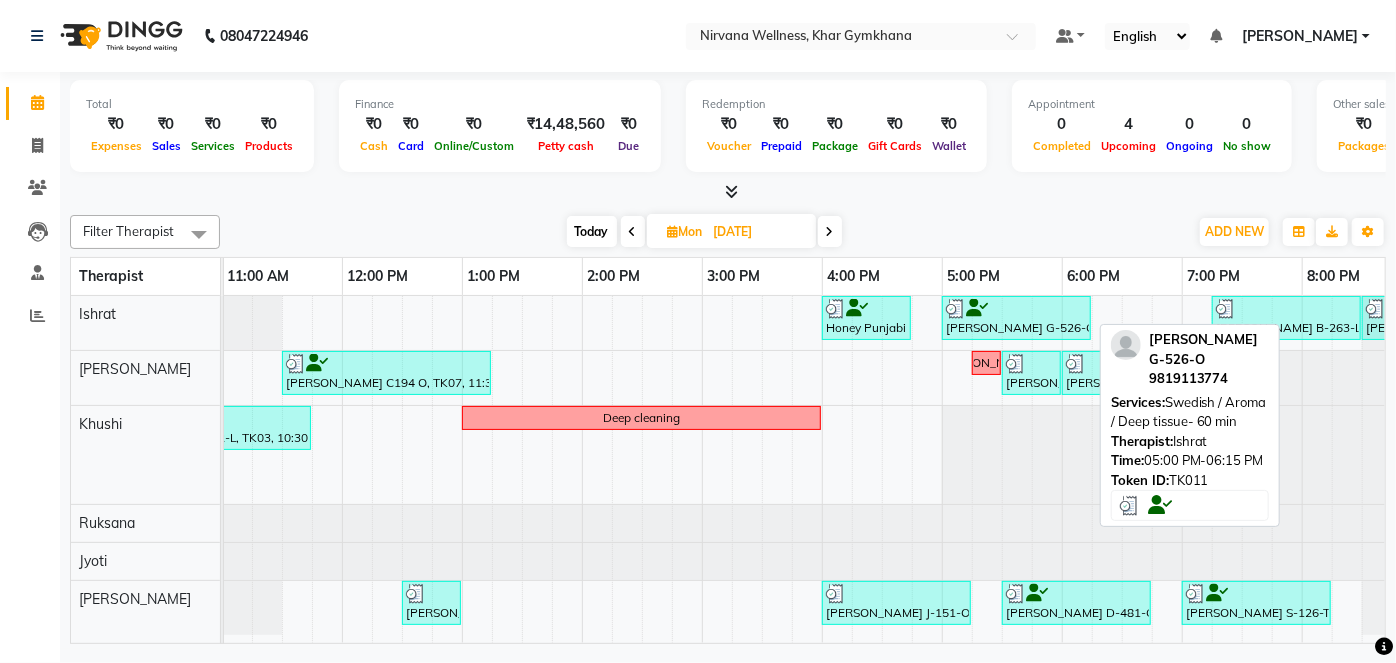 click on "[PERSON_NAME] G-526-O, TK11, 05:00 PM-06:15 PM, Swedish / Aroma / Deep tissue- 60 min" at bounding box center [1016, 318] 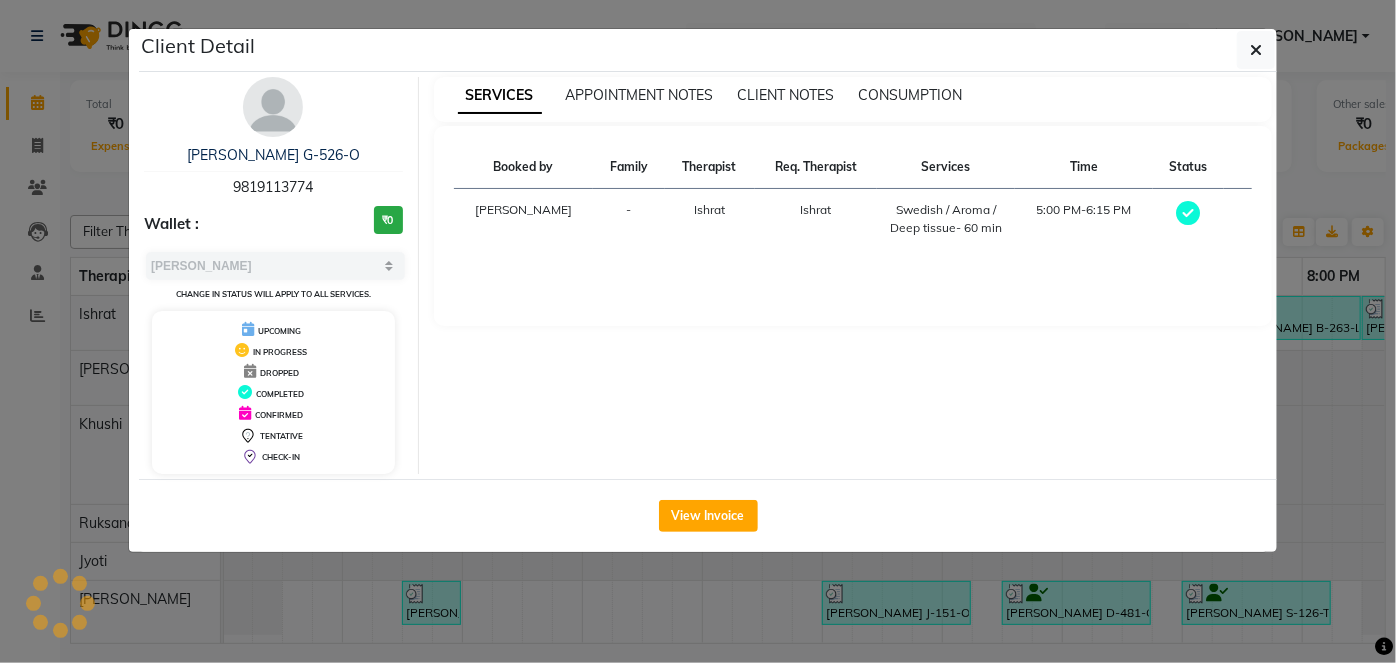 click on "Client Detail  Greshma G-526-O   9819113774 Wallet : ₹0 Select MARK DONE UPCOMING Change in status will apply to all services. UPCOMING IN PROGRESS DROPPED COMPLETED CONFIRMED TENTATIVE CHECK-IN SERVICES APPOINTMENT NOTES CLIENT NOTES CONSUMPTION Booked by Family Therapist Req. Therapist Services Time Status  Jagruti  - Ishrat Ishrat  Swedish / Aroma / Deep tissue- 60 min   5:00 PM-6:15 PM   View Invoice" 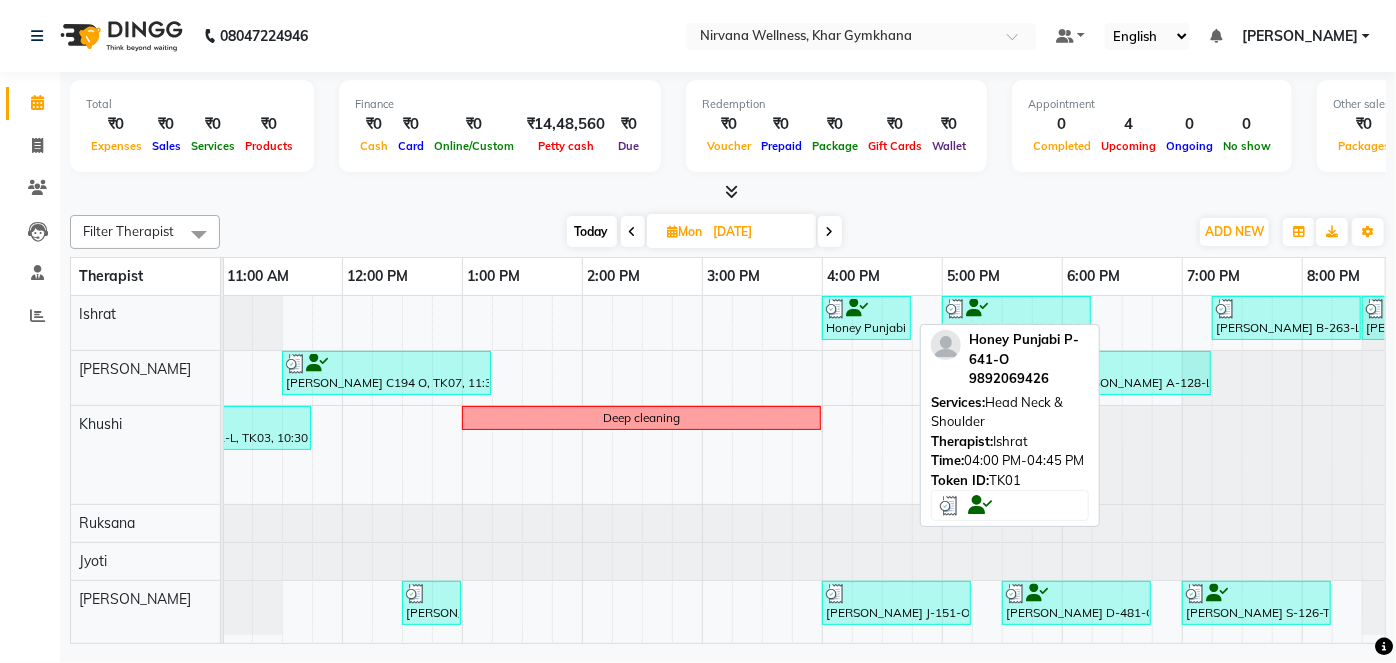 click on "Honey Punjabi P-641-O, TK01, 04:00 PM-04:45 PM, Head Neck & Shoulder" at bounding box center [866, 318] 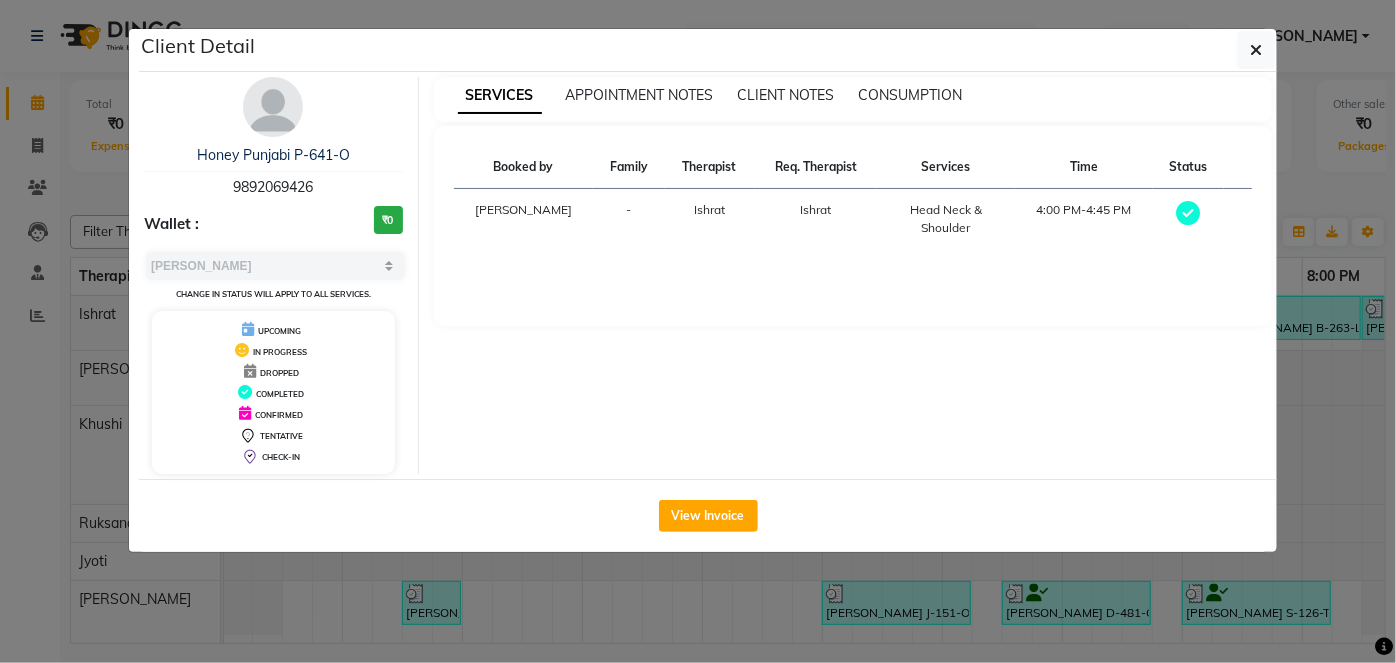 click on "Client Detail  Honey Punjabi P-641-O   9892069426 Wallet : ₹0 Select MARK DONE UPCOMING Change in status will apply to all services. UPCOMING IN PROGRESS DROPPED COMPLETED CONFIRMED TENTATIVE CHECK-IN SERVICES APPOINTMENT NOTES CLIENT NOTES CONSUMPTION Booked by Family Therapist Req. Therapist Services Time Status  Farhat  - Ishrat Ishrat  Head Neck & Shoulder   4:00 PM-4:45 PM   View Invoice" 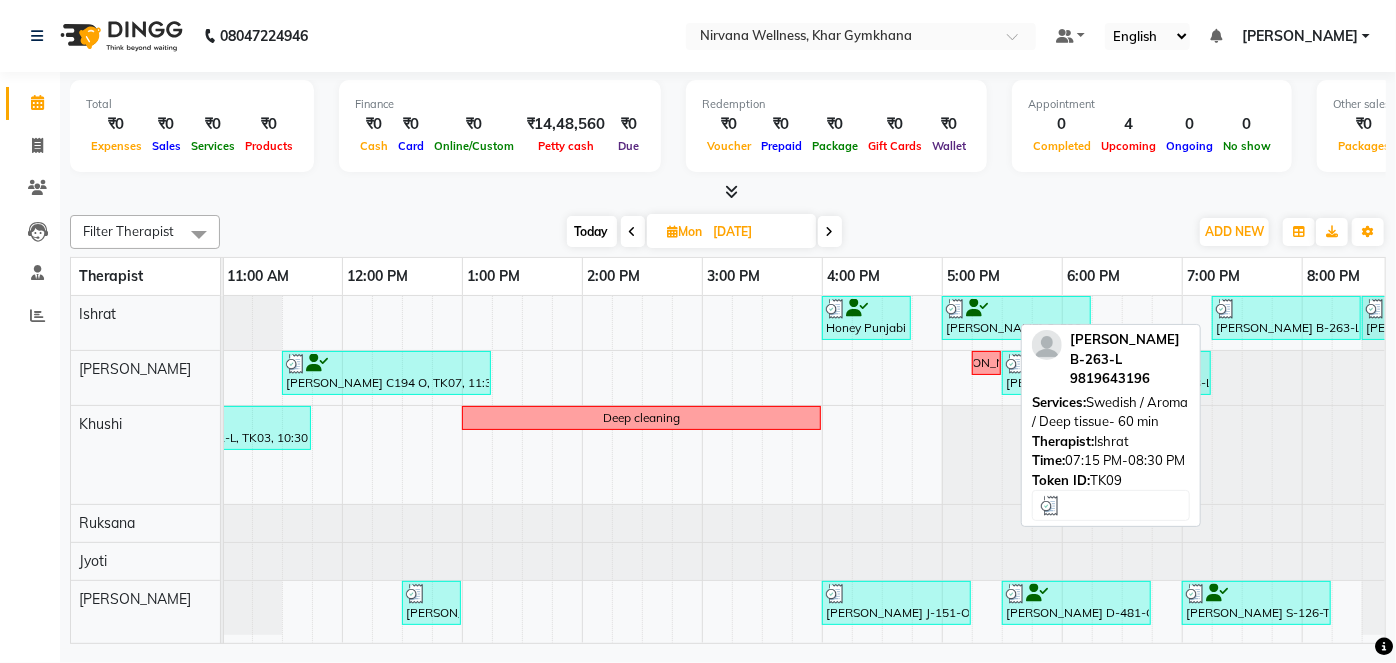 click at bounding box center [1286, 309] 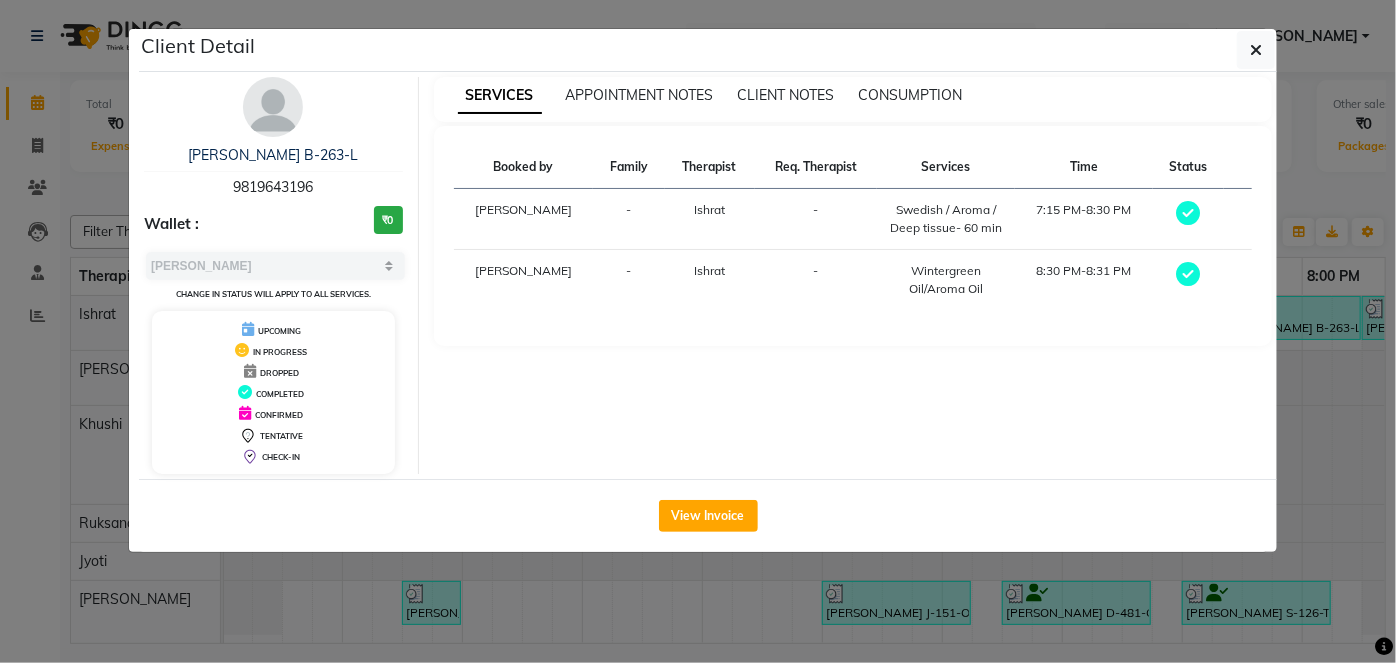 click on "Client Detail  Sanjana Bachani B-263-L   9819643196 Wallet : ₹0 Select MARK DONE UPCOMING Change in status will apply to all services. UPCOMING IN PROGRESS DROPPED COMPLETED CONFIRMED TENTATIVE CHECK-IN SERVICES APPOINTMENT NOTES CLIENT NOTES CONSUMPTION Booked by Family Therapist Req. Therapist Services Time Status  Jagruti  - Ishrat -  Swedish / Aroma / Deep tissue- 60 min   7:15 PM-8:30 PM   Farhat  - Ishrat -  Wintergreen Oil/Aroma Oil   8:30 PM-8:31 PM   View Invoice" 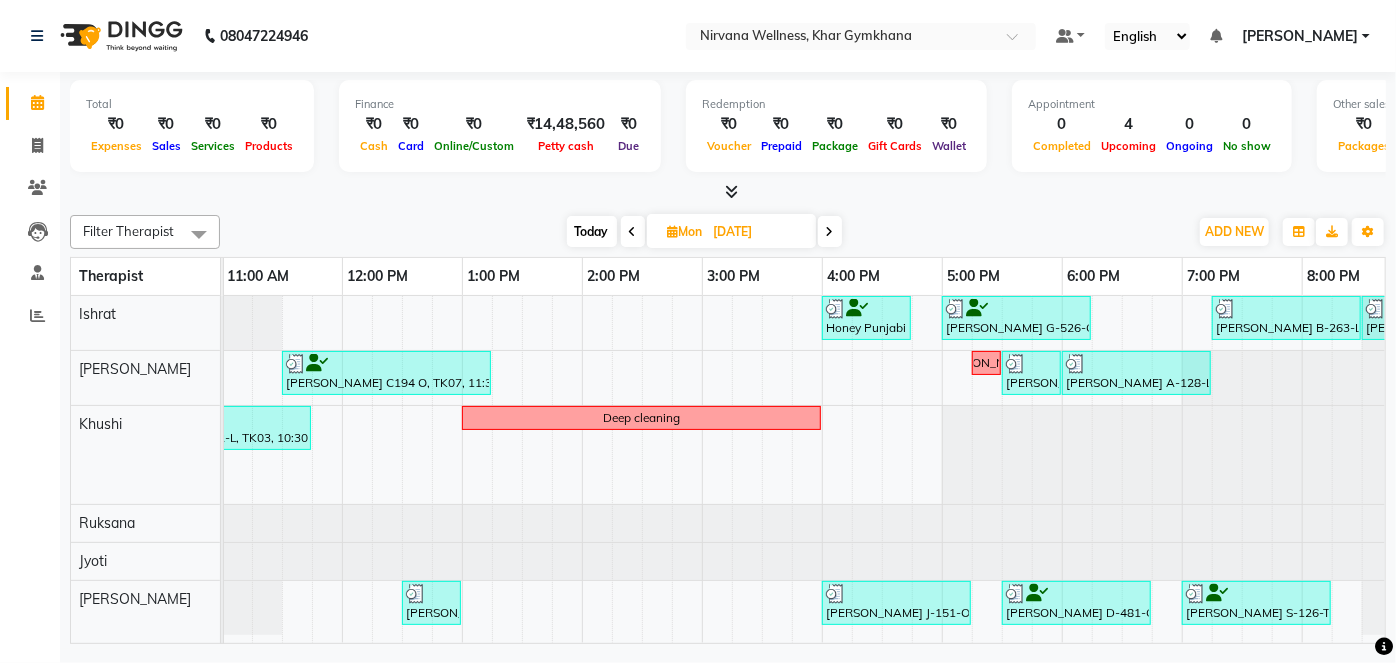 scroll, scrollTop: 3, scrollLeft: 632, axis: both 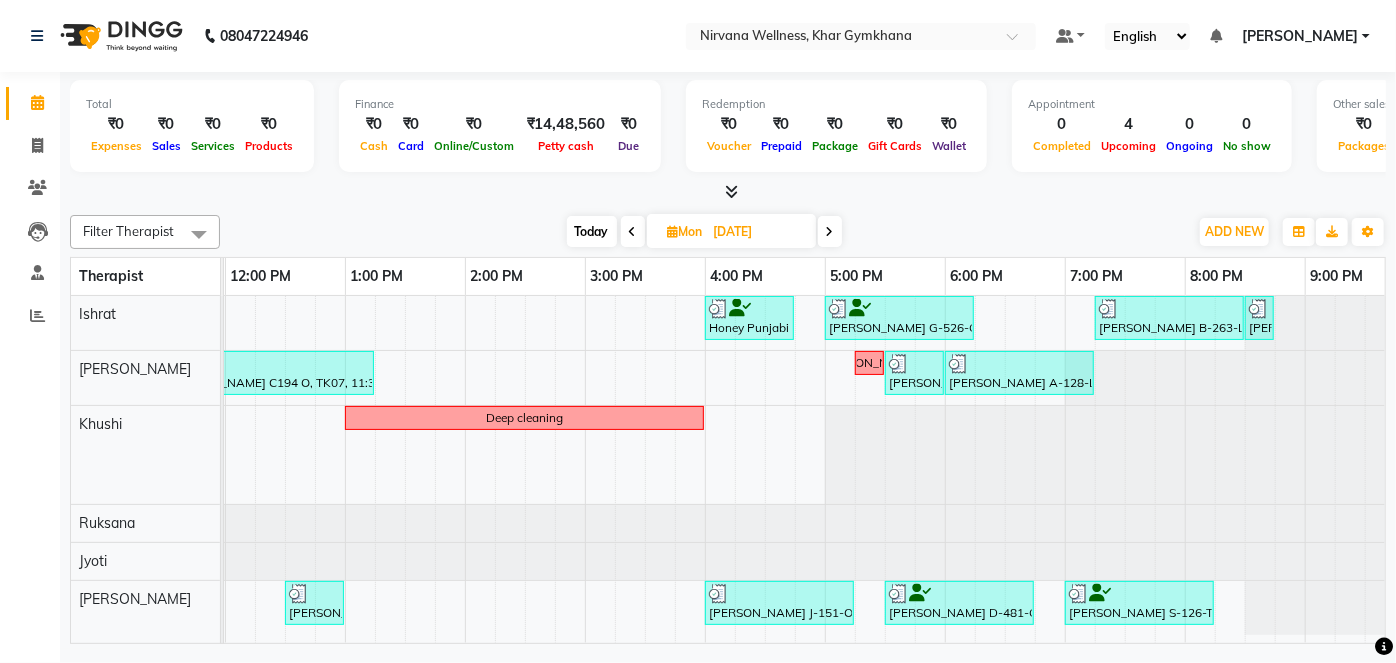 click on "Today" at bounding box center (592, 231) 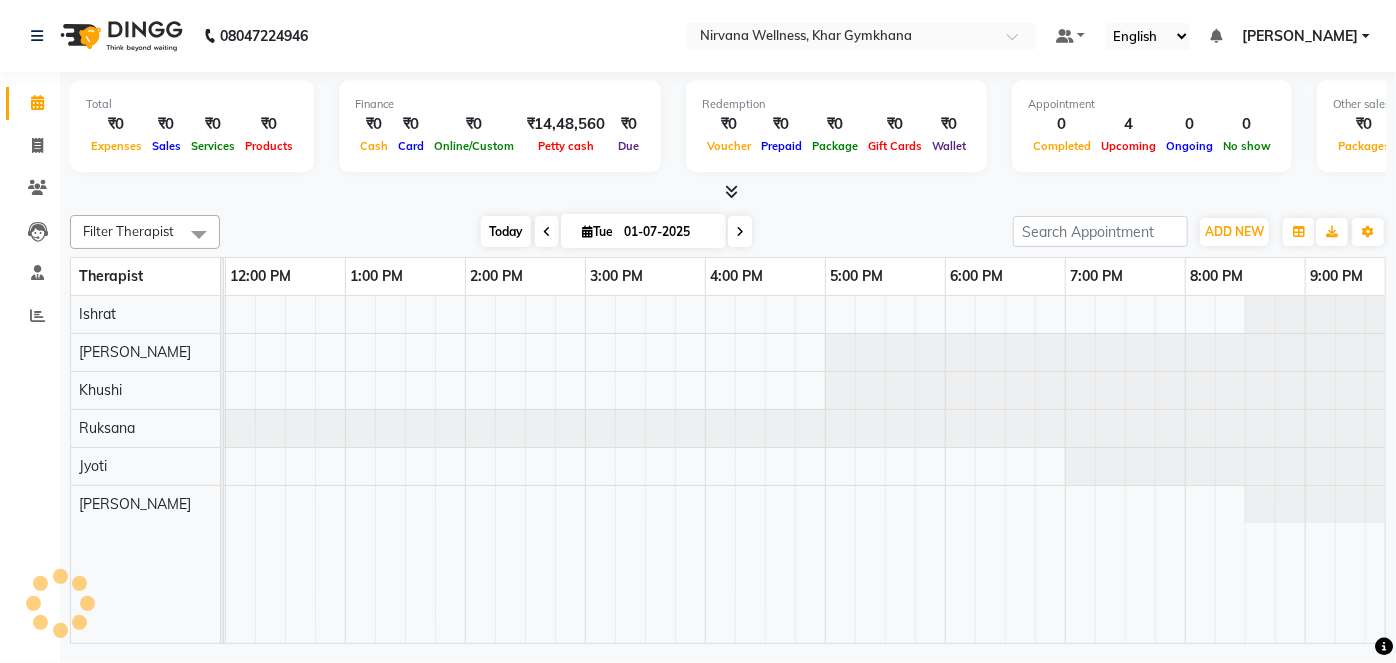 scroll, scrollTop: 0, scrollLeft: 120, axis: horizontal 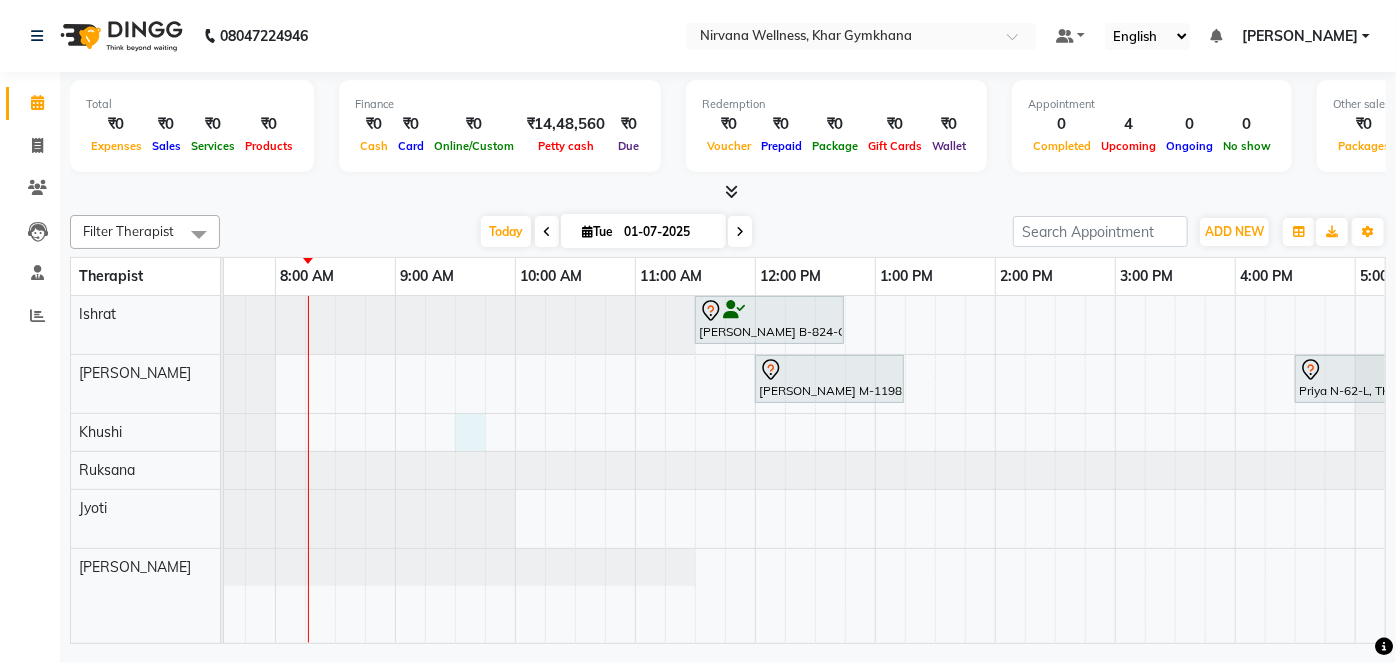 click on "Soniya B-824-O, TK01, 11:30 AM-12:45 PM, Swedish / Aroma / Deep tissue- 60 min             Saachi Mutreja M-1198-O, TK03, 12:00 PM-01:15 PM, Swedish / Aroma / Deep tissue- 60 min             Priya N-62-L, TK02, 04:30 PM-05:30 PM, O3 Facial             Raksha S-954-O, TK04, 06:00 PM-07:00 PM, Swedish / Aroma / Deep tissue- 60 min" at bounding box center [1115, 469] 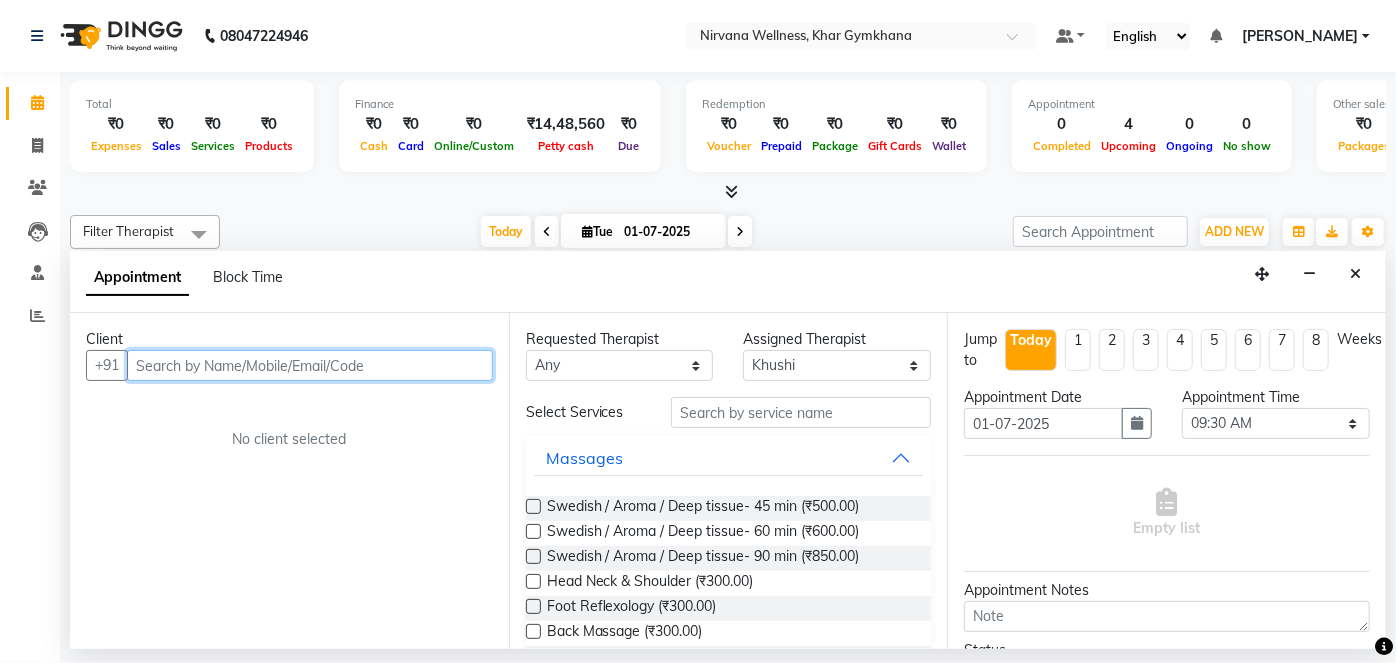 click at bounding box center [310, 365] 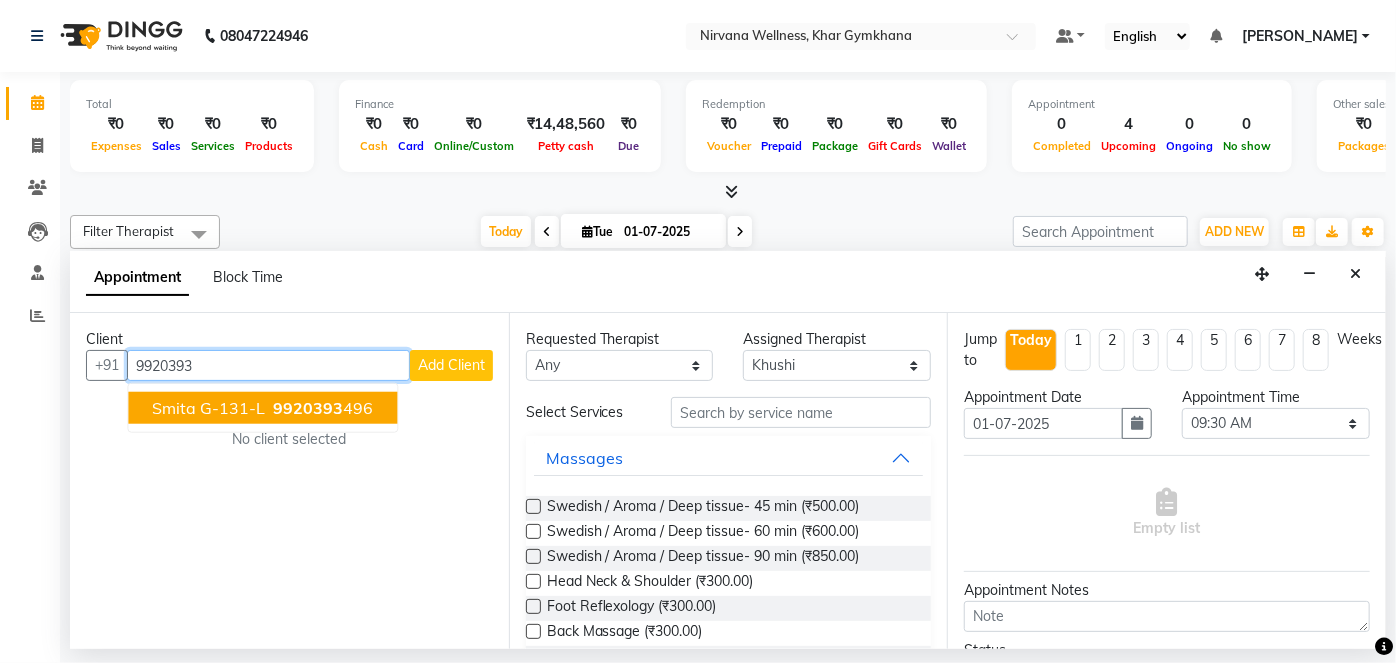 click on "Smita G-131-L" at bounding box center (208, 408) 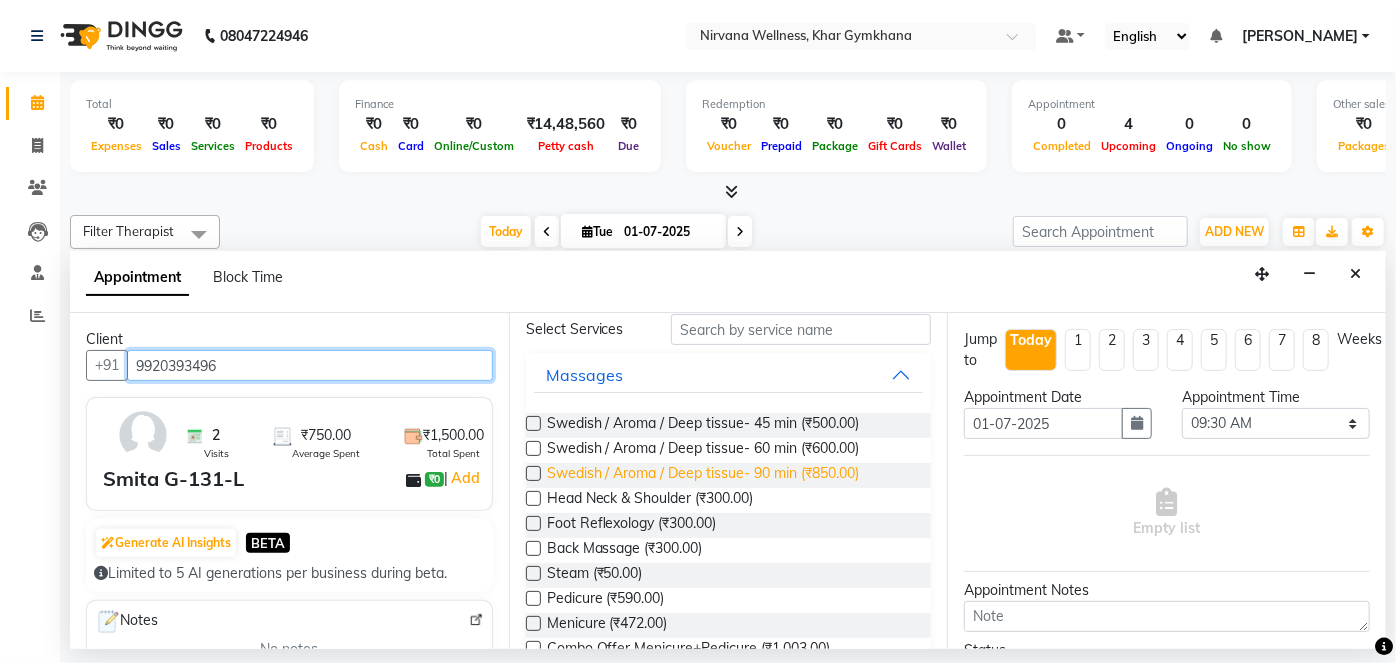scroll, scrollTop: 265, scrollLeft: 0, axis: vertical 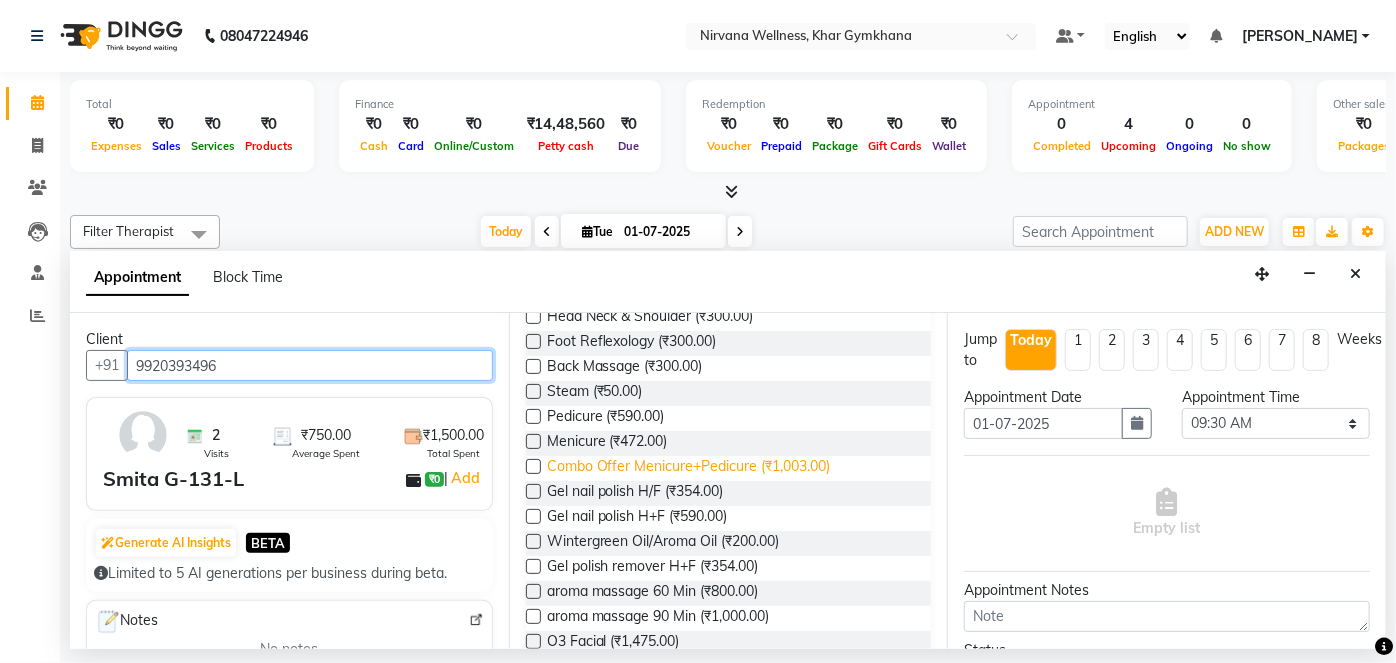 type on "9920393496" 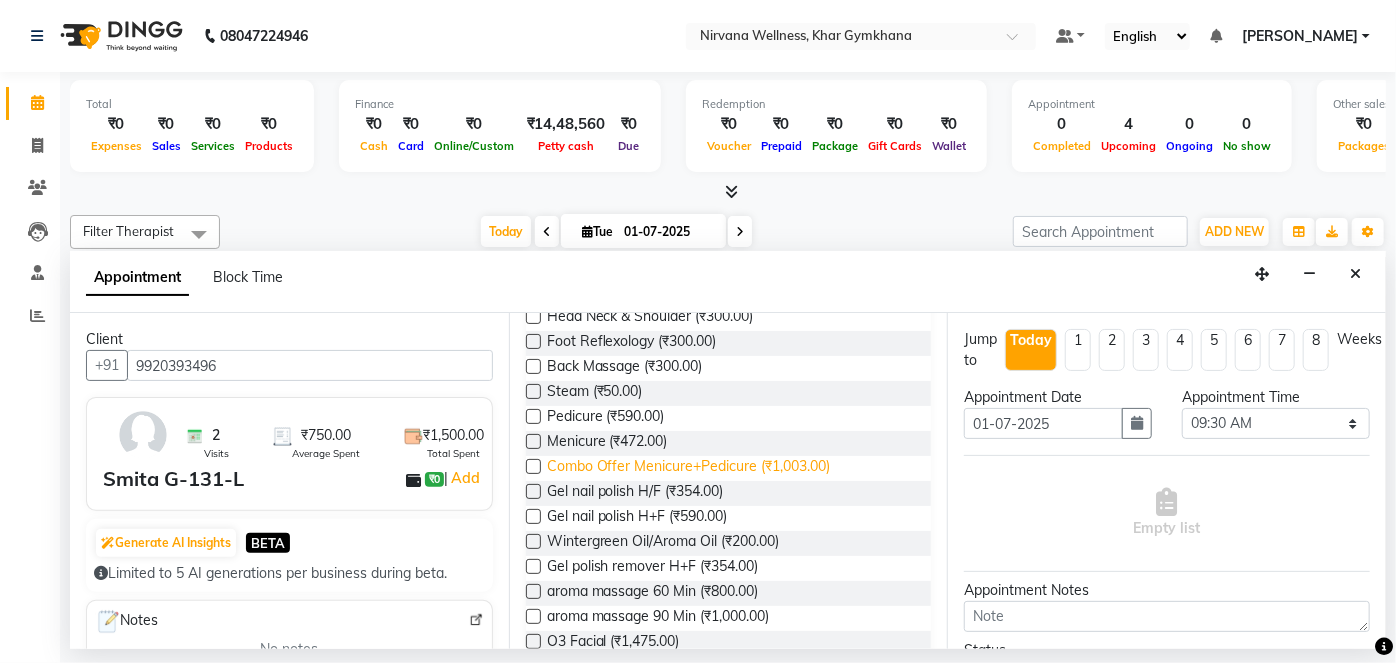 click on "Combo Offer Menicure+Pedicure (₹1,003.00)" at bounding box center [689, 468] 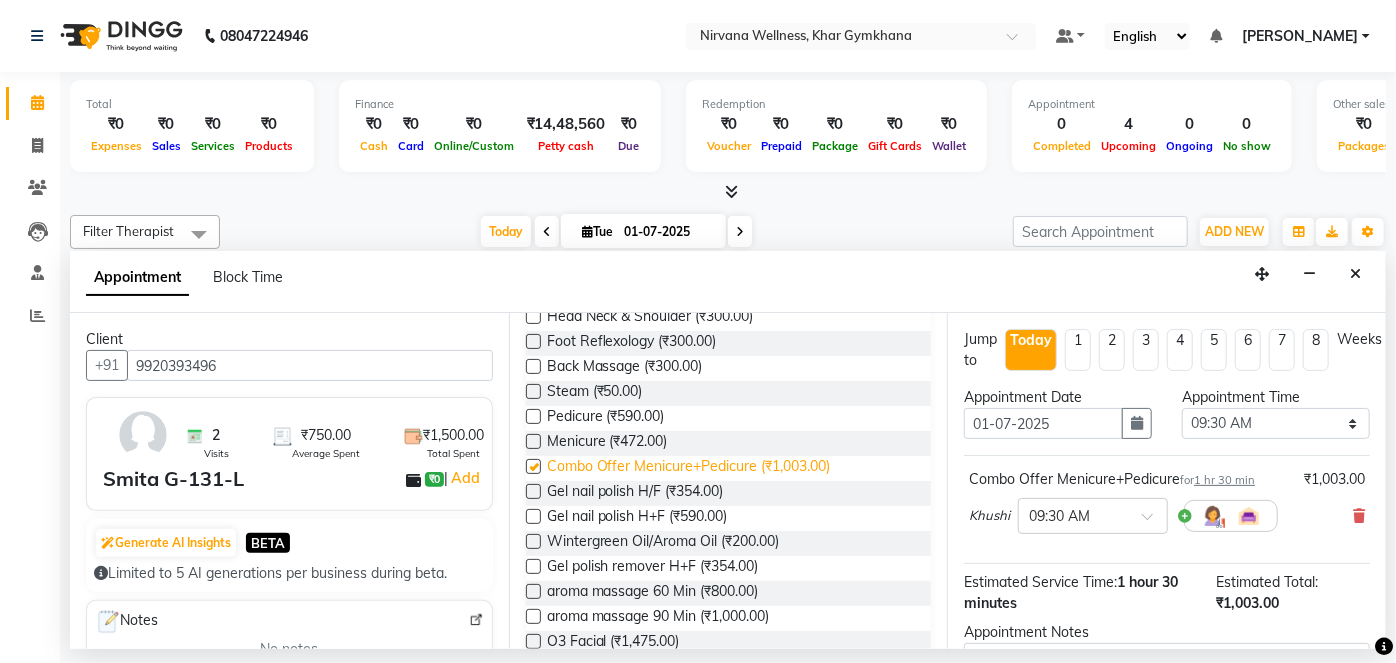 checkbox on "false" 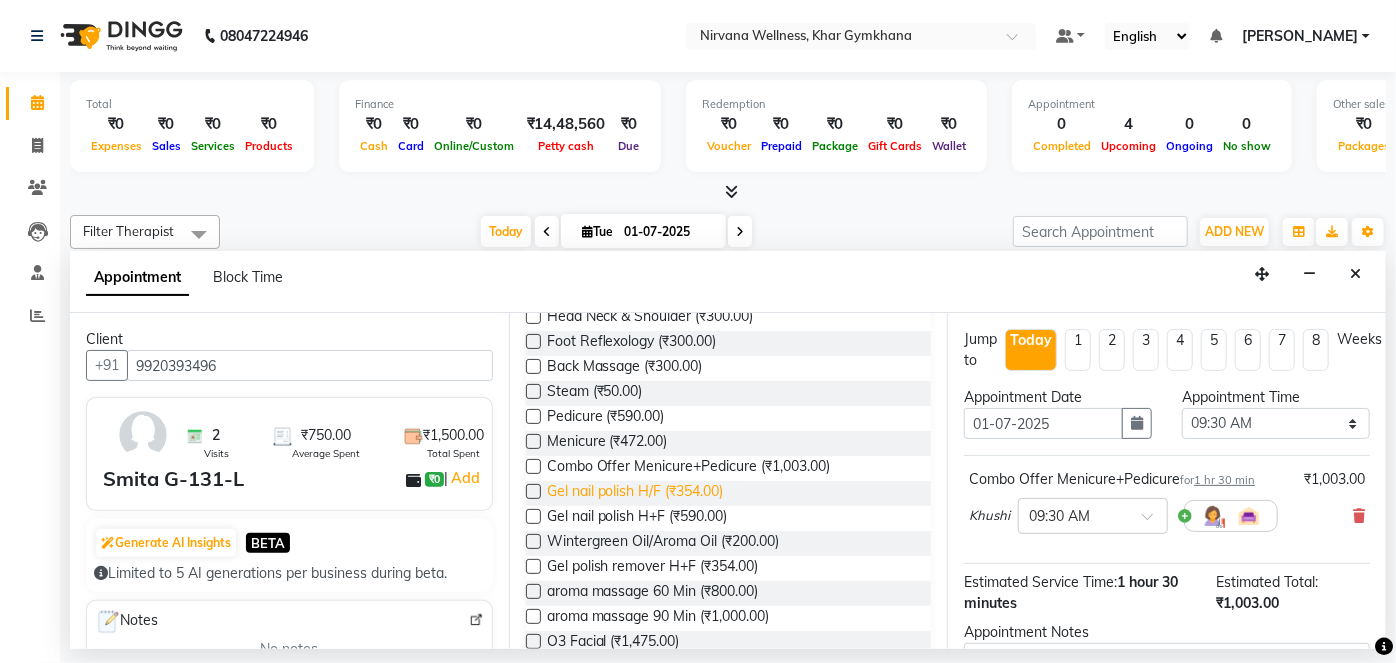 scroll, scrollTop: 0, scrollLeft: 0, axis: both 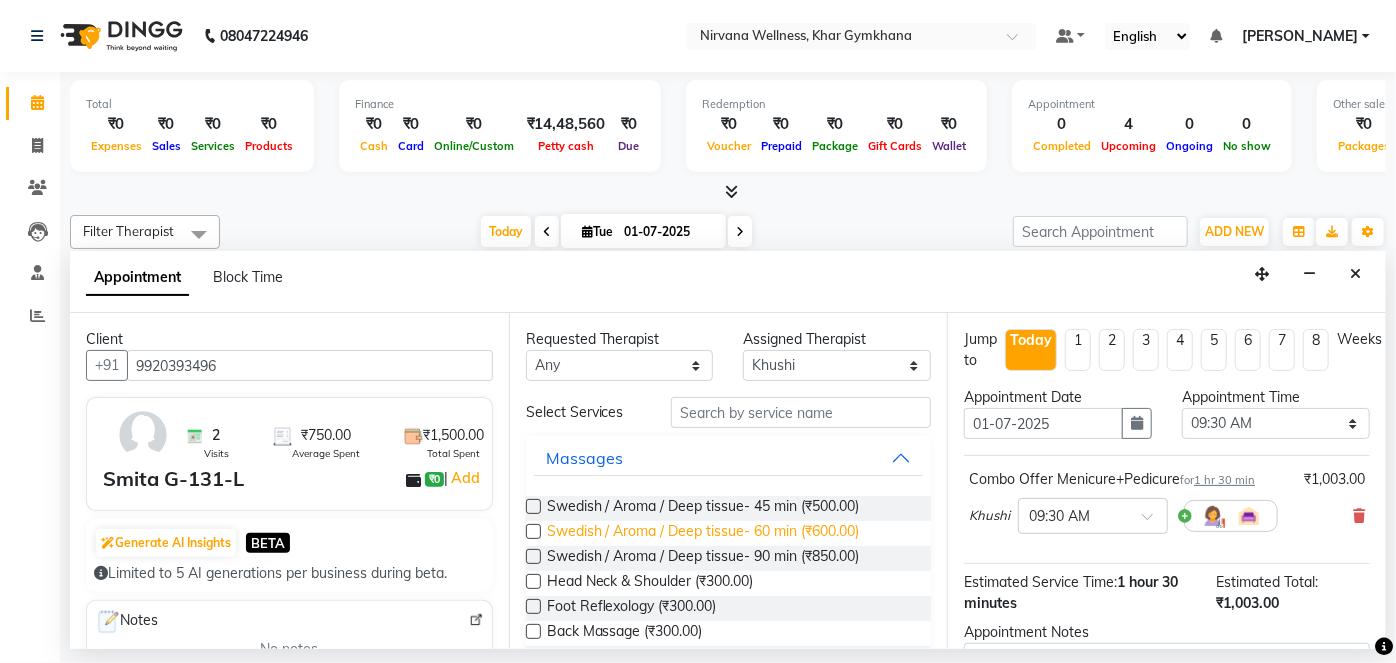 click on "Swedish / Aroma / Deep tissue- 60 min (₹600.00)" at bounding box center [703, 533] 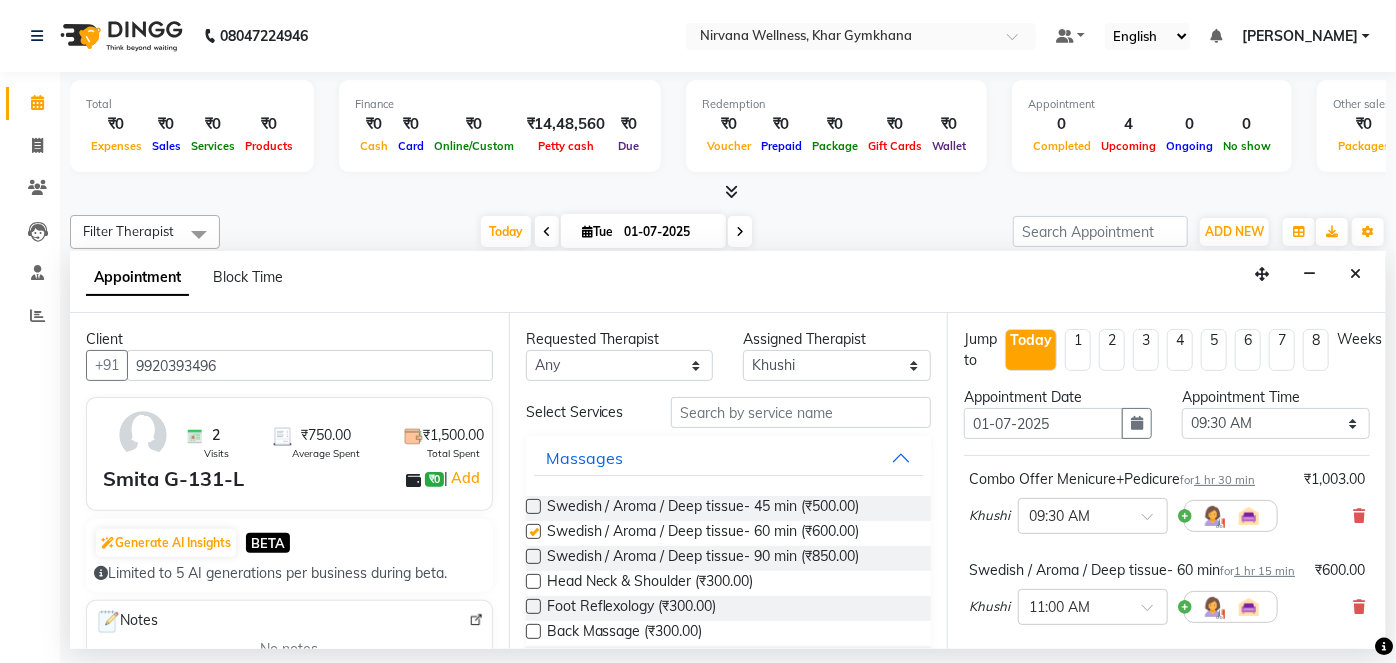 checkbox on "false" 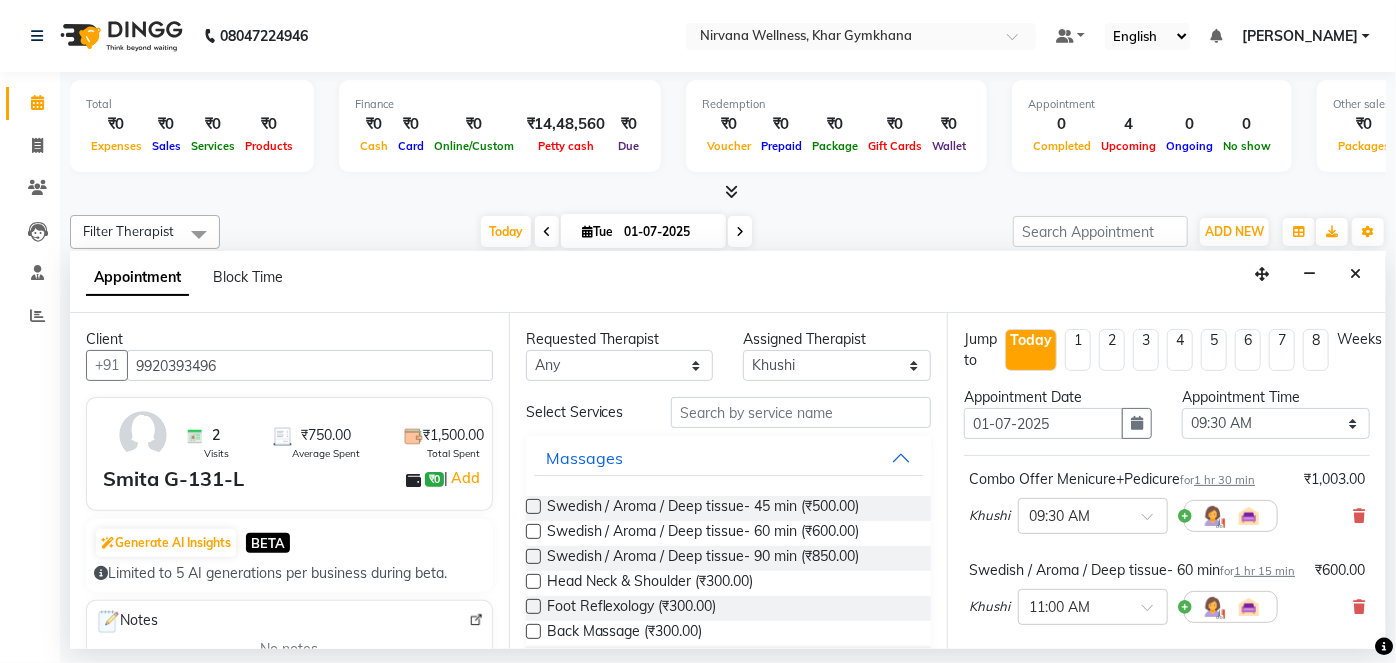 scroll, scrollTop: 336, scrollLeft: 0, axis: vertical 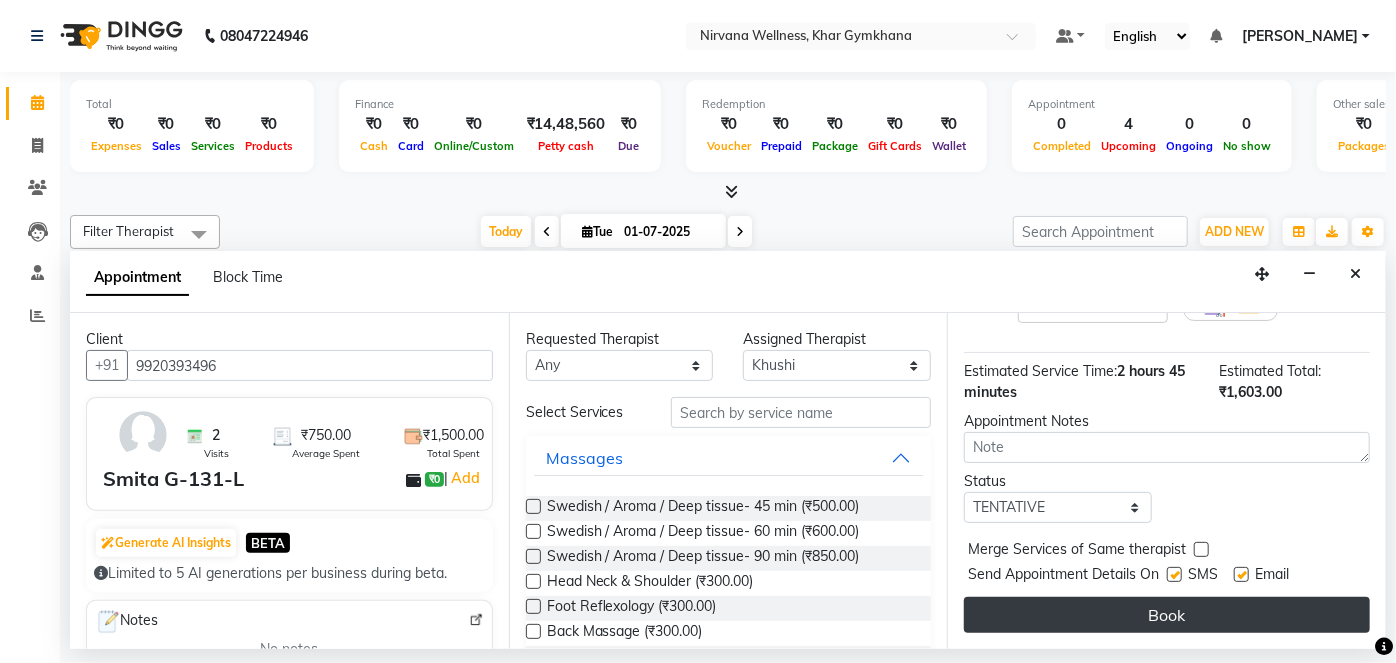click on "Book" at bounding box center (1167, 615) 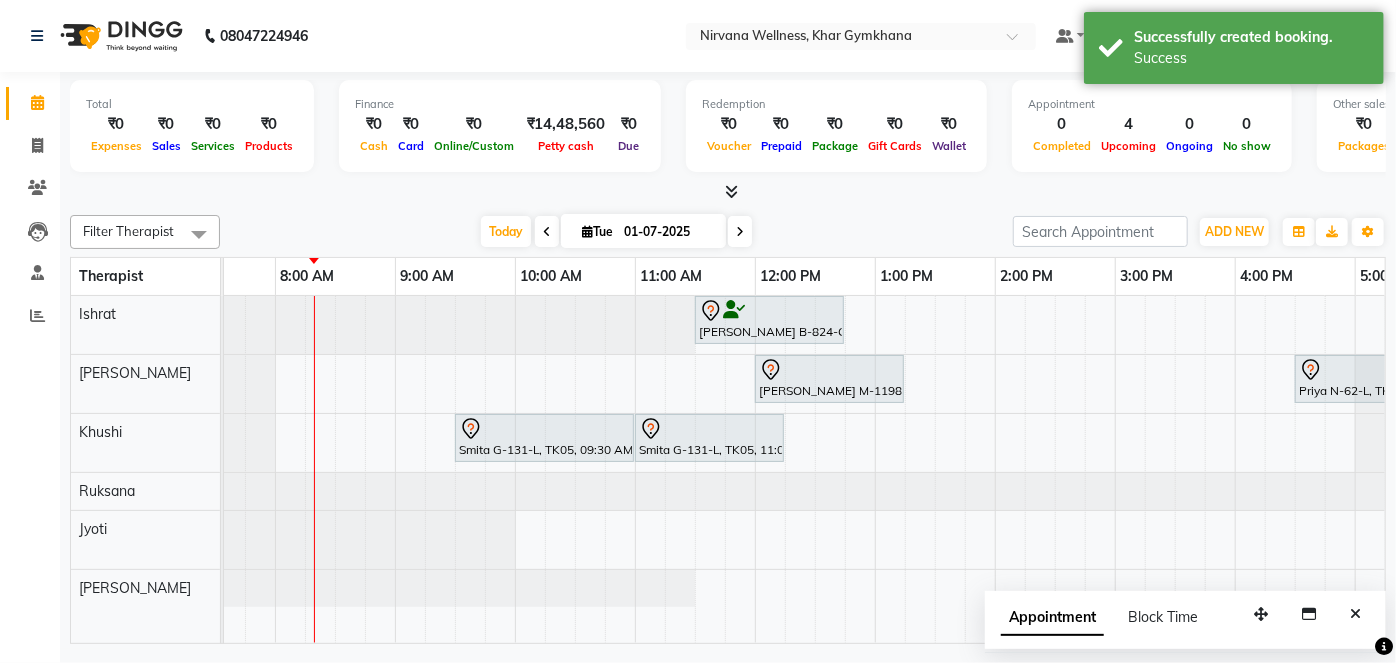 scroll, scrollTop: 0, scrollLeft: 112, axis: horizontal 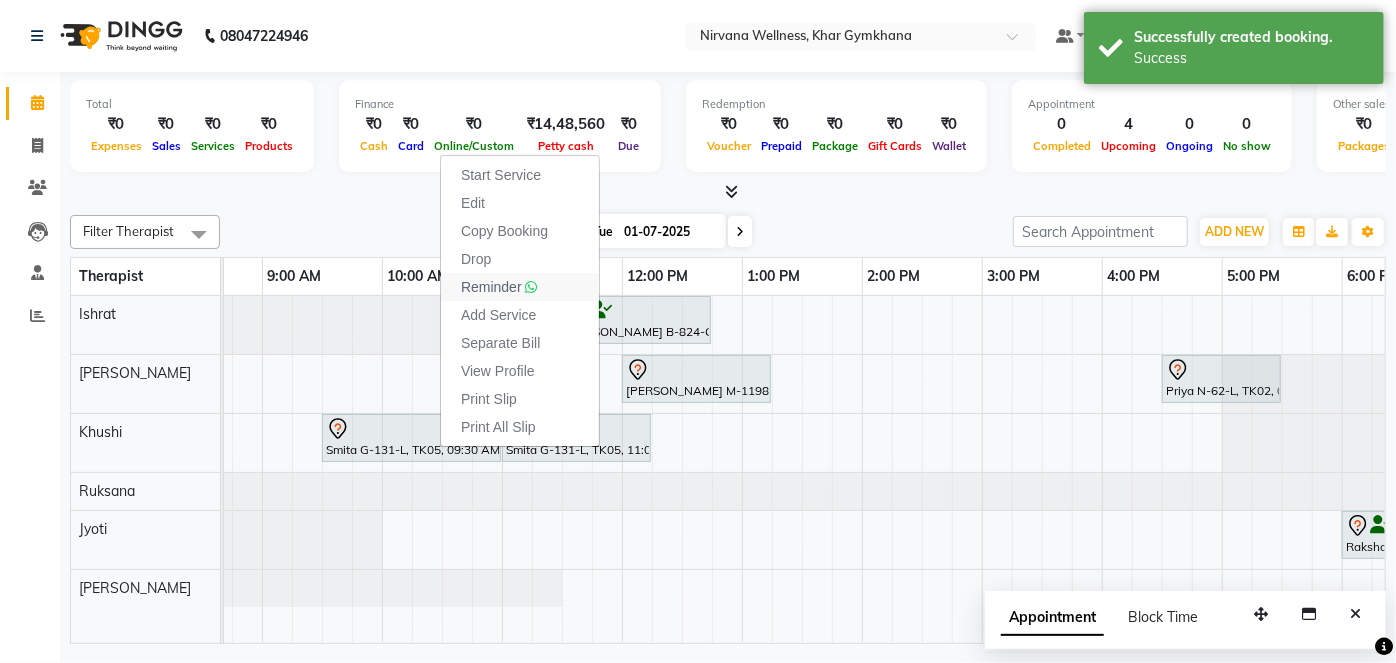 click on "Reminder" at bounding box center (491, 287) 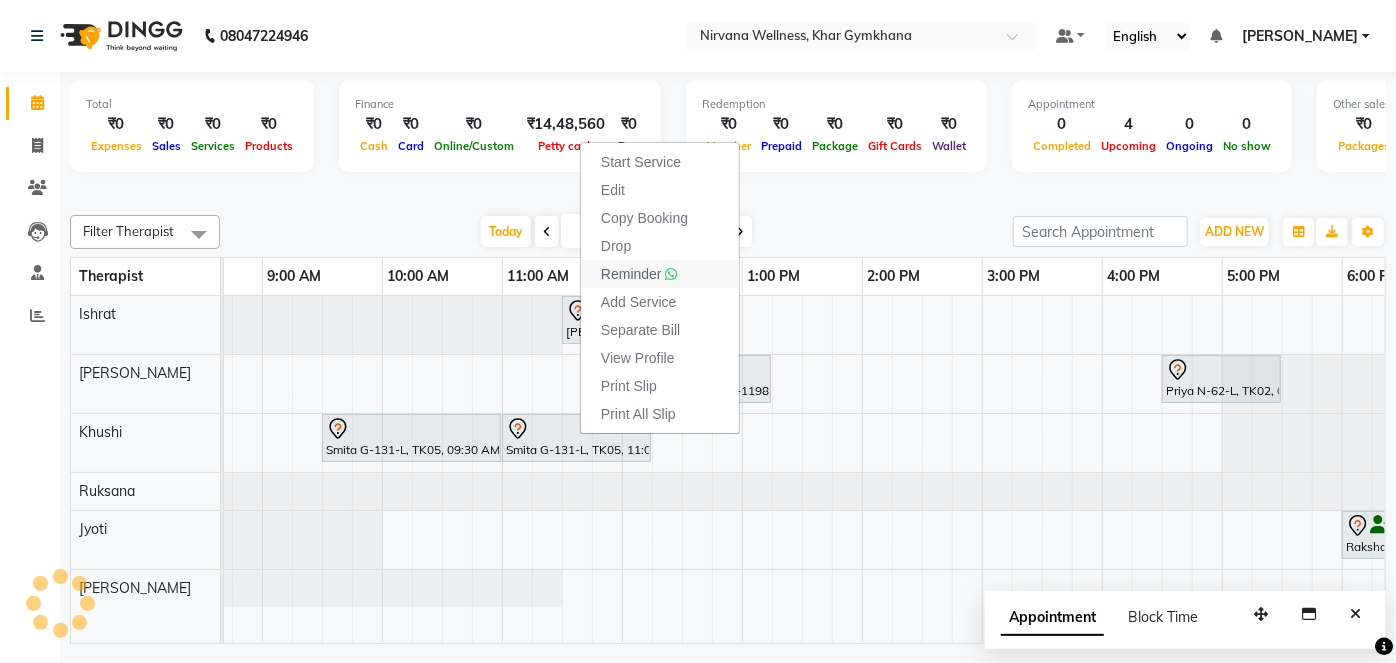 click on "Reminder" at bounding box center (631, 274) 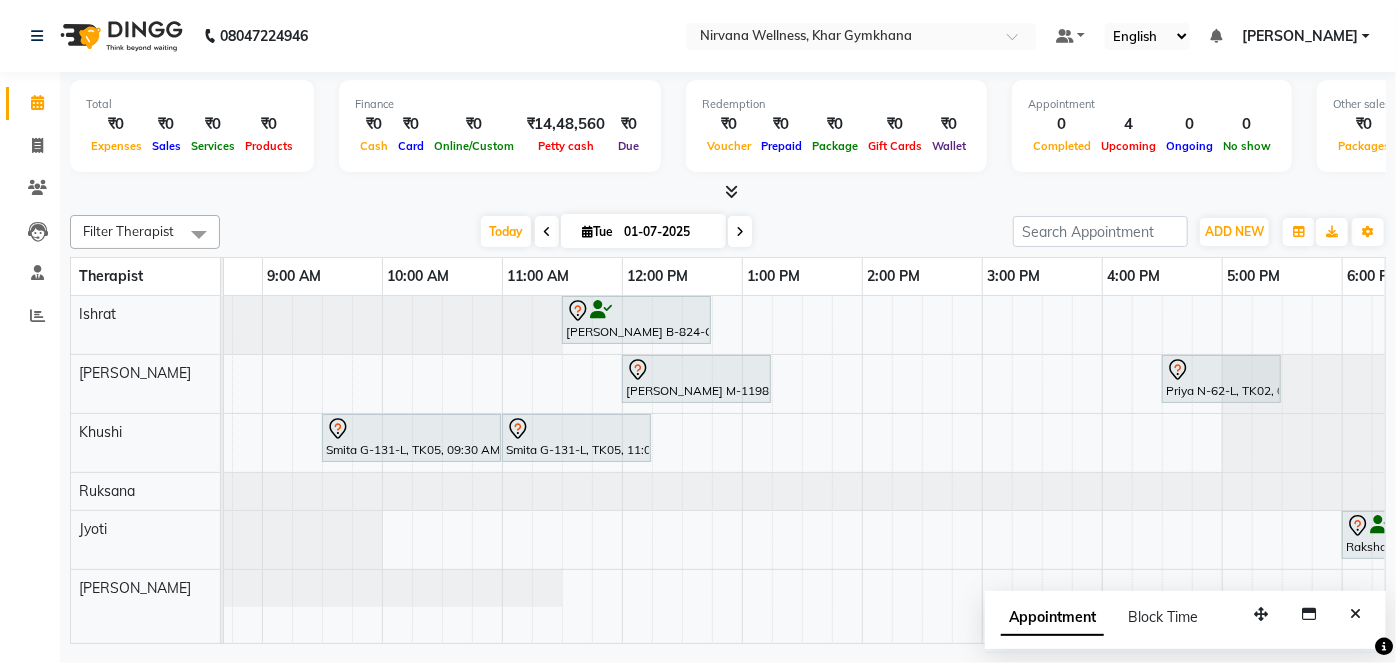 scroll, scrollTop: 0, scrollLeft: 115, axis: horizontal 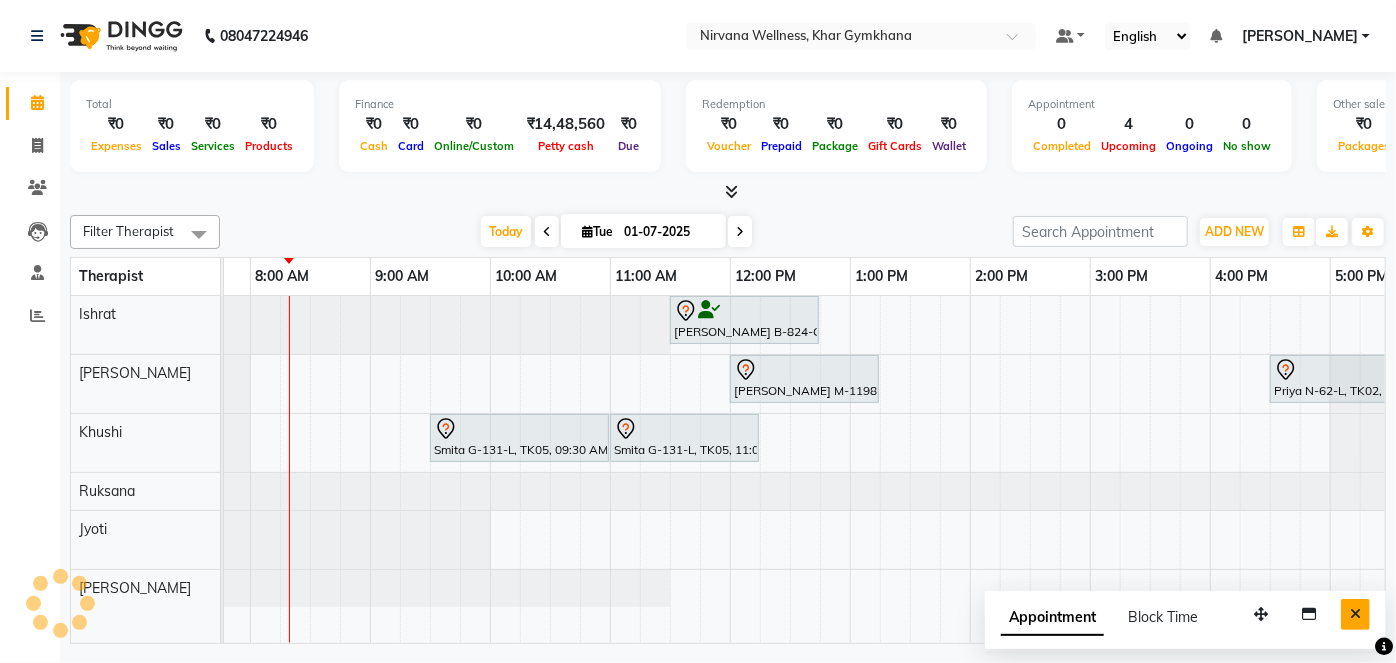 click at bounding box center (1355, 614) 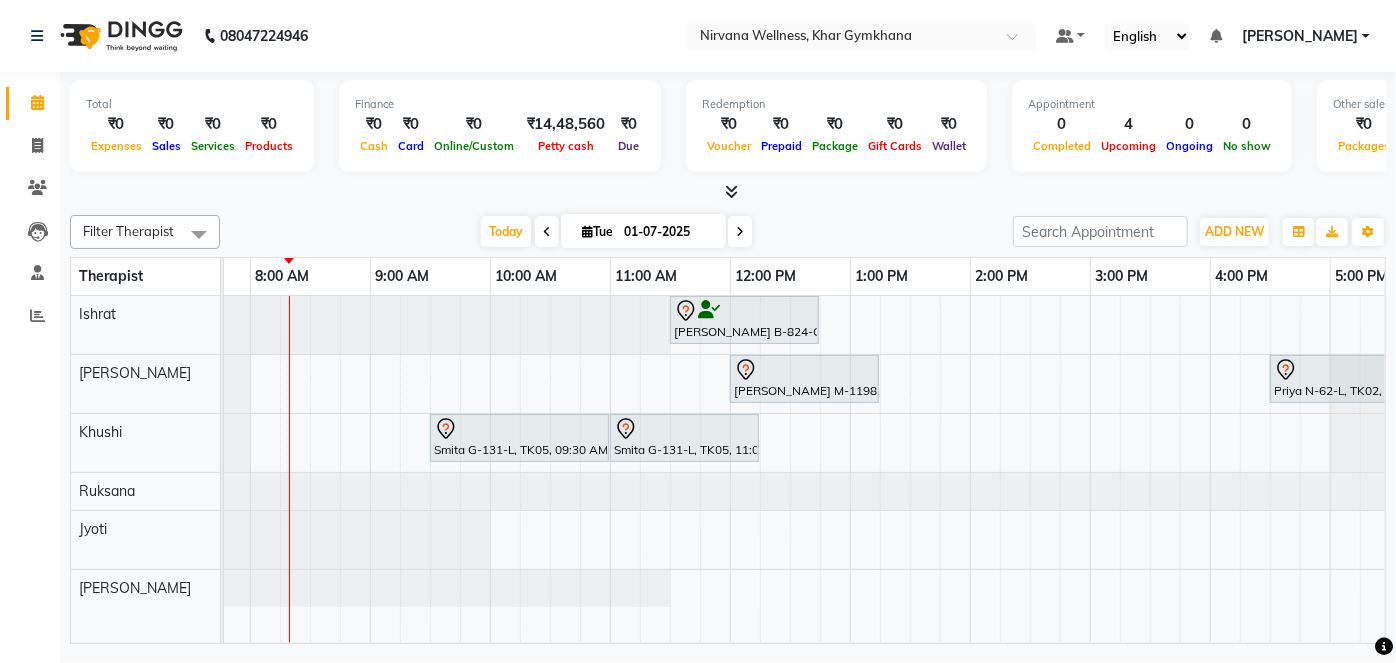 scroll, scrollTop: 0, scrollLeft: 208, axis: horizontal 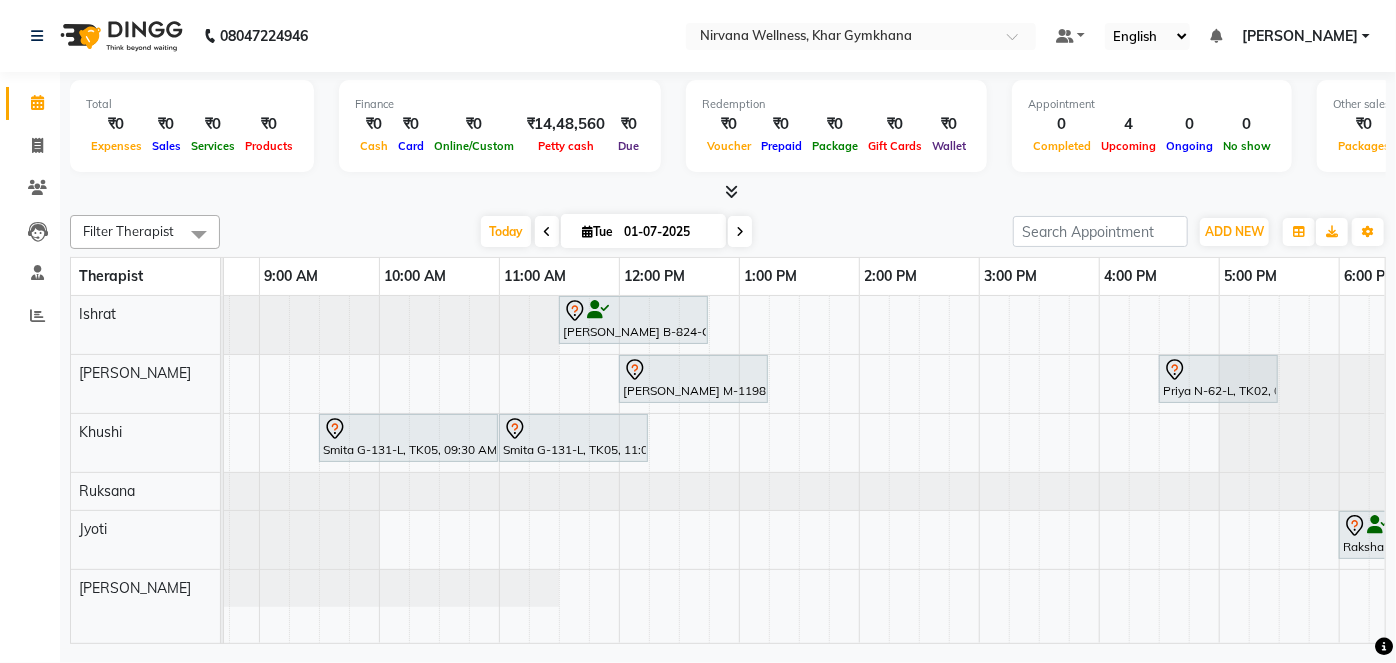 click at bounding box center [547, 232] 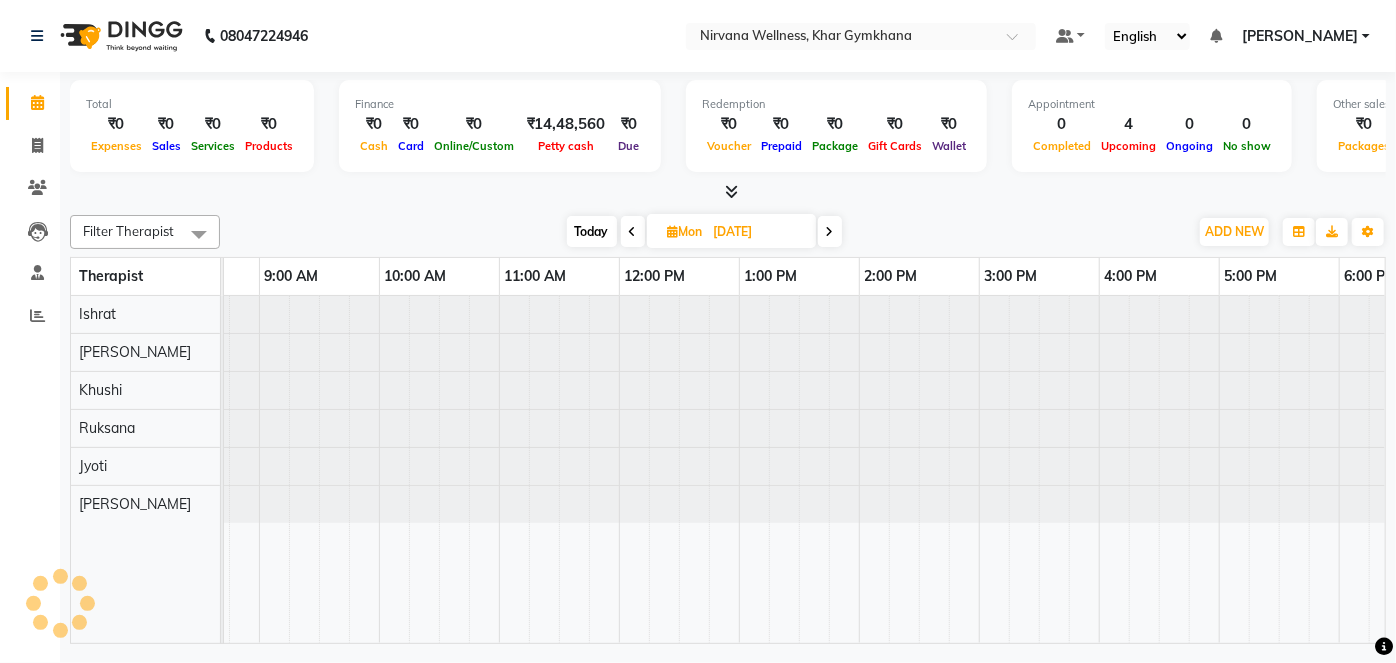 scroll, scrollTop: 0, scrollLeft: 120, axis: horizontal 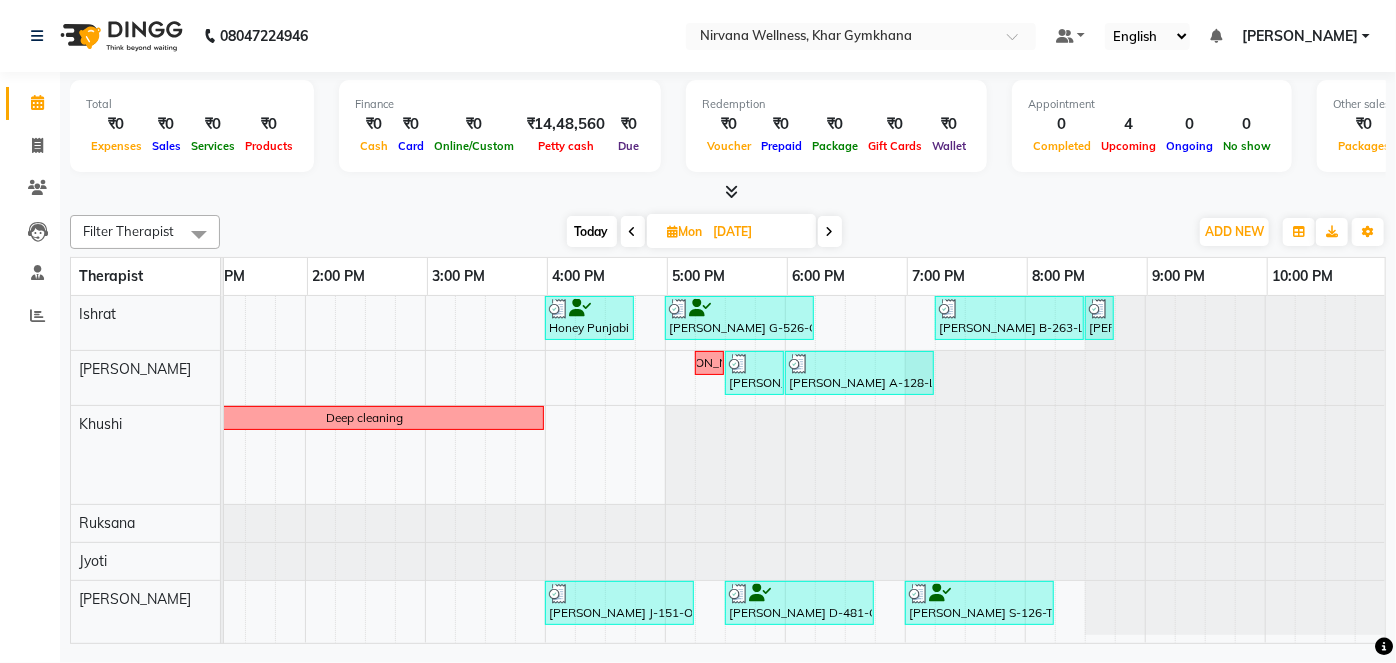 click on "Today" at bounding box center [592, 231] 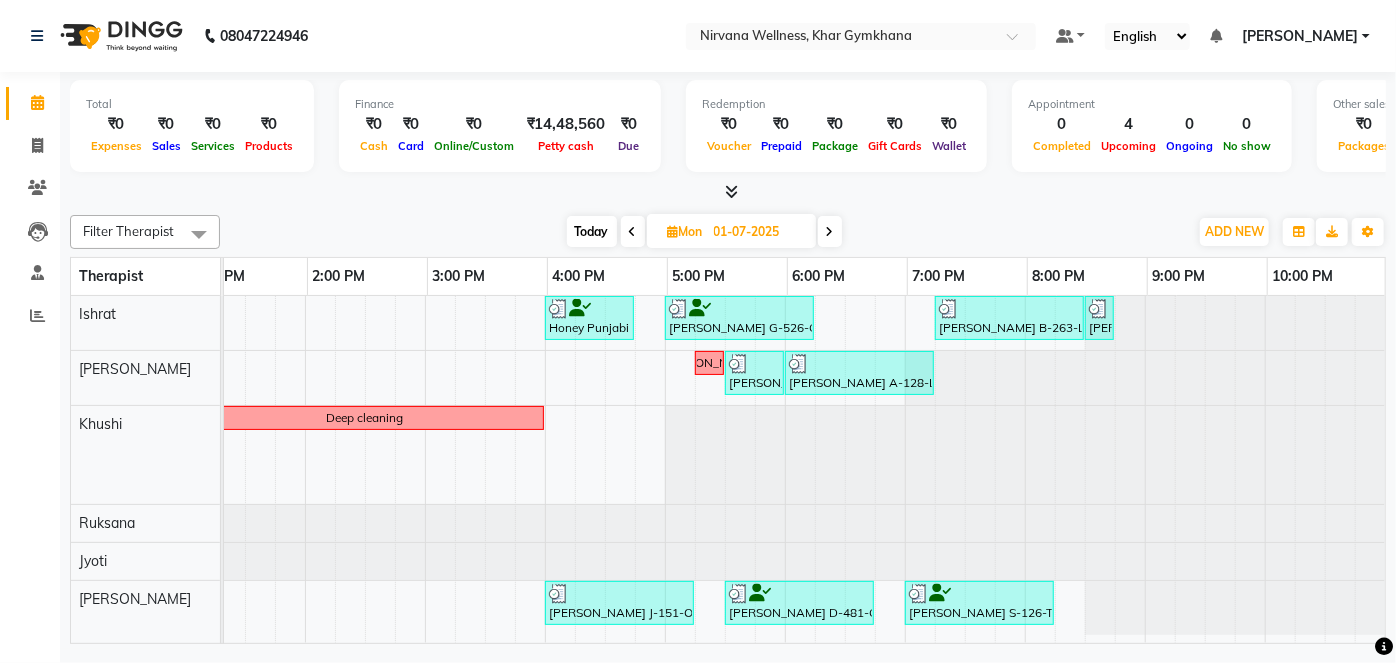 scroll, scrollTop: 0, scrollLeft: 120, axis: horizontal 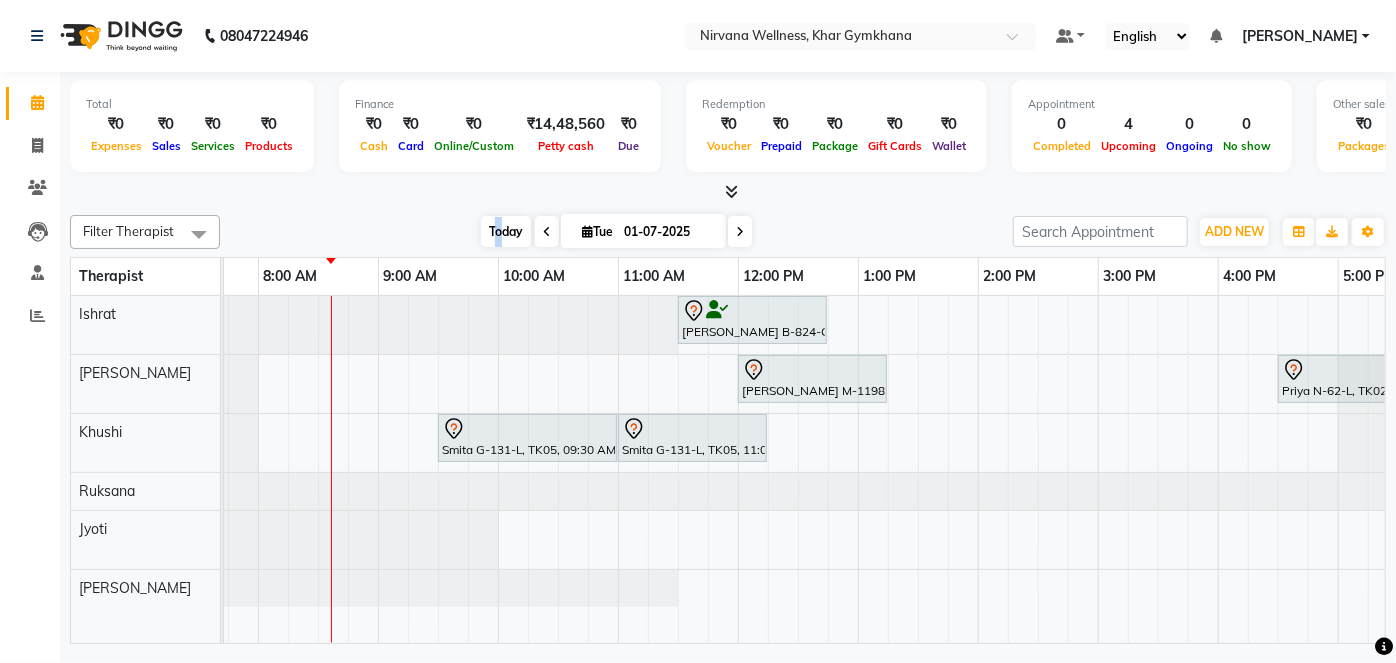 click on "Today" at bounding box center [506, 231] 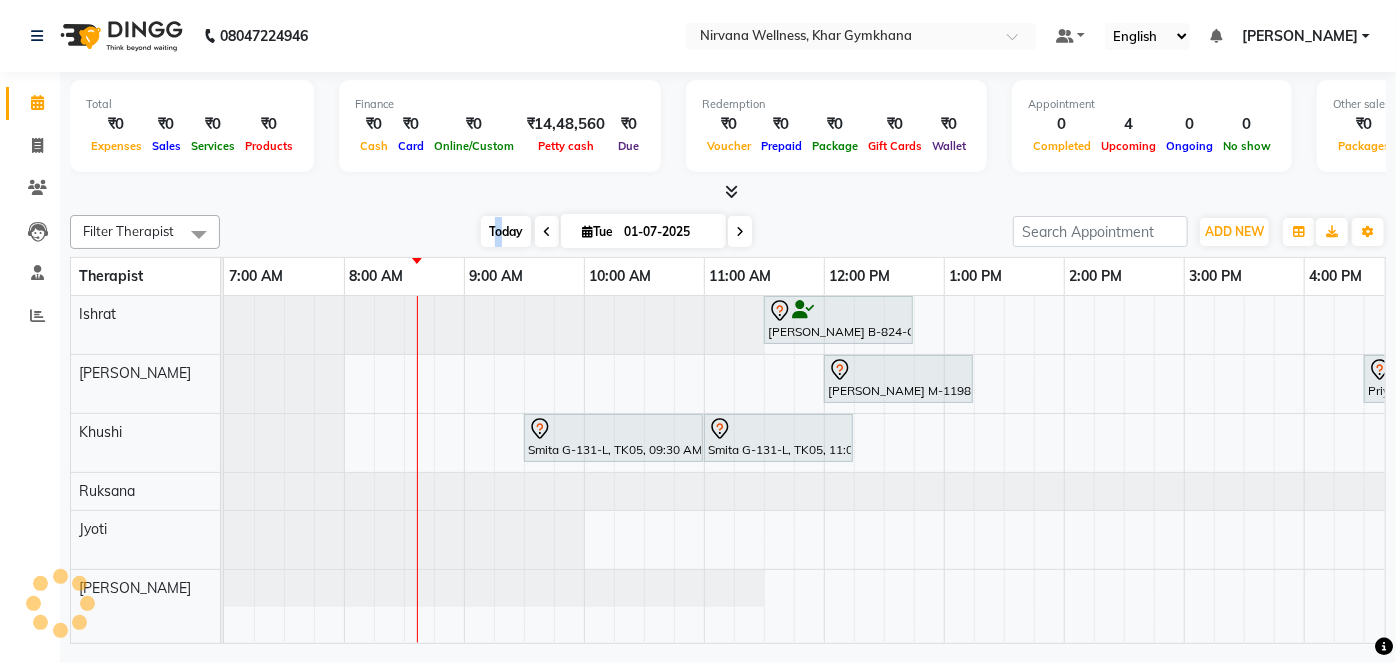 scroll, scrollTop: 0, scrollLeft: 120, axis: horizontal 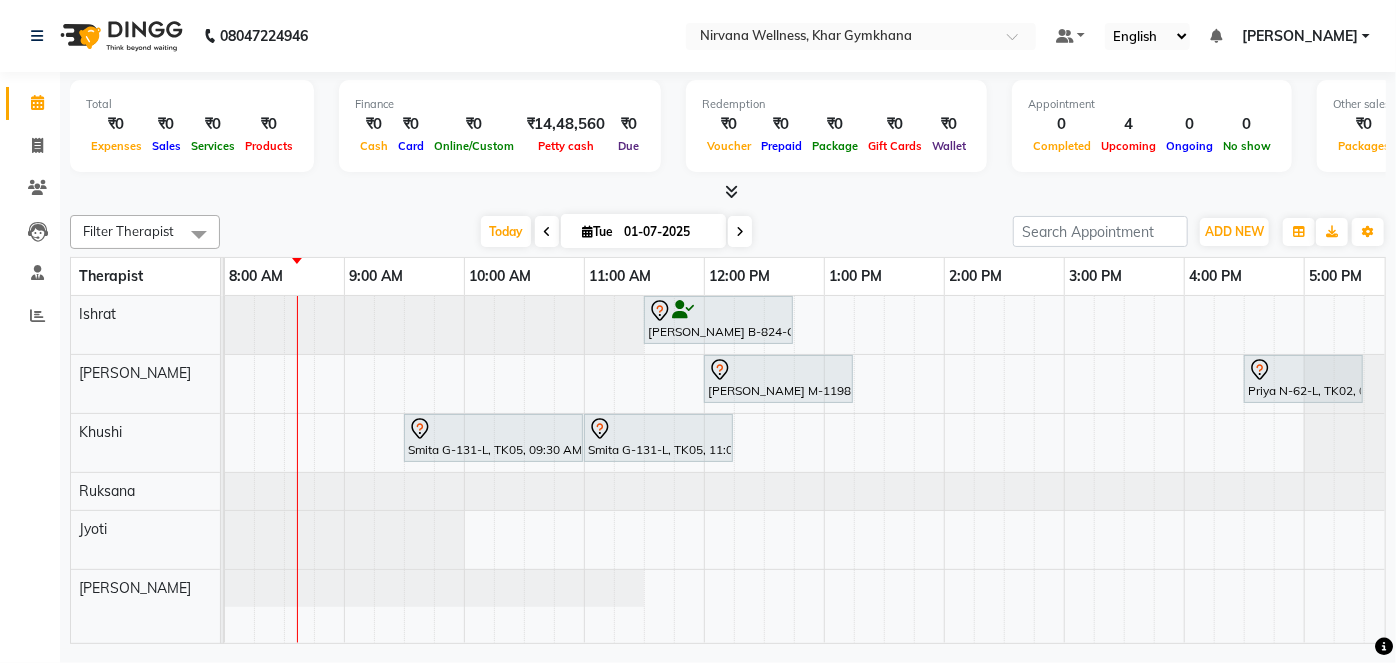 click on "Filter Therapist Select All Ishrat Jyoti Khushi Nilofar Ruksana  Suhani Today  Tue 01-07-2025 Toggle Dropdown Add Appointment Add Invoice Add Attendance Add Client Toggle Dropdown Add Appointment Add Invoice Add Attendance Add Client ADD NEW Toggle Dropdown Add Appointment Add Invoice Add Attendance Add Client Filter Therapist Select All Ishrat Jyoti Khushi Nilofar Ruksana  Suhani Group By  Staff View   Room View  View as Vertical  Vertical - Week View  Horizontal  Horizontal - Week View  List  Toggle Dropdown Calendar Settings Manage Tags   Arrange Therapists   Reset Therapists  Full Screen Appointment Form Zoom 100% Therapist 7:00 AM 8:00 AM 9:00 AM 10:00 AM 11:00 AM 12:00 PM 1:00 PM 2:00 PM 3:00 PM 4:00 PM 5:00 PM 6:00 PM 7:00 PM 8:00 PM 9:00 PM 10:00 PM Ishrat Suhani Khushi Ruksana  Jyoti Nilofar             Soniya B-824-O, TK01, 11:30 AM-12:45 PM, Swedish / Aroma / Deep tissue- 60 min             Saachi Mutreja M-1198-O, TK03, 12:00 PM-01:15 PM, Swedish / Aroma / Deep tissue- 60 min" 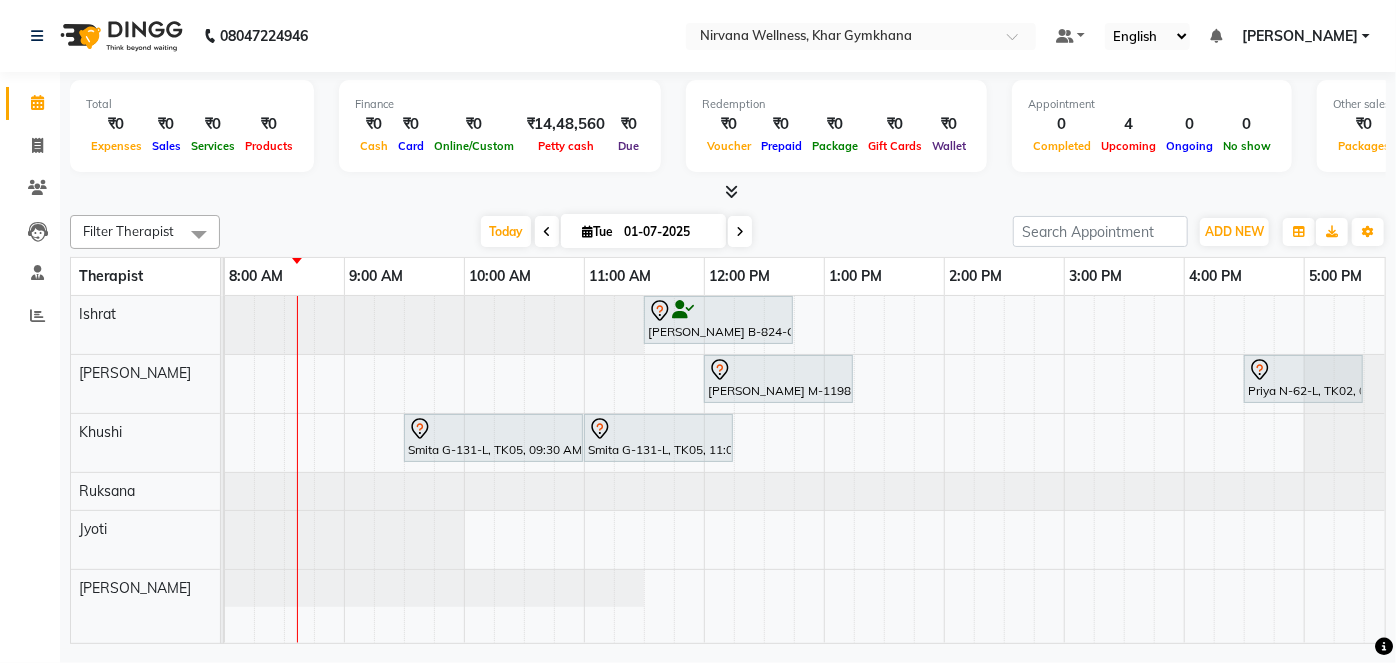 scroll, scrollTop: 0, scrollLeft: 156, axis: horizontal 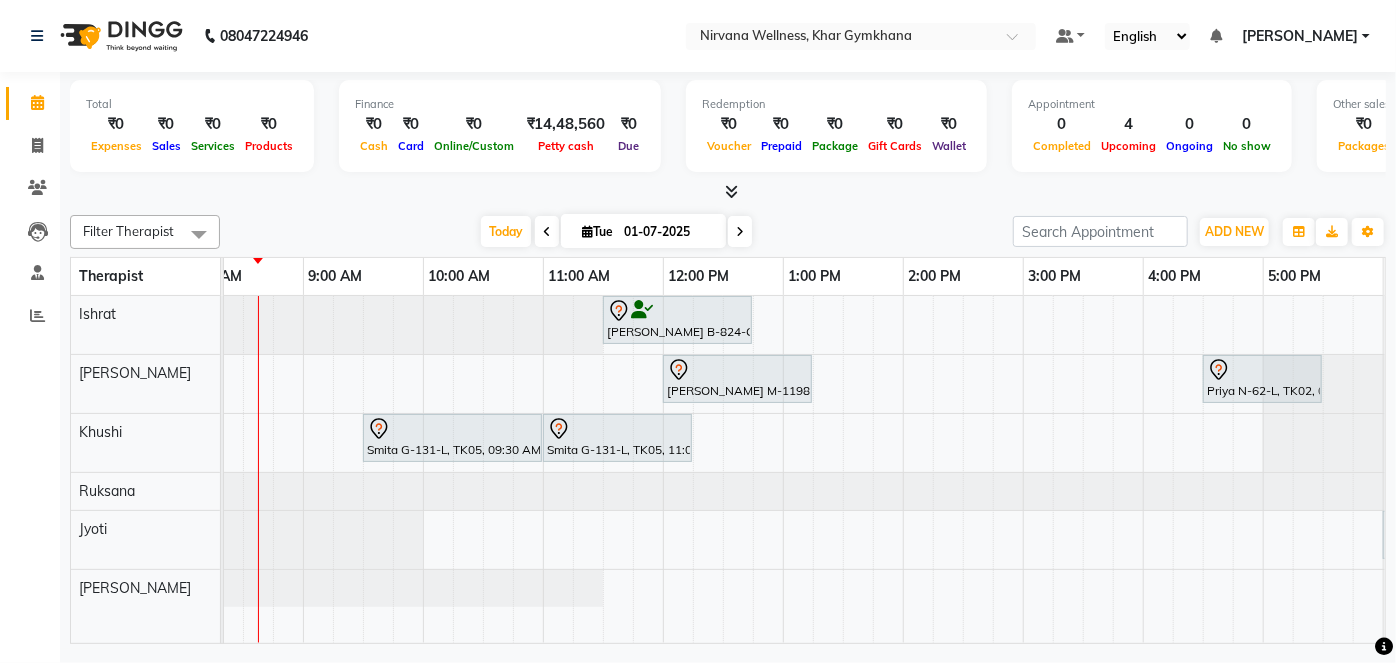 click at bounding box center (740, 232) 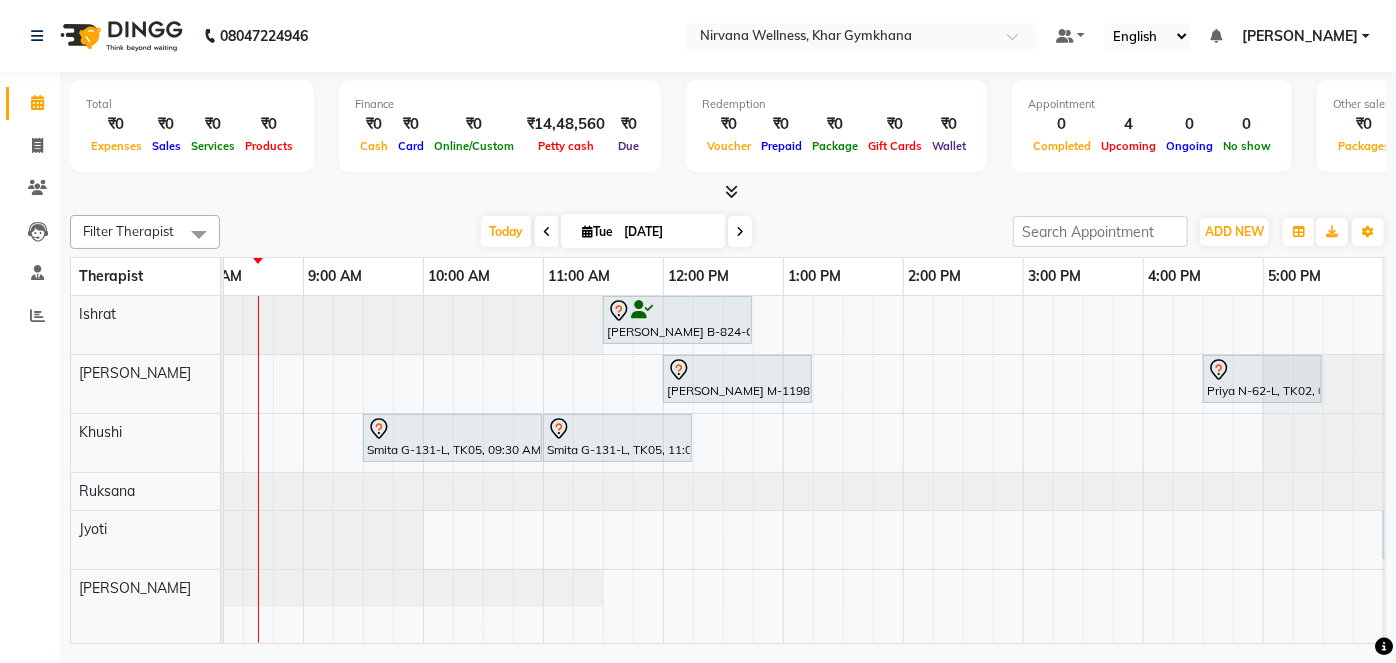 scroll, scrollTop: 0, scrollLeft: 120, axis: horizontal 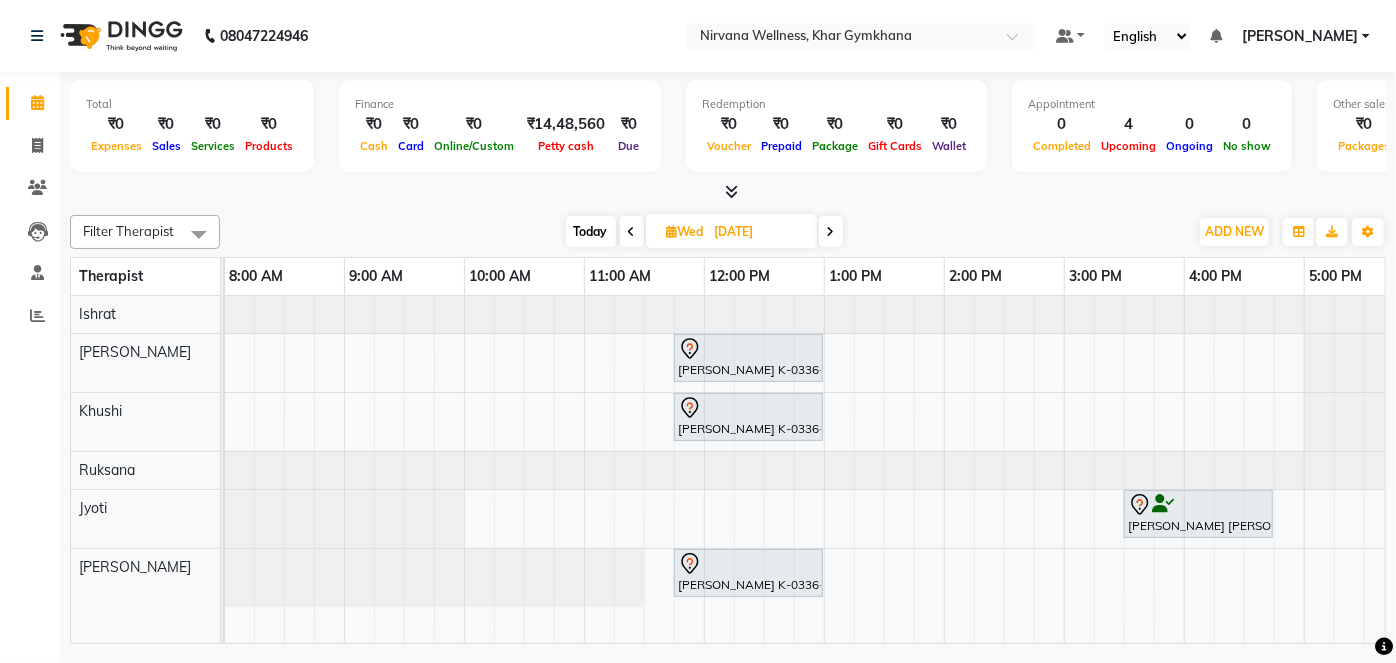 click at bounding box center [831, 232] 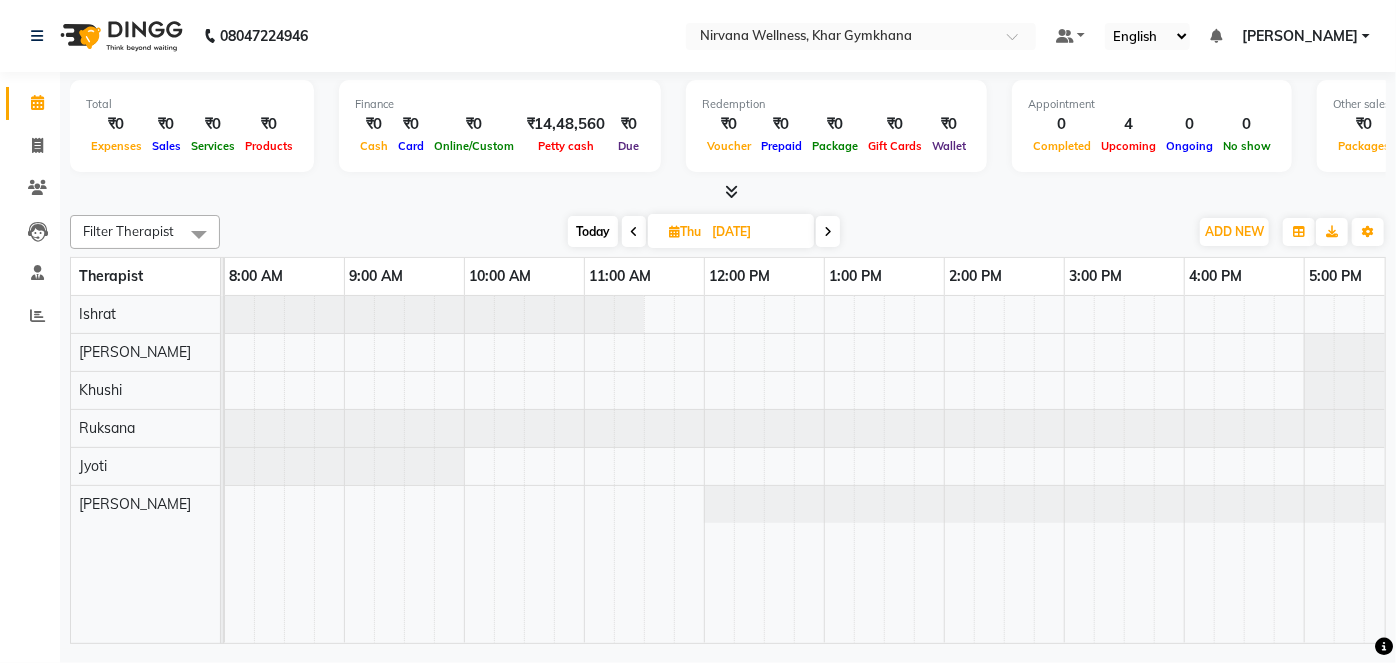 scroll, scrollTop: 0, scrollLeft: 120, axis: horizontal 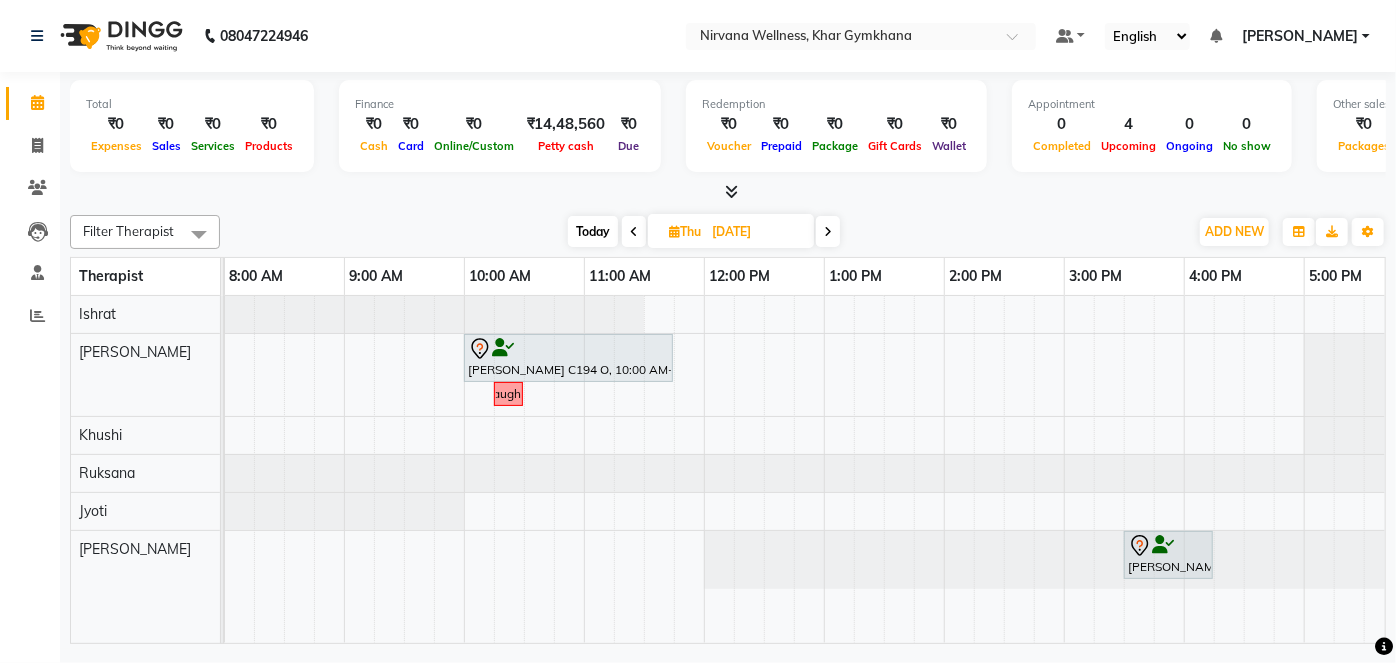 click at bounding box center (828, 231) 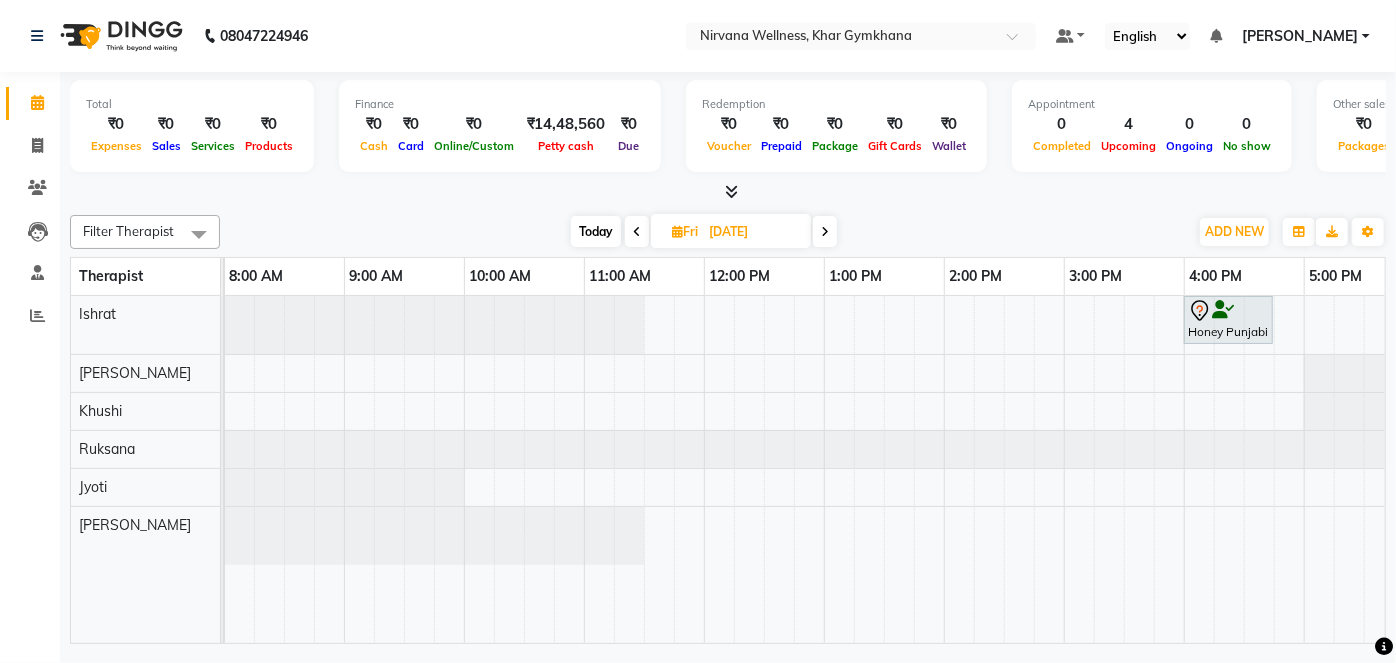click at bounding box center (825, 231) 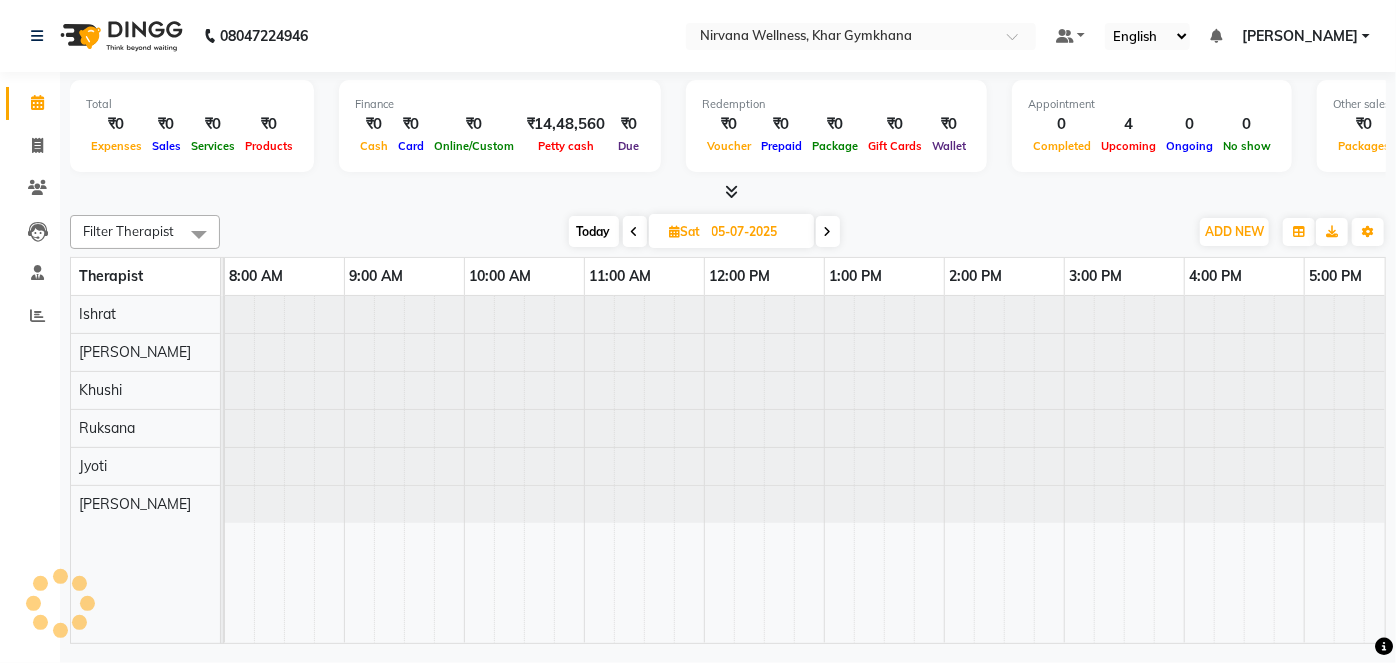 scroll, scrollTop: 0, scrollLeft: 120, axis: horizontal 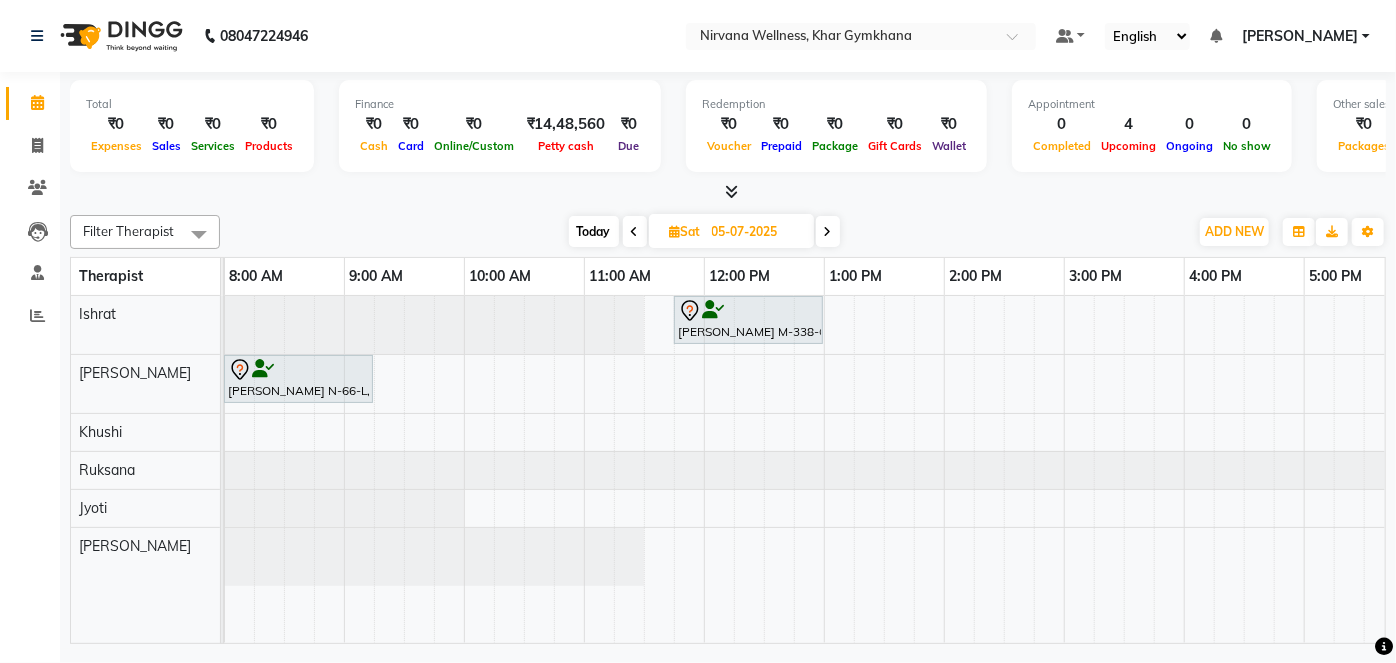 click at bounding box center (828, 231) 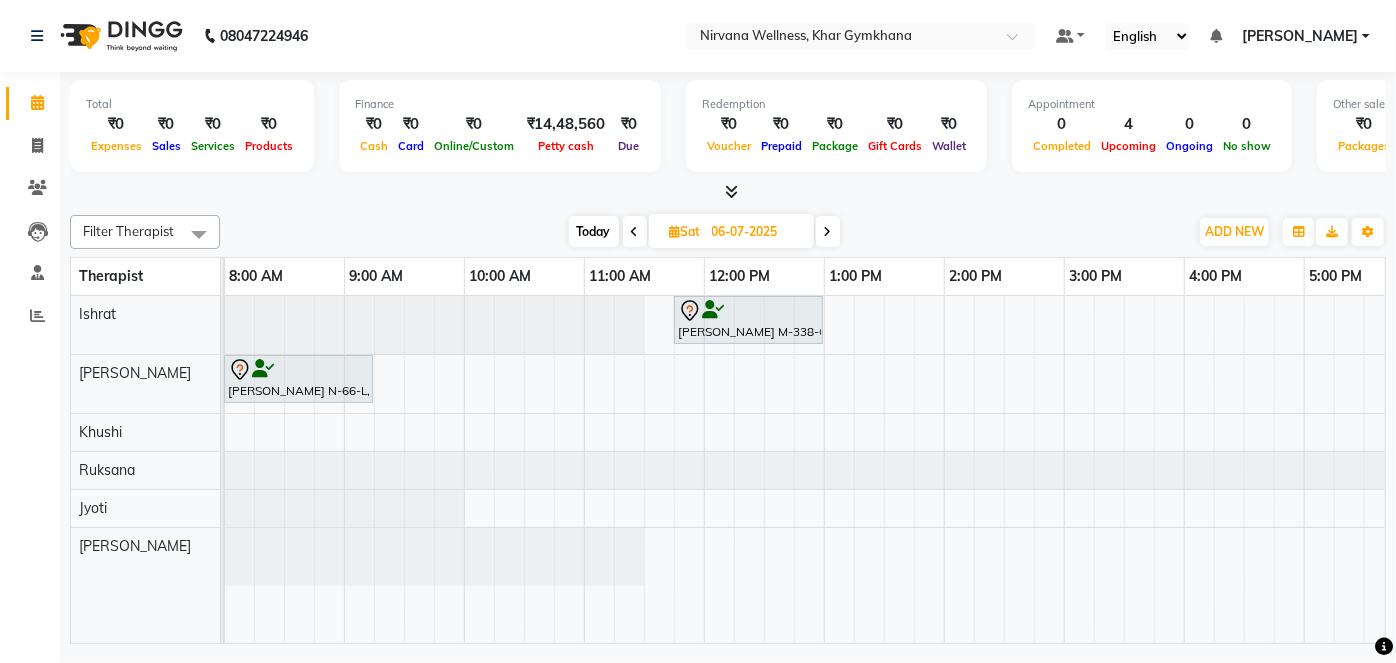scroll, scrollTop: 0, scrollLeft: 120, axis: horizontal 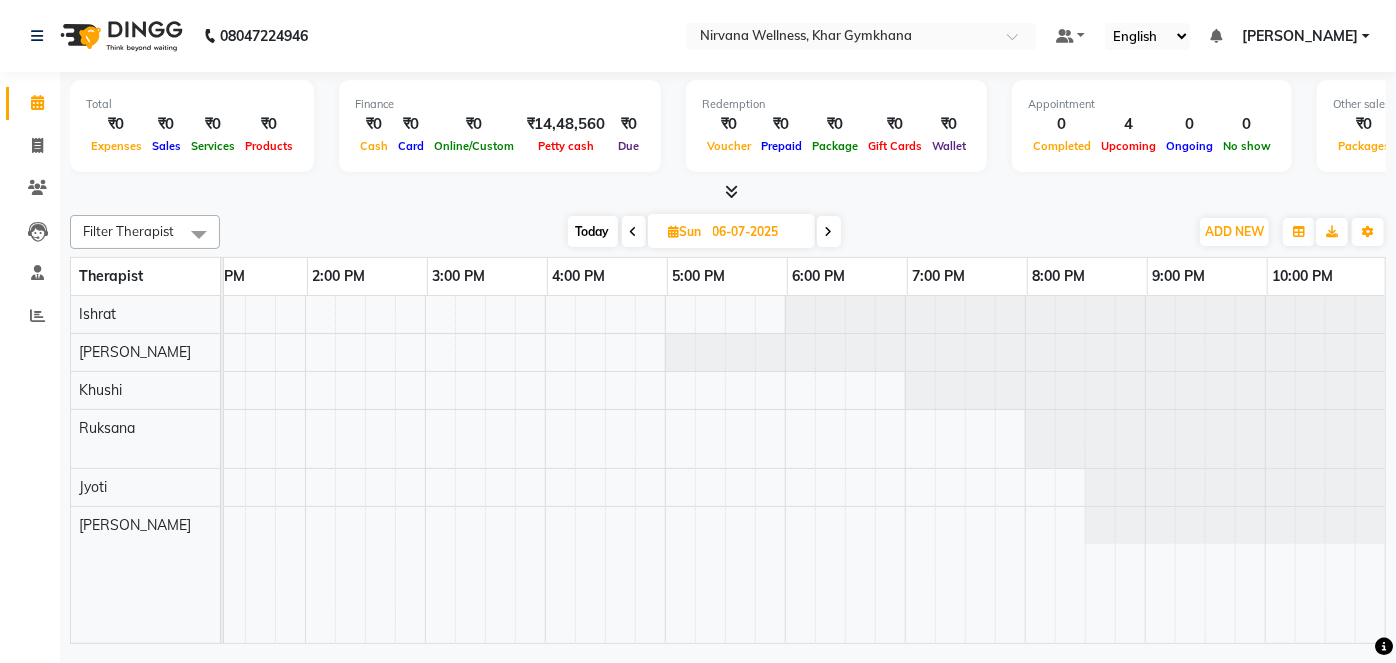 click on "Today" at bounding box center (593, 231) 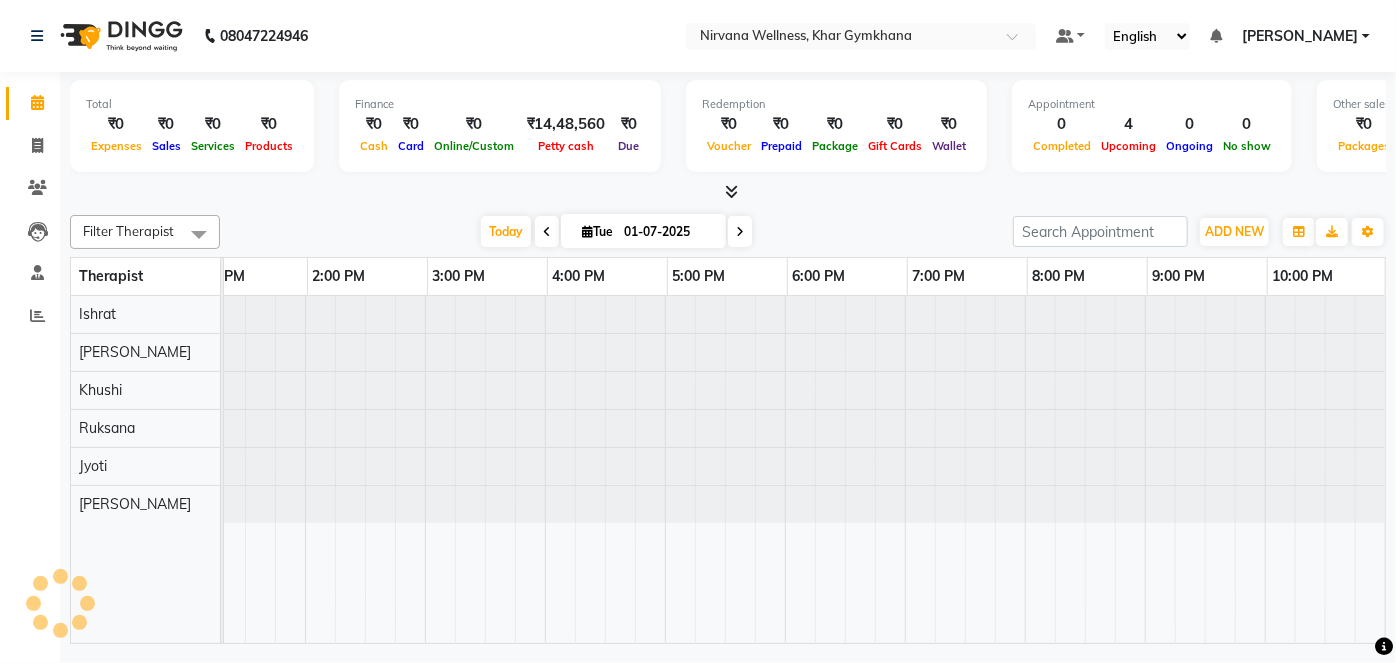 scroll, scrollTop: 0, scrollLeft: 120, axis: horizontal 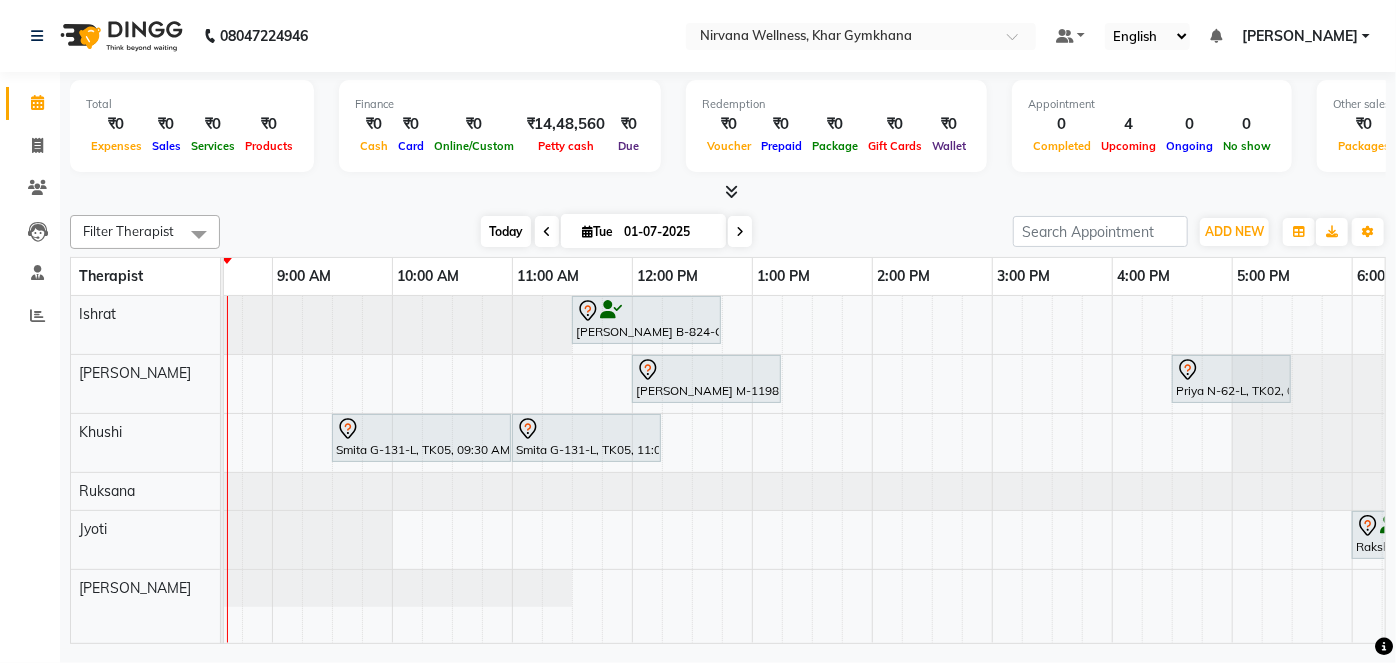 click on "Today" at bounding box center [506, 231] 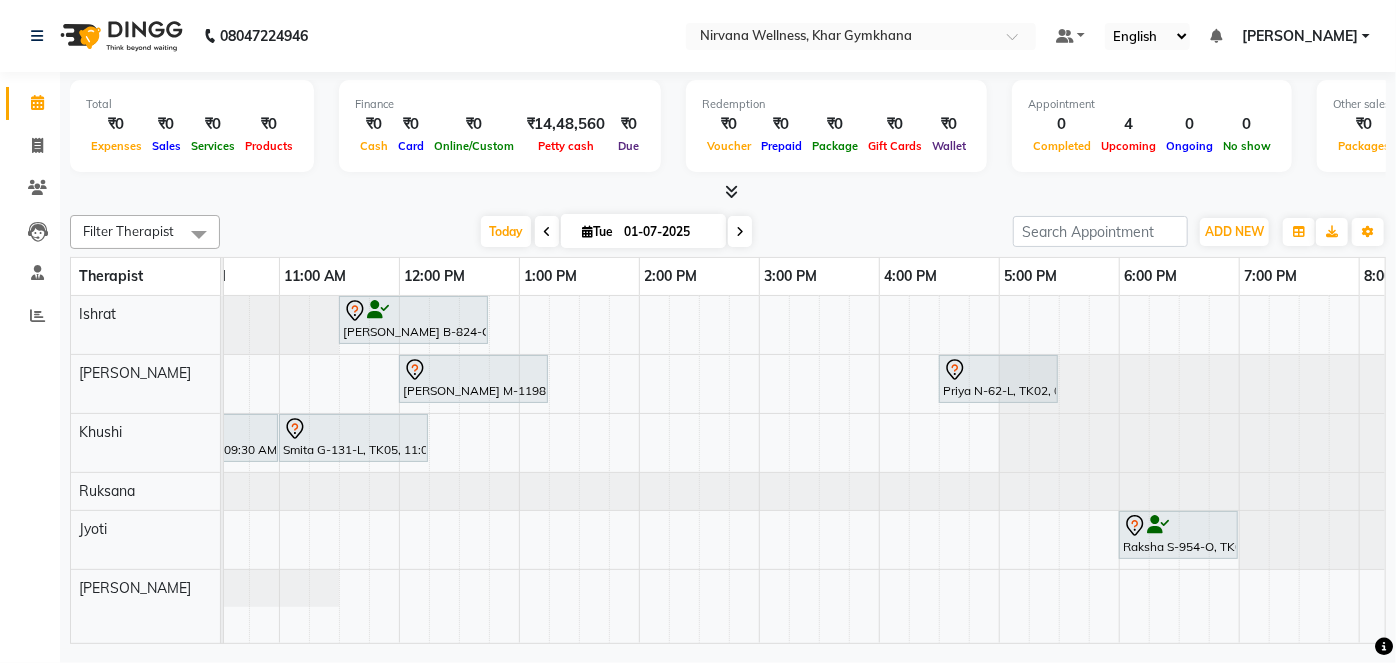 scroll, scrollTop: 0, scrollLeft: 153, axis: horizontal 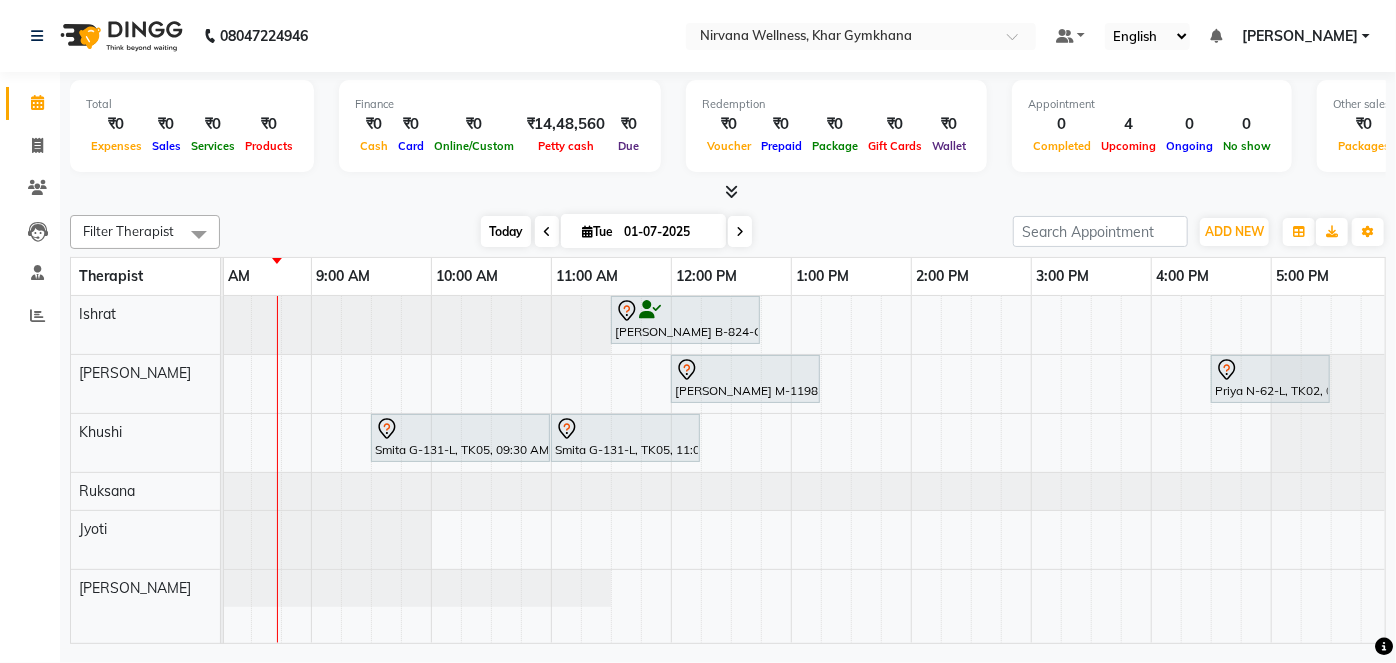 click on "Today" at bounding box center [506, 231] 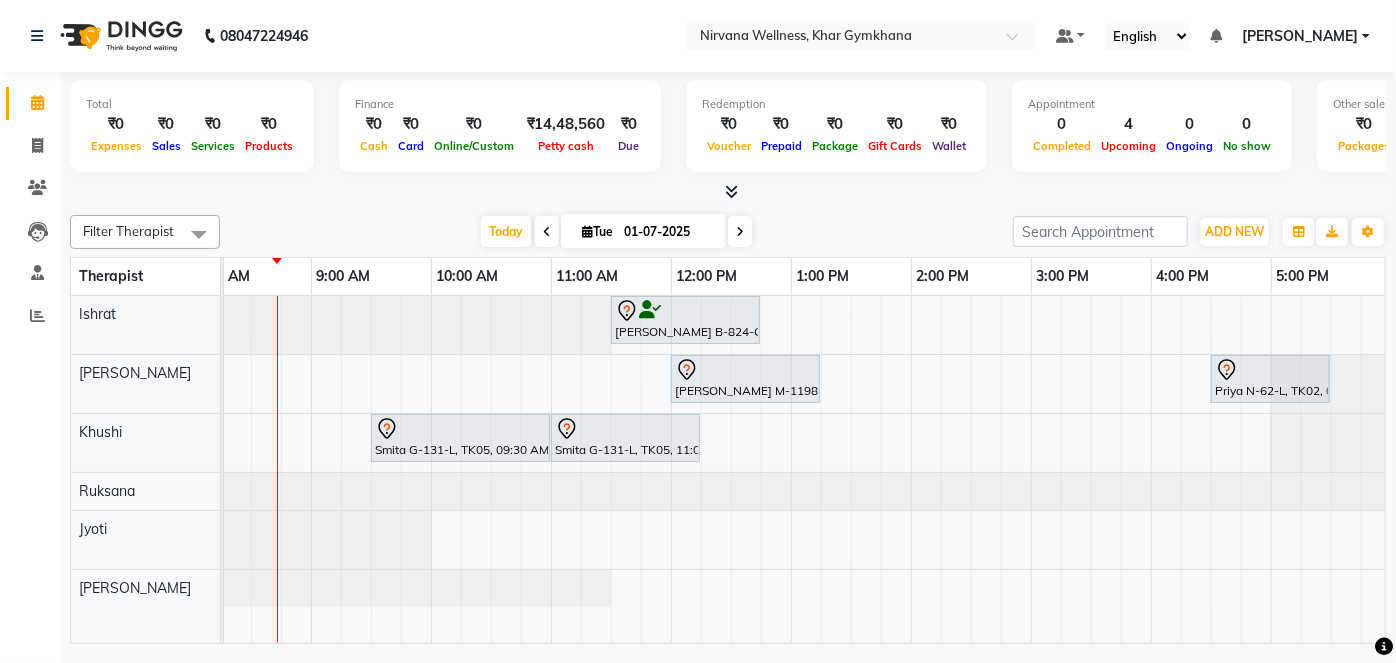 scroll, scrollTop: 0, scrollLeft: 120, axis: horizontal 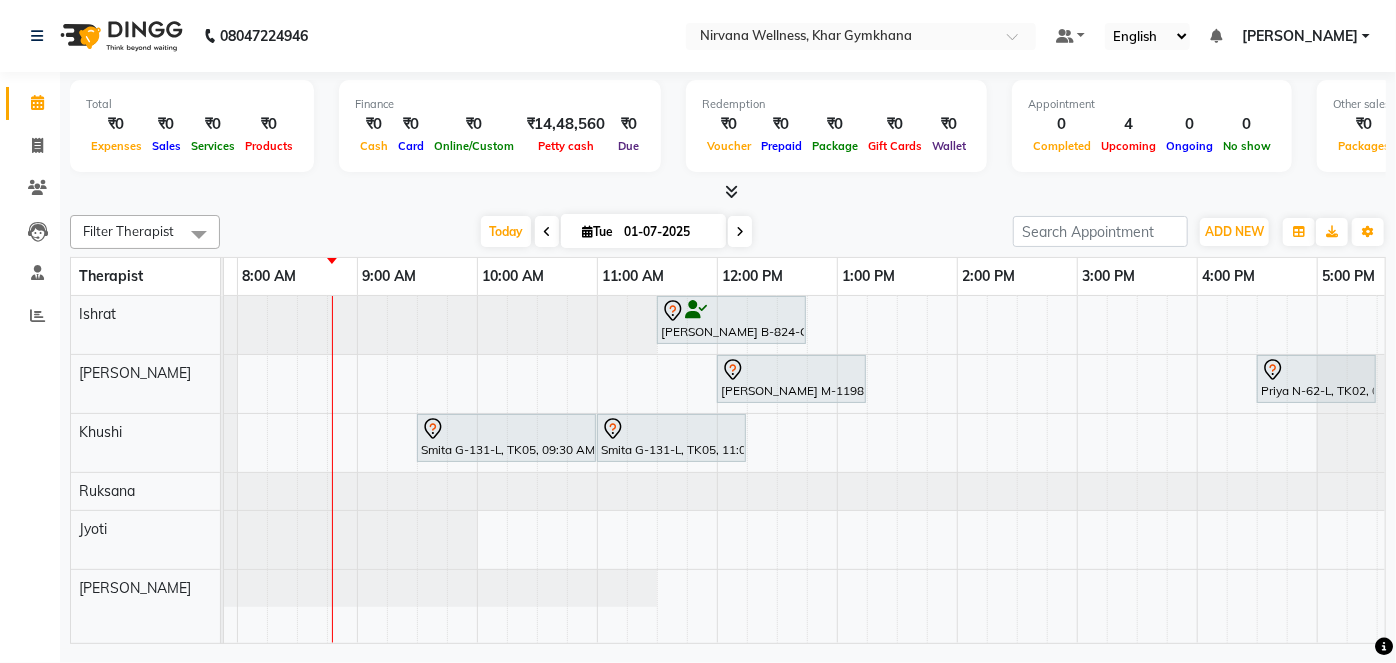 click on "Filter Therapist Select All Ishrat Jyoti Khushi Nilofar Ruksana  Suhani Today  Tue 01-07-2025 Toggle Dropdown Add Appointment Add Invoice Add Attendance Add Client Toggle Dropdown Add Appointment Add Invoice Add Attendance Add Client ADD NEW Toggle Dropdown Add Appointment Add Invoice Add Attendance Add Client Filter Therapist Select All Ishrat Jyoti Khushi Nilofar Ruksana  Suhani Group By  Staff View   Room View  View as Vertical  Vertical - Week View  Horizontal  Horizontal - Week View  List  Toggle Dropdown Calendar Settings Manage Tags   Arrange Therapists   Reset Therapists  Full Screen Appointment Form Zoom 100% Therapist 7:00 AM 8:00 AM 9:00 AM 10:00 AM 11:00 AM 12:00 PM 1:00 PM 2:00 PM 3:00 PM 4:00 PM 5:00 PM 6:00 PM 7:00 PM 8:00 PM 9:00 PM 10:00 PM Ishrat Suhani Khushi Ruksana  Jyoti Nilofar             Soniya B-824-O, TK01, 11:30 AM-12:45 PM, Swedish / Aroma / Deep tissue- 60 min             Saachi Mutreja M-1198-O, TK03, 12:00 PM-01:15 PM, Swedish / Aroma / Deep tissue- 60 min" 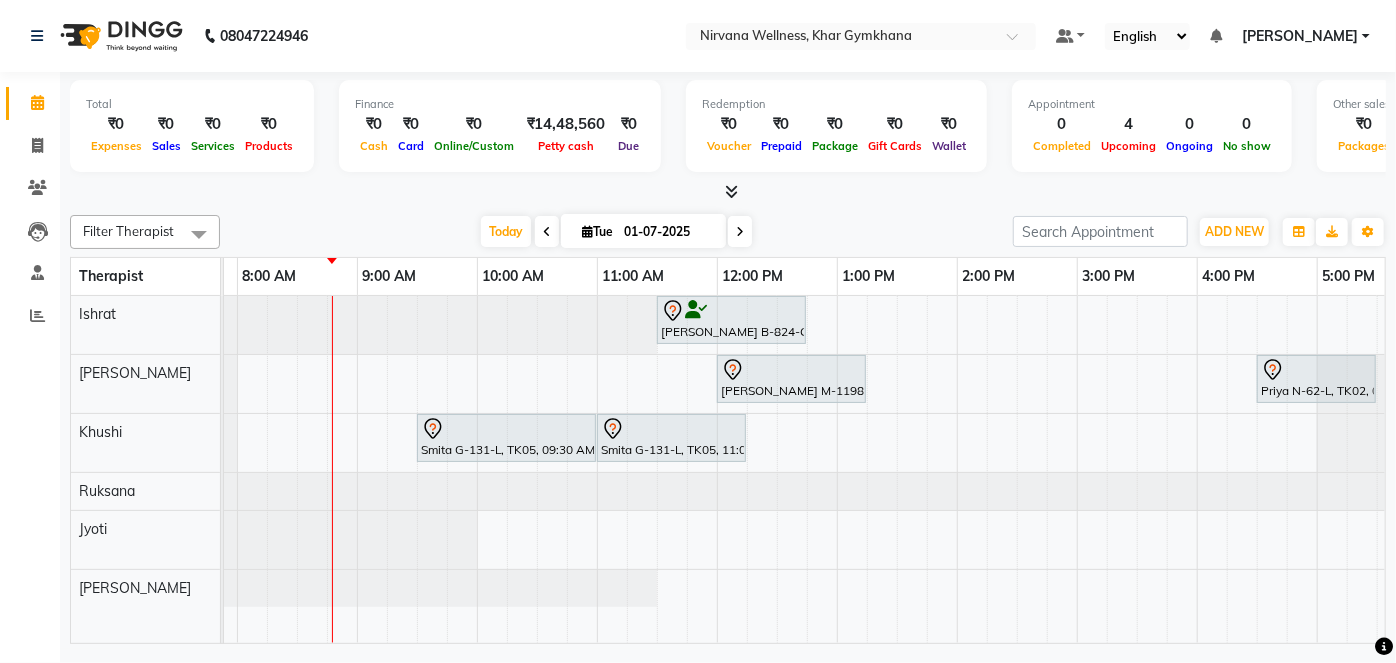 click at bounding box center (547, 231) 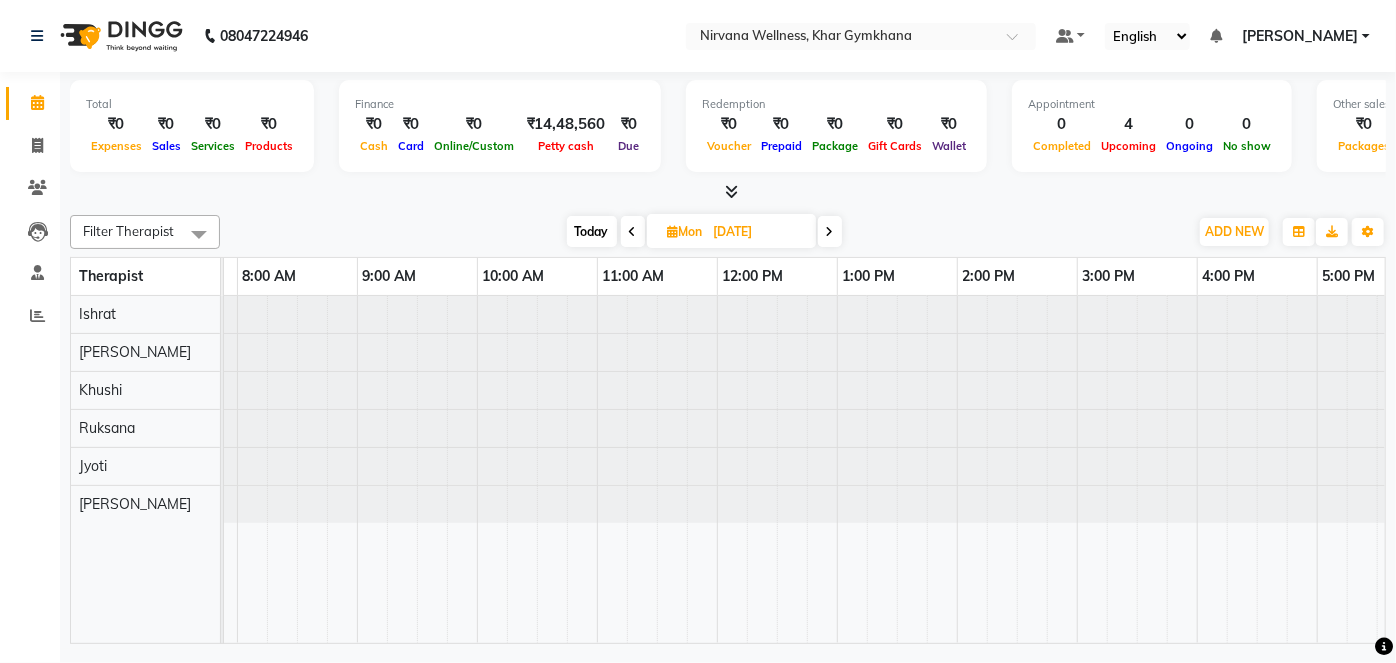 scroll, scrollTop: 0, scrollLeft: 120, axis: horizontal 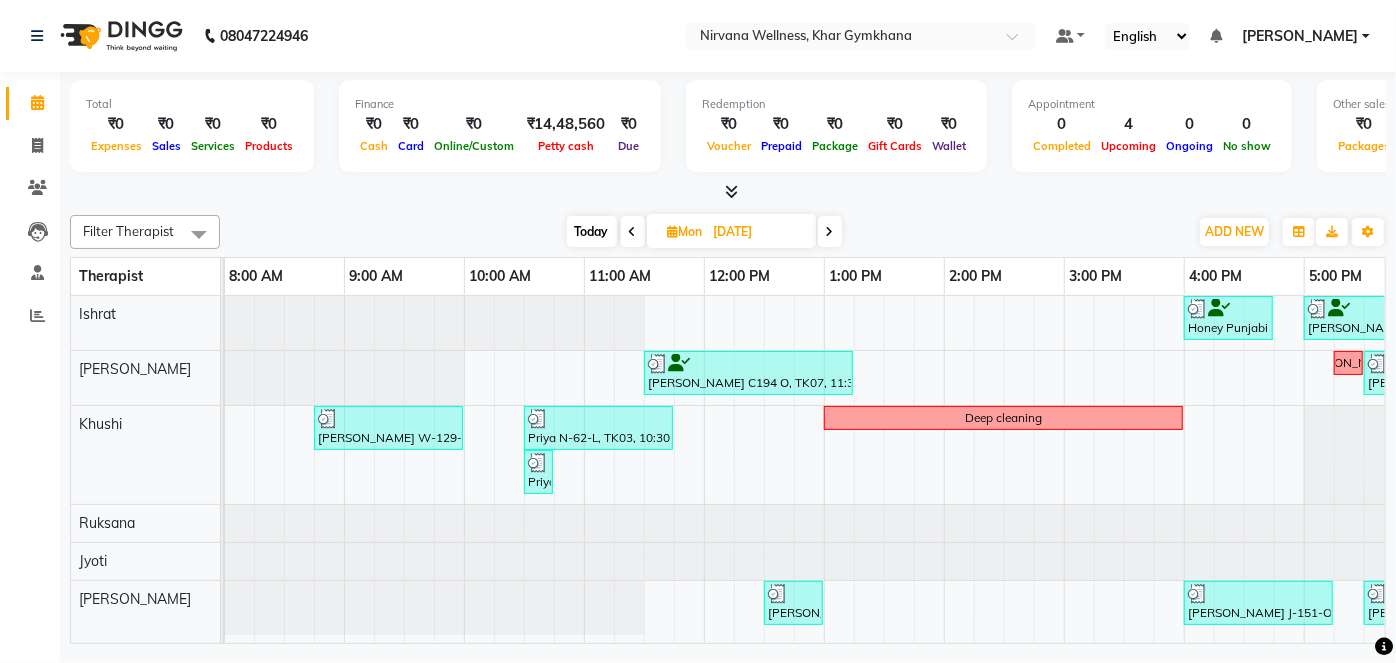 click on "Today" at bounding box center (592, 231) 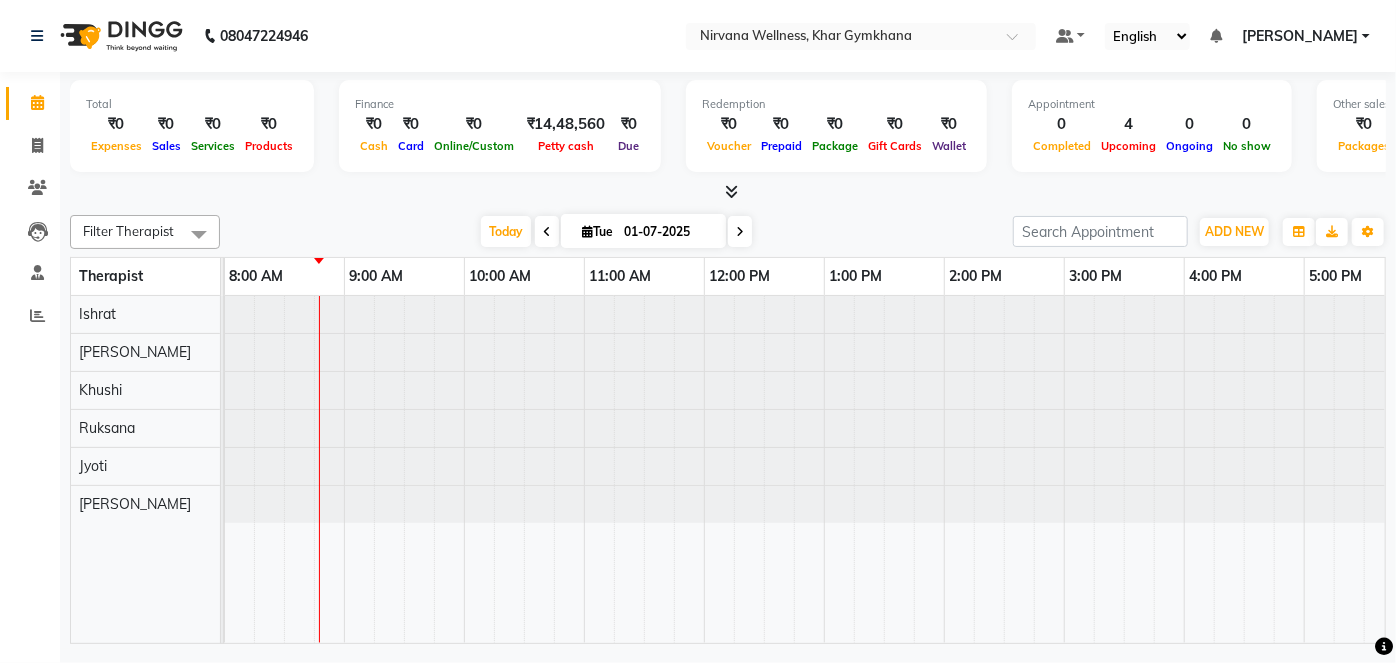 scroll, scrollTop: 0, scrollLeft: 120, axis: horizontal 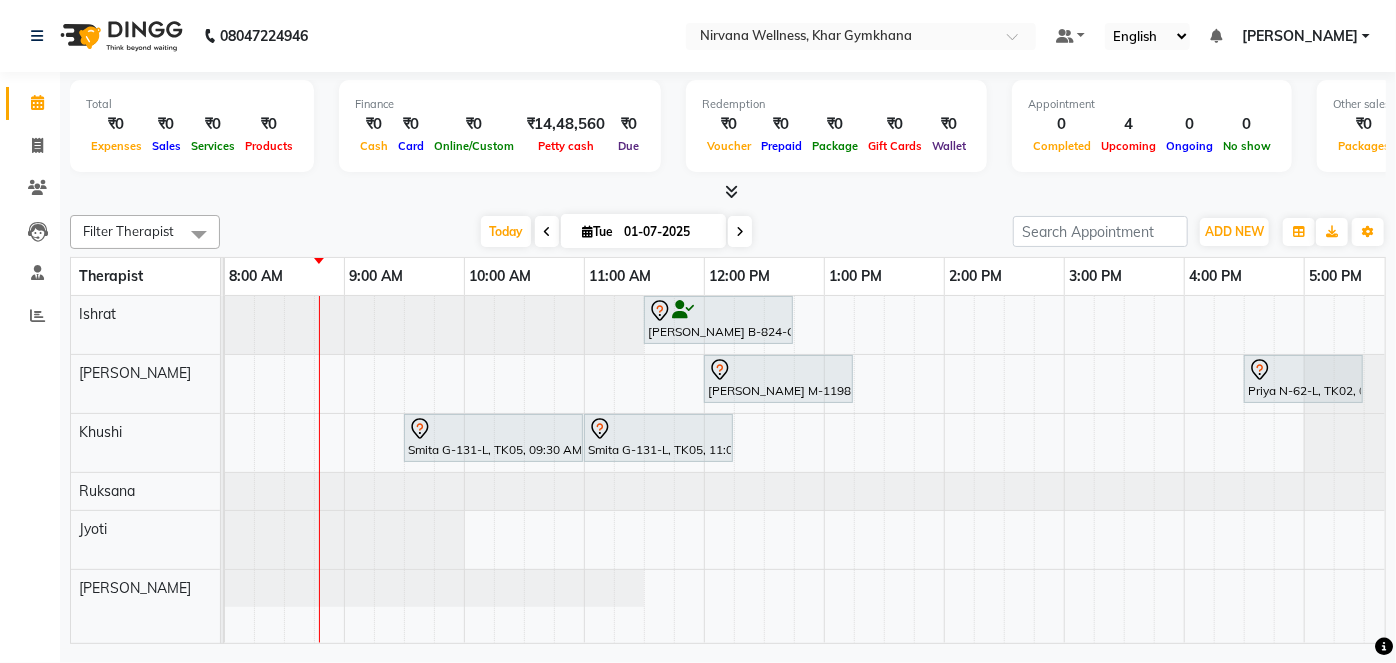 click at bounding box center (740, 232) 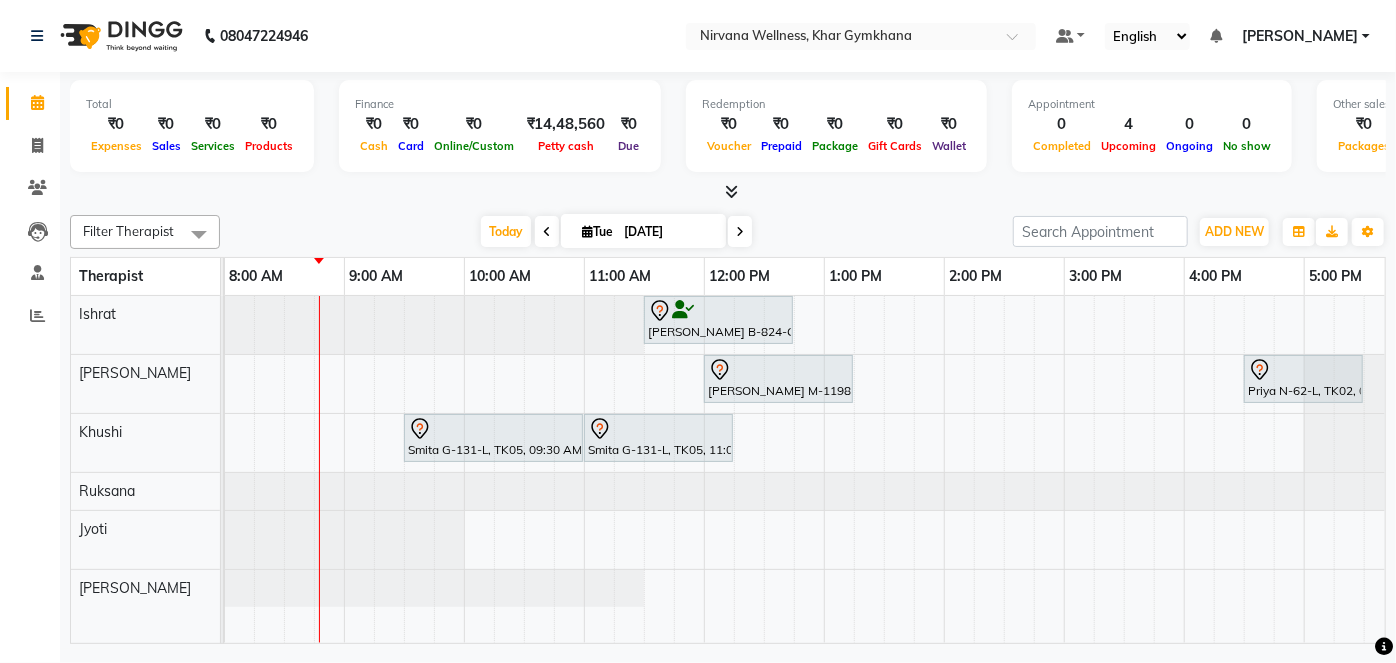scroll, scrollTop: 0, scrollLeft: 120, axis: horizontal 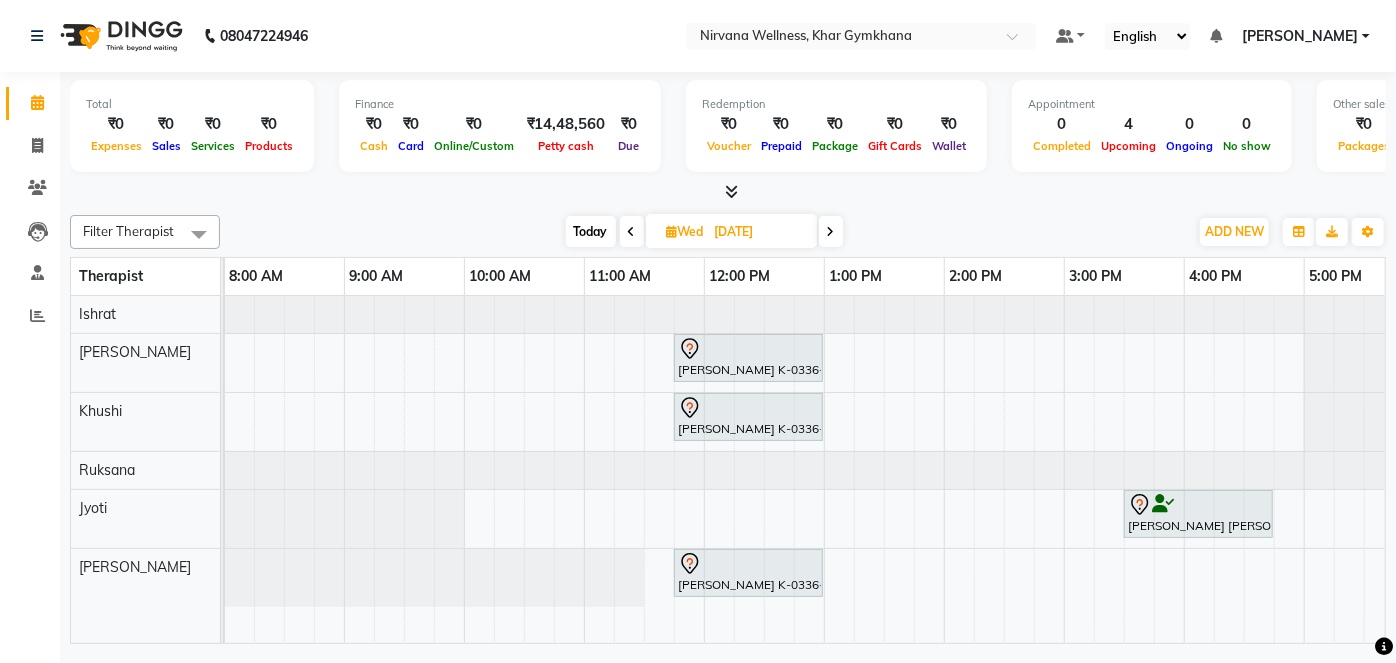 click on "Today" at bounding box center (591, 231) 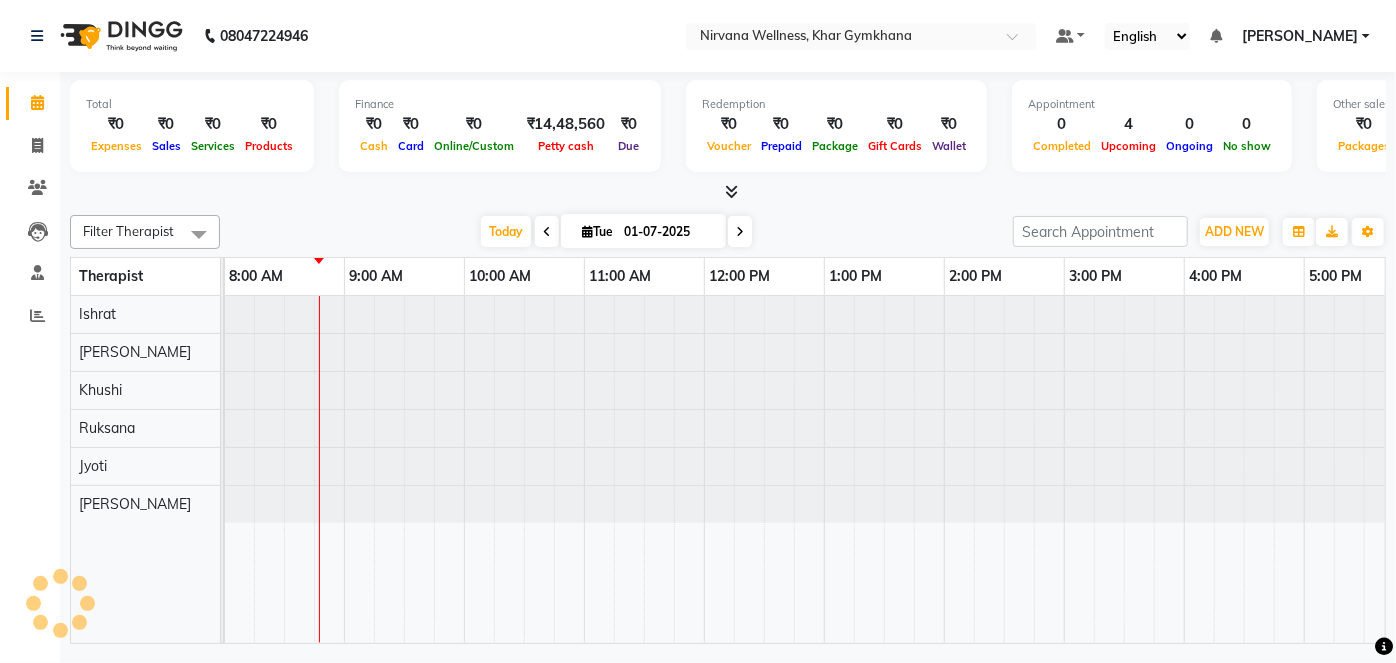 scroll, scrollTop: 0, scrollLeft: 120, axis: horizontal 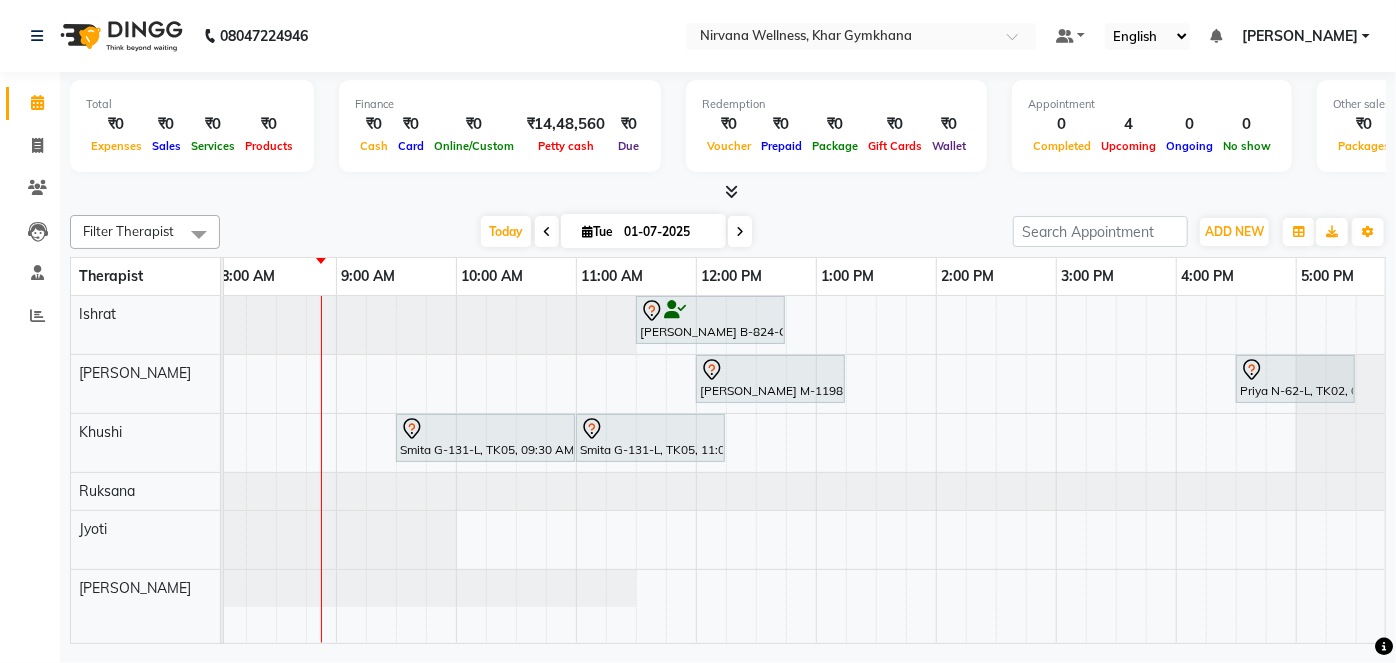click at bounding box center (547, 232) 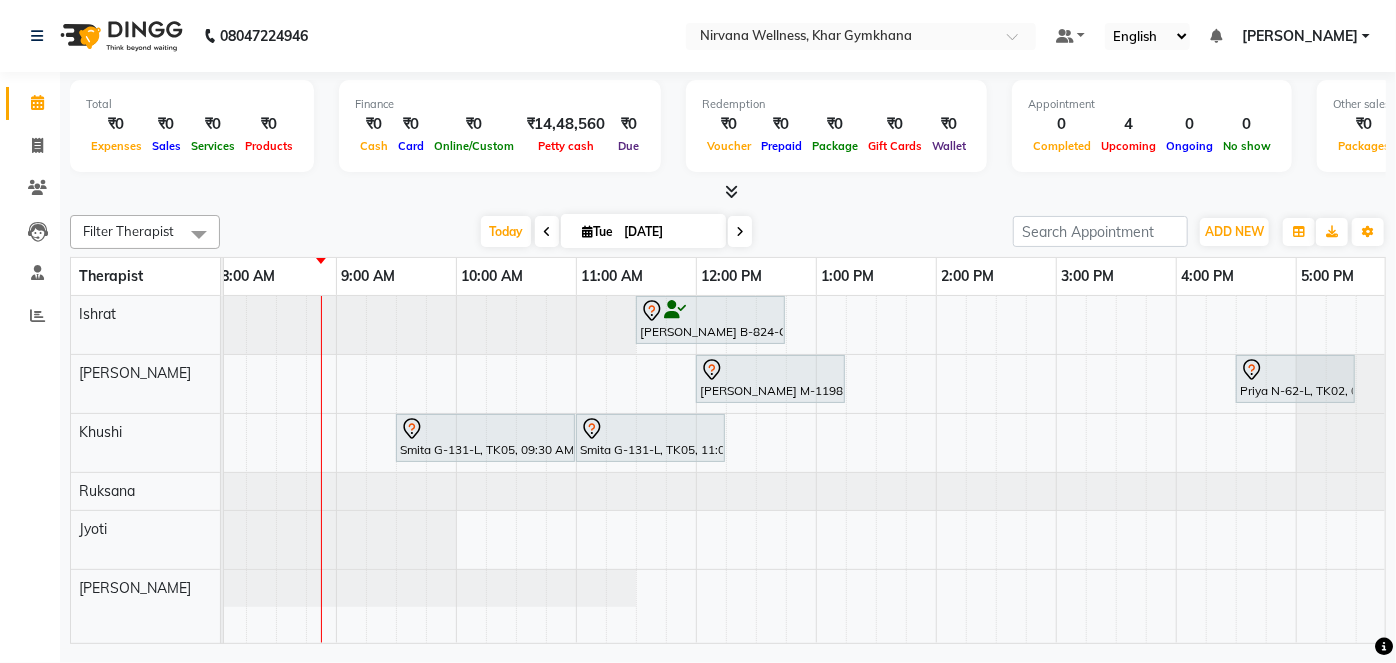 scroll, scrollTop: 0, scrollLeft: 120, axis: horizontal 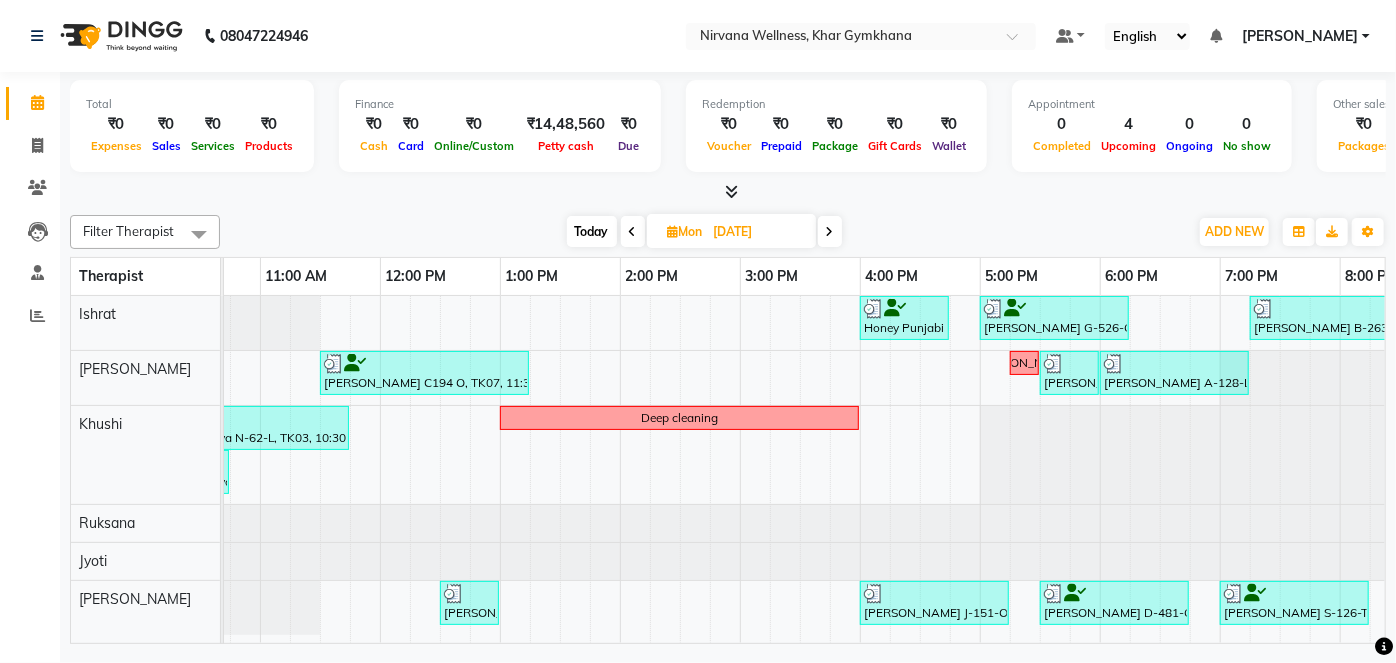 click on "Today" at bounding box center [592, 231] 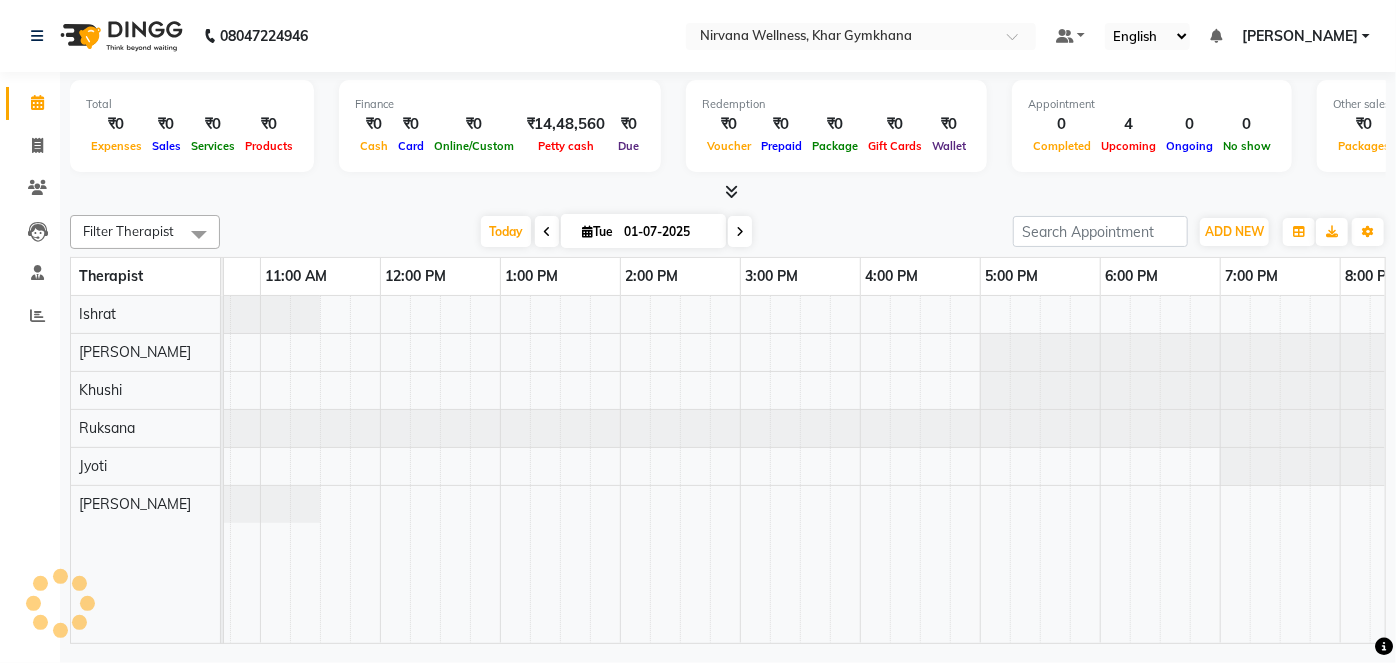 scroll, scrollTop: 0, scrollLeft: 120, axis: horizontal 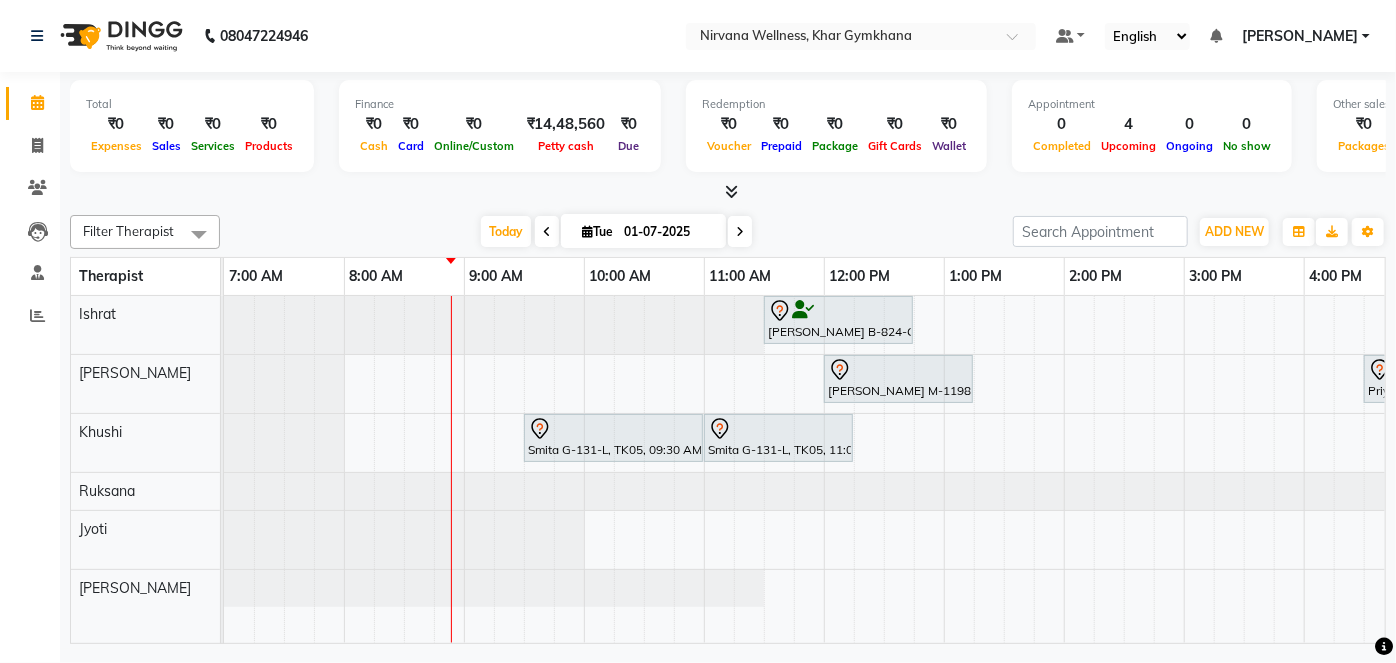 click at bounding box center (547, 232) 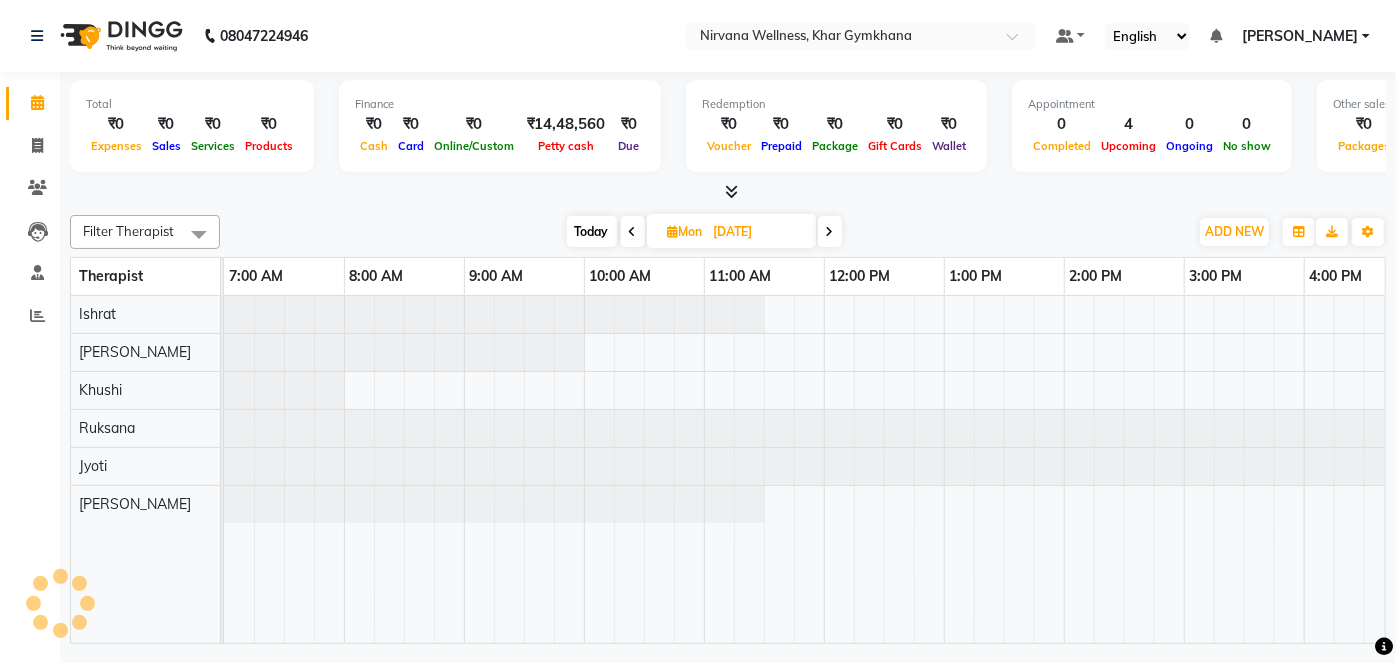 scroll, scrollTop: 0, scrollLeft: 120, axis: horizontal 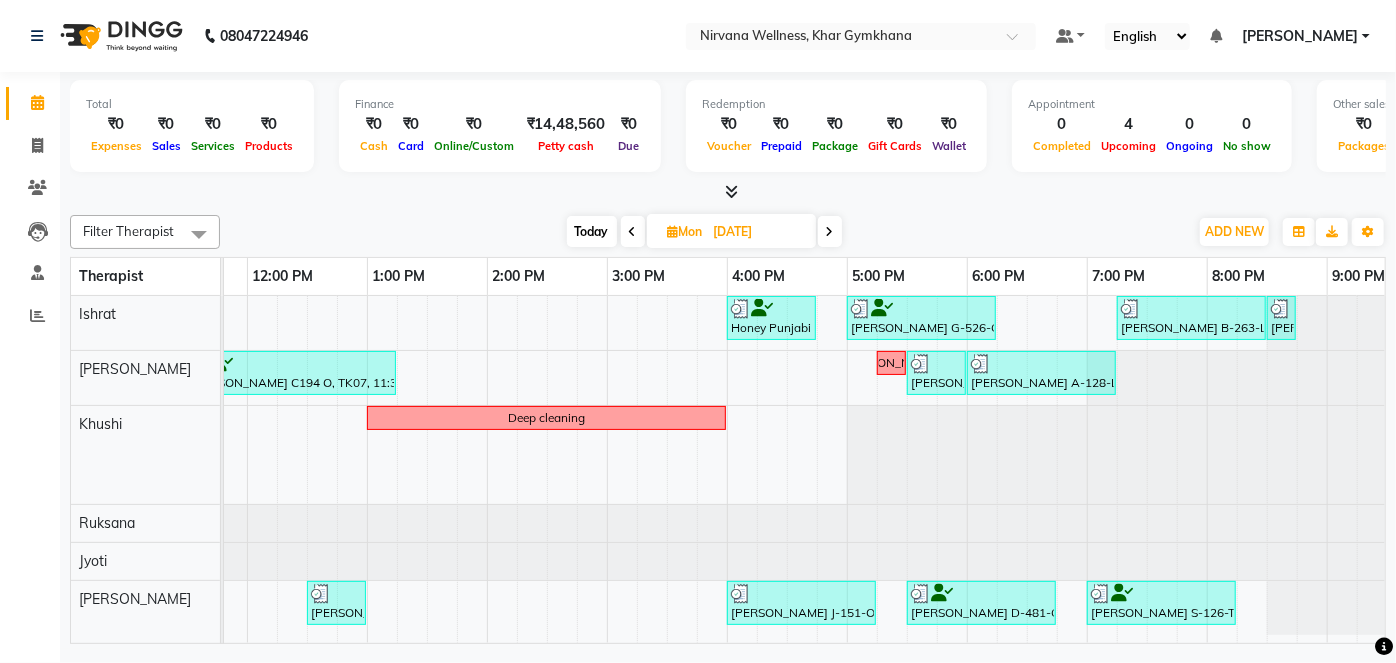 click on "Today" at bounding box center (592, 231) 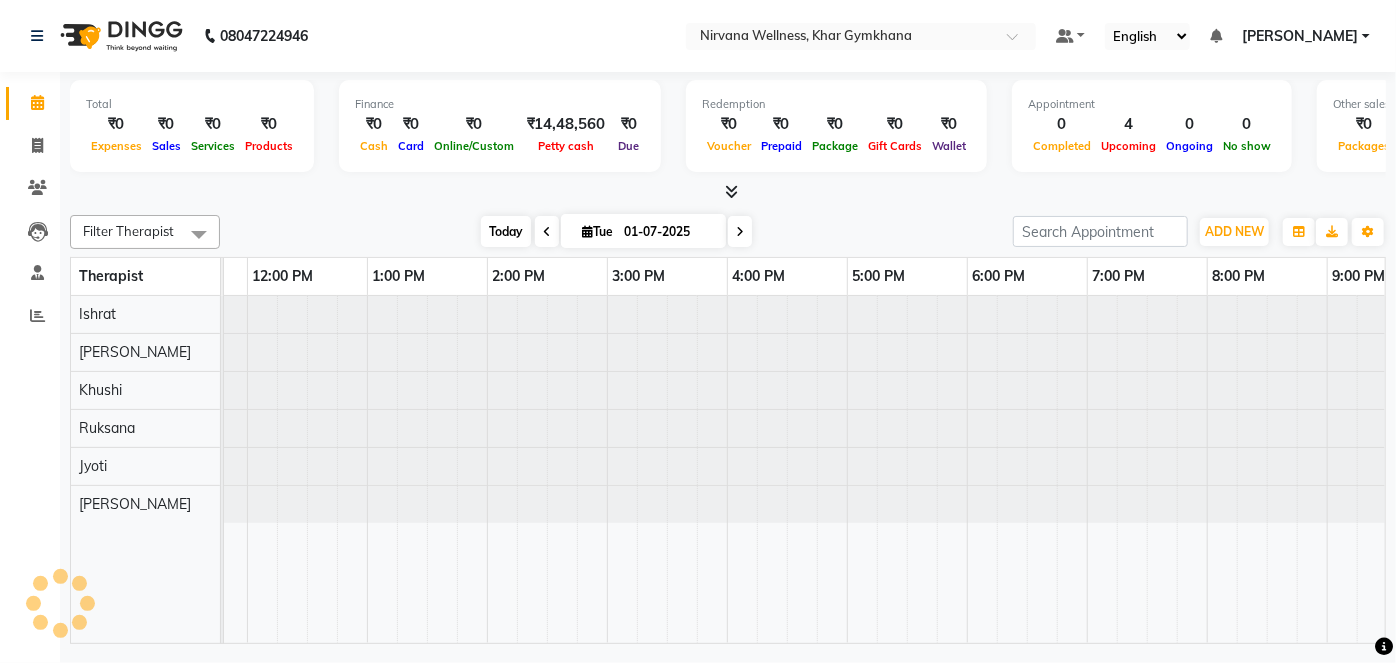 scroll, scrollTop: 0, scrollLeft: 240, axis: horizontal 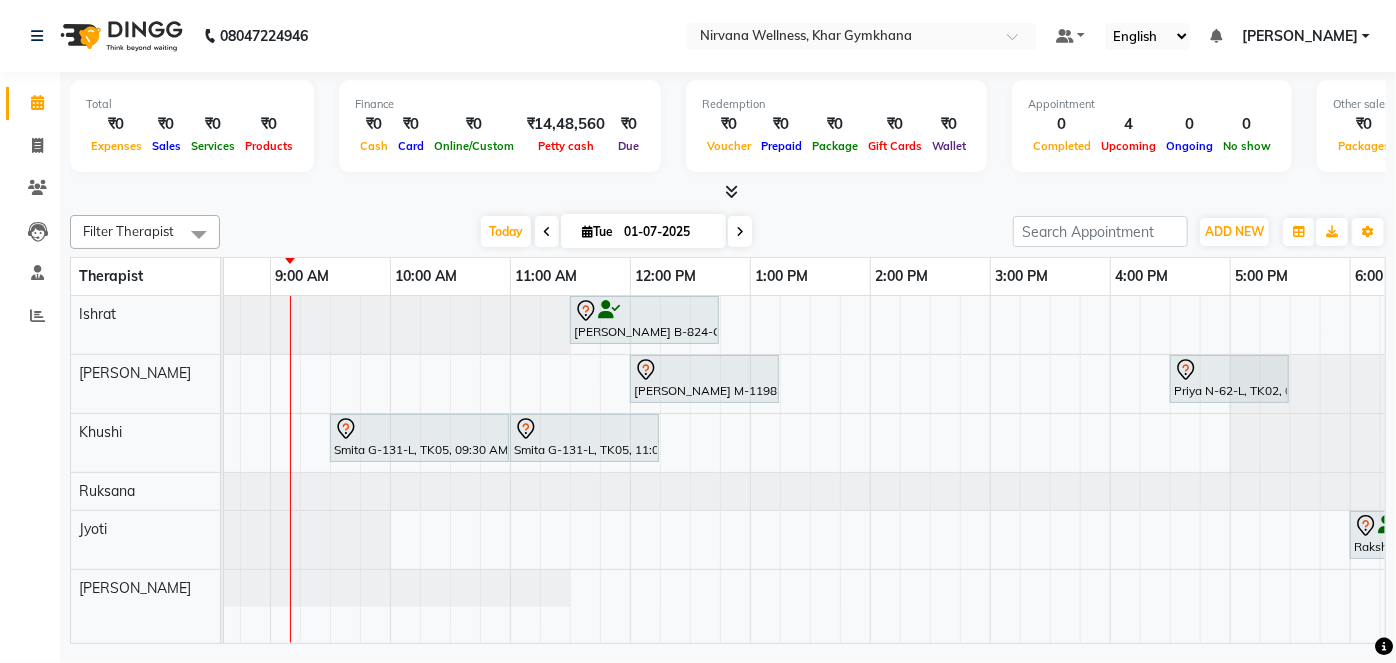 click on "Total  ₹0  Expenses ₹0  Sales ₹0  Services ₹0  Products Finance  ₹0  Cash ₹0  Card ₹0  Online/Custom ₹14,48,560 Petty cash ₹0 Due  Redemption  ₹0 Voucher ₹0 Prepaid ₹0 Package ₹0  Gift Cards ₹0  Wallet  Appointment  0 Completed 4 Upcoming 0 Ongoing 0 No show  Other sales  ₹0  Packages ₹0  Memberships ₹0  Vouchers ₹0  Prepaids ₹0  Gift Cards Filter Therapist Select All Ishrat Jyoti Khushi Nilofar Ruksana  Suhani Today  Tue 01-07-2025 Toggle Dropdown Add Appointment Add Invoice Add Attendance Add Client Toggle Dropdown Add Appointment Add Invoice Add Attendance Add Client ADD NEW Toggle Dropdown Add Appointment Add Invoice Add Attendance Add Client Filter Therapist Select All Ishrat Jyoti Khushi Nilofar Ruksana  Suhani Group By  Staff View   Room View  View as Vertical  Vertical - Week View  Horizontal  Horizontal - Week View  List  Toggle Dropdown Calendar Settings Manage Tags   Arrange Therapists   Reset Therapists  Full Screen Appointment Form Zoom 100% Therapist 7:00 AM" 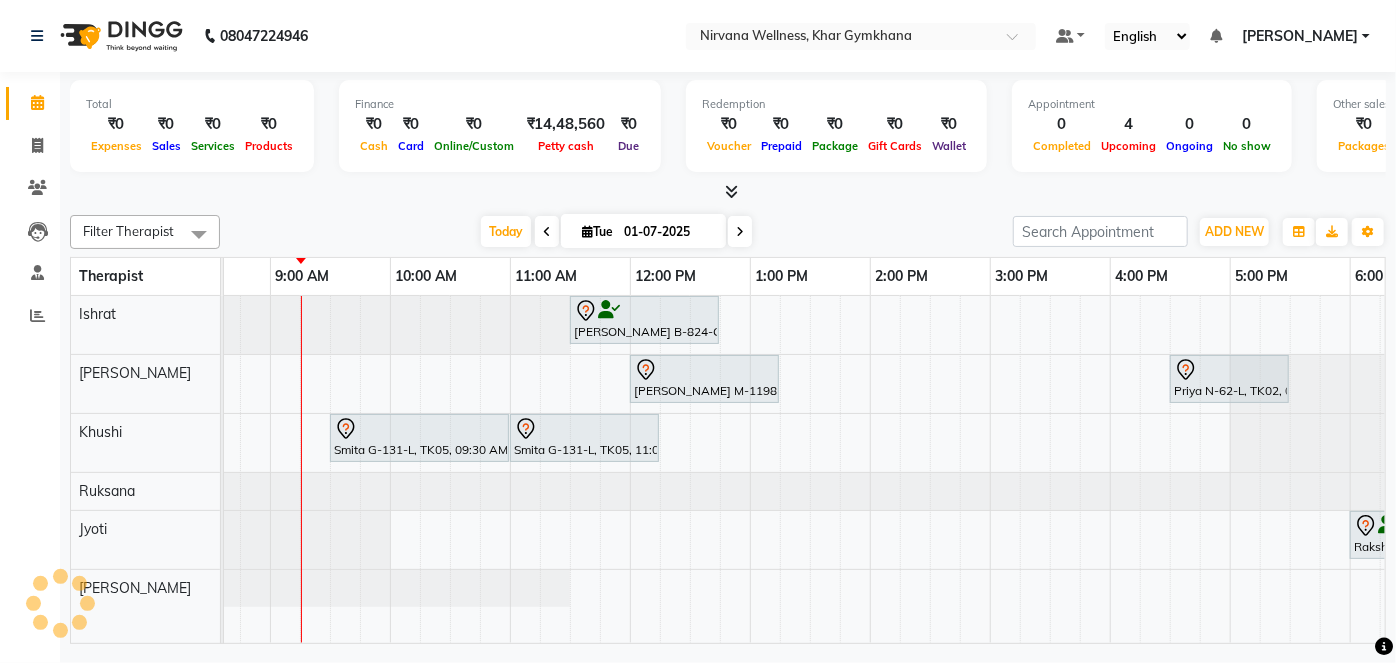 click at bounding box center (547, 231) 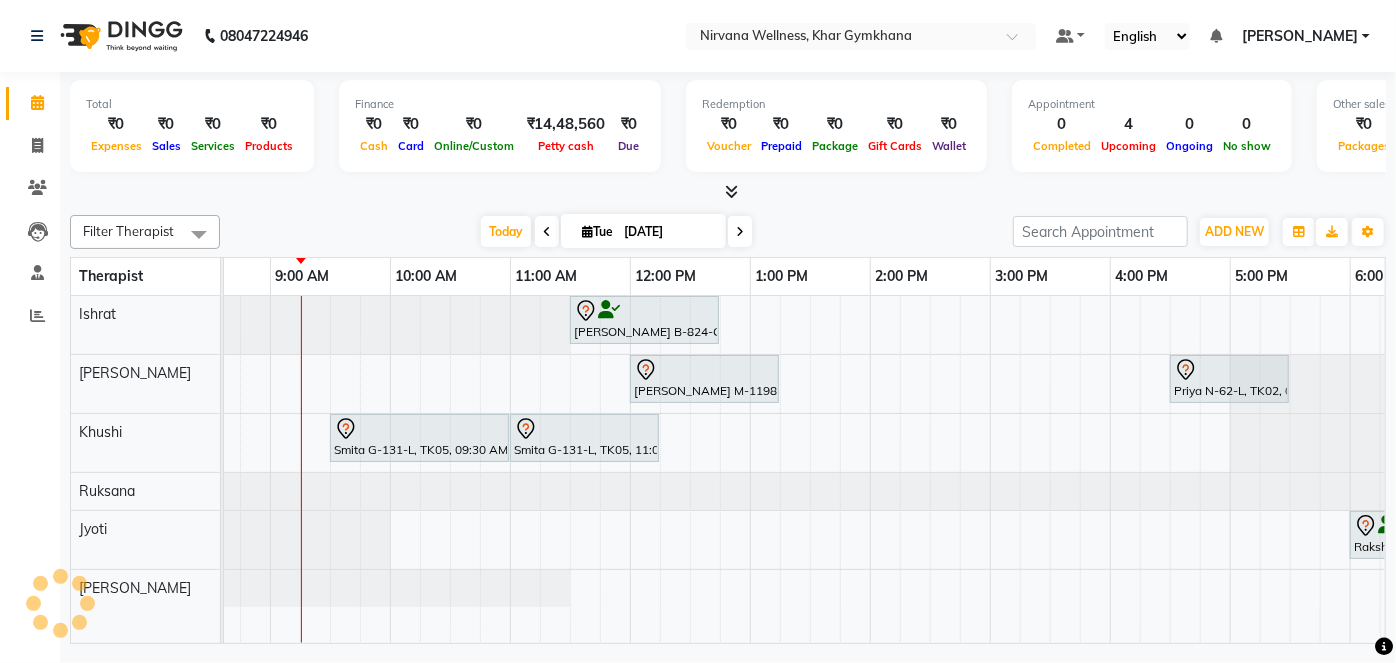scroll, scrollTop: 0, scrollLeft: 240, axis: horizontal 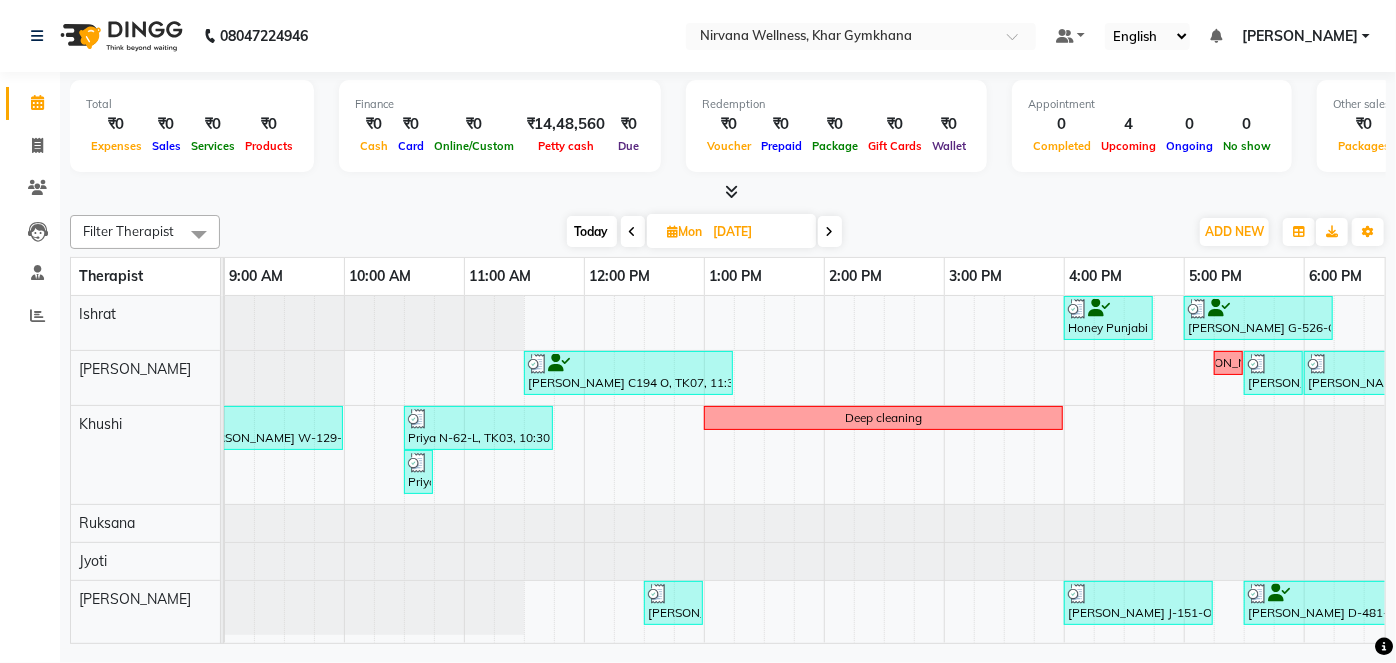 click at bounding box center (633, 231) 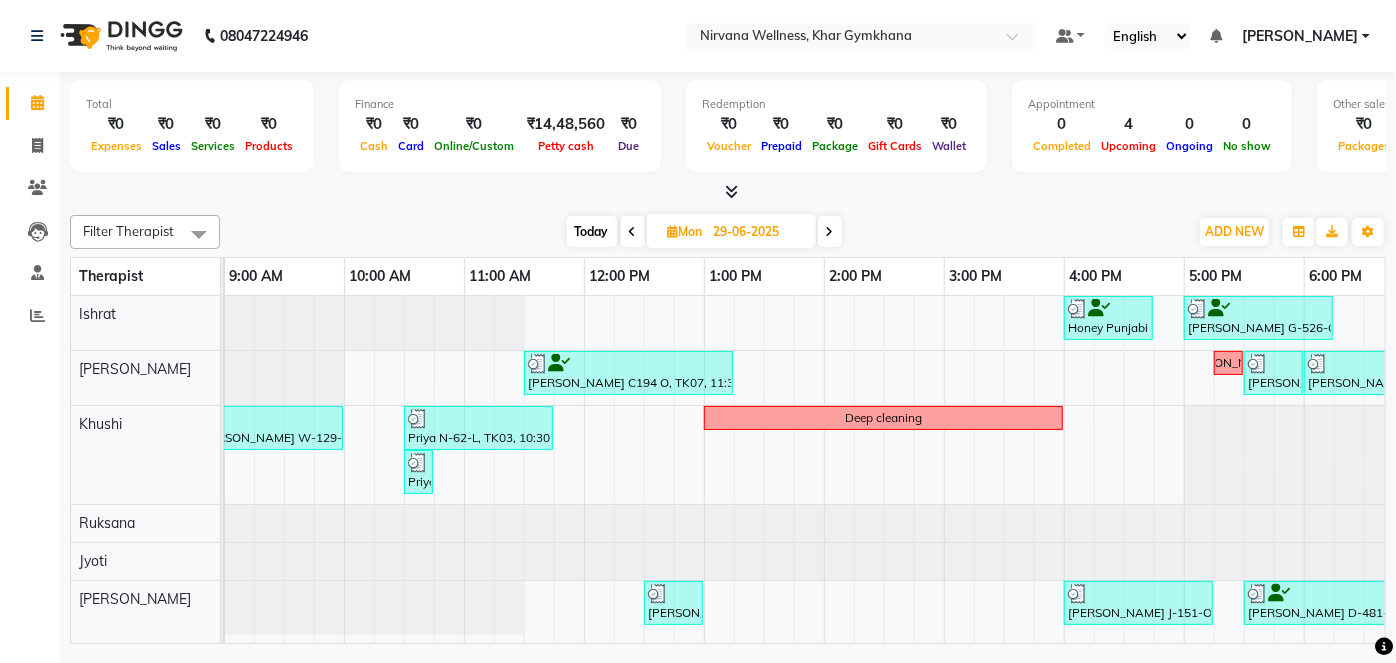 scroll, scrollTop: 0, scrollLeft: 240, axis: horizontal 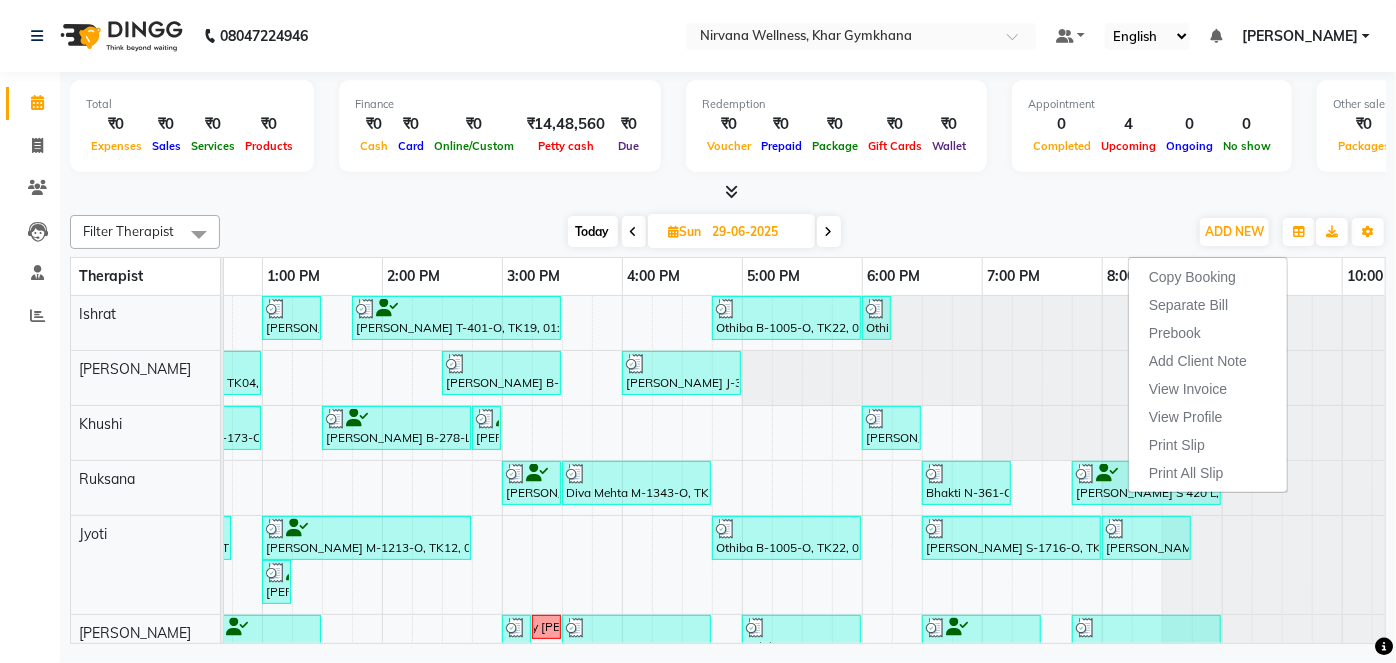 click on "Filter Therapist Select All Ishrat Jyoti Khushi Nilofar Ruksana  Suhani Today  Sun 29-06-2025 Toggle Dropdown Add Appointment Add Invoice Add Attendance Add Client Toggle Dropdown Add Appointment Add Invoice Add Attendance Add Client ADD NEW Toggle Dropdown Add Appointment Add Invoice Add Attendance Add Client Filter Therapist Select All Ishrat Jyoti Khushi Nilofar Ruksana  Suhani Group By  Staff View   Room View  View as Vertical  Vertical - Week View  Horizontal  Horizontal - Week View  List  Toggle Dropdown Calendar Settings Manage Tags   Arrange Therapists   Reset Therapists  Full Screen Appointment Form Zoom 100% Therapist 7:00 AM 8:00 AM 9:00 AM 10:00 AM 11:00 AM 12:00 PM 1:00 PM 2:00 PM 3:00 PM 4:00 PM 5:00 PM 6:00 PM 7:00 PM 8:00 PM 9:00 PM 10:00 PM Ishrat Suhani Khushi Ruksana  Jyoti Nilofar     Anupama Chaturvedi C-117-L, TK16, 09:00 AM-09:01 AM, Wintergreen Oil/Aroma Oil     Anupama Chaturvedi C-117-L, TK16, 09:15 AM-10:15 AM, Swedish / Aroma / Deep tissue- 60 min" 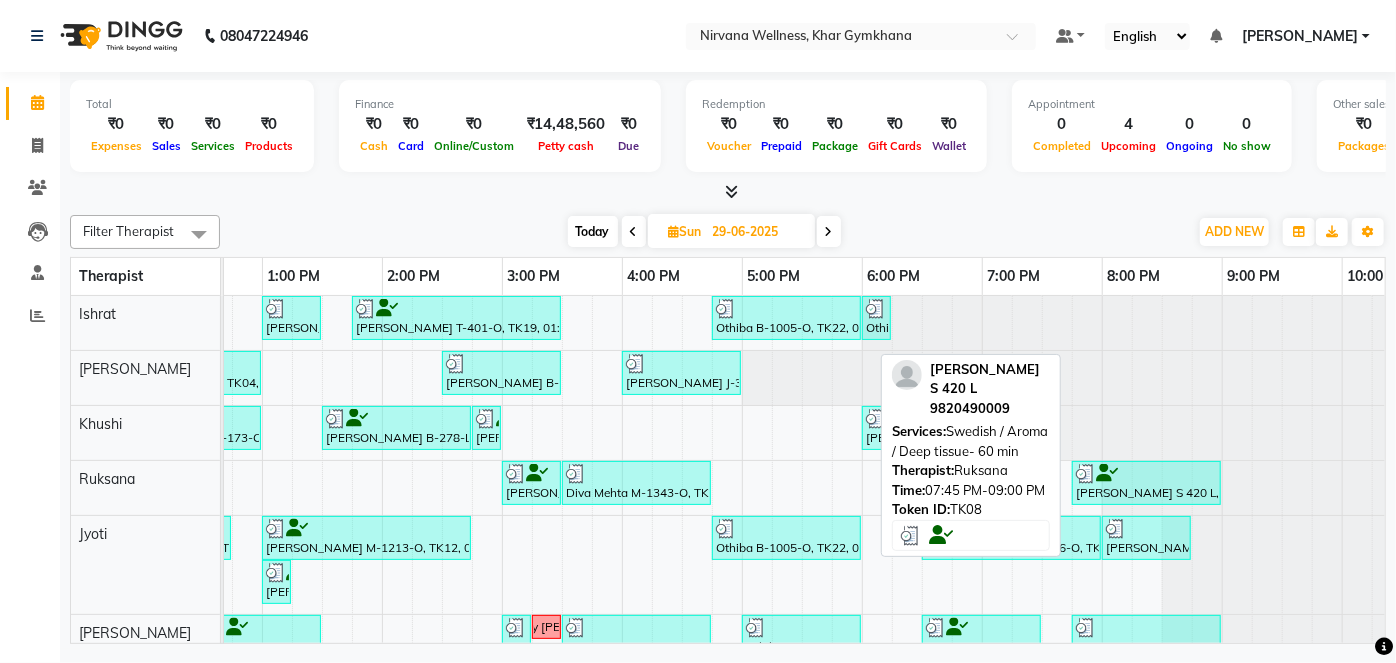 click at bounding box center (1146, 474) 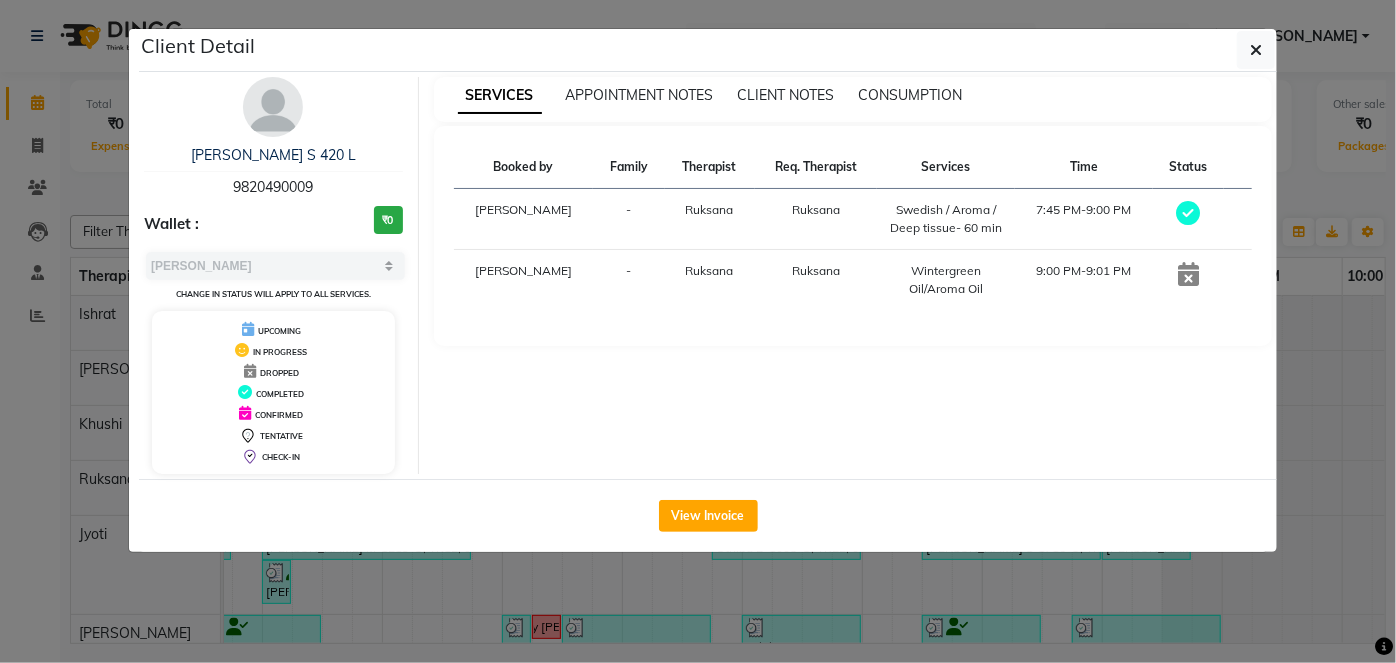 click on "Client Detail  Vrinda Shroff S 420 L   9820490009 Wallet : ₹0 Select MARK DONE UPCOMING Change in status will apply to all services. UPCOMING IN PROGRESS DROPPED COMPLETED CONFIRMED TENTATIVE CHECK-IN SERVICES APPOINTMENT NOTES CLIENT NOTES CONSUMPTION Booked by Family Therapist Req. Therapist Services Time Status  Farhat  - Ruksana  Ruksana   Swedish / Aroma / Deep tissue- 60 min   7:45 PM-9:00 PM   Jagruti  - Ruksana  Ruksana   Wintergreen Oil/Aroma Oil   9:00 PM-9:01 PM   View Invoice" 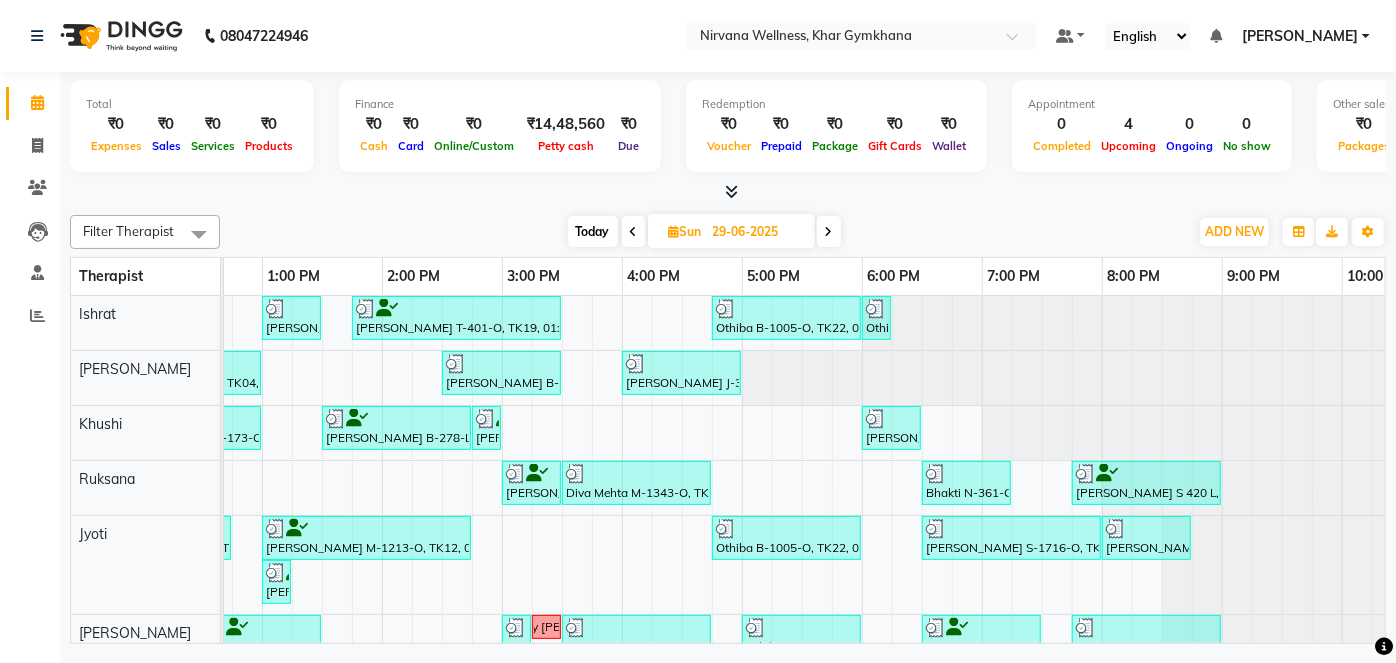 click on "Today" at bounding box center (593, 231) 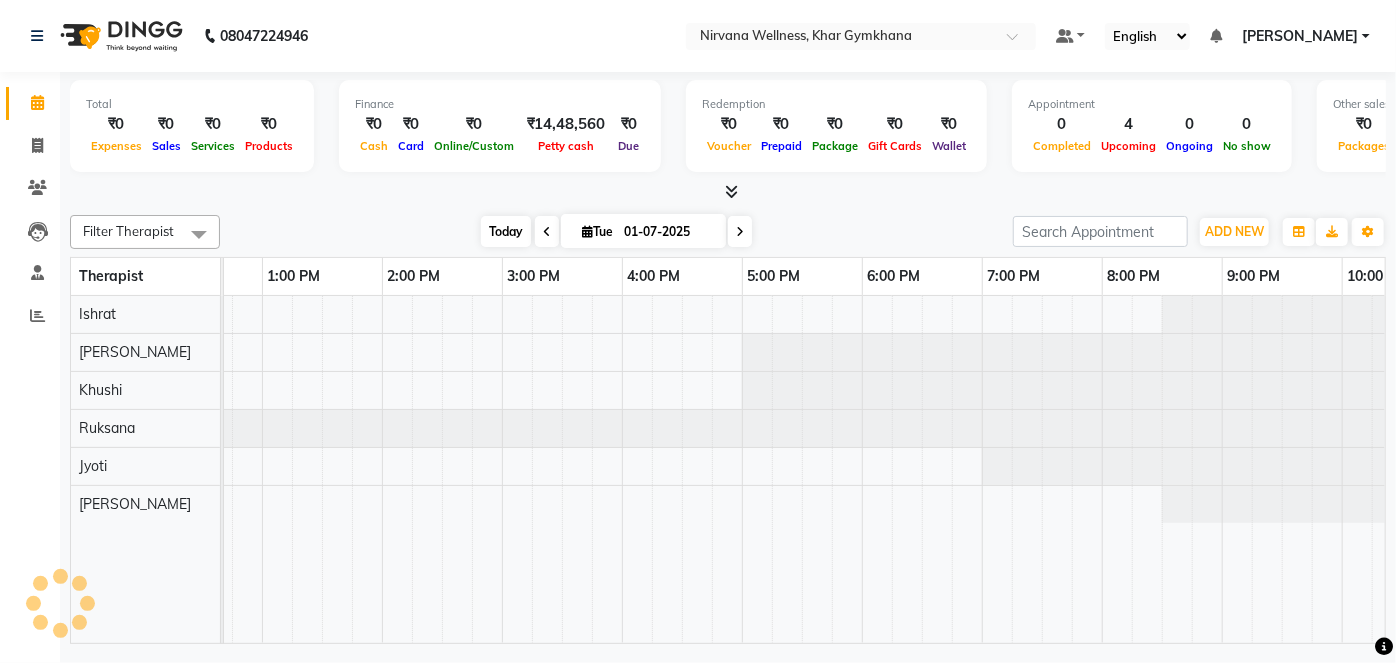 scroll, scrollTop: 0, scrollLeft: 240, axis: horizontal 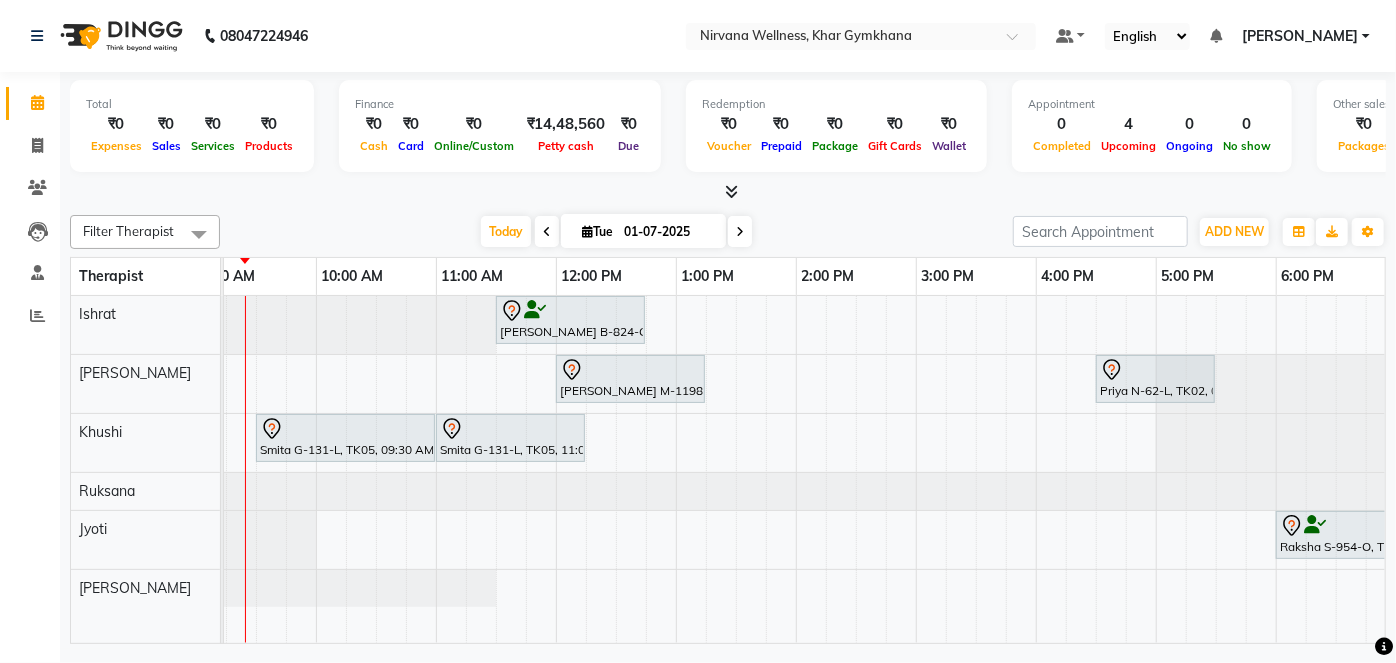 click on "Soniya B-824-O, TK01, 11:30 AM-12:45 PM, Swedish / Aroma / Deep tissue- 60 min             Saachi Mutreja M-1198-O, TK03, 12:00 PM-01:15 PM, Swedish / Aroma / Deep tissue- 60 min             Priya N-62-L, TK02, 04:30 PM-05:30 PM, O3 Facial             Smita G-131-L, TK05, 09:30 AM-11:00 AM, Combo Offer Menicure+Pedicure             Smita G-131-L, TK05, 11:00 AM-12:15 PM, Swedish / Aroma / Deep tissue- 60 min             Raksha S-954-O, TK04, 06:00 PM-07:00 PM, Swedish / Aroma / Deep tissue- 60 min" at bounding box center [916, 469] 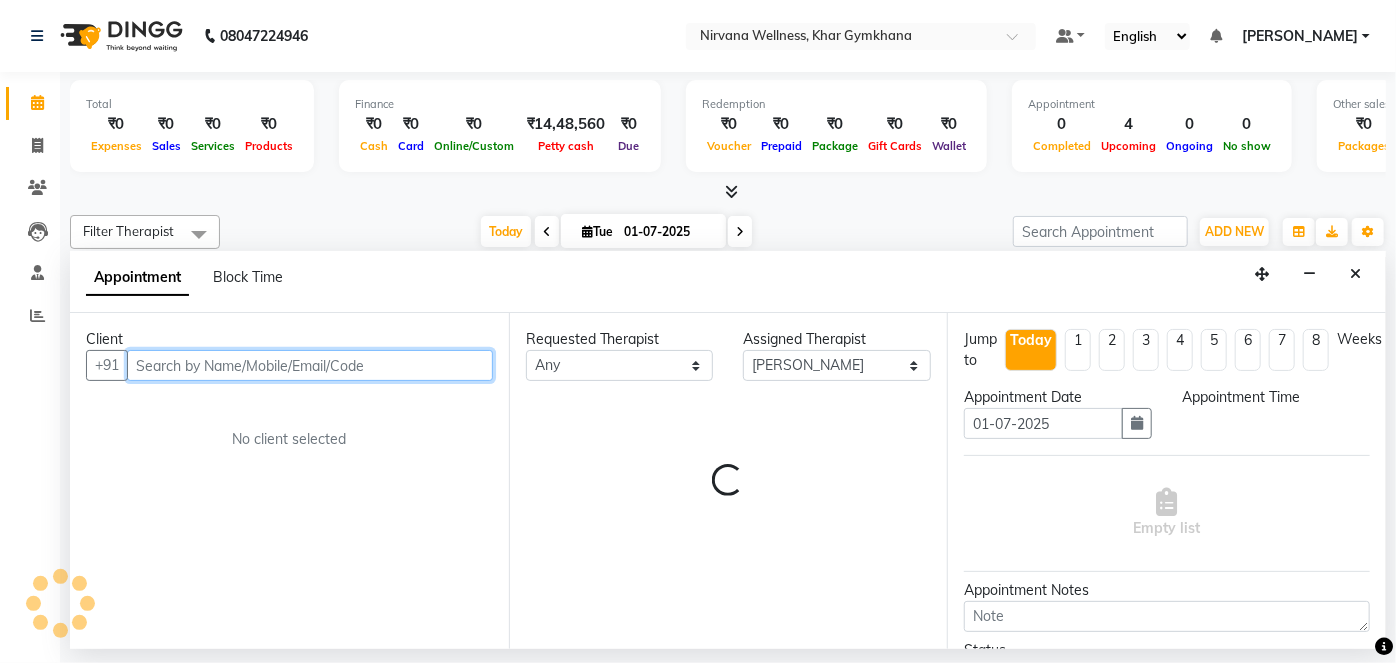 select on "705" 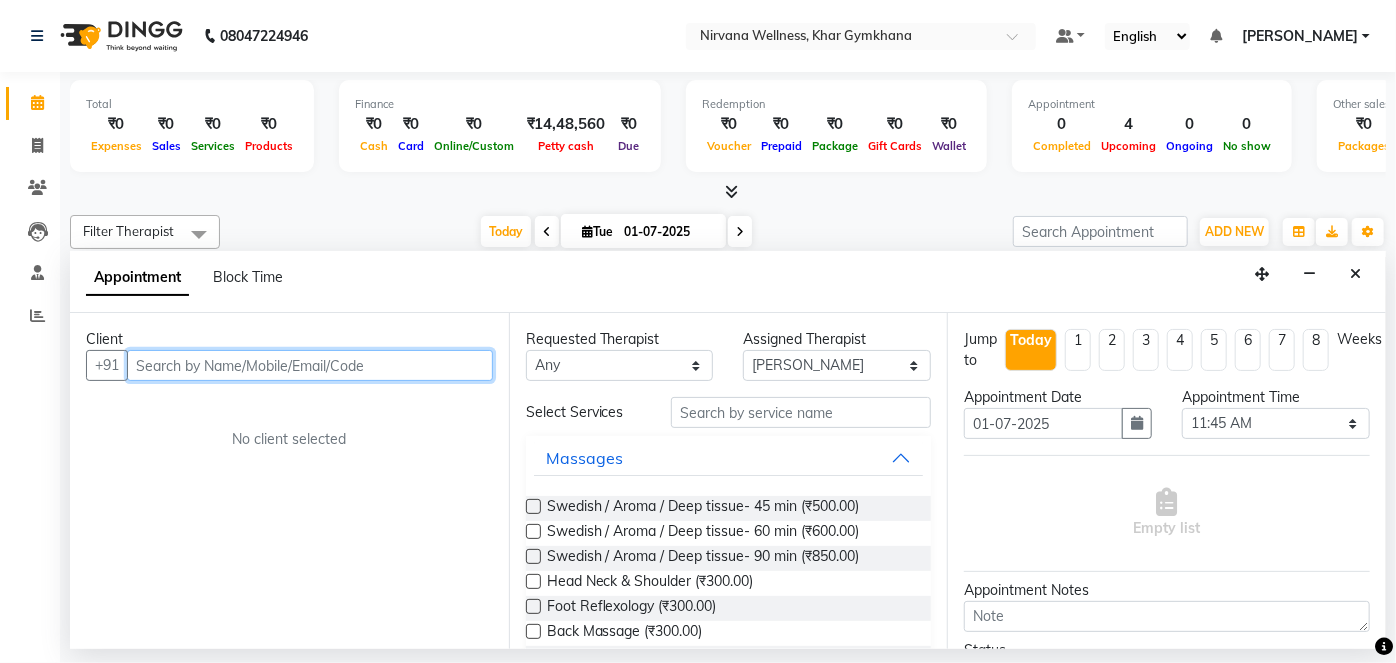 click at bounding box center (310, 365) 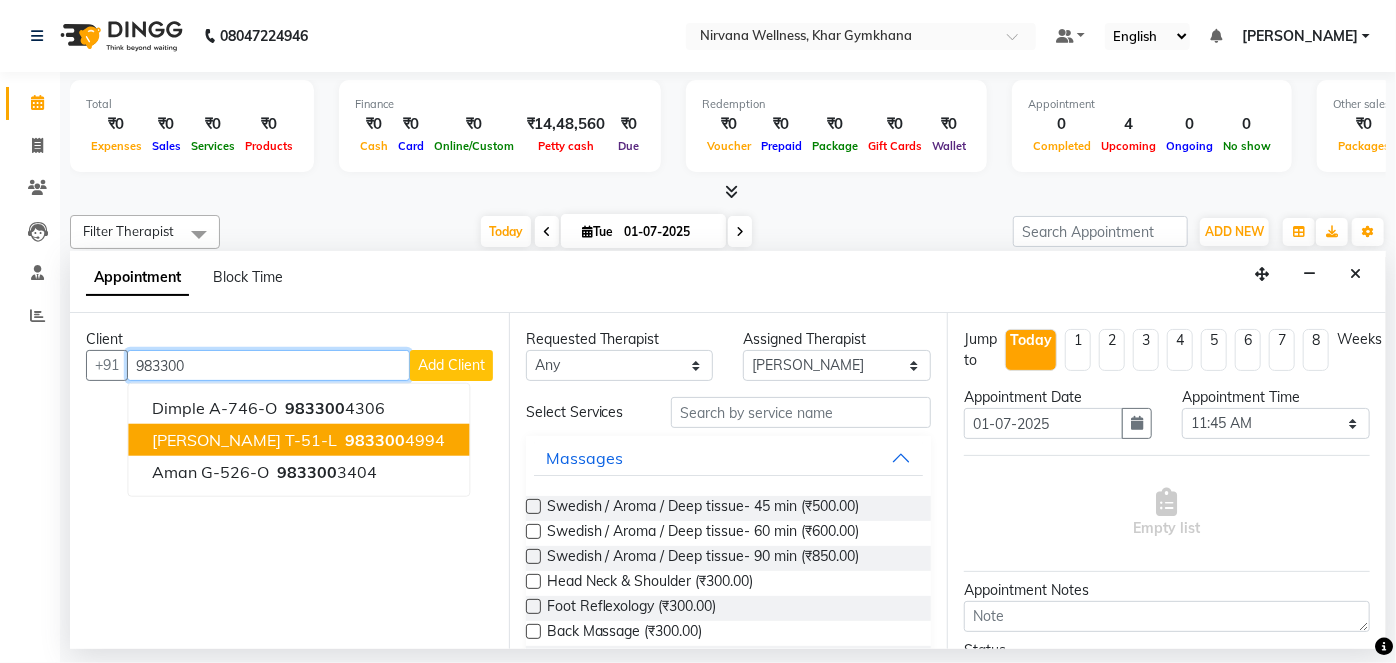 click on "Shobha Thakkar T-51-L   983300 4994" at bounding box center (298, 440) 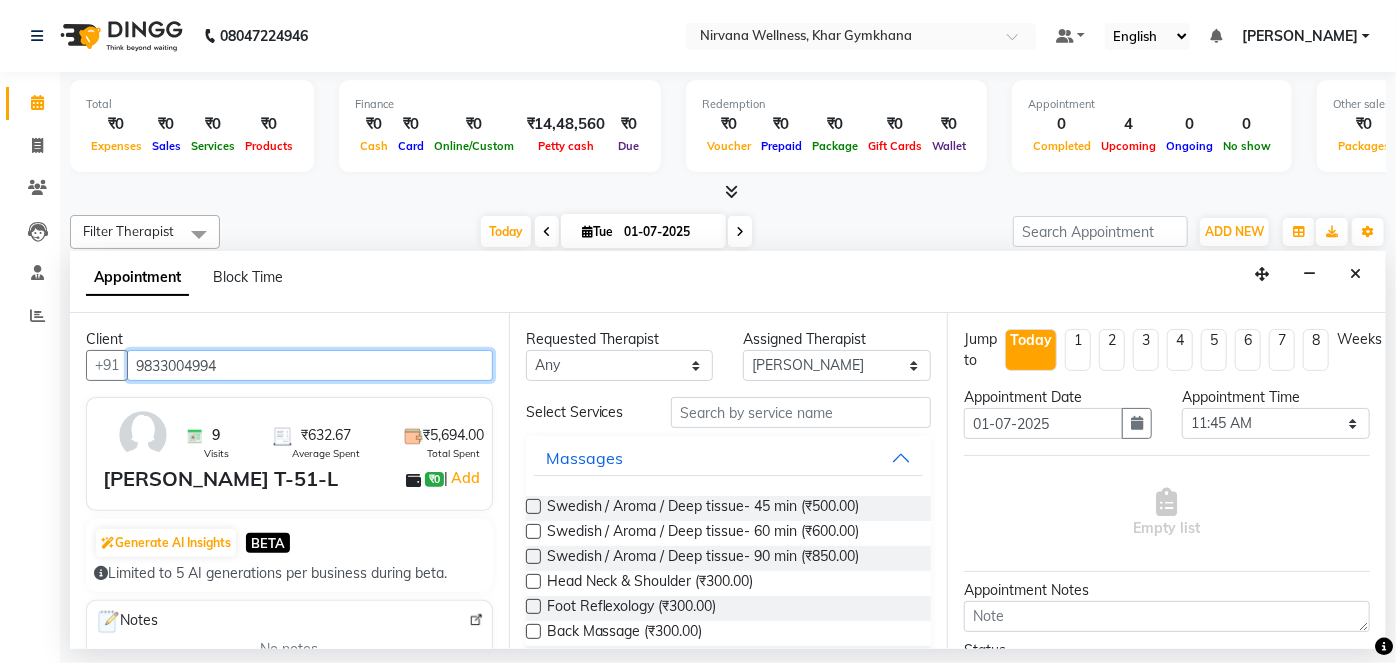 scroll, scrollTop: 272, scrollLeft: 0, axis: vertical 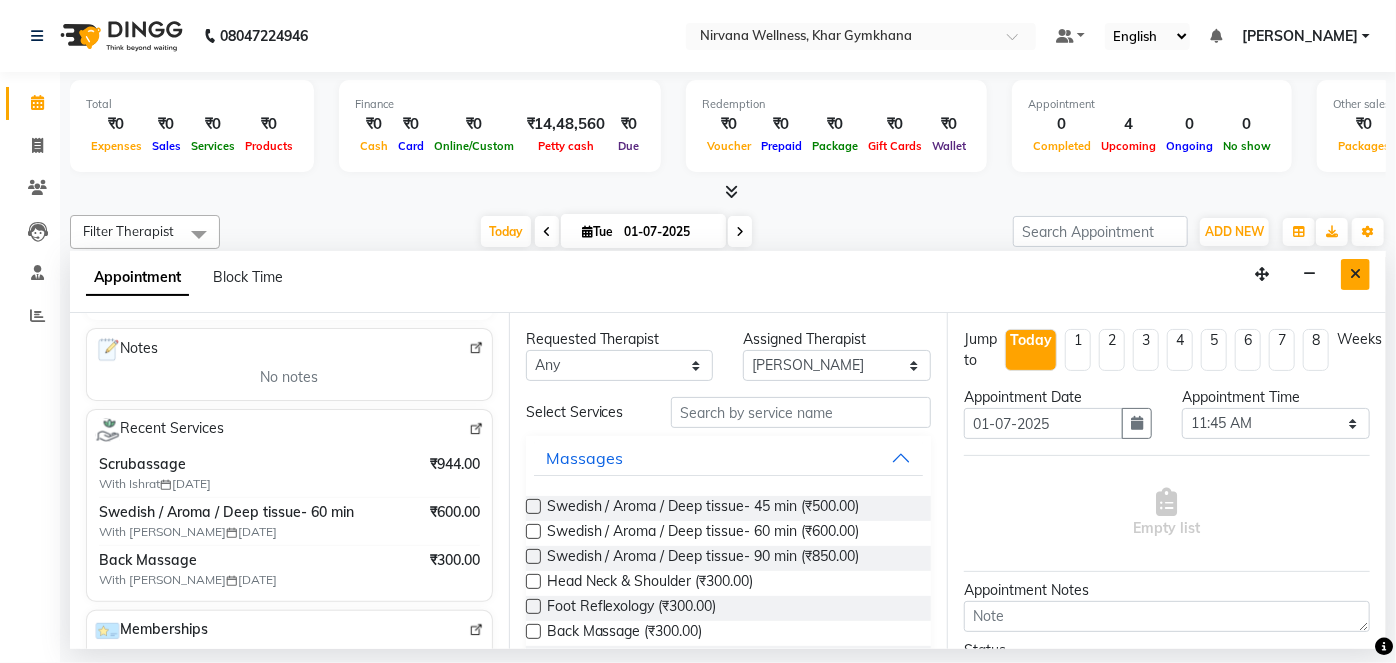 type on "9833004994" 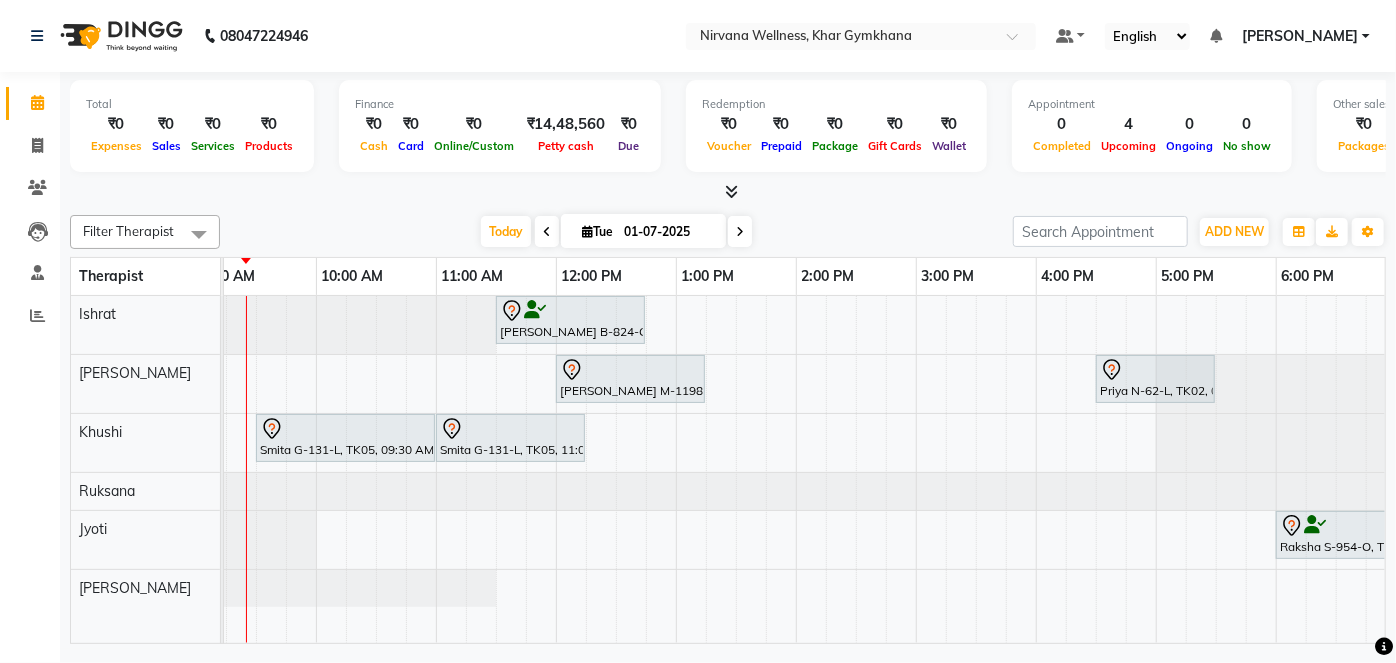 scroll, scrollTop: 0, scrollLeft: 568, axis: horizontal 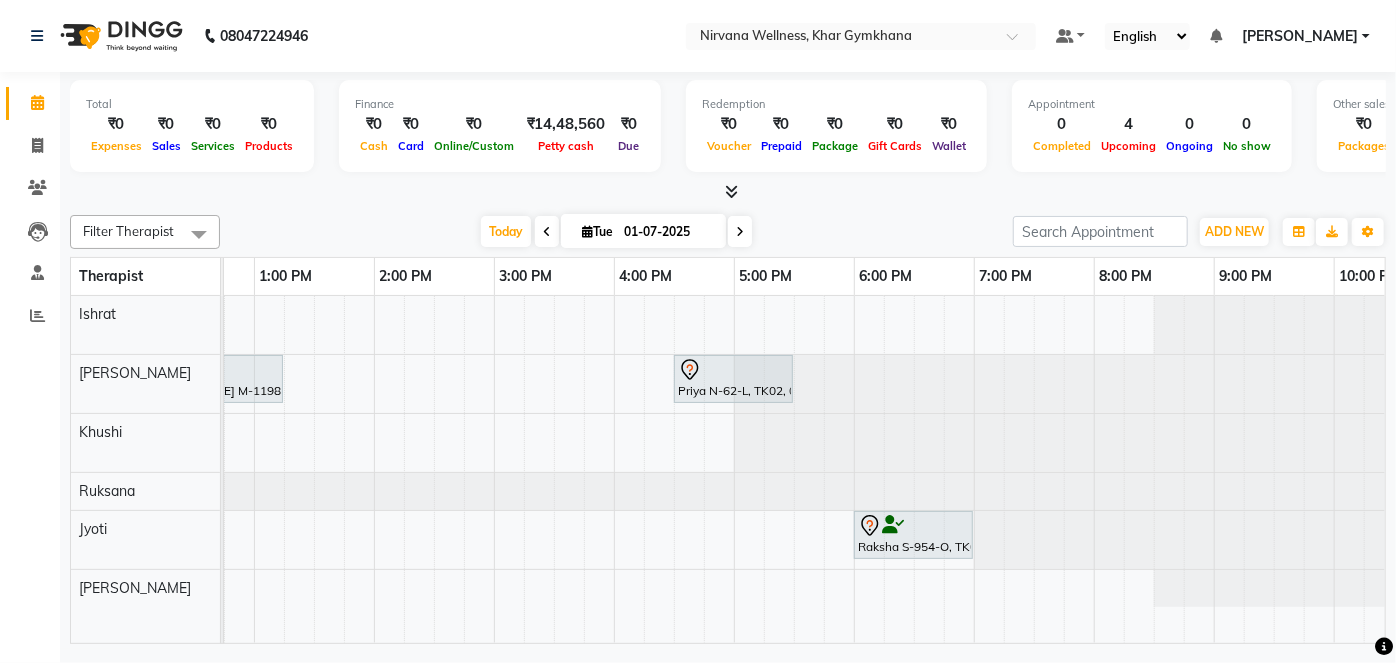 click on "Soniya B-824-O, TK01, 11:30 AM-12:45 PM, Swedish / Aroma / Deep tissue- 60 min             Saachi Mutreja M-1198-O, TK03, 12:00 PM-01:15 PM, Swedish / Aroma / Deep tissue- 60 min             Priya N-62-L, TK02, 04:30 PM-05:30 PM, O3 Facial             Smita G-131-L, TK05, 09:30 AM-11:00 AM, Combo Offer Menicure+Pedicure             Smita G-131-L, TK05, 11:00 AM-12:15 PM, Swedish / Aroma / Deep tissue- 60 min             Raksha S-954-O, TK04, 06:00 PM-07:00 PM, Swedish / Aroma / Deep tissue- 60 min" at bounding box center [494, 469] 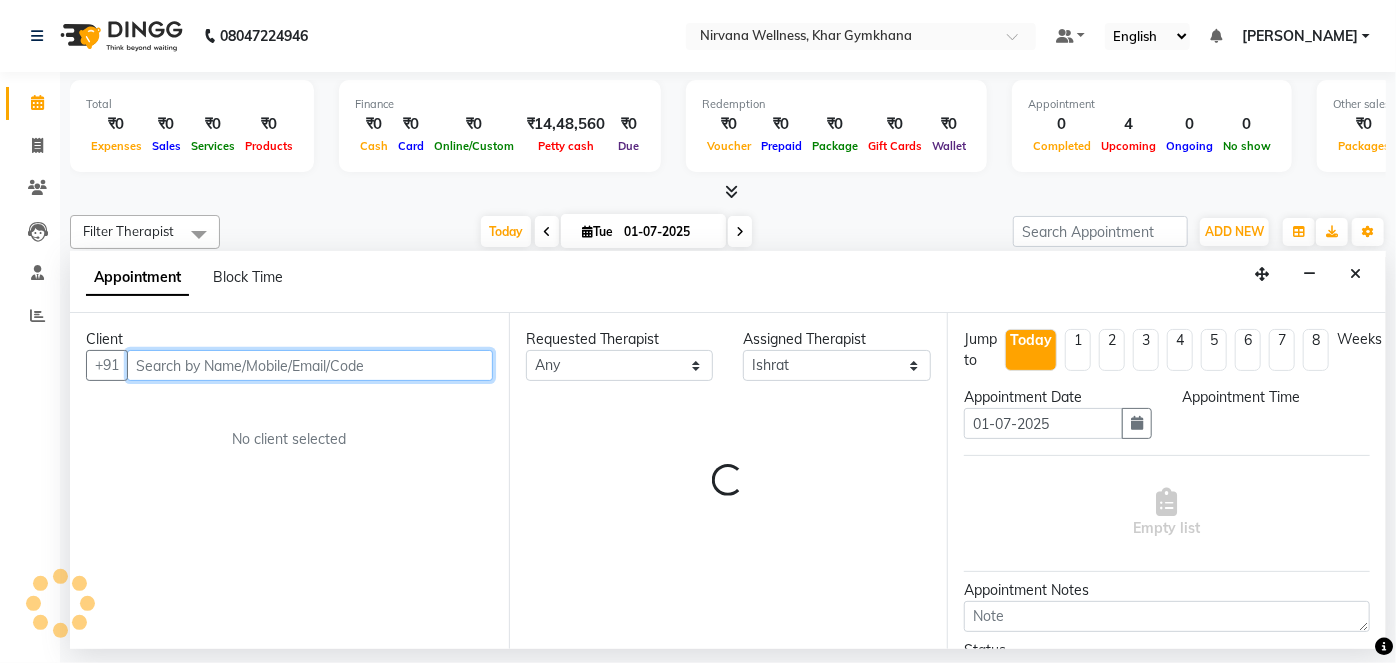 select on "1005" 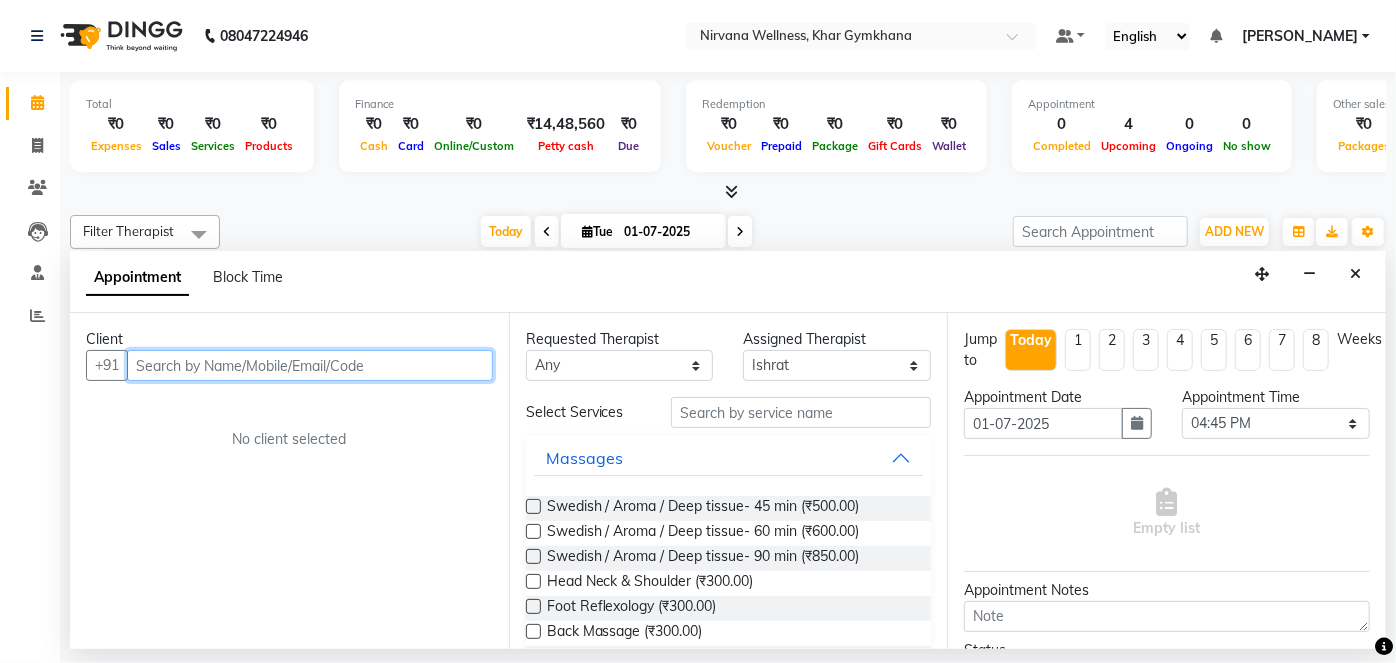 click at bounding box center [310, 365] 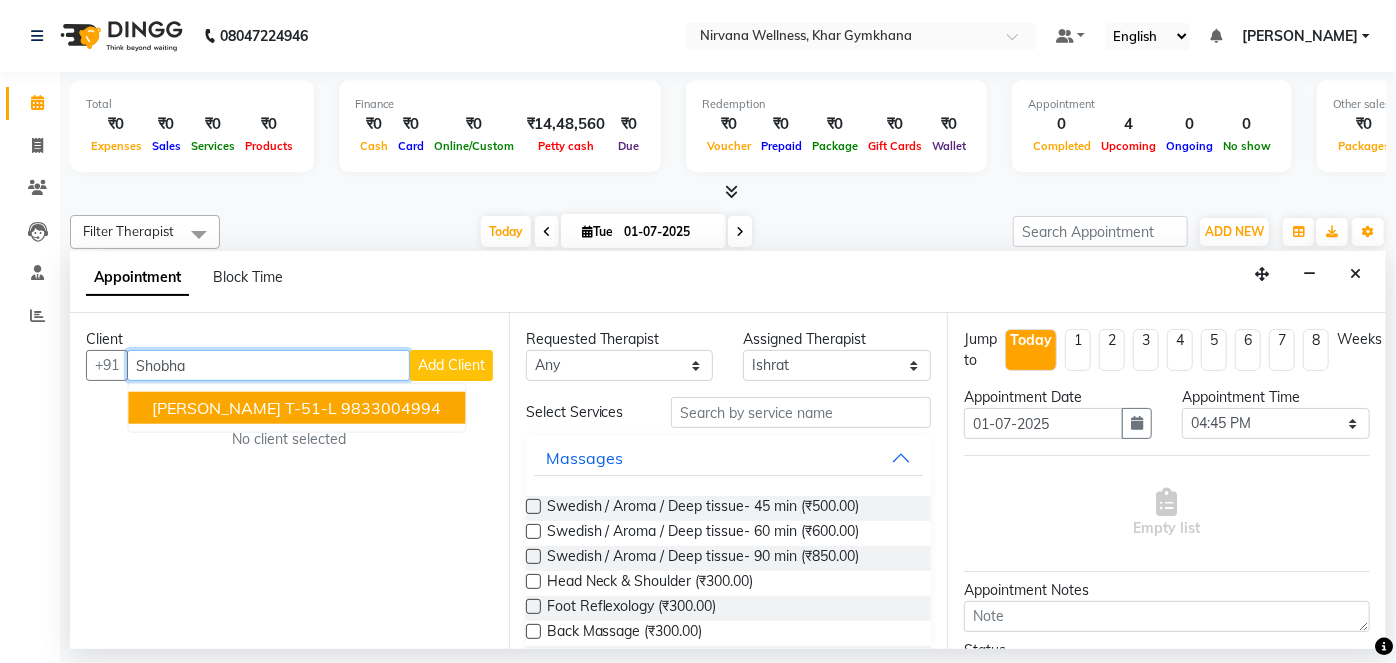 click on "[PERSON_NAME] T-51-L" at bounding box center [244, 408] 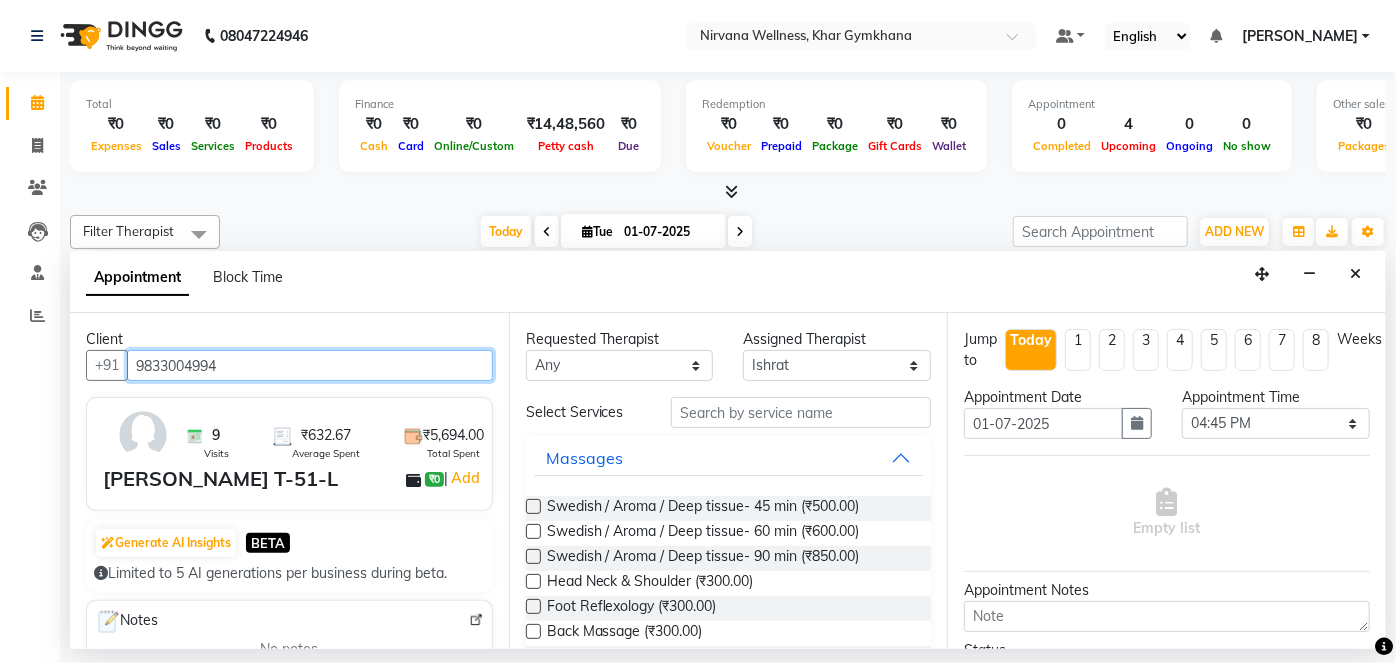 type on "9833004994" 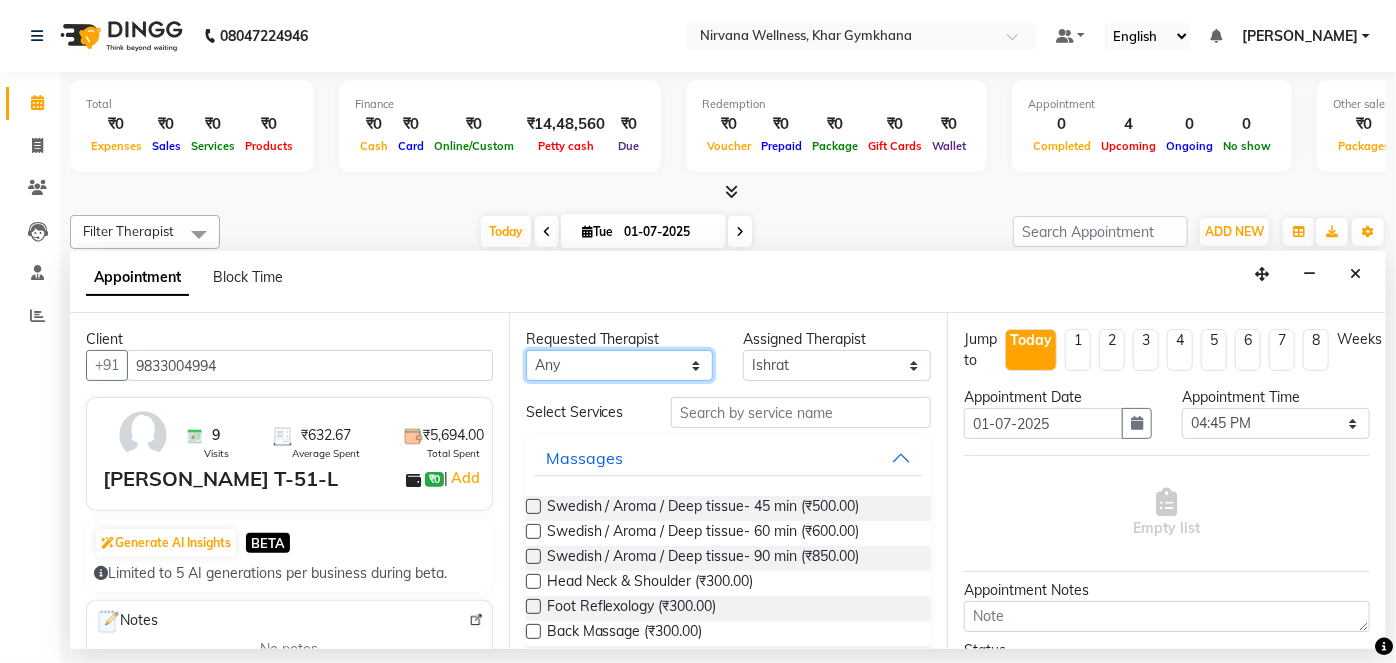 click on "Any Ishrat Jyoti Khushi Nilofar Ruksana  Suhani" at bounding box center (620, 365) 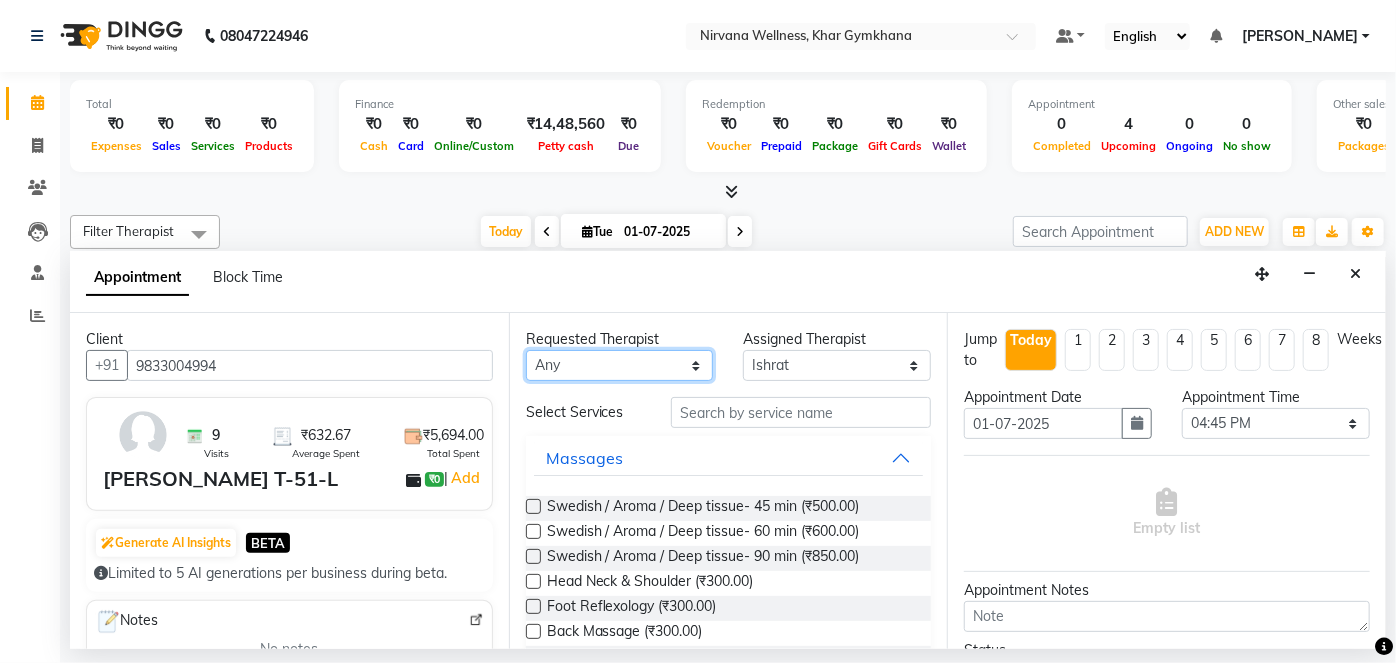 select on "67021" 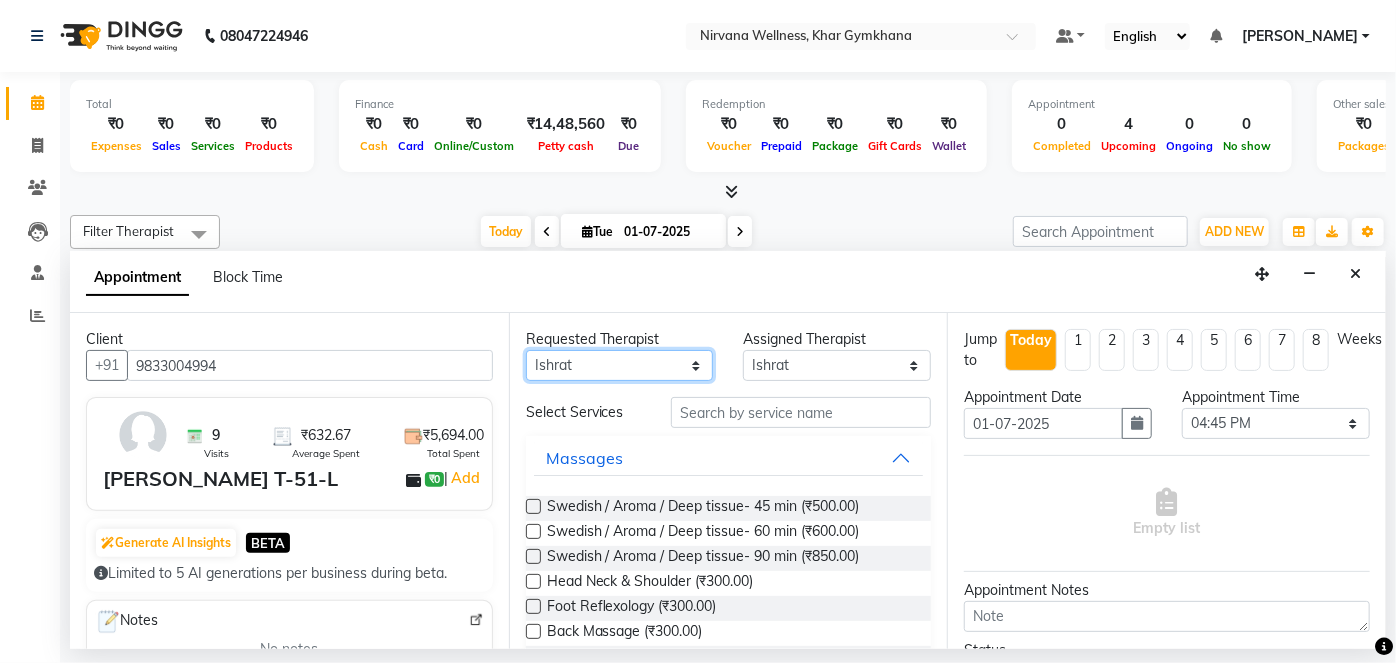 click on "Any Ishrat Jyoti Khushi Nilofar Ruksana  Suhani" at bounding box center (620, 365) 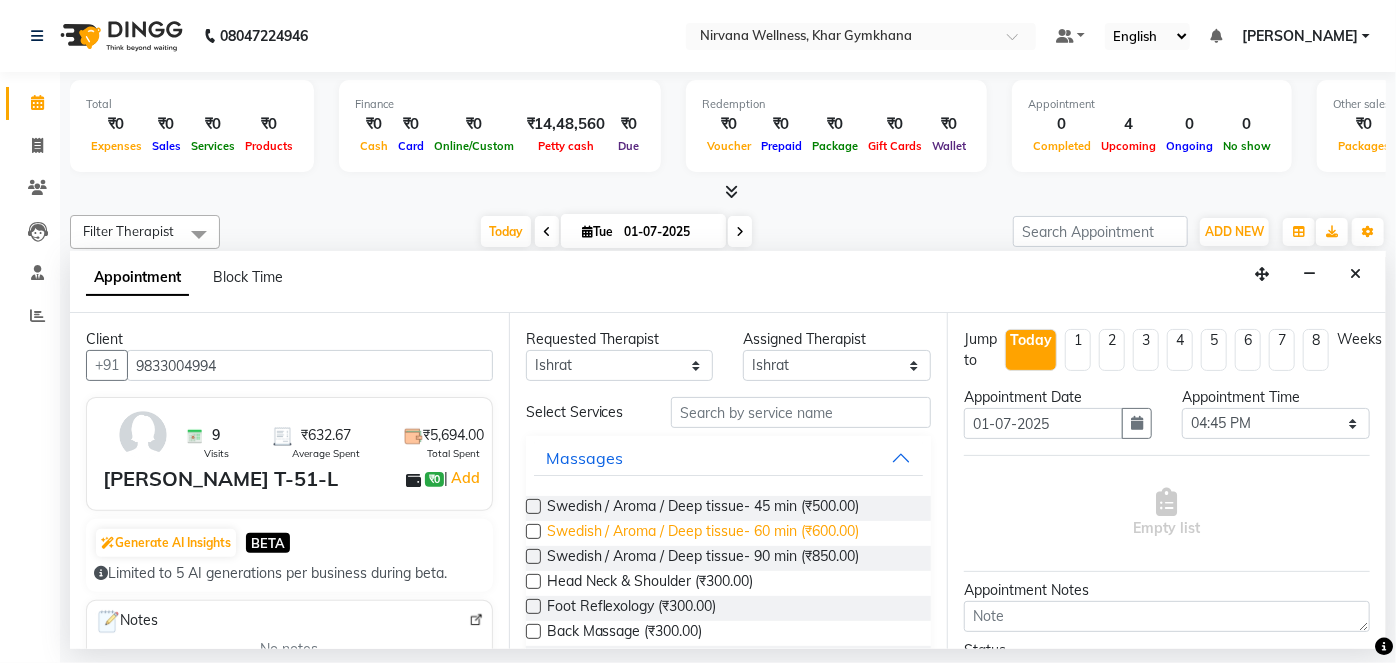 click on "Swedish / Aroma / Deep tissue- 60 min (₹600.00)" at bounding box center [703, 533] 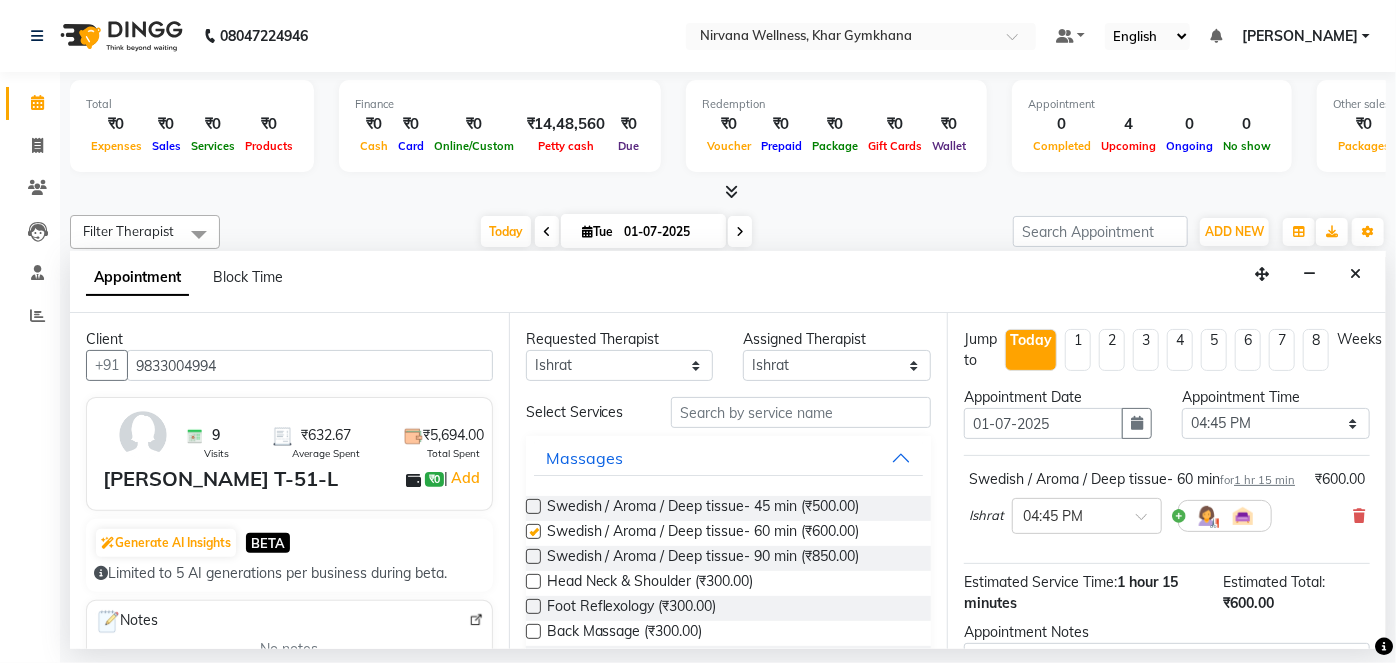 checkbox on "false" 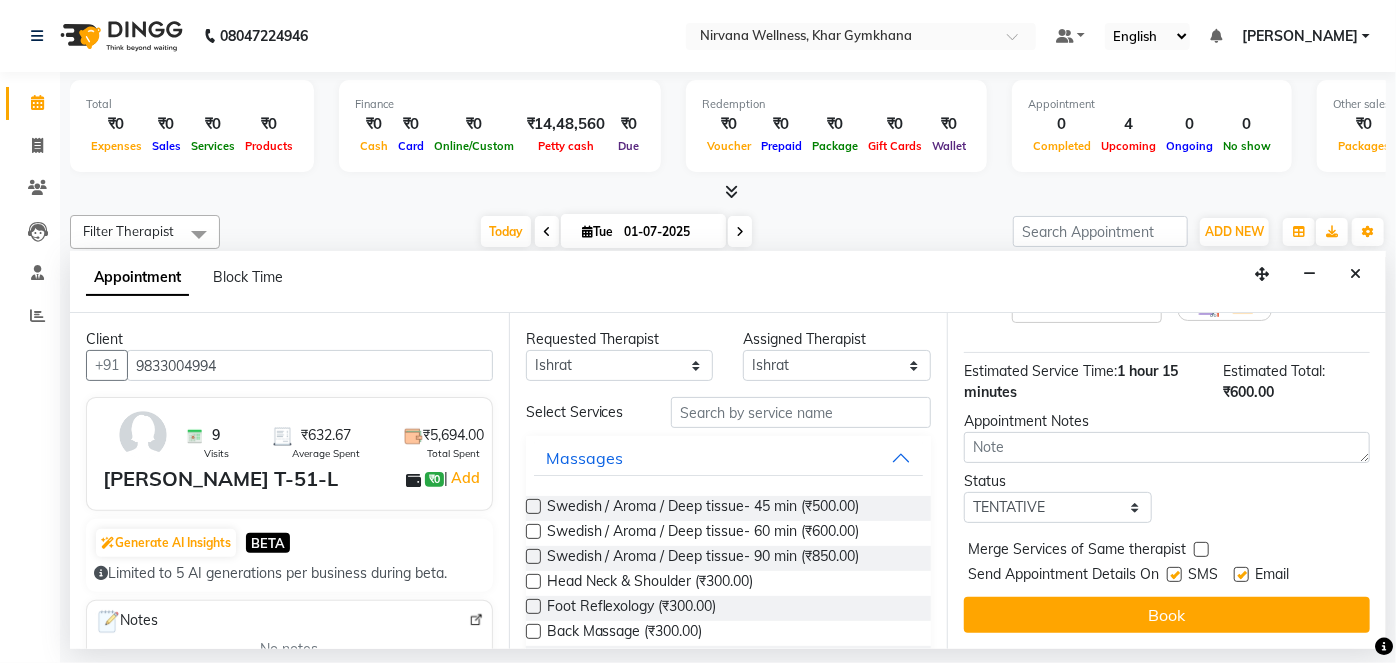scroll, scrollTop: 245, scrollLeft: 0, axis: vertical 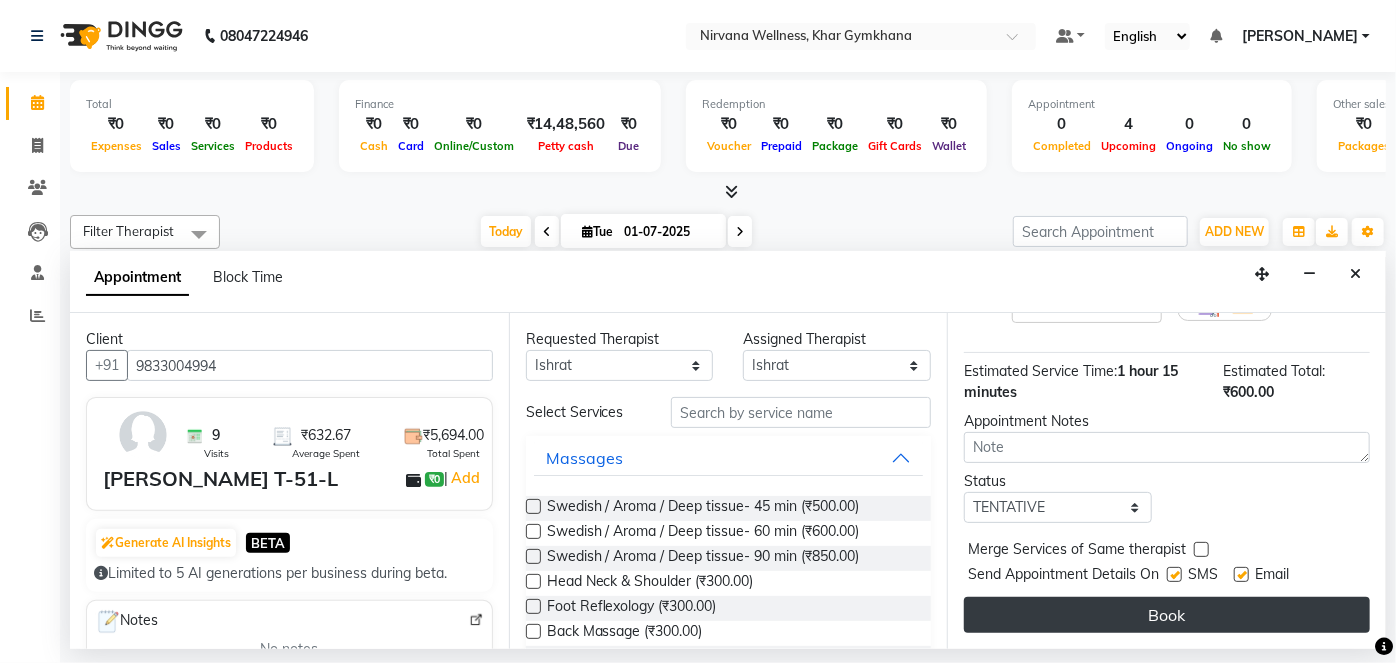 click on "Book" at bounding box center (1167, 615) 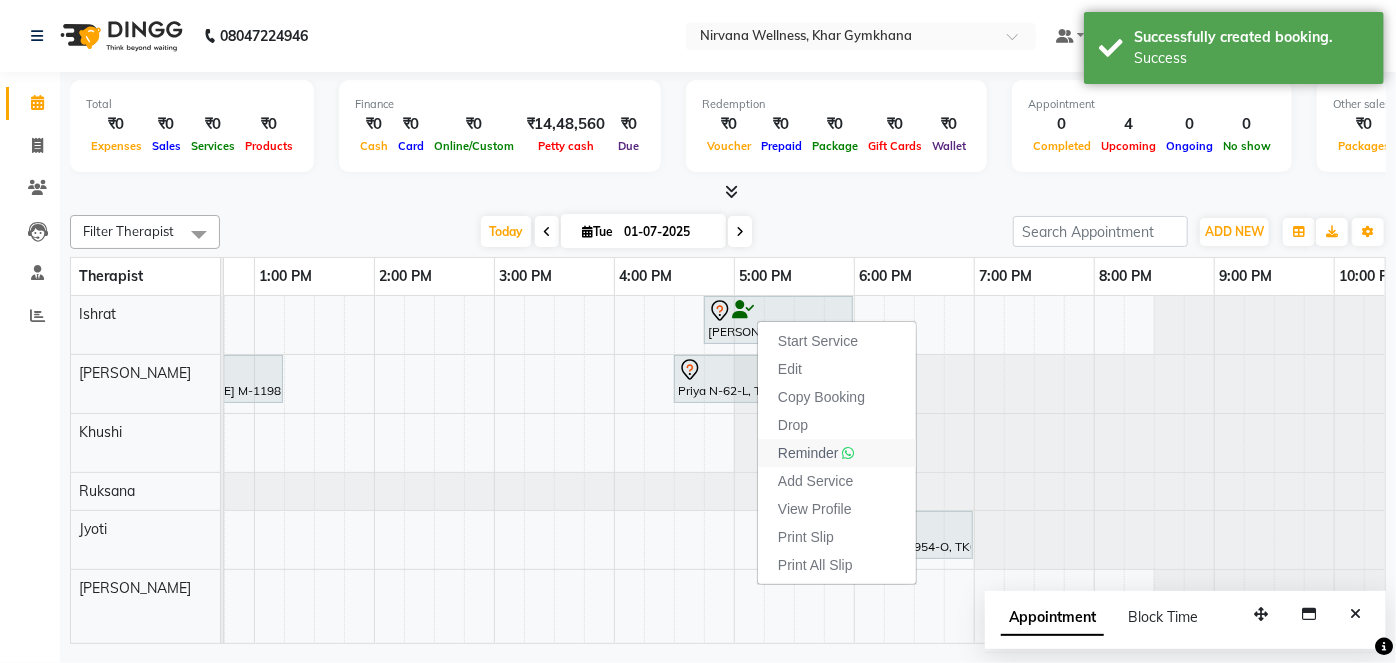 click on "Reminder" at bounding box center [808, 453] 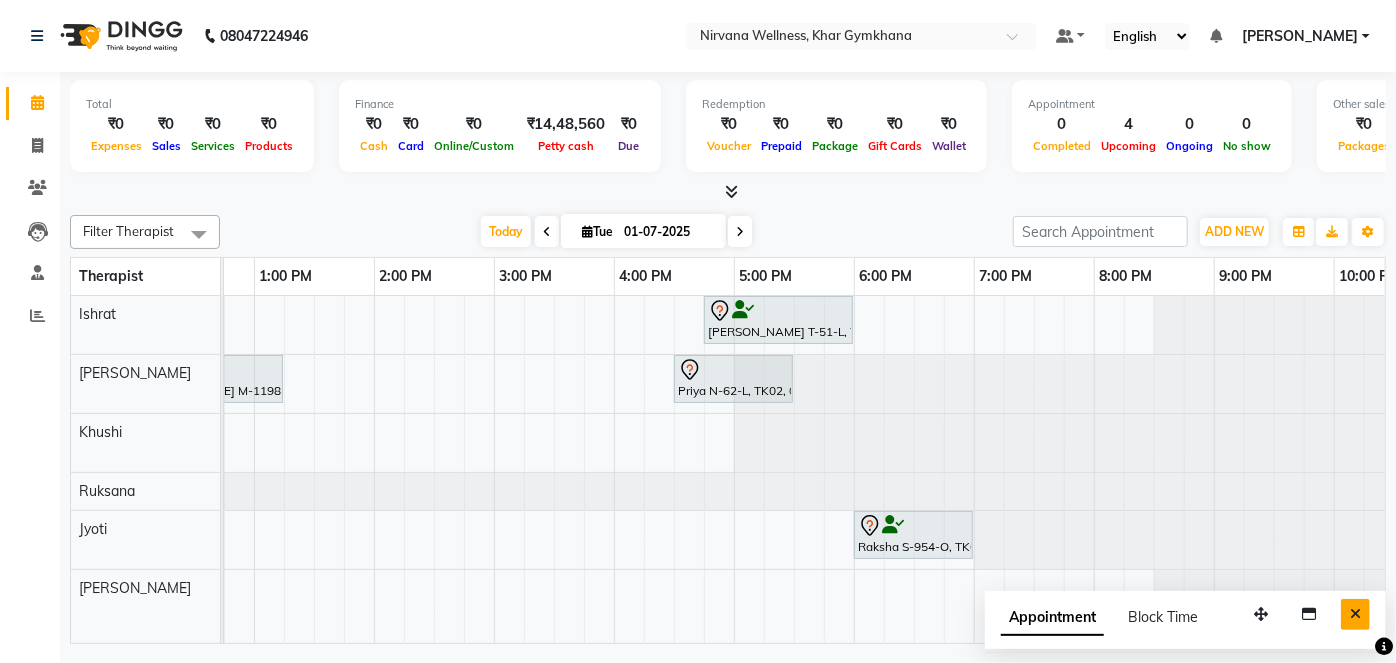 click at bounding box center [1355, 614] 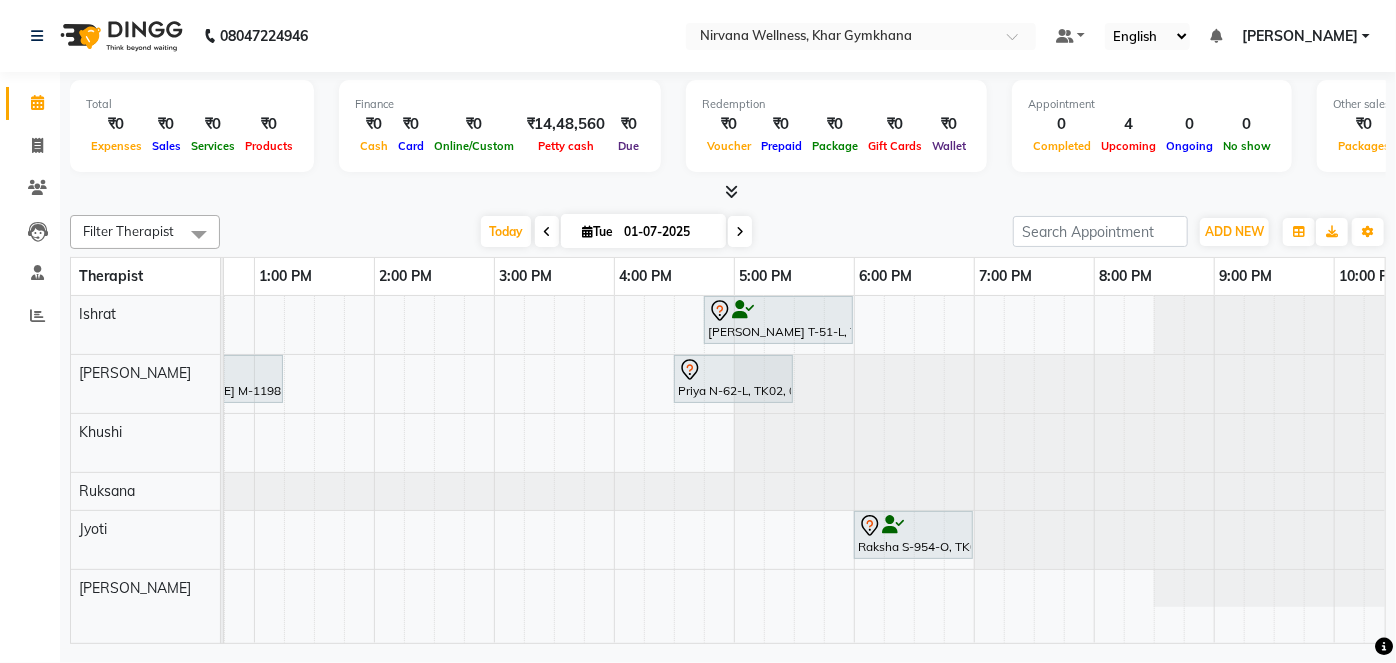 scroll, scrollTop: 0, scrollLeft: 129, axis: horizontal 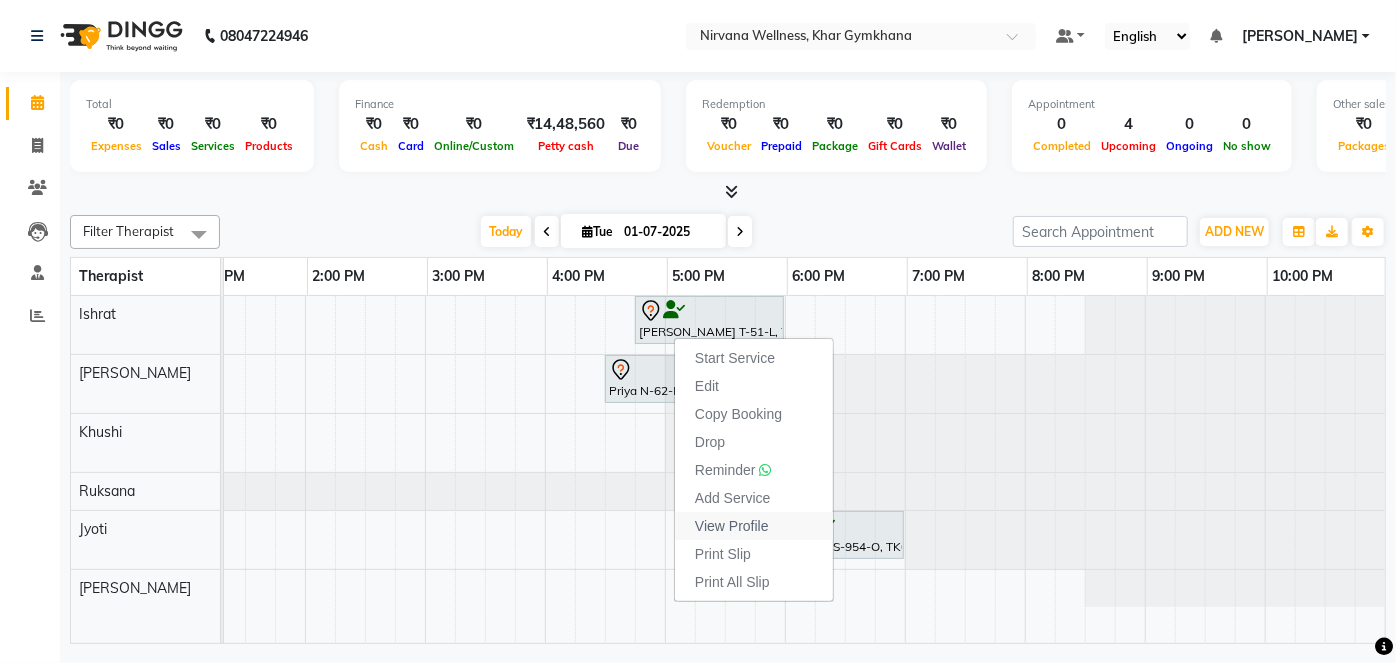 click on "View Profile" at bounding box center [732, 526] 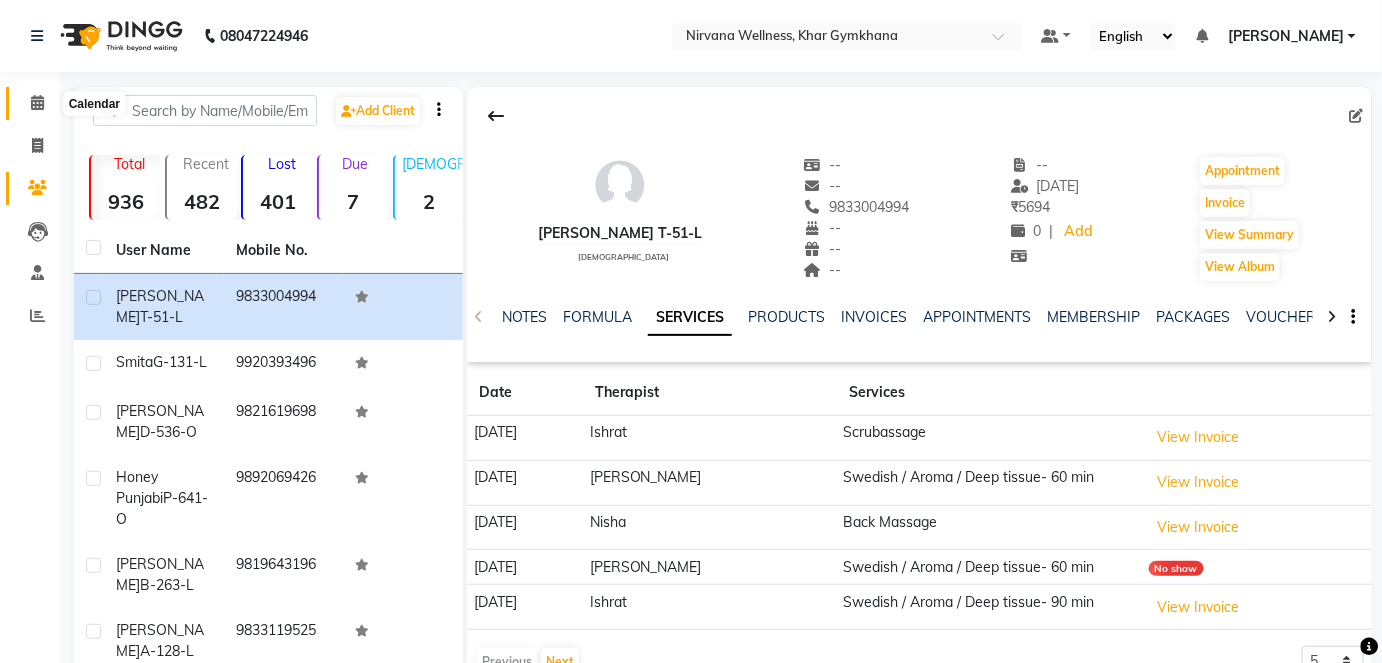 click 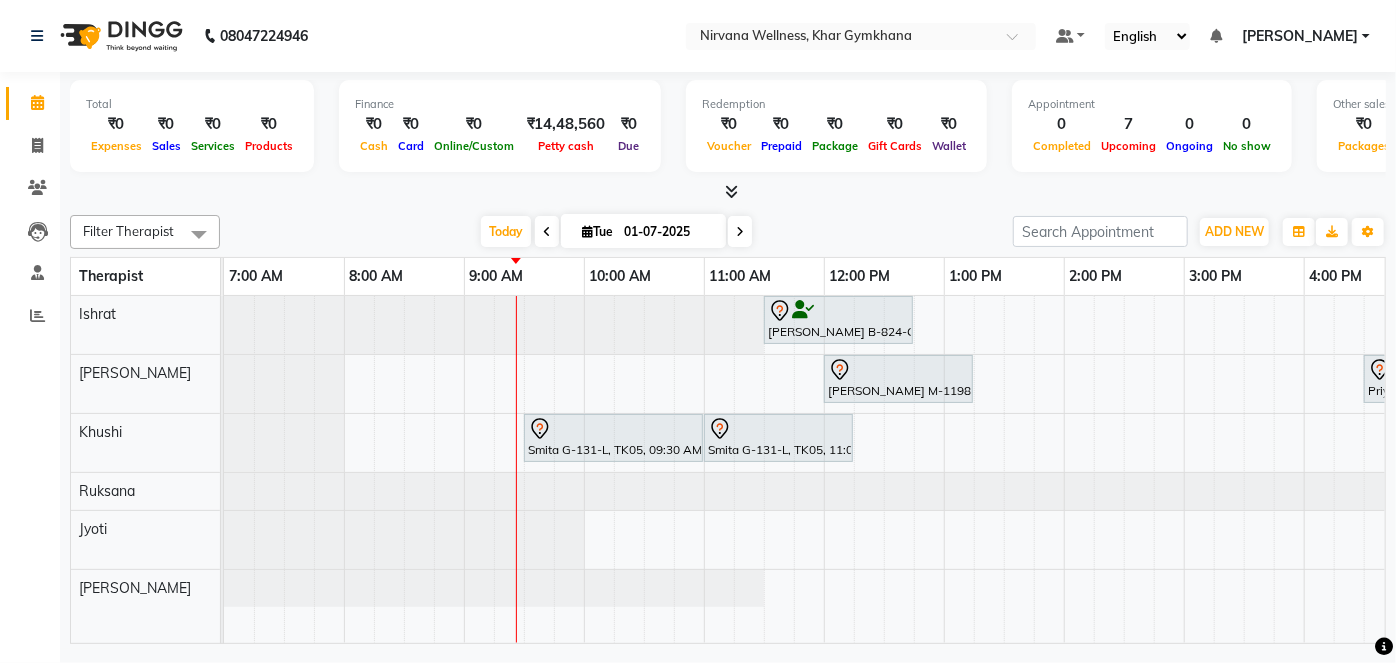 scroll, scrollTop: 0, scrollLeft: 223, axis: horizontal 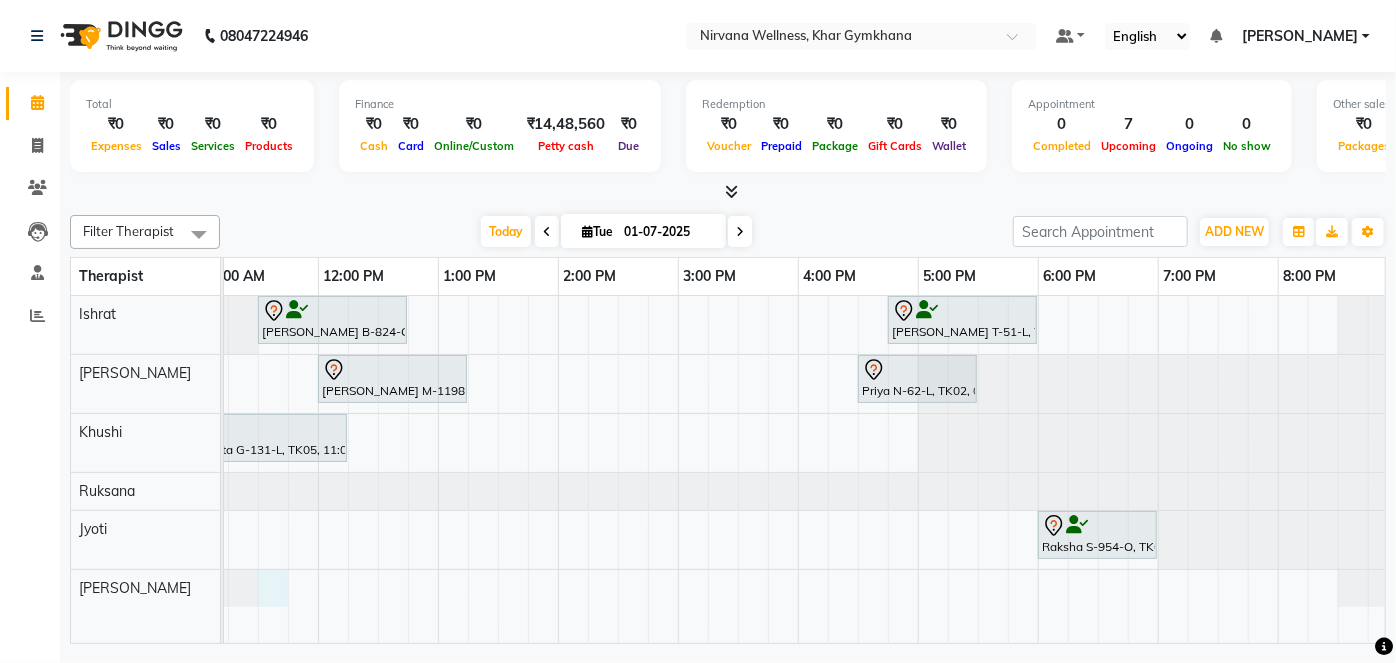 click on "Soniya B-824-O, TK01, 11:30 AM-12:45 PM, Swedish / Aroma / Deep tissue- 60 min             Shobha Thakkar T-51-L, TK06, 04:45 PM-06:00 PM, Swedish / Aroma / Deep tissue- 60 min             Saachi Mutreja M-1198-O, TK03, 12:00 PM-01:15 PM, Swedish / Aroma / Deep tissue- 60 min             Priya N-62-L, TK02, 04:30 PM-05:30 PM, O3 Facial             Smita G-131-L, TK05, 09:30 AM-11:00 AM, Combo Offer Menicure+Pedicure             Smita G-131-L, TK05, 11:00 AM-12:15 PM, Swedish / Aroma / Deep tissue- 60 min             Raksha S-954-O, TK04, 06:00 PM-07:00 PM, Swedish / Aroma / Deep tissue- 60 min" at bounding box center (678, 469) 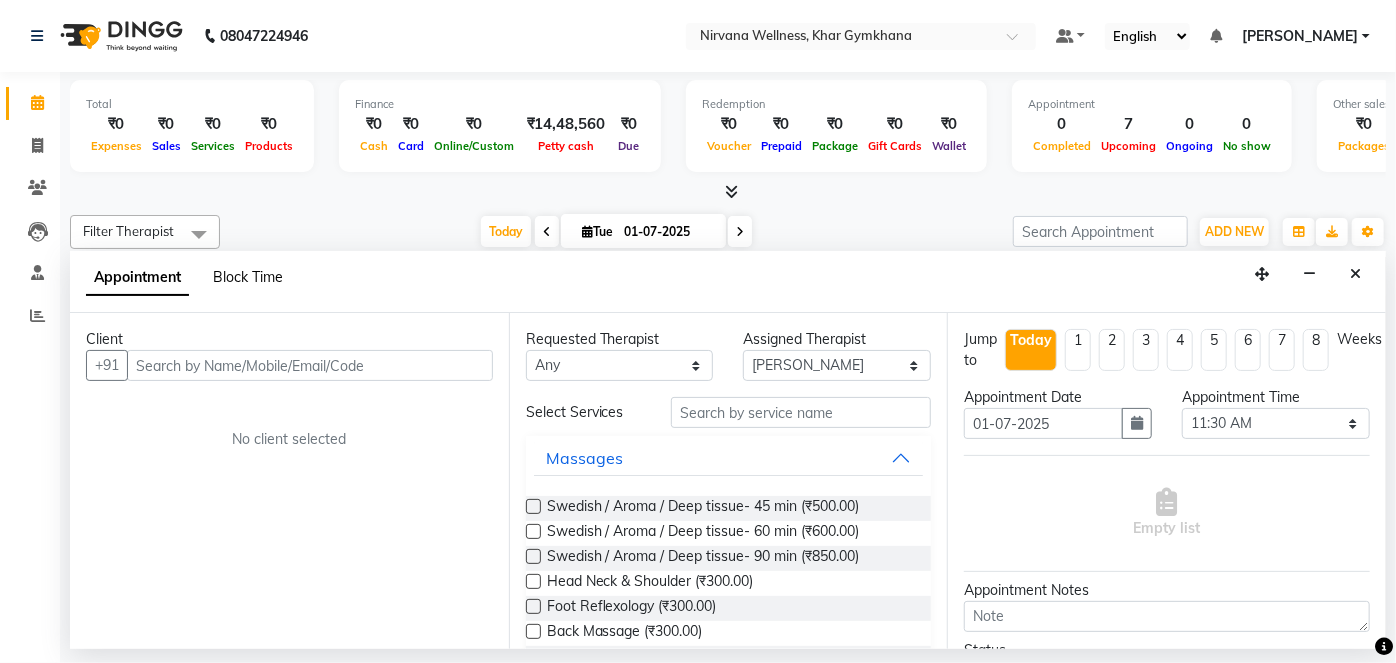 click on "Block Time" at bounding box center (248, 277) 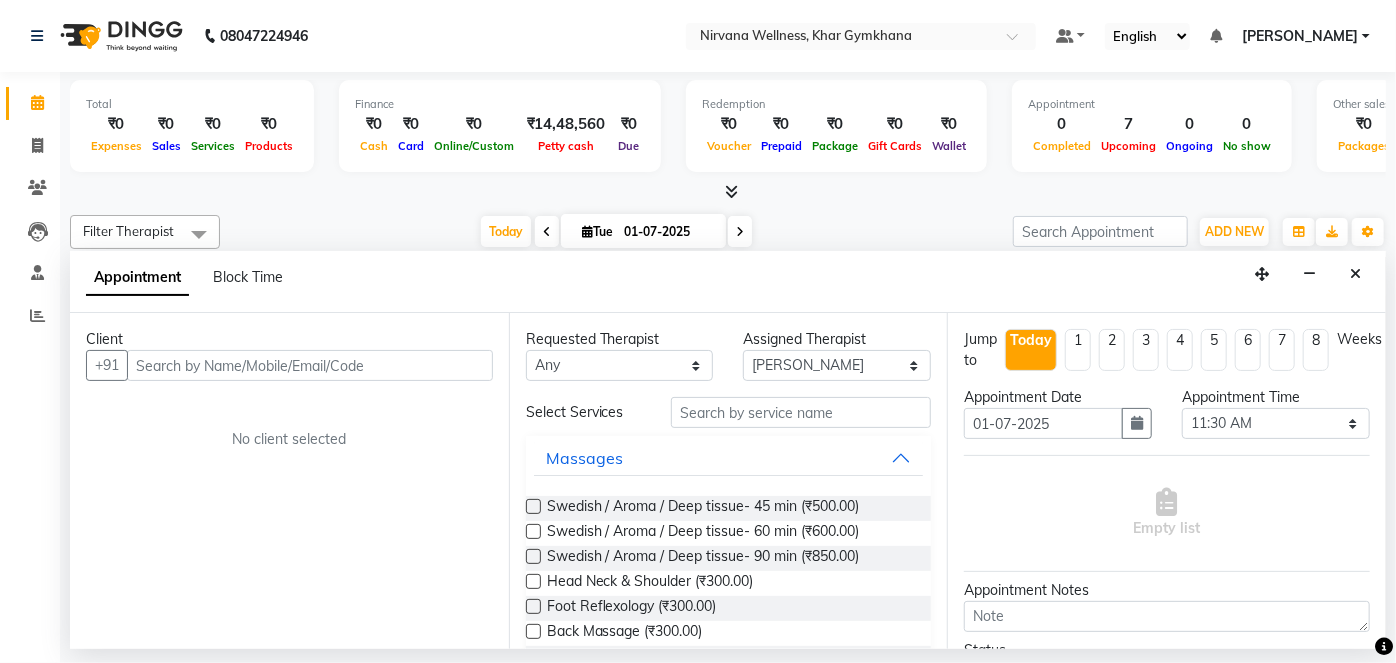 select on "79305" 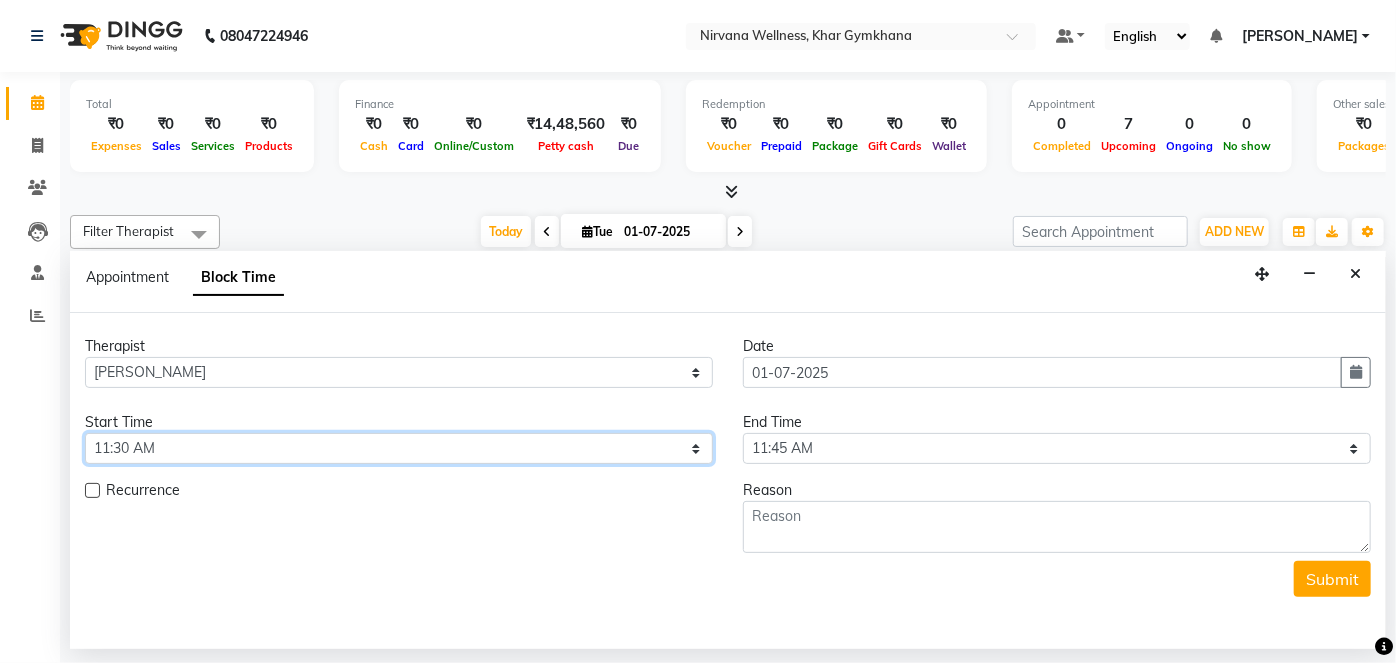 click on "Select 08:00 AM 08:15 AM 08:30 AM 08:45 AM 09:00 AM 09:15 AM 09:30 AM 09:45 AM 10:00 AM 10:15 AM 10:30 AM 10:45 AM 11:00 AM 11:15 AM 11:30 AM 11:45 AM 12:00 PM 12:15 PM 12:30 PM 12:45 PM 01:00 PM 01:15 PM 01:30 PM 01:45 PM 02:00 PM 02:15 PM 02:30 PM 02:45 PM 03:00 PM 03:15 PM 03:30 PM 03:45 PM 04:00 PM 04:15 PM 04:30 PM 04:45 PM 05:00 PM 05:15 PM 05:30 PM 05:45 PM 06:00 PM 06:15 PM 06:30 PM 06:45 PM 07:00 PM 07:15 PM 07:30 PM 07:45 PM 08:00 PM 08:15 PM 08:30 PM 08:45 PM 09:00 PM 09:15 PM 09:30 PM 09:45 PM 10:00 PM" at bounding box center [399, 448] 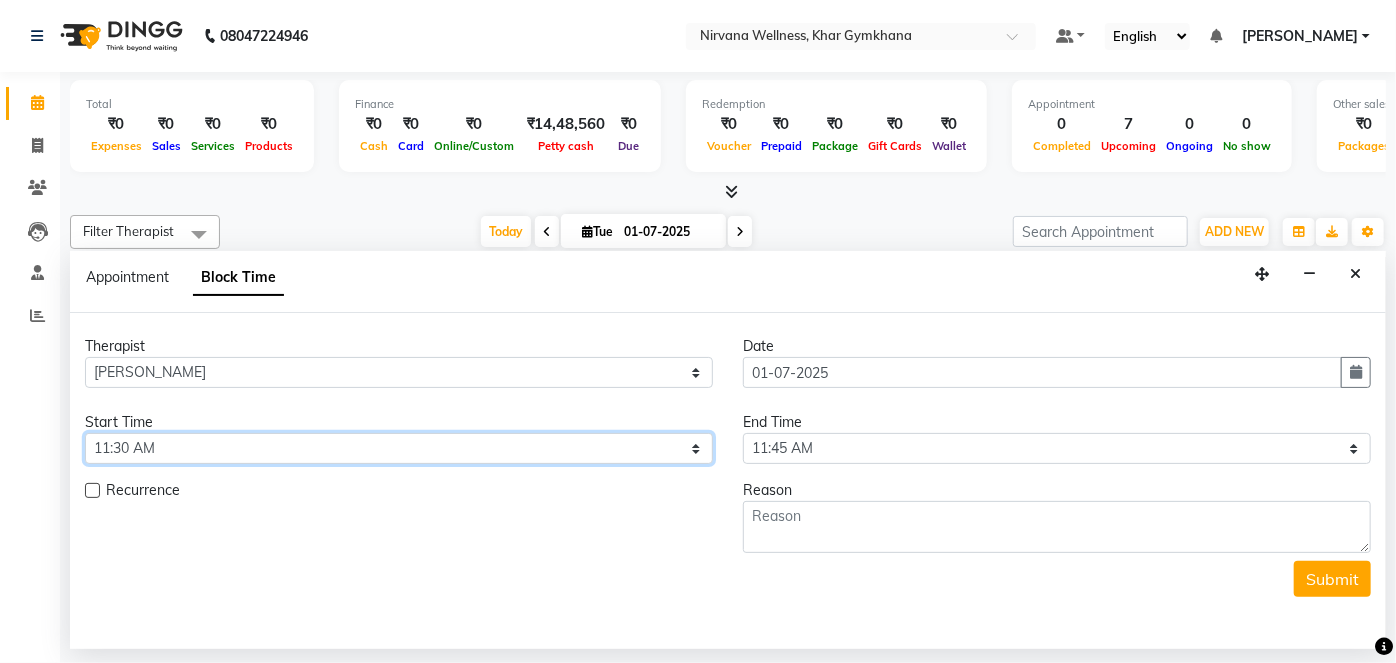 click on "Select 08:00 AM 08:15 AM 08:30 AM 08:45 AM 09:00 AM 09:15 AM 09:30 AM 09:45 AM 10:00 AM 10:15 AM 10:30 AM 10:45 AM 11:00 AM 11:15 AM 11:30 AM 11:45 AM 12:00 PM 12:15 PM 12:30 PM 12:45 PM 01:00 PM 01:15 PM 01:30 PM 01:45 PM 02:00 PM 02:15 PM 02:30 PM 02:45 PM 03:00 PM 03:15 PM 03:30 PM 03:45 PM 04:00 PM 04:15 PM 04:30 PM 04:45 PM 05:00 PM 05:15 PM 05:30 PM 05:45 PM 06:00 PM 06:15 PM 06:30 PM 06:45 PM 07:00 PM 07:15 PM 07:30 PM 07:45 PM 08:00 PM 08:15 PM 08:30 PM 08:45 PM 09:00 PM 09:15 PM 09:30 PM 09:45 PM 10:00 PM" at bounding box center (399, 448) 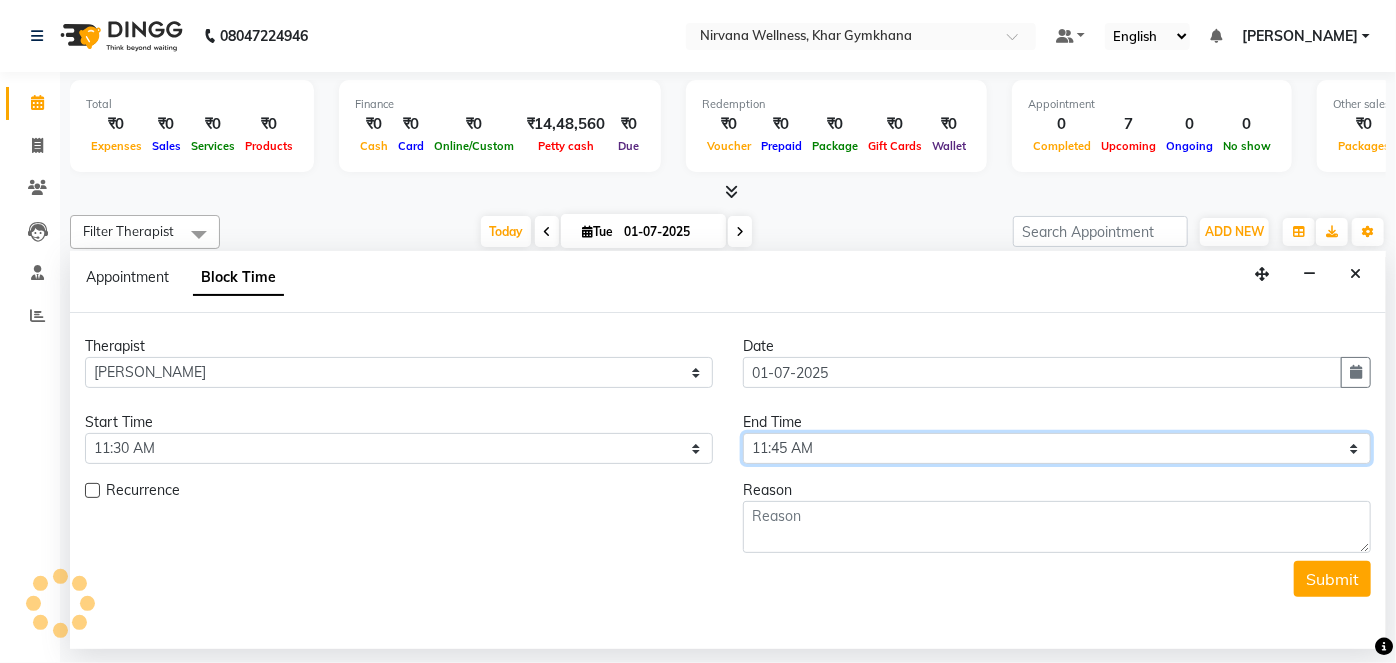 click on "Select 08:00 AM 08:15 AM 08:30 AM 08:45 AM 09:00 AM 09:15 AM 09:30 AM 09:45 AM 10:00 AM 10:15 AM 10:30 AM 10:45 AM 11:00 AM 11:15 AM 11:30 AM 11:45 AM 12:00 PM 12:15 PM 12:30 PM 12:45 PM 01:00 PM 01:15 PM 01:30 PM 01:45 PM 02:00 PM 02:15 PM 02:30 PM 02:45 PM 03:00 PM 03:15 PM 03:30 PM 03:45 PM 04:00 PM 04:15 PM 04:30 PM 04:45 PM 05:00 PM 05:15 PM 05:30 PM 05:45 PM 06:00 PM 06:15 PM 06:30 PM 06:45 PM 07:00 PM 07:15 PM 07:30 PM 07:45 PM 08:00 PM 08:15 PM 08:30 PM 08:45 PM 09:00 PM 09:15 PM 09:30 PM 09:45 PM 10:00 PM" at bounding box center (1057, 448) 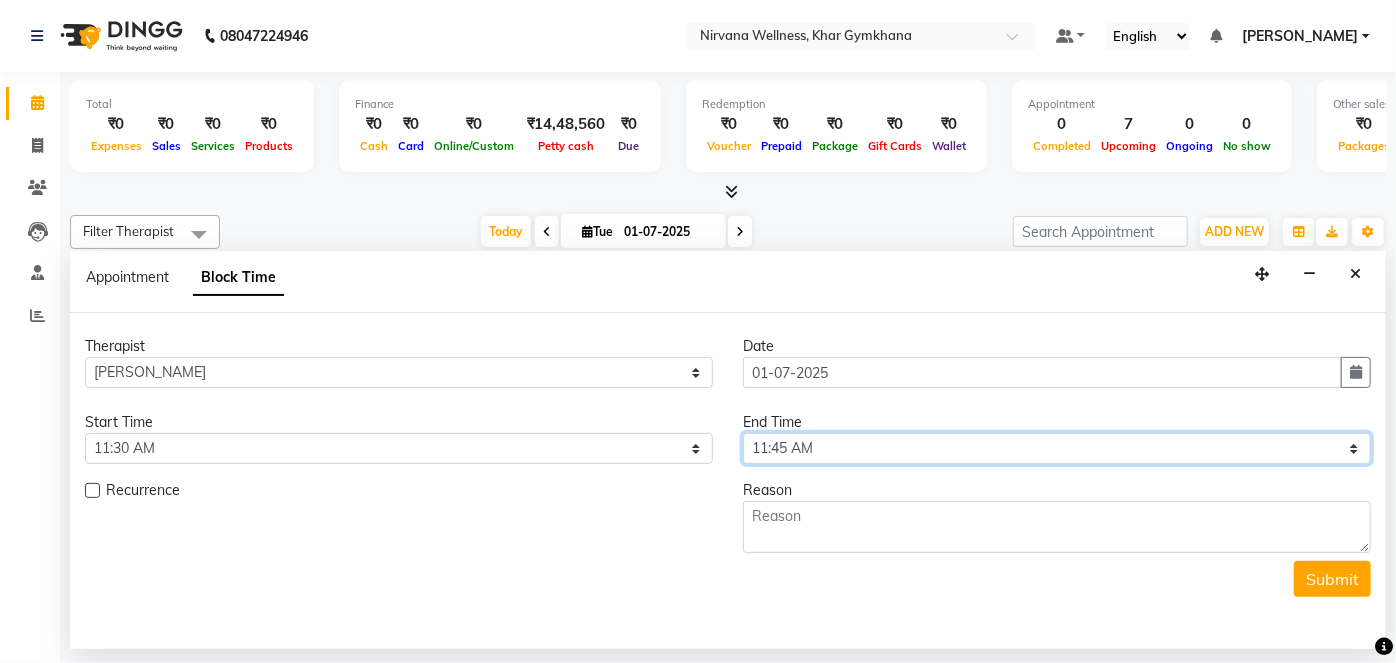 select on "1140" 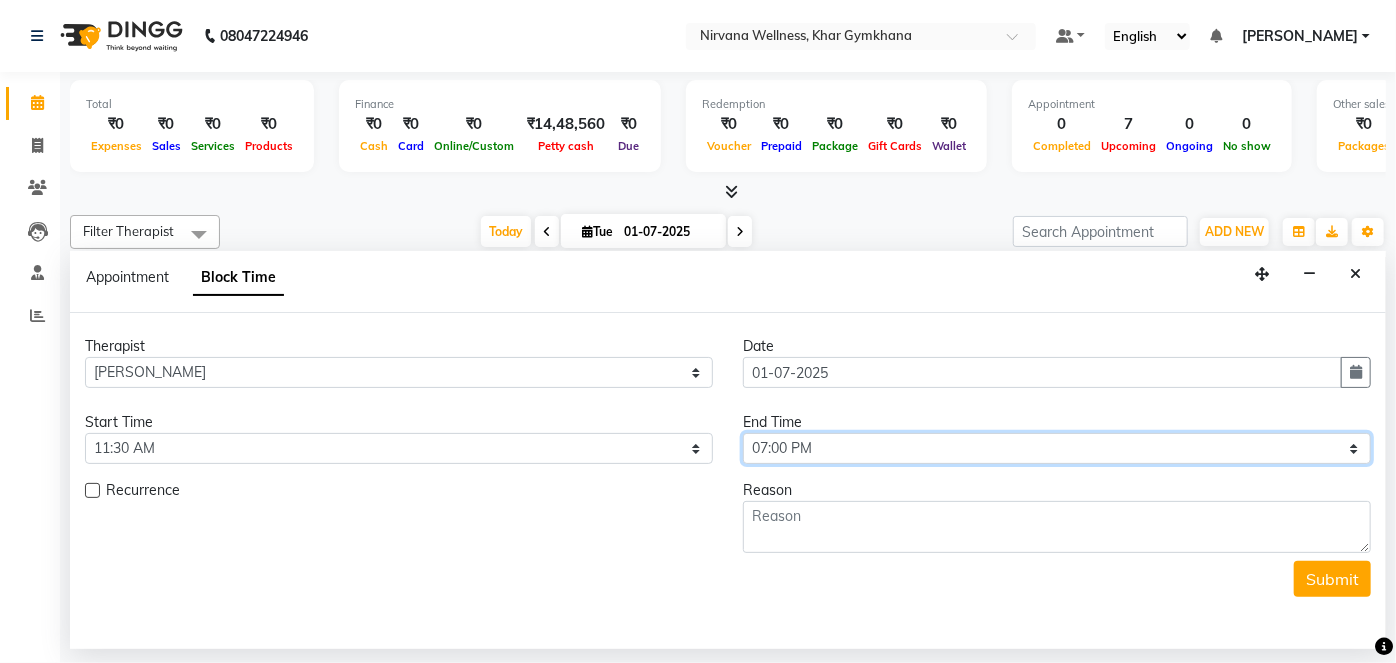 click on "Select 08:00 AM 08:15 AM 08:30 AM 08:45 AM 09:00 AM 09:15 AM 09:30 AM 09:45 AM 10:00 AM 10:15 AM 10:30 AM 10:45 AM 11:00 AM 11:15 AM 11:30 AM 11:45 AM 12:00 PM 12:15 PM 12:30 PM 12:45 PM 01:00 PM 01:15 PM 01:30 PM 01:45 PM 02:00 PM 02:15 PM 02:30 PM 02:45 PM 03:00 PM 03:15 PM 03:30 PM 03:45 PM 04:00 PM 04:15 PM 04:30 PM 04:45 PM 05:00 PM 05:15 PM 05:30 PM 05:45 PM 06:00 PM 06:15 PM 06:30 PM 06:45 PM 07:00 PM 07:15 PM 07:30 PM 07:45 PM 08:00 PM 08:15 PM 08:30 PM 08:45 PM 09:00 PM 09:15 PM 09:30 PM 09:45 PM 10:00 PM" at bounding box center (1057, 448) 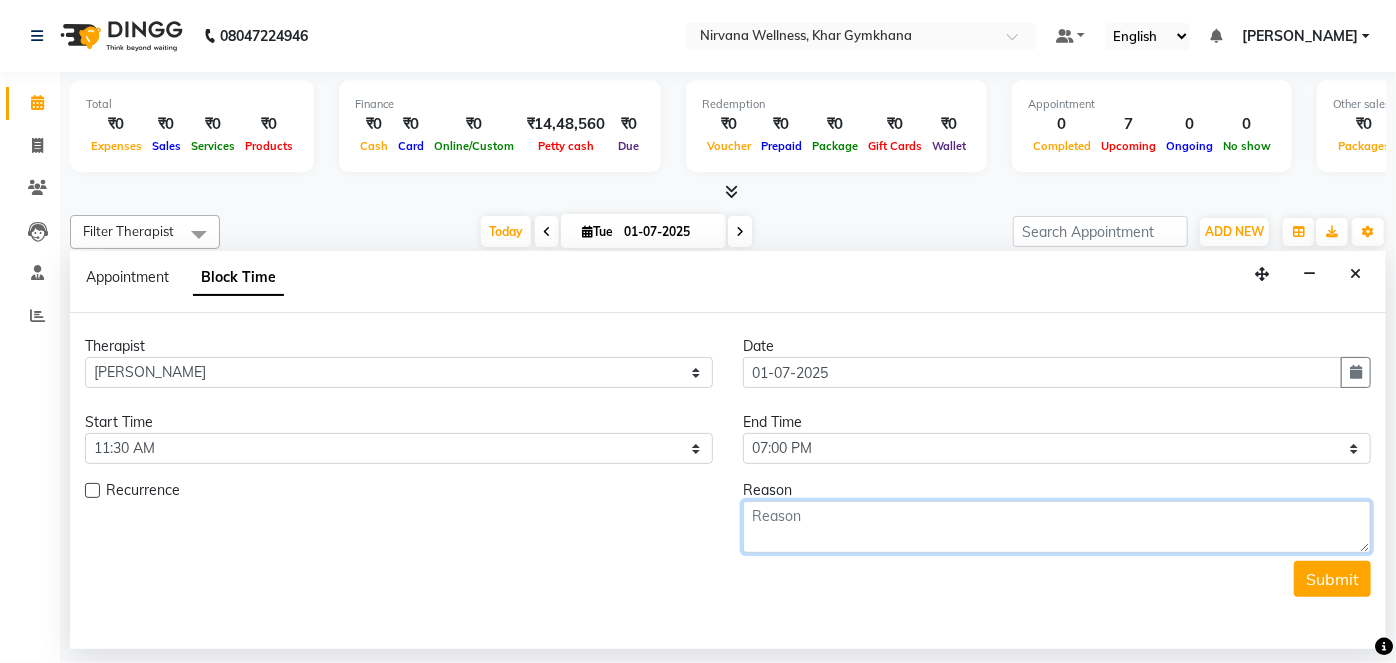 click at bounding box center [1057, 527] 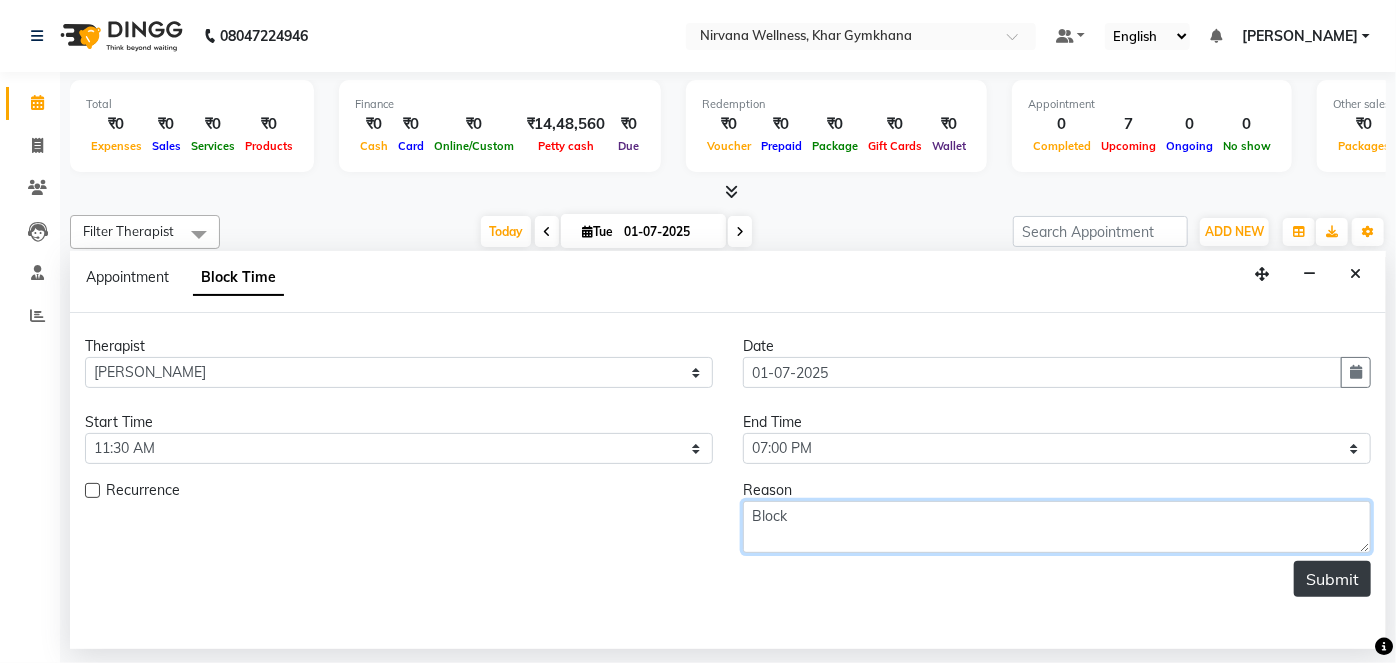 type on "Block" 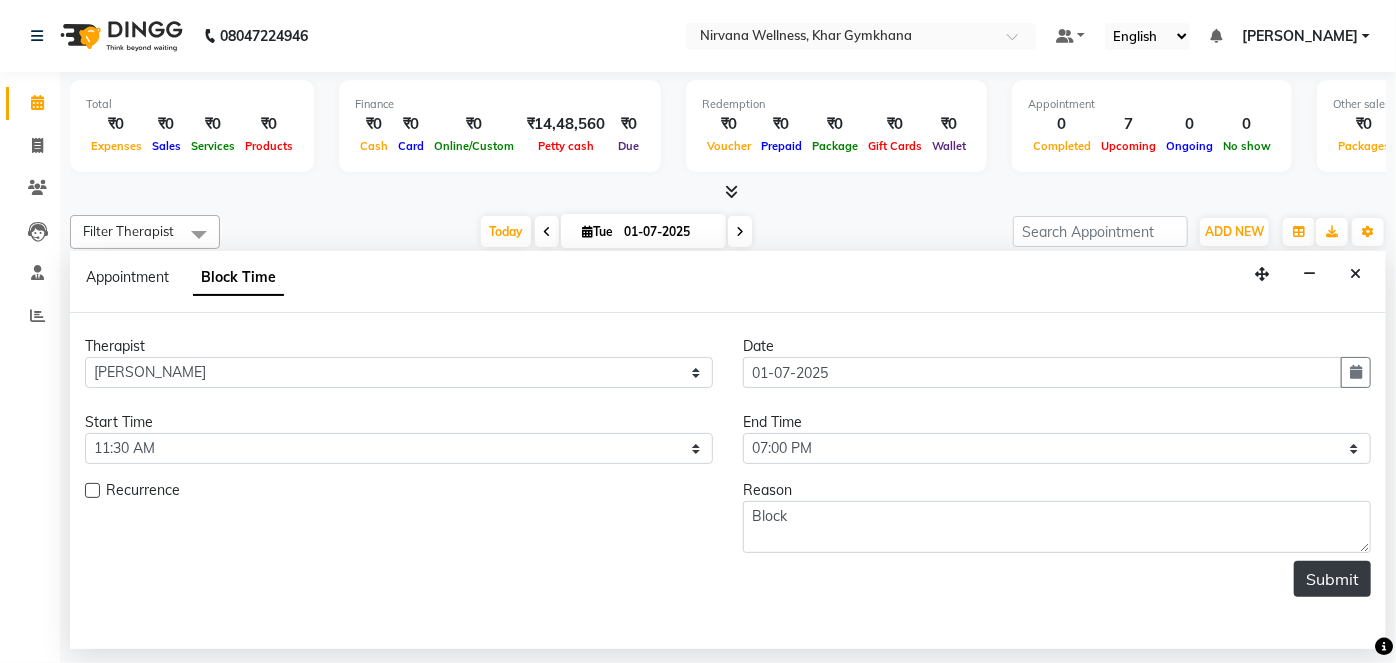 click on "Submit" at bounding box center [1332, 579] 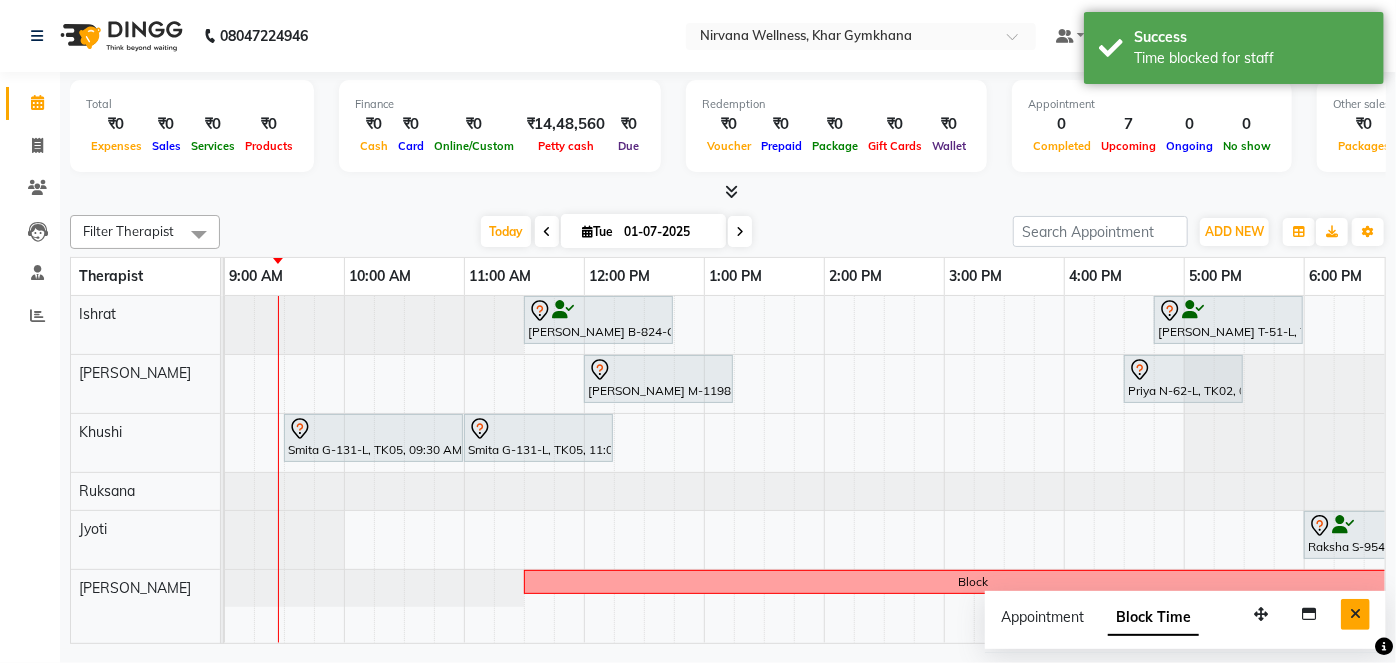 click at bounding box center (1355, 614) 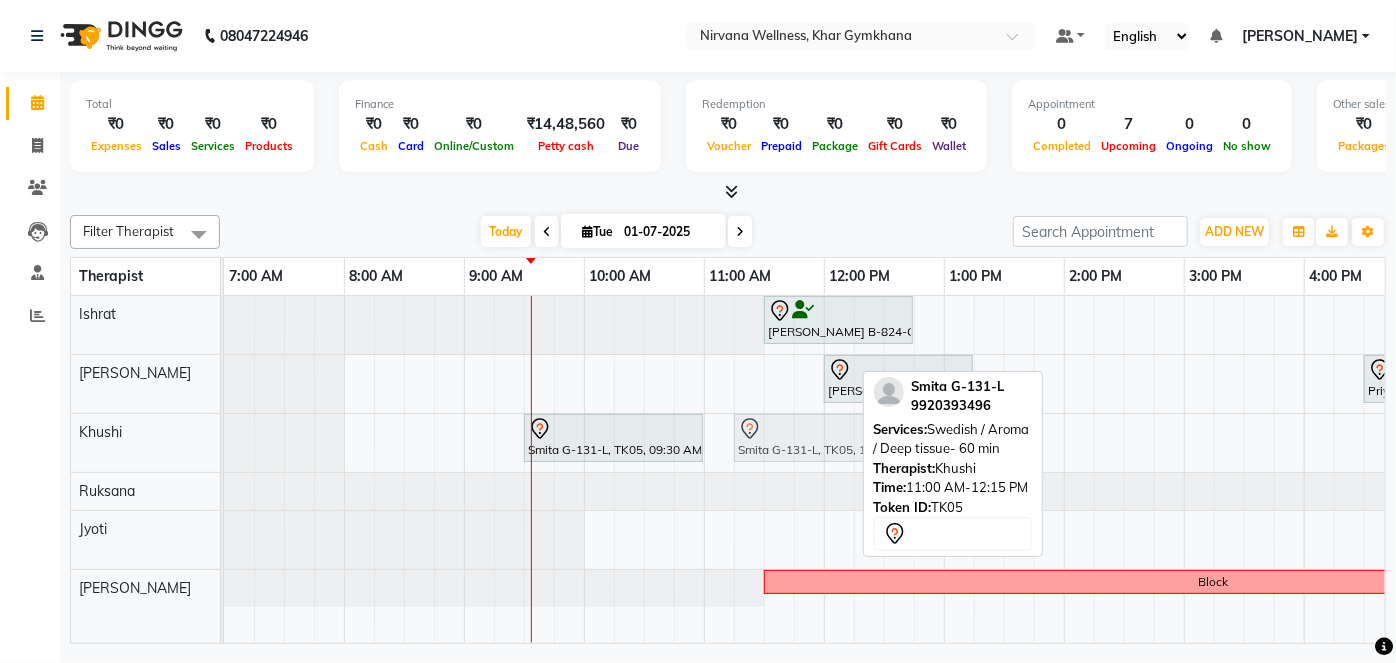 drag, startPoint x: 753, startPoint y: 430, endPoint x: 771, endPoint y: 432, distance: 18.110771 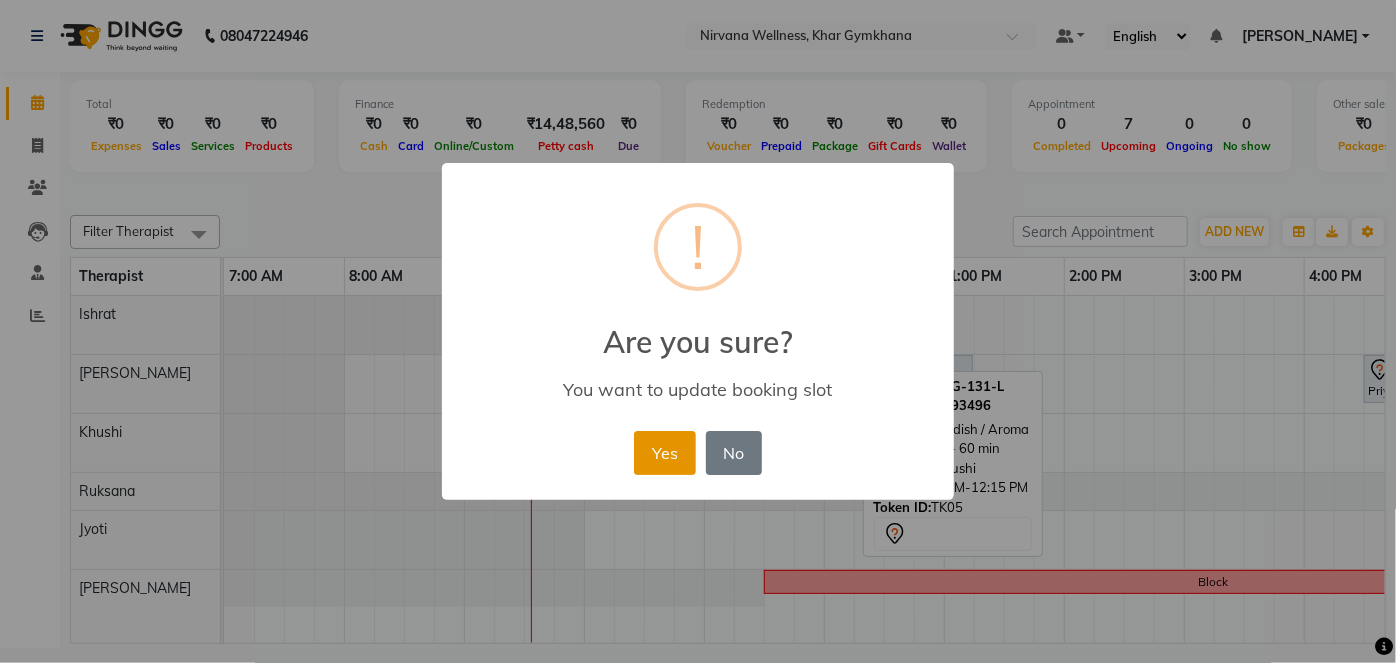 click on "Yes" at bounding box center (664, 453) 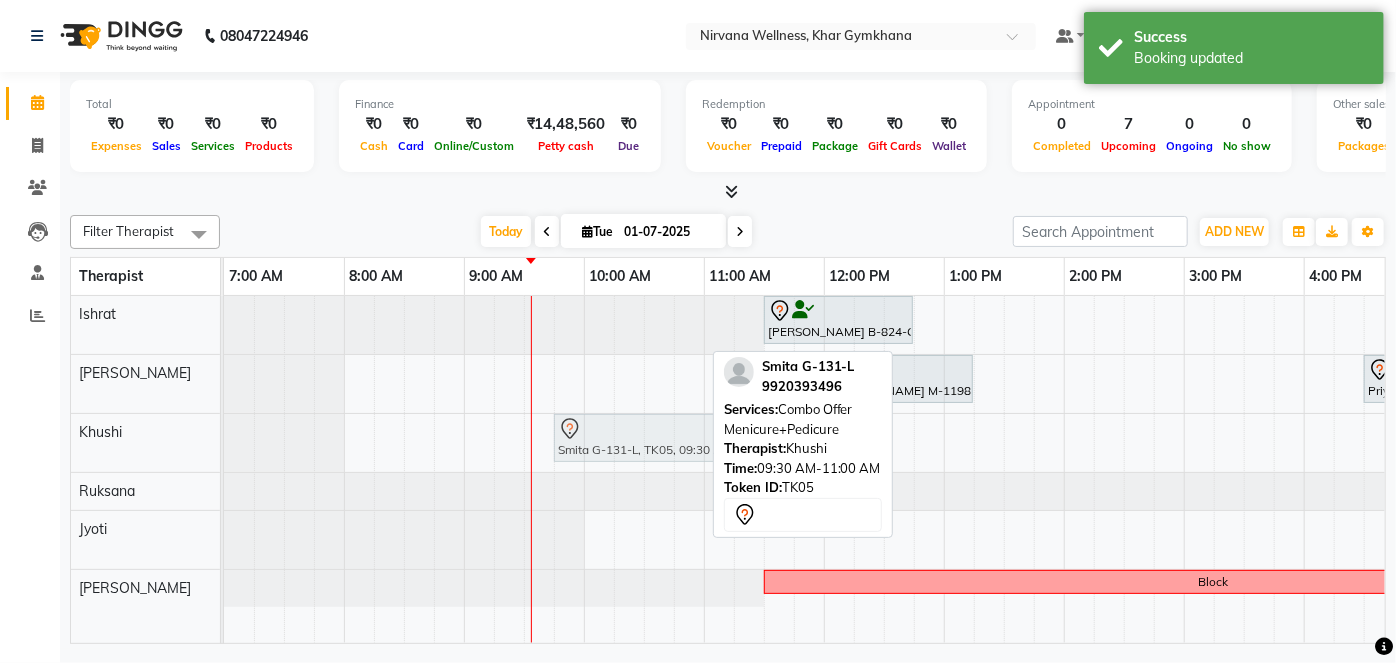 drag, startPoint x: 652, startPoint y: 423, endPoint x: 677, endPoint y: 427, distance: 25.317978 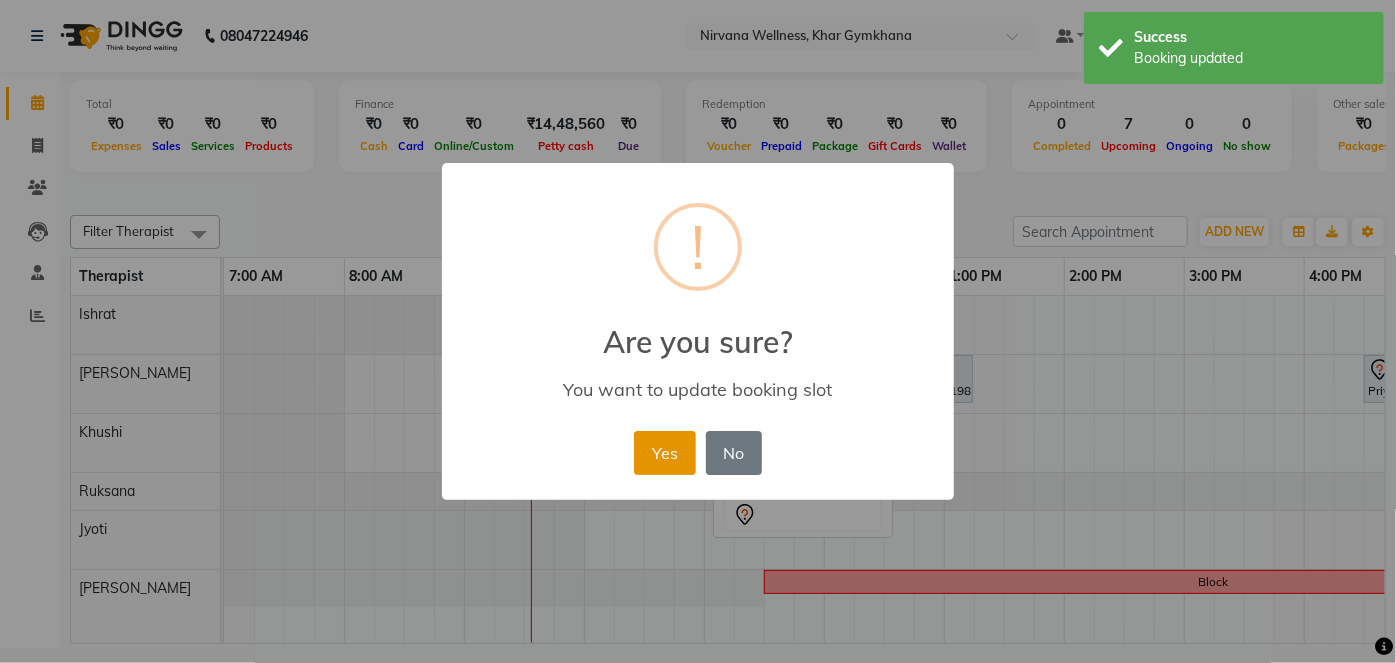 click on "Yes" at bounding box center [664, 453] 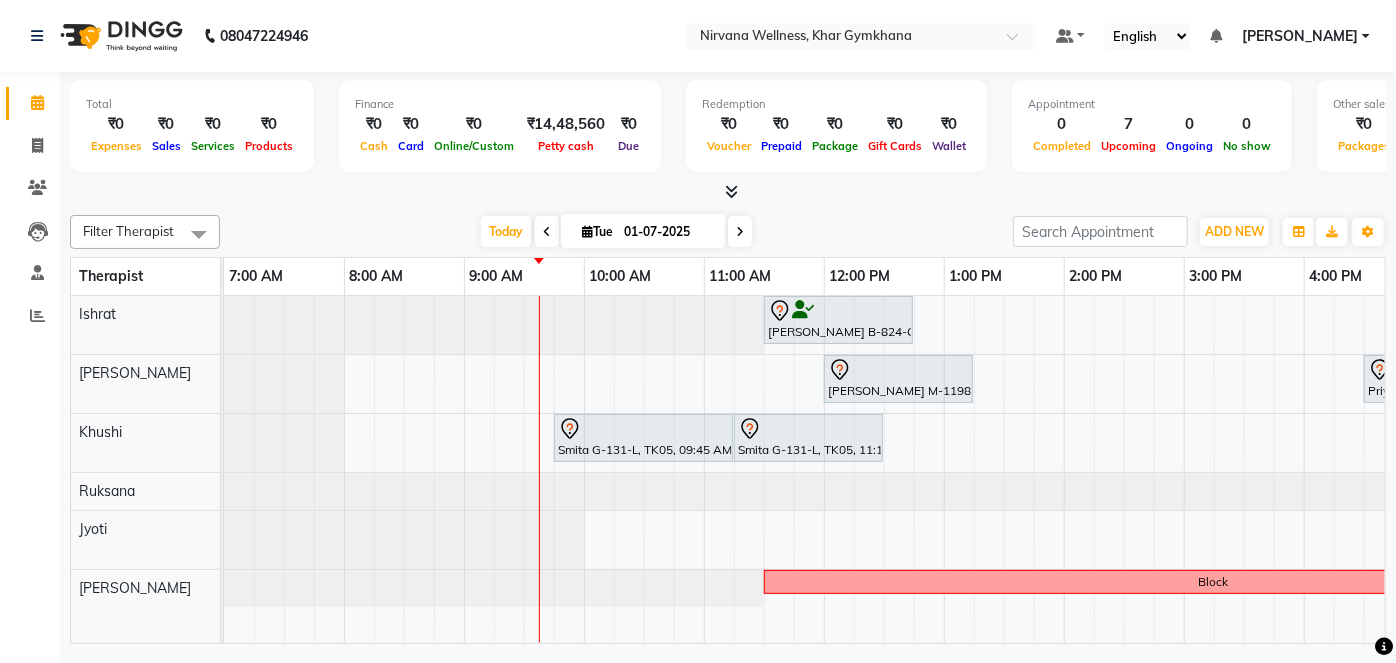 scroll, scrollTop: 0, scrollLeft: 179, axis: horizontal 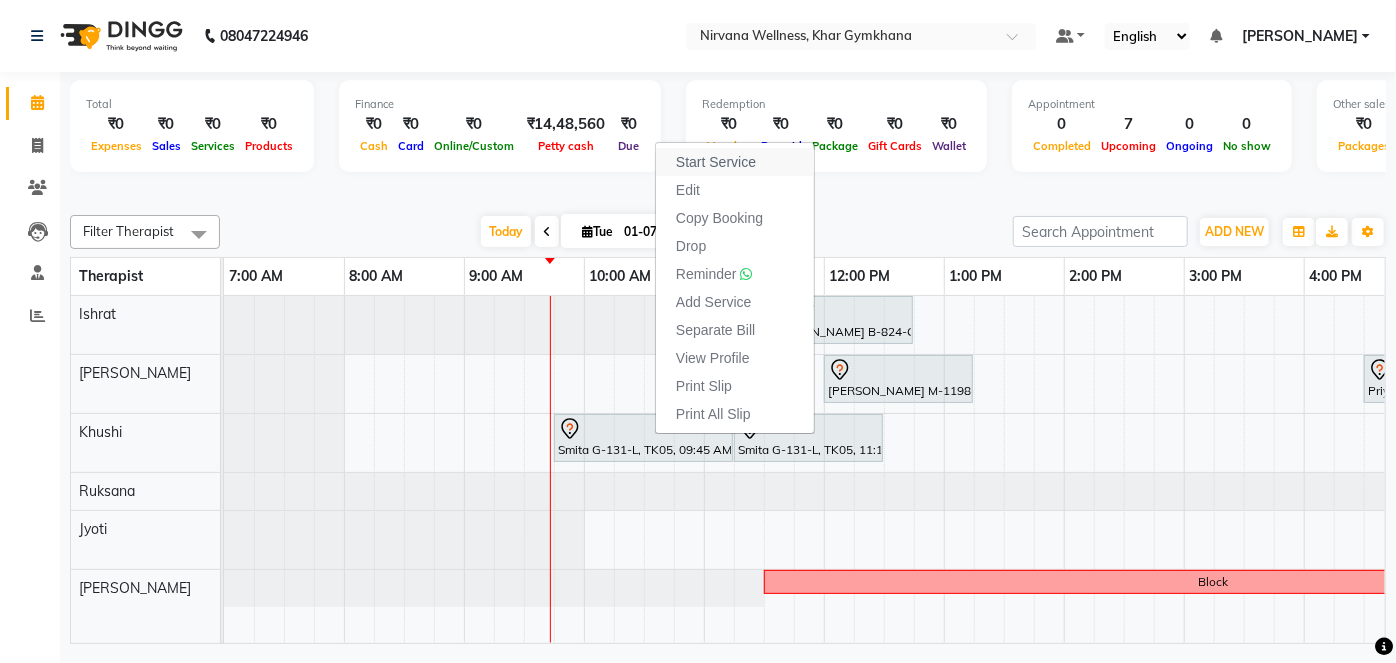 click on "Start Service" at bounding box center (716, 162) 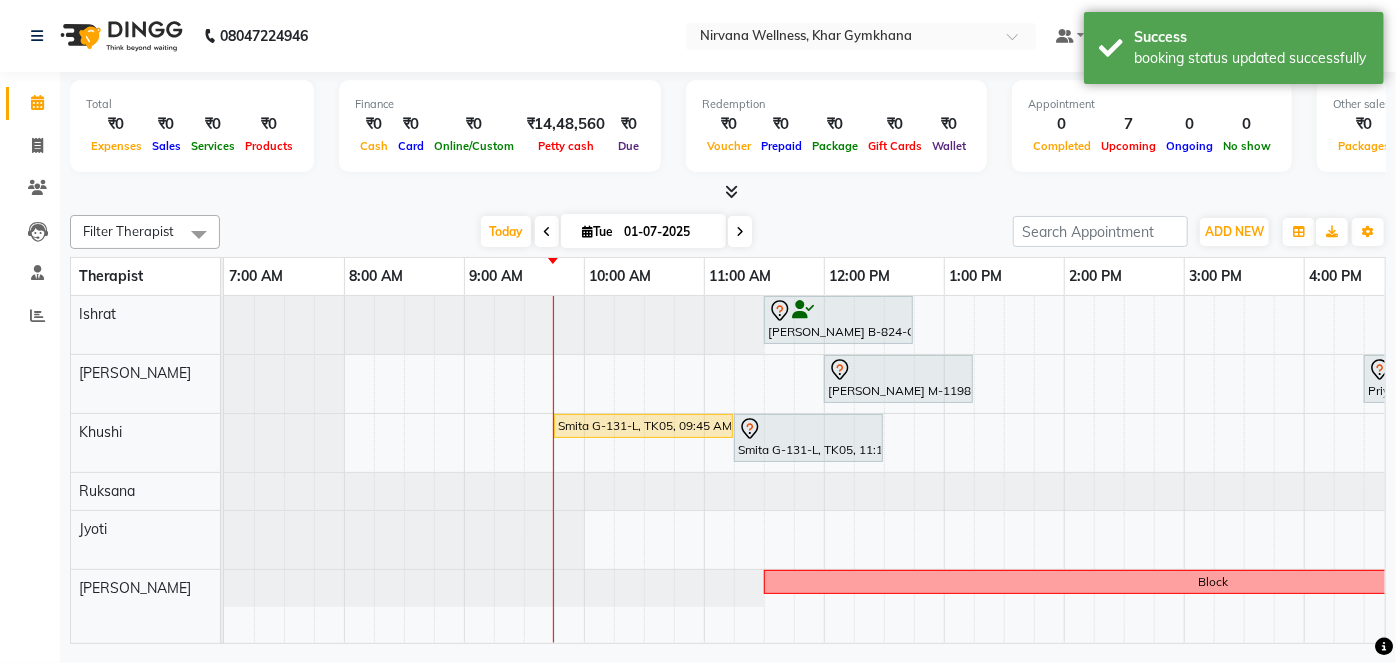 scroll, scrollTop: 0, scrollLeft: 96, axis: horizontal 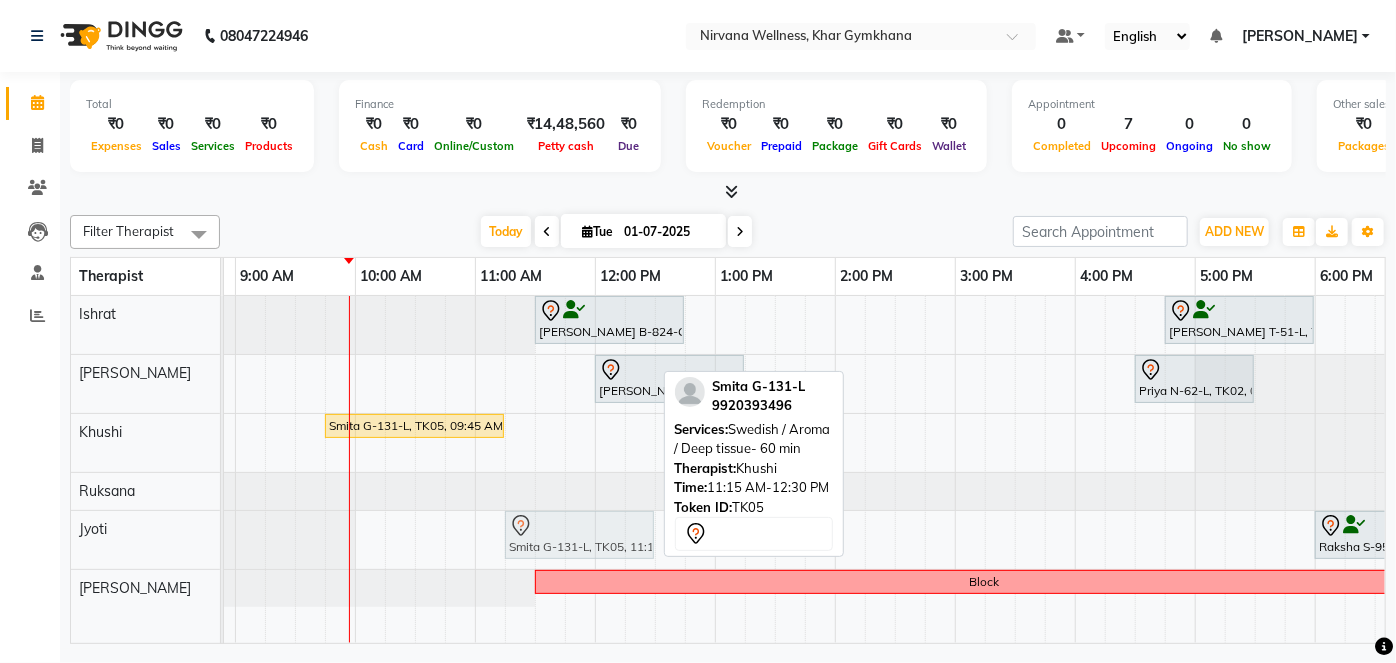 drag, startPoint x: 578, startPoint y: 423, endPoint x: 581, endPoint y: 497, distance: 74.06078 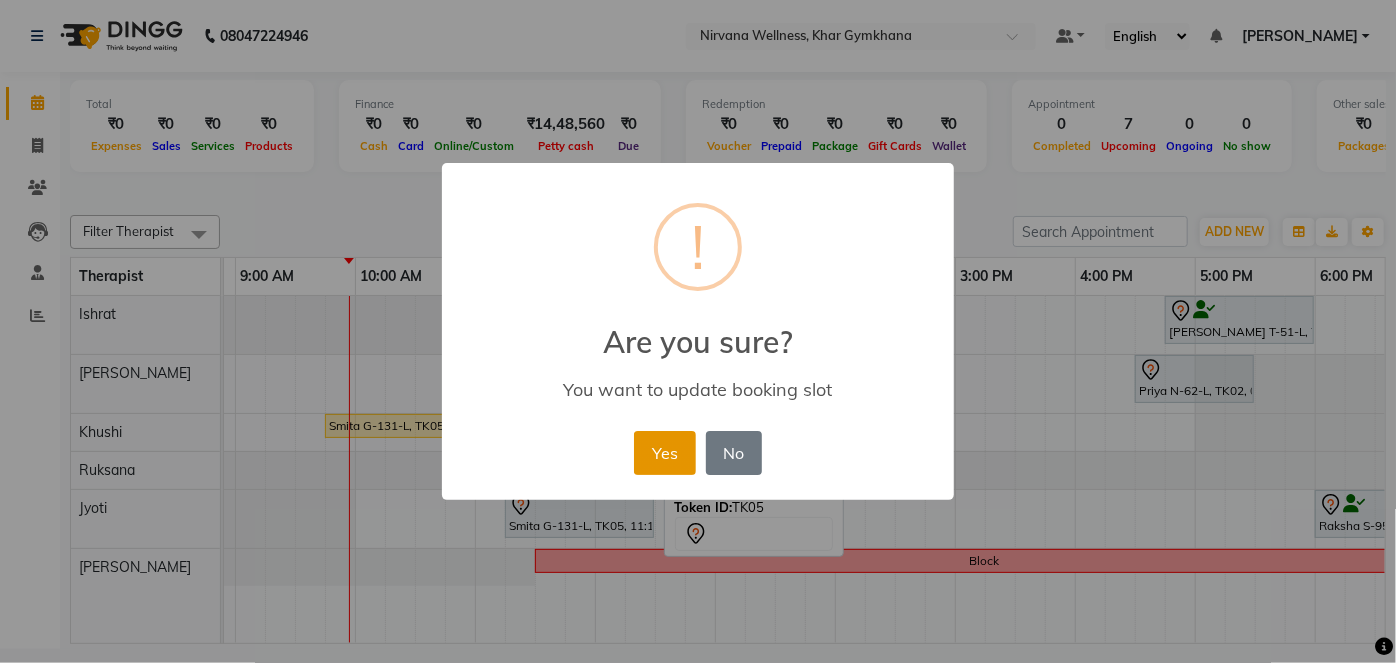 click on "Yes" at bounding box center (664, 453) 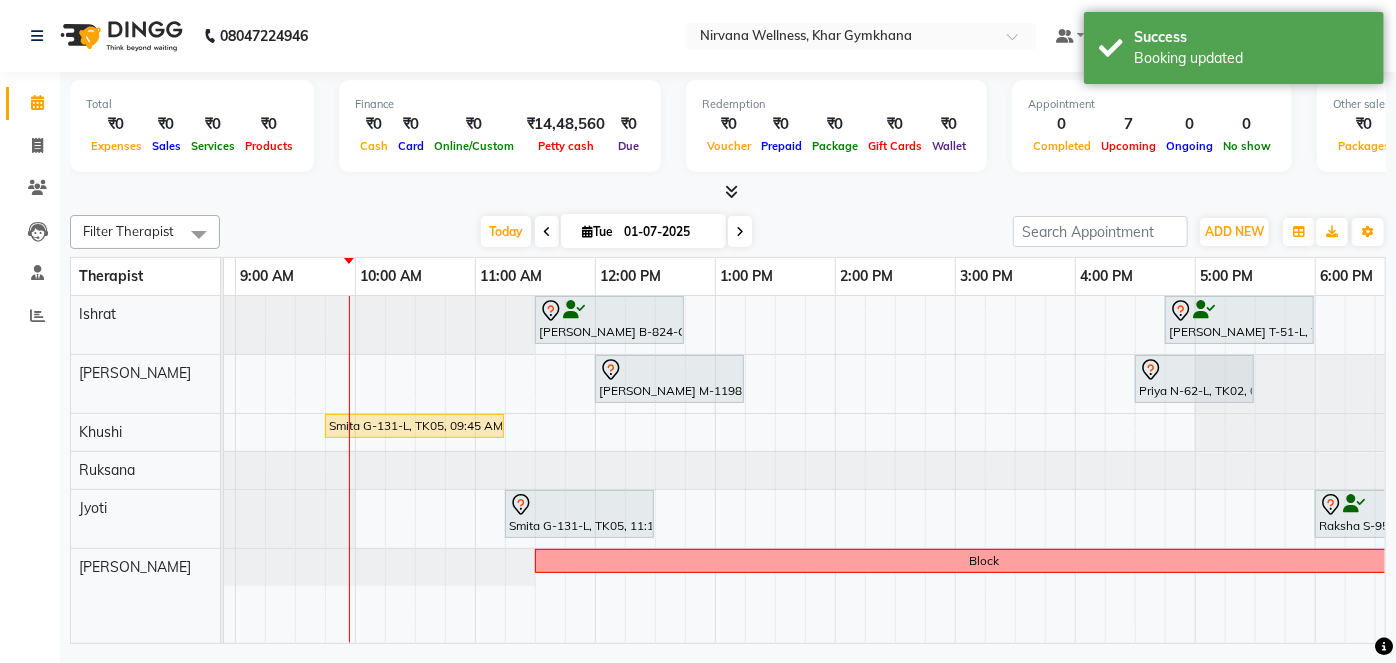 scroll, scrollTop: 0, scrollLeft: 298, axis: horizontal 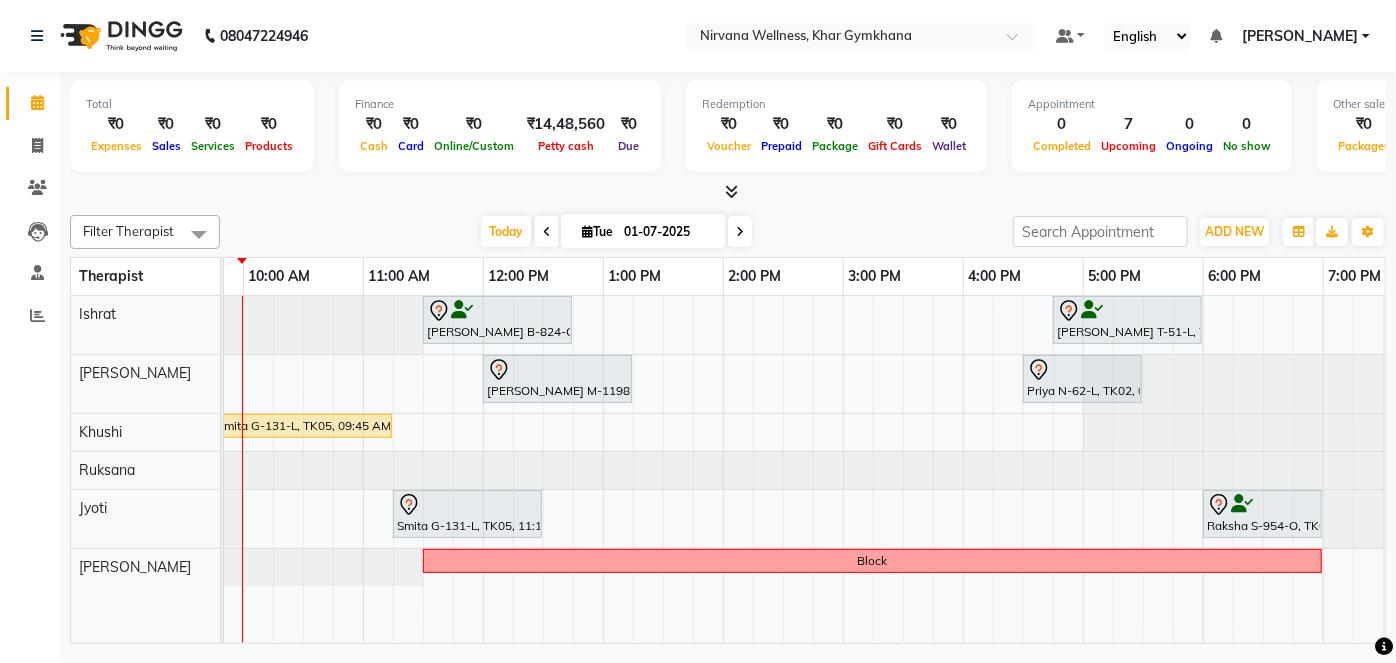 click at bounding box center [547, 232] 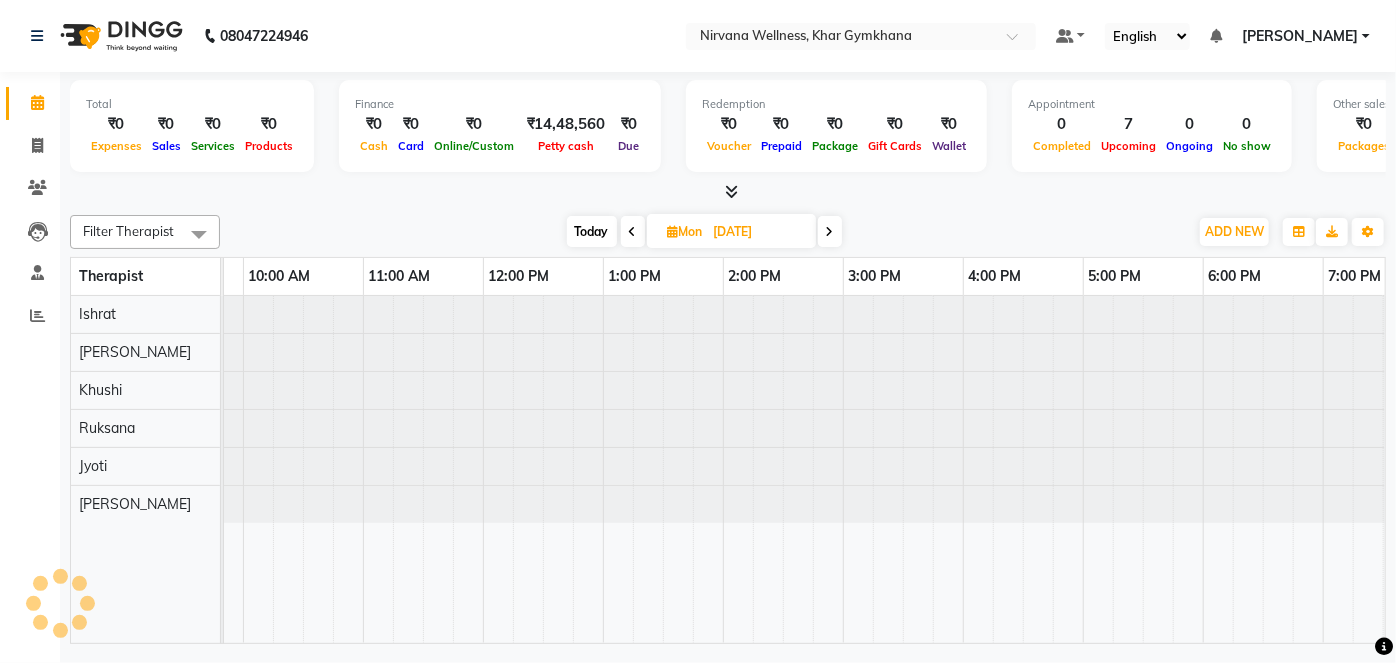 scroll, scrollTop: 0, scrollLeft: 360, axis: horizontal 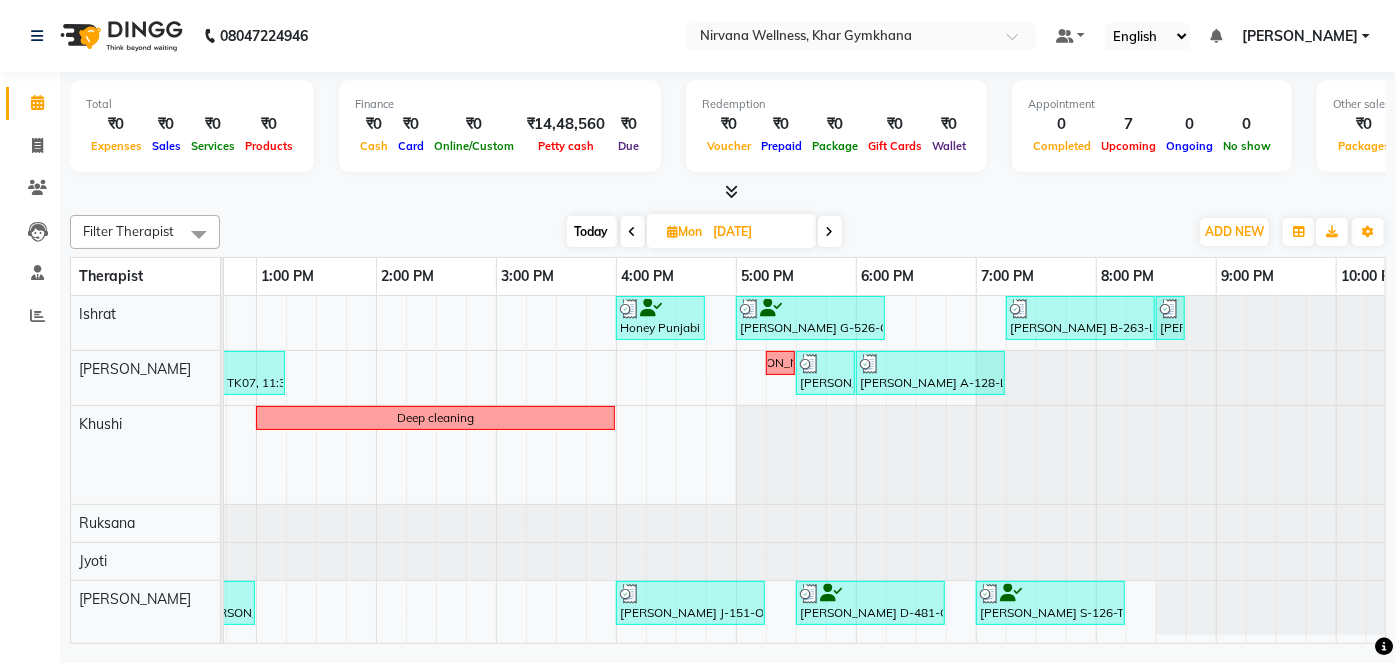 click on "Today" at bounding box center (592, 231) 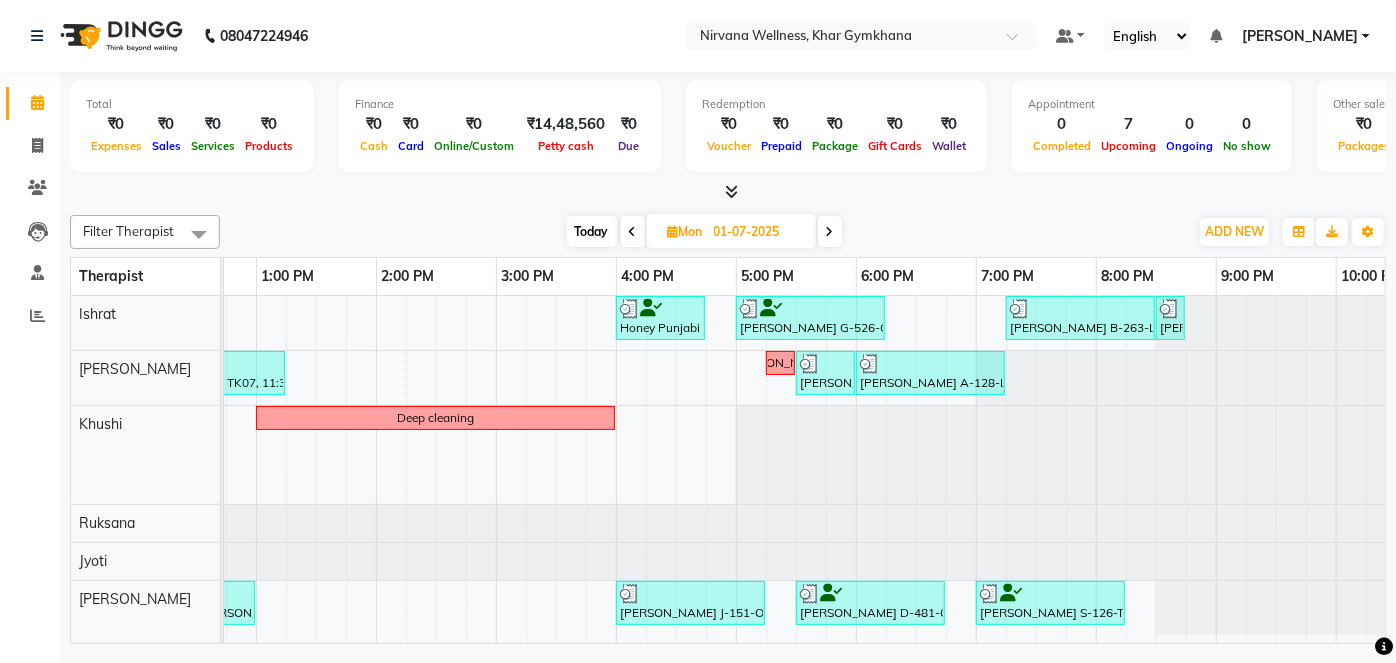 scroll, scrollTop: 0, scrollLeft: 360, axis: horizontal 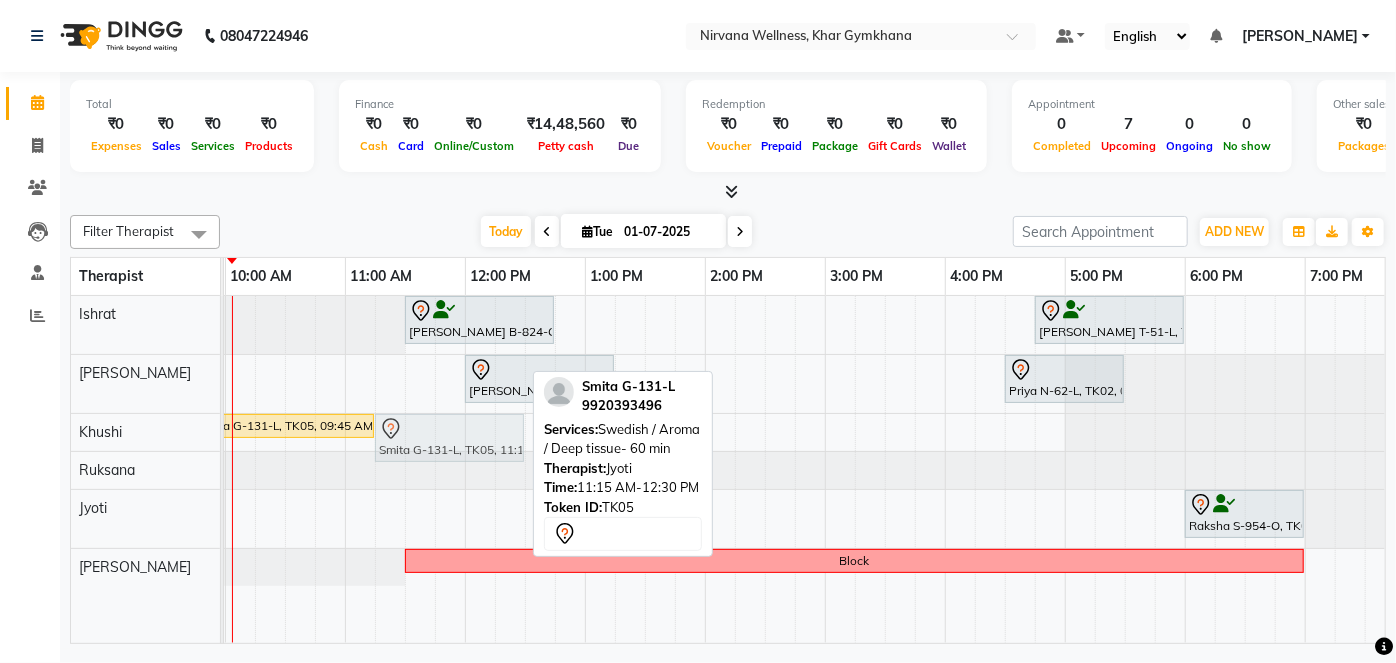 drag, startPoint x: 451, startPoint y: 515, endPoint x: 463, endPoint y: 451, distance: 65.11528 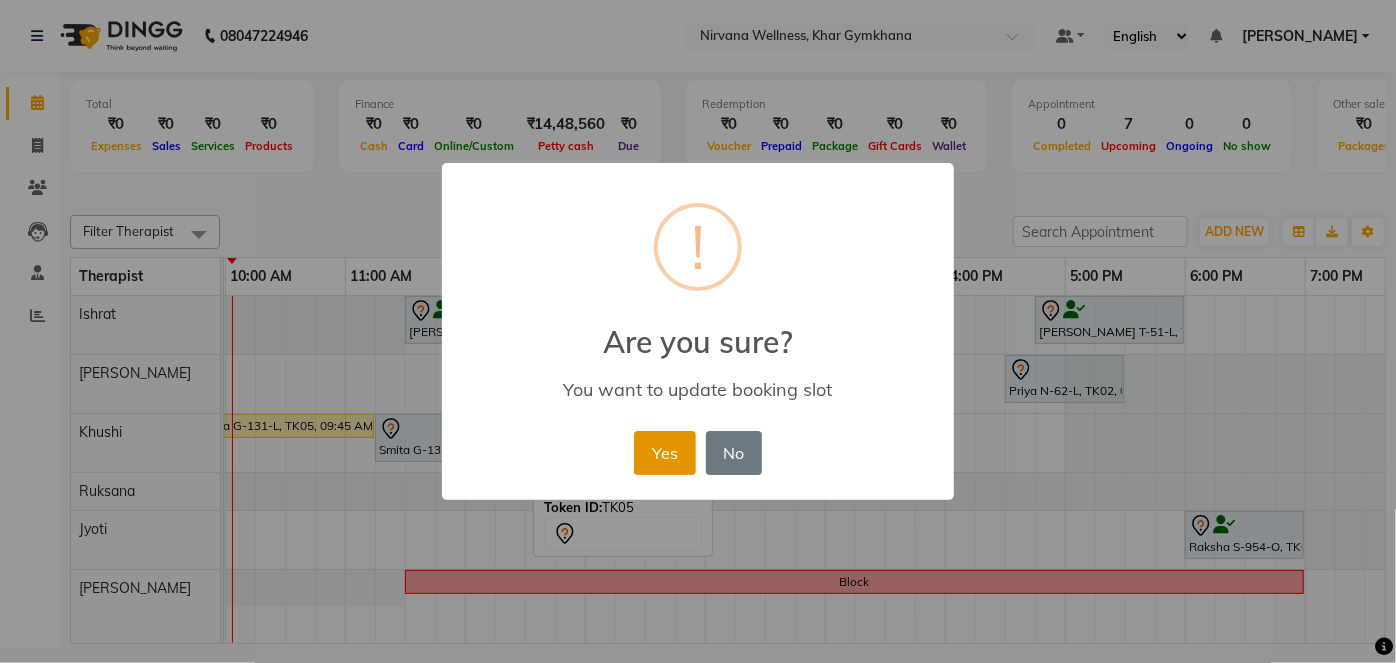 click on "Yes" at bounding box center [664, 453] 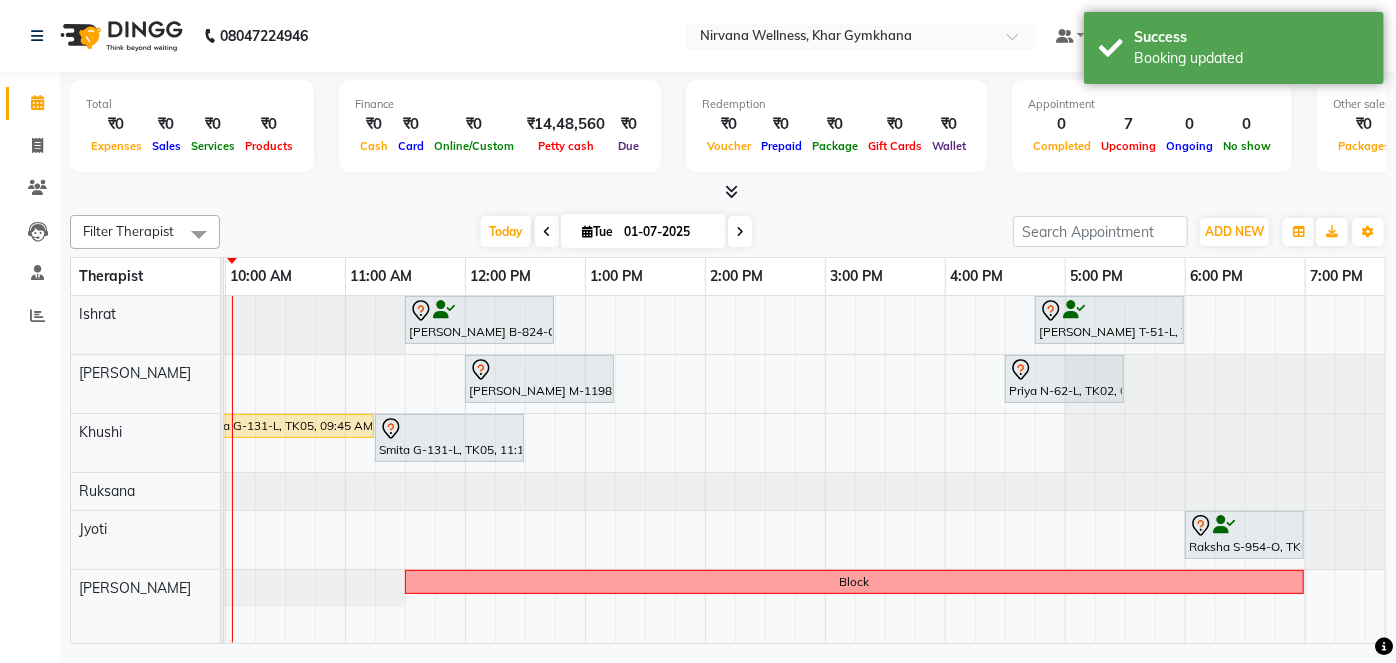scroll, scrollTop: 0, scrollLeft: 77, axis: horizontal 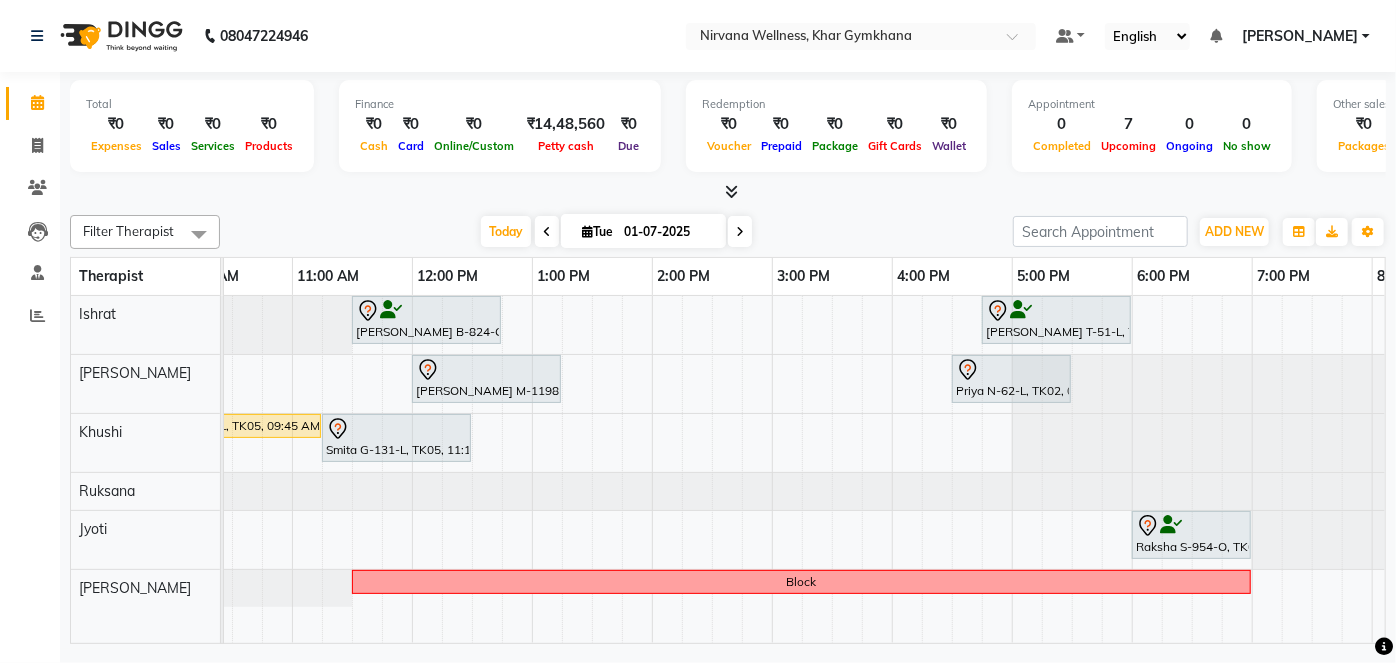 click at bounding box center (547, 231) 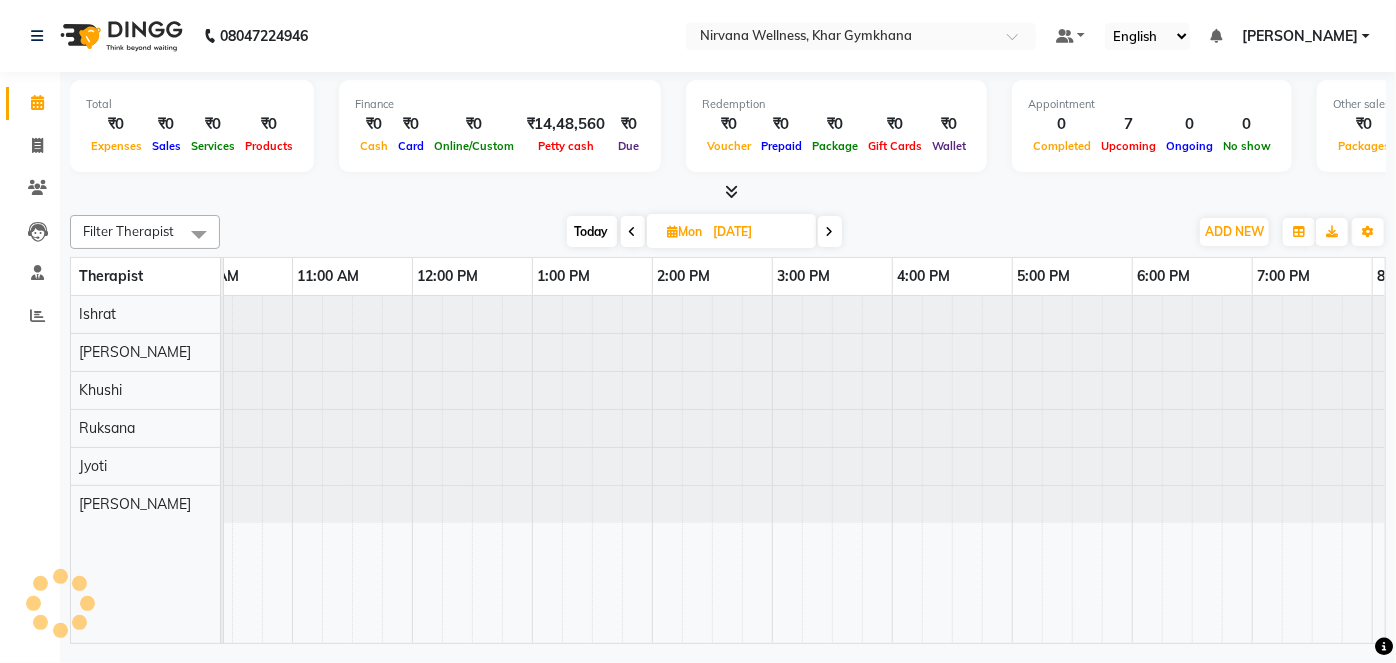 scroll, scrollTop: 0, scrollLeft: 360, axis: horizontal 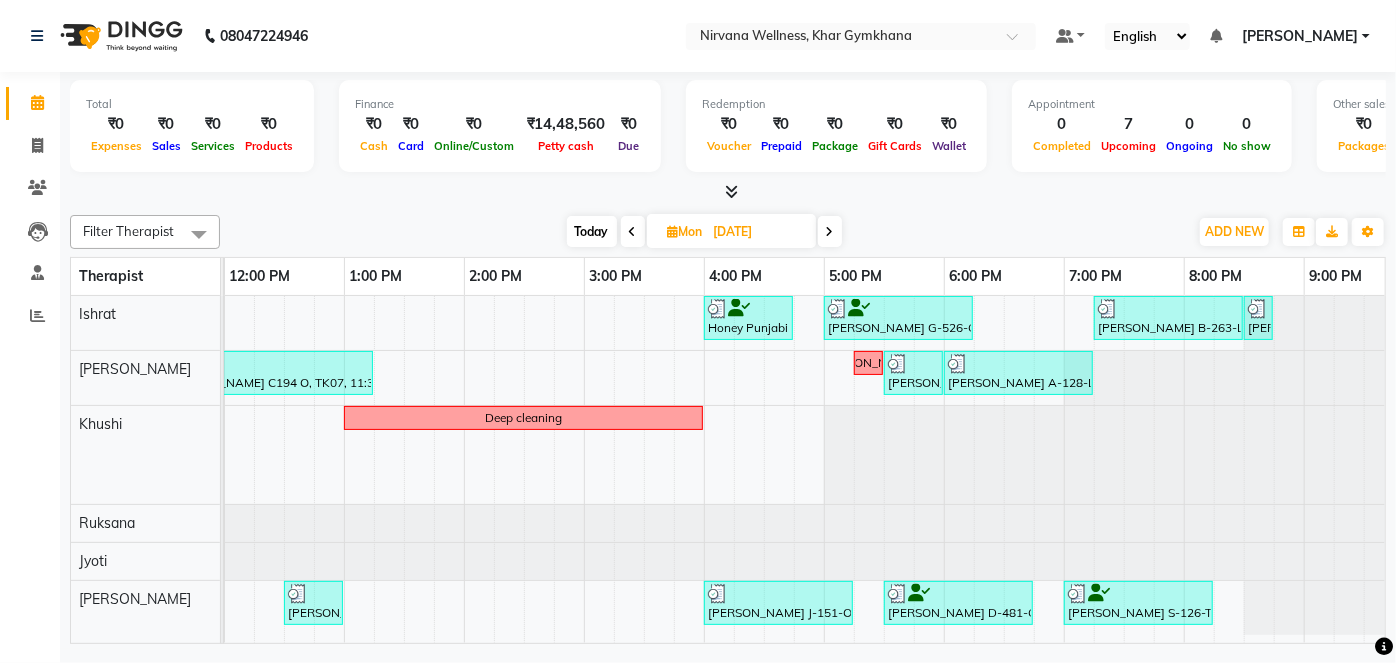 click at bounding box center [633, 232] 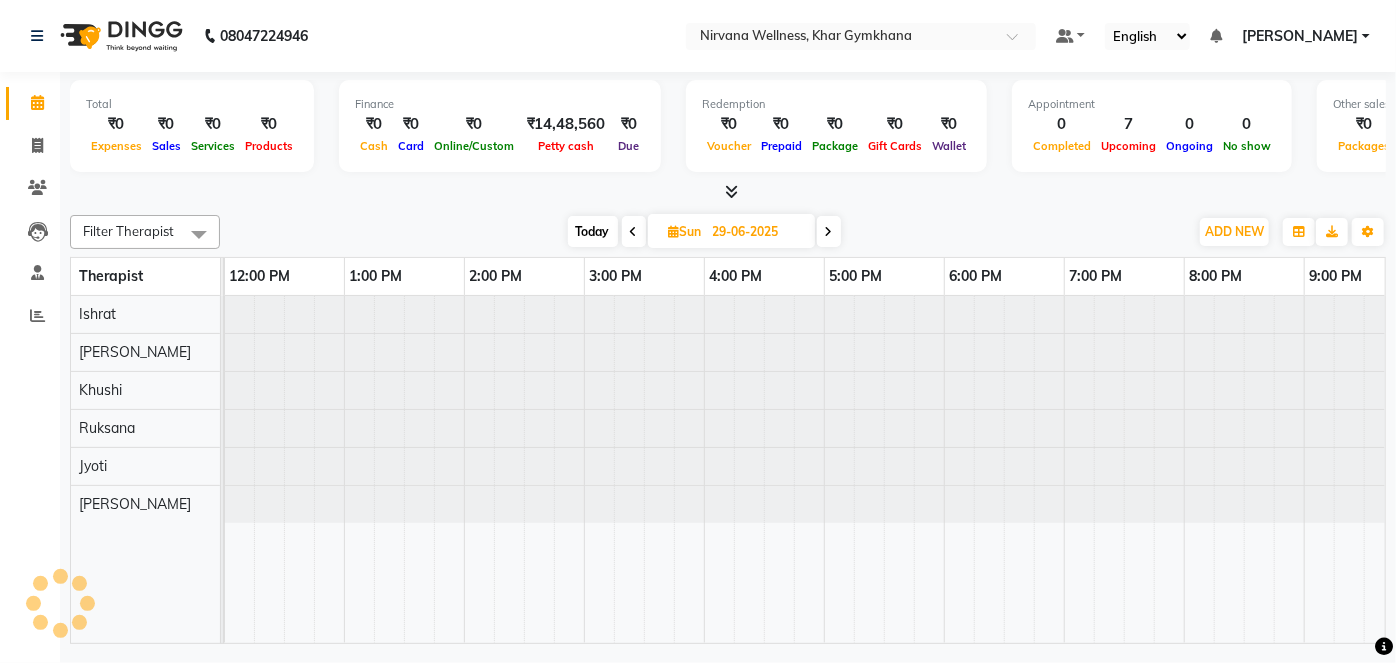 scroll, scrollTop: 0, scrollLeft: 360, axis: horizontal 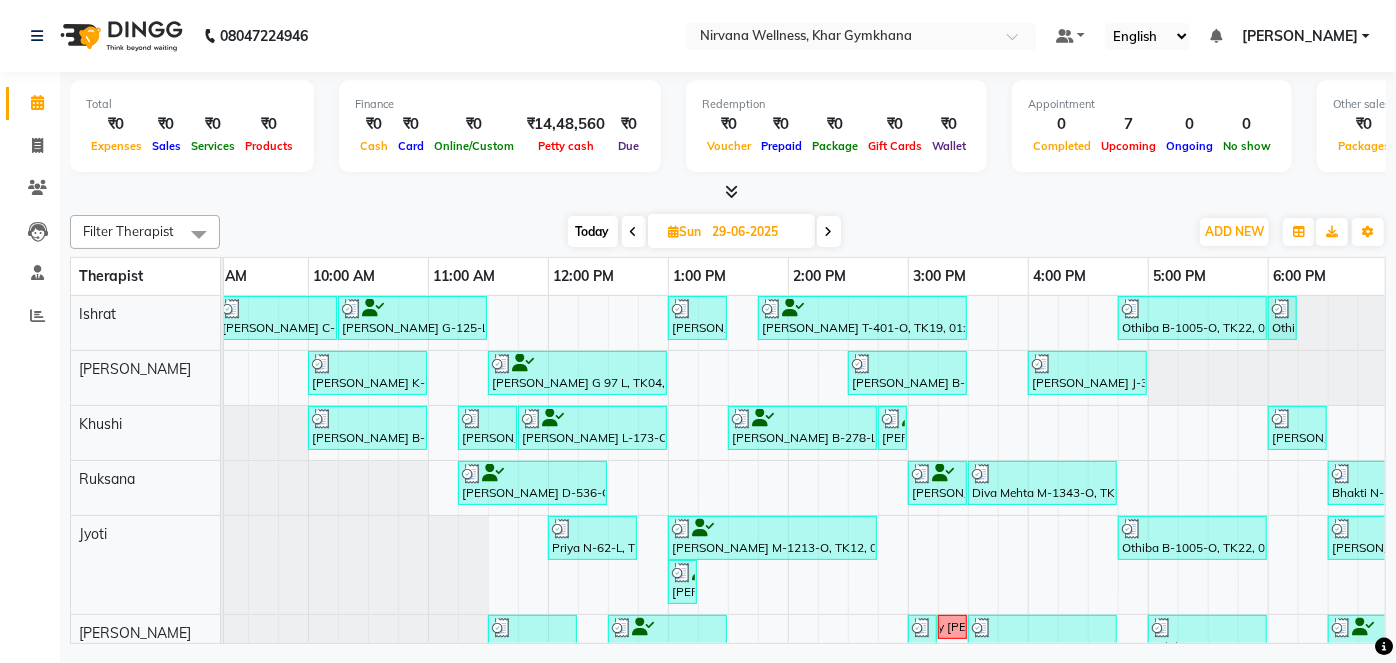 click at bounding box center [829, 231] 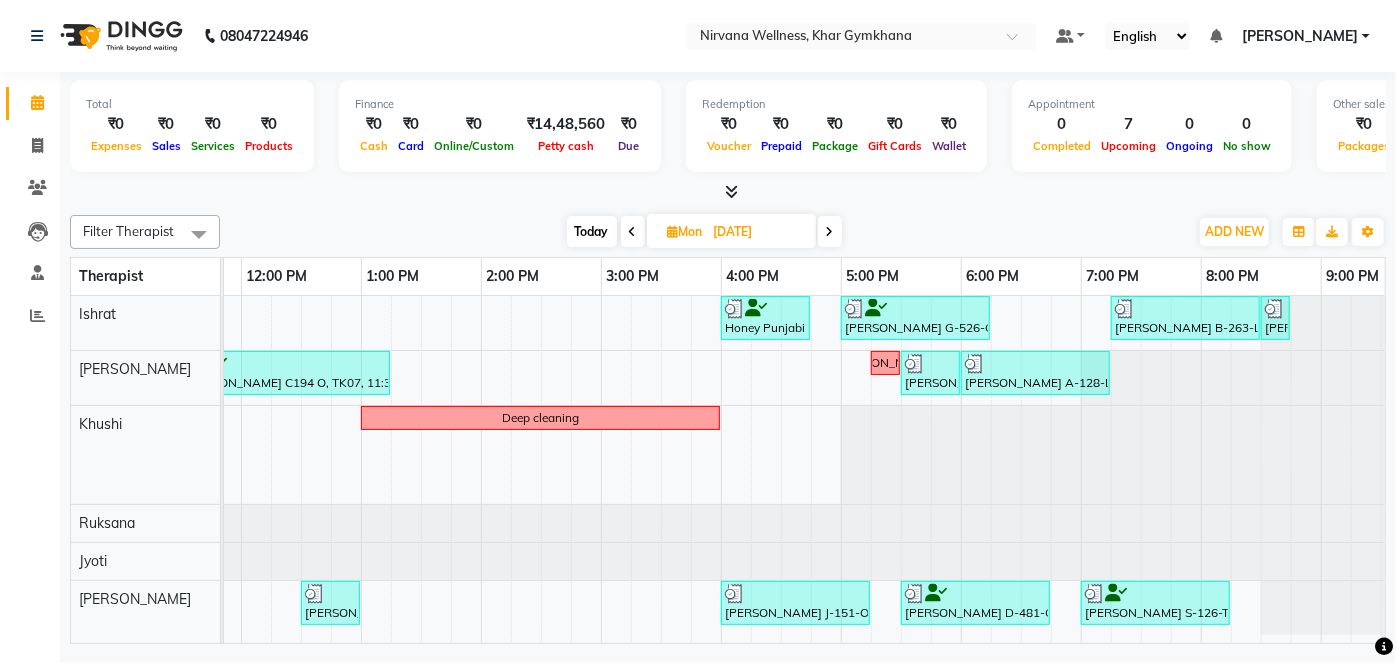 click on "Mon" at bounding box center (685, 231) 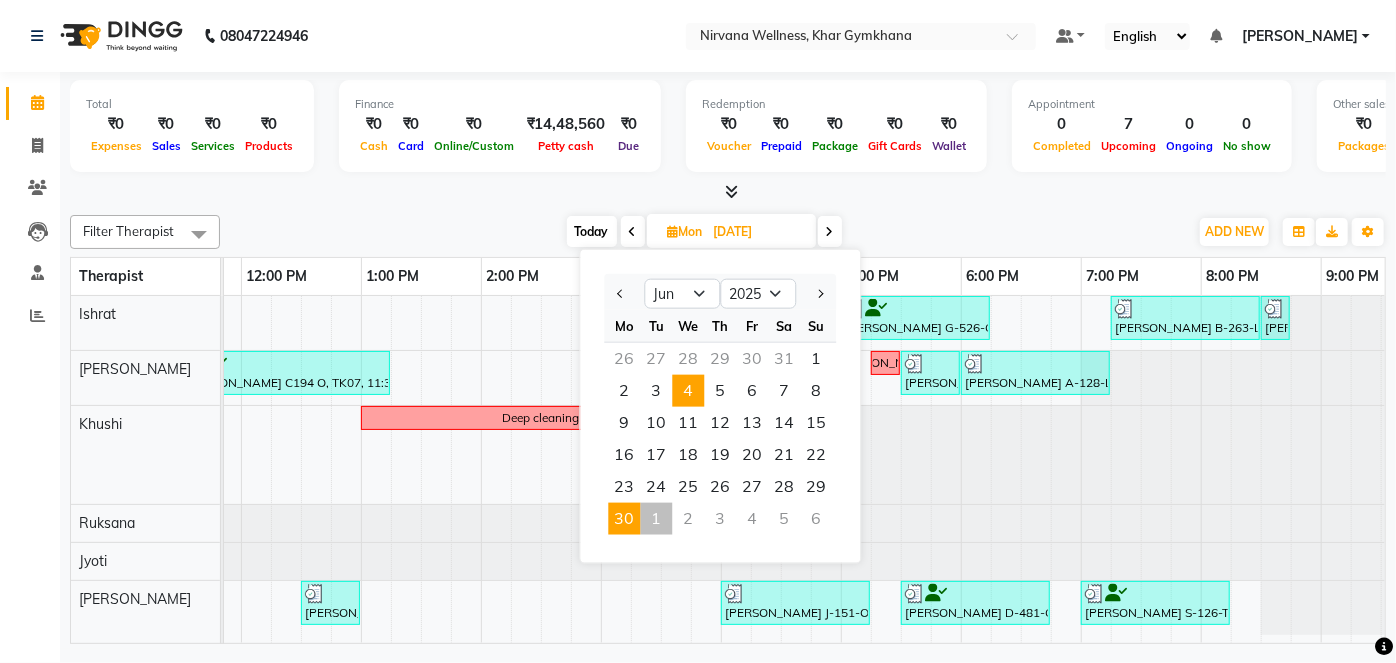 click on "4" at bounding box center (688, 391) 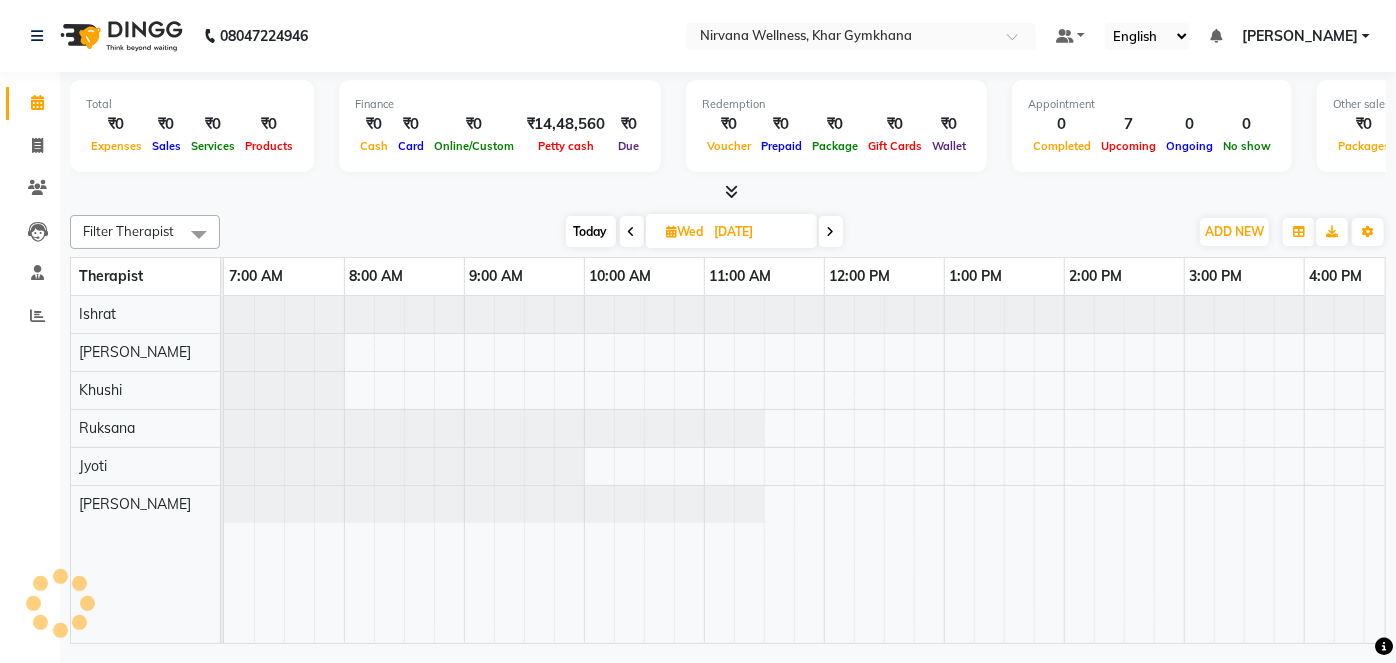 scroll, scrollTop: 0, scrollLeft: 360, axis: horizontal 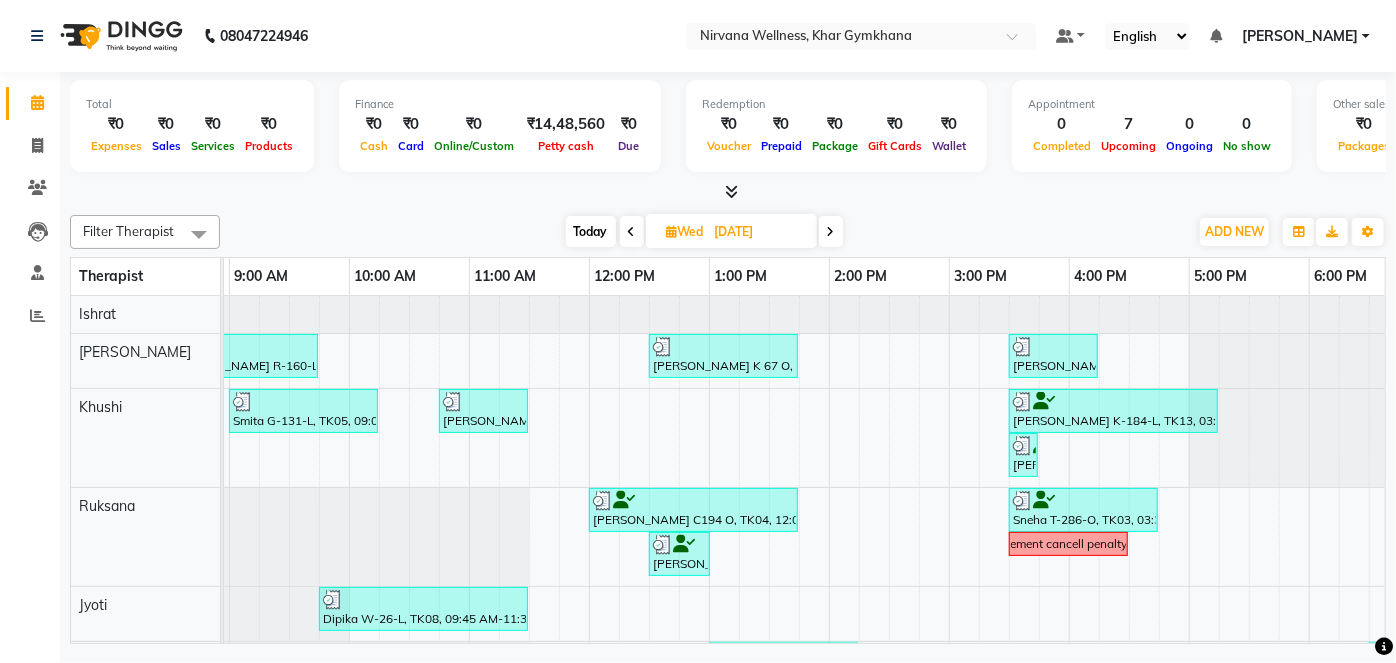 click on "Today" at bounding box center [591, 231] 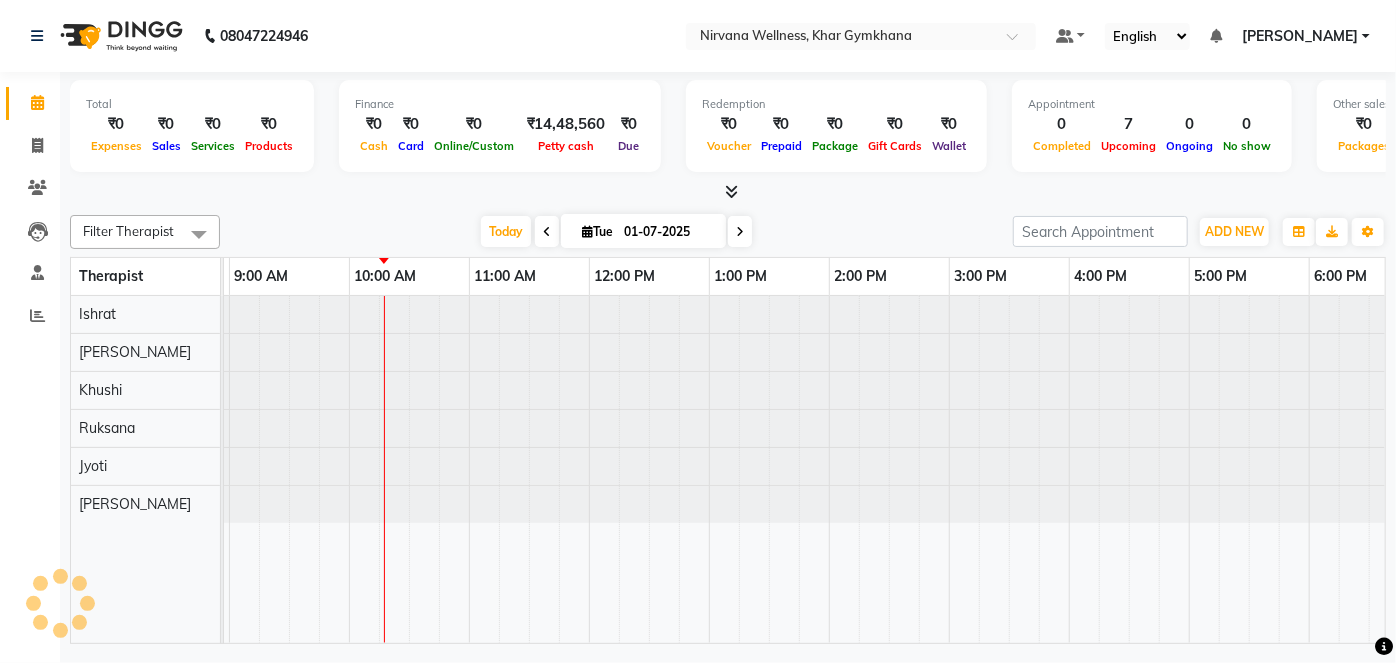 scroll, scrollTop: 0, scrollLeft: 0, axis: both 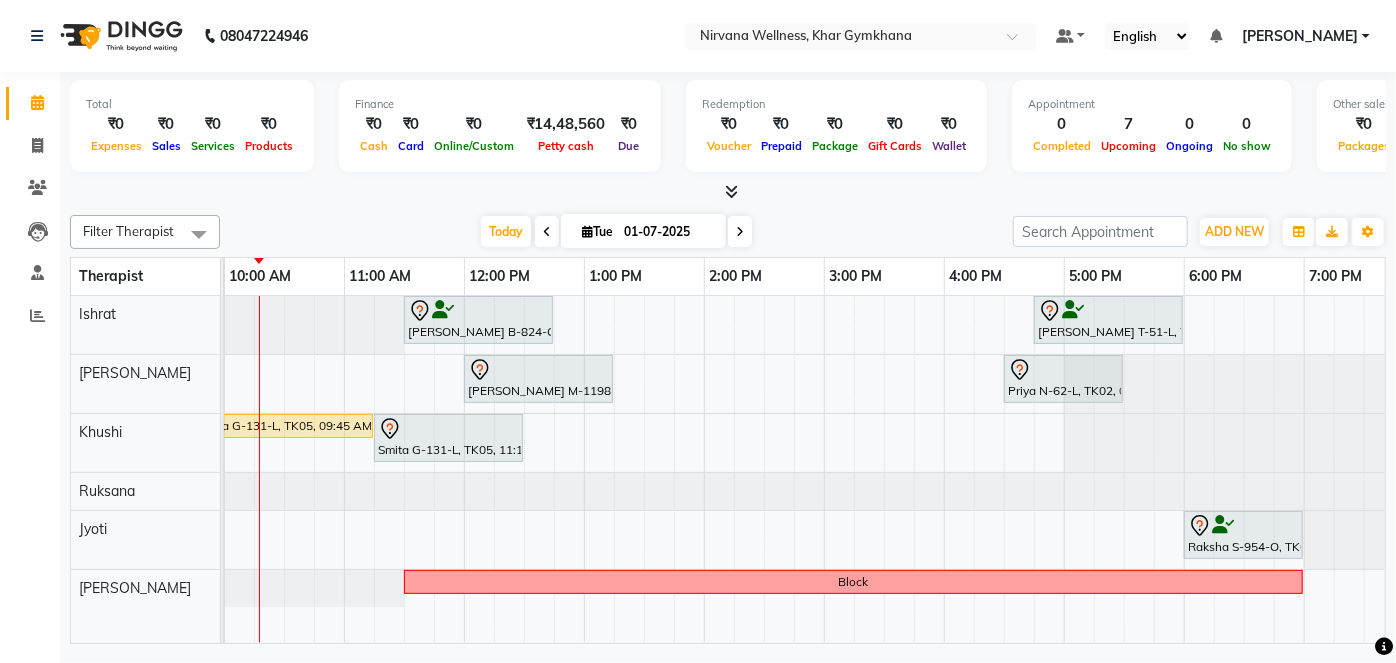 click at bounding box center (547, 232) 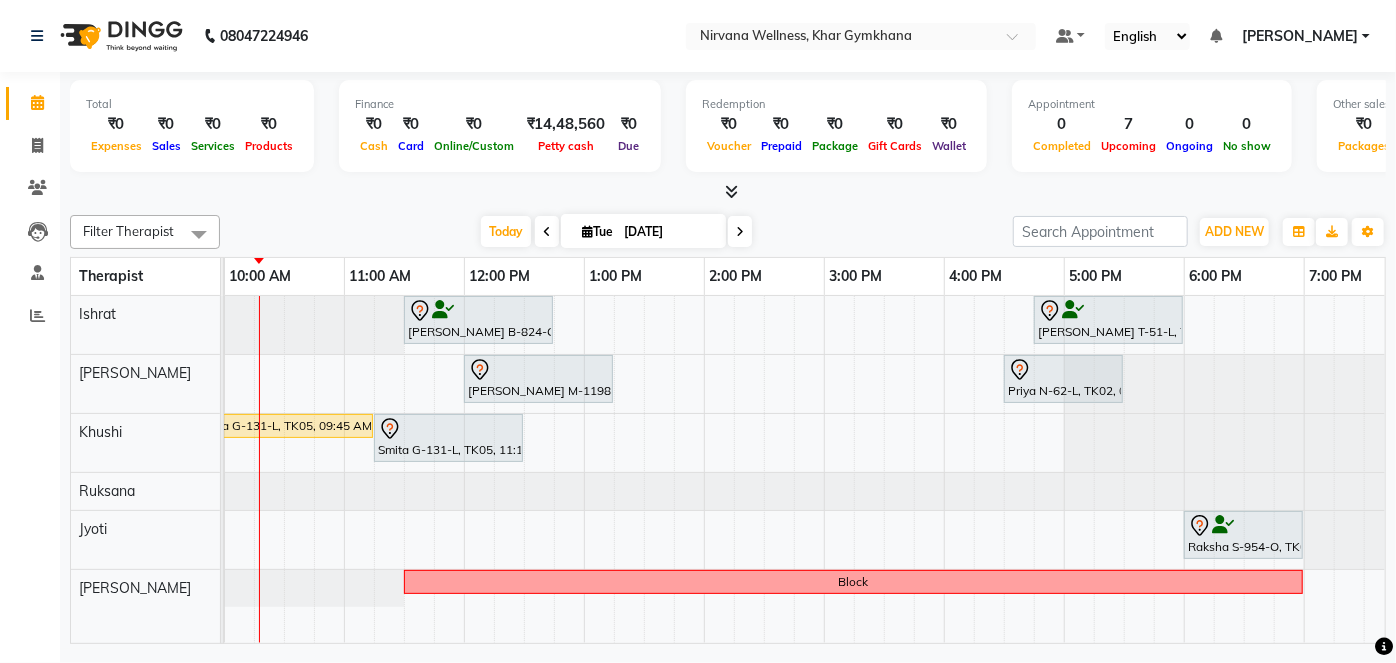 scroll, scrollTop: 0, scrollLeft: 0, axis: both 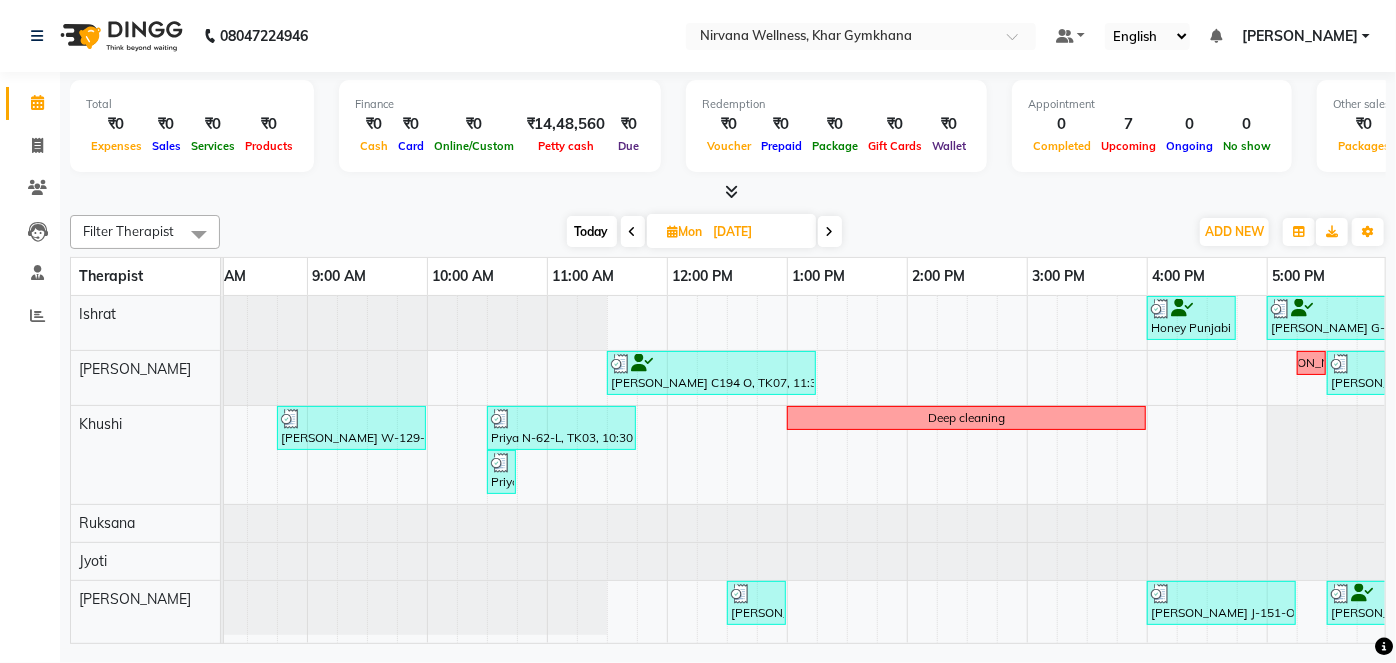 click on "Today" at bounding box center [592, 231] 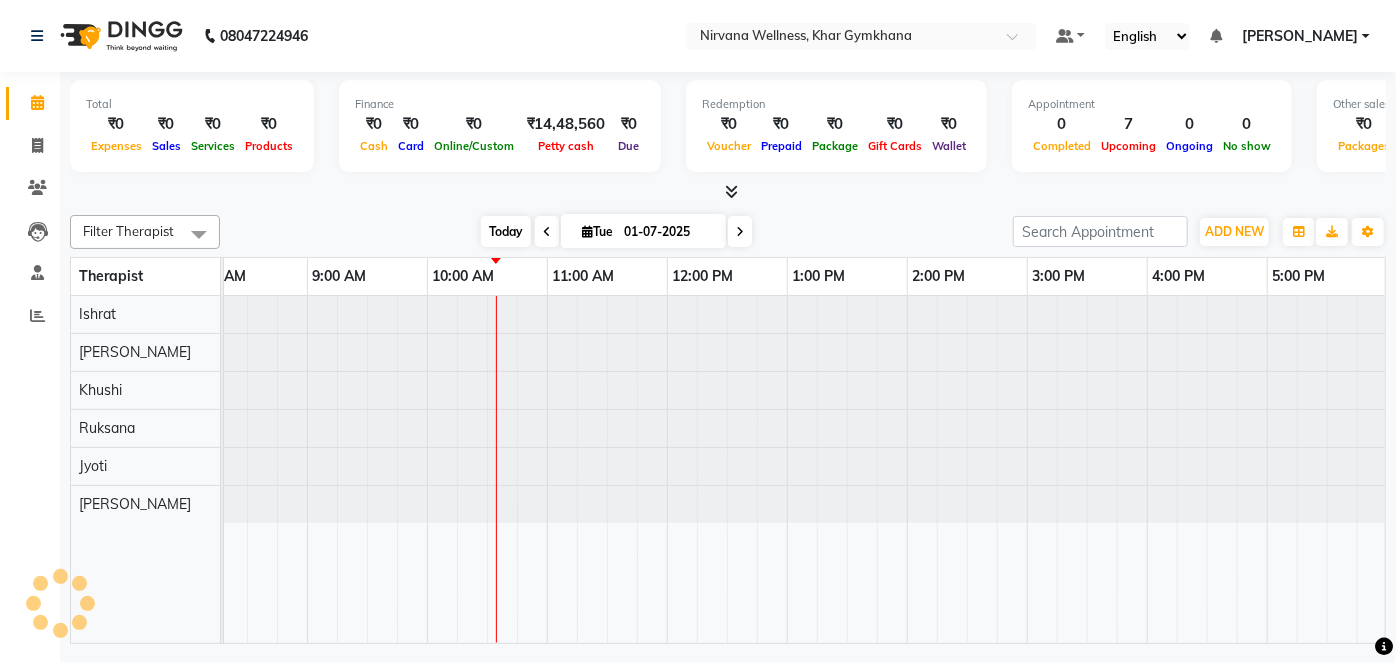 scroll, scrollTop: 0, scrollLeft: 360, axis: horizontal 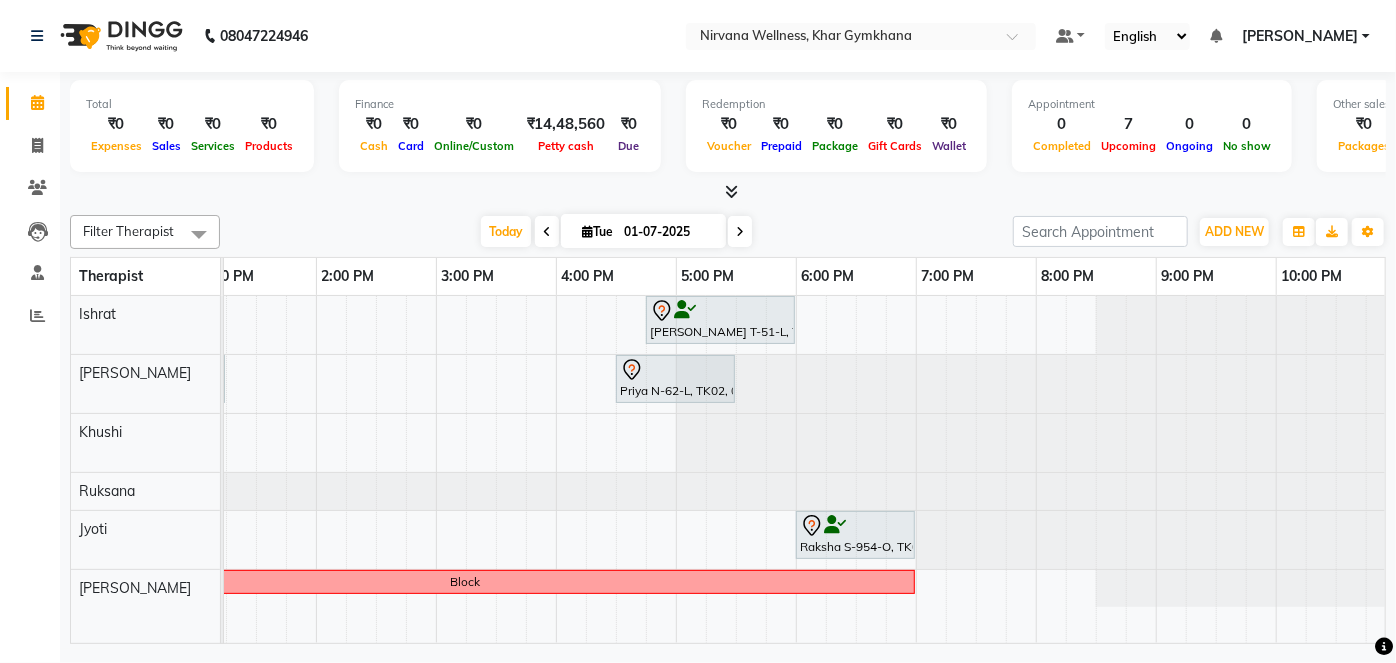 click on "Soniya B-824-O, TK01, 11:30 AM-12:45 PM, Swedish / Aroma / Deep tissue- 60 min             Shobha Thakkar T-51-L, TK06, 04:45 PM-06:00 PM, Swedish / Aroma / Deep tissue- 60 min             Saachi Mutreja M-1198-O, TK03, 12:00 PM-01:15 PM, Swedish / Aroma / Deep tissue- 60 min             Priya N-62-L, TK02, 04:30 PM-05:30 PM, O3 Facial    Smita G-131-L, TK05, 09:45 AM-11:15 AM, Combo Offer Menicure+Pedicure             Smita G-131-L, TK05, 11:15 AM-12:30 PM, Swedish / Aroma / Deep tissue- 60 min             Raksha S-954-O, TK04, 06:00 PM-07:00 PM, Swedish / Aroma / Deep tissue- 60 min  Block" at bounding box center [436, 469] 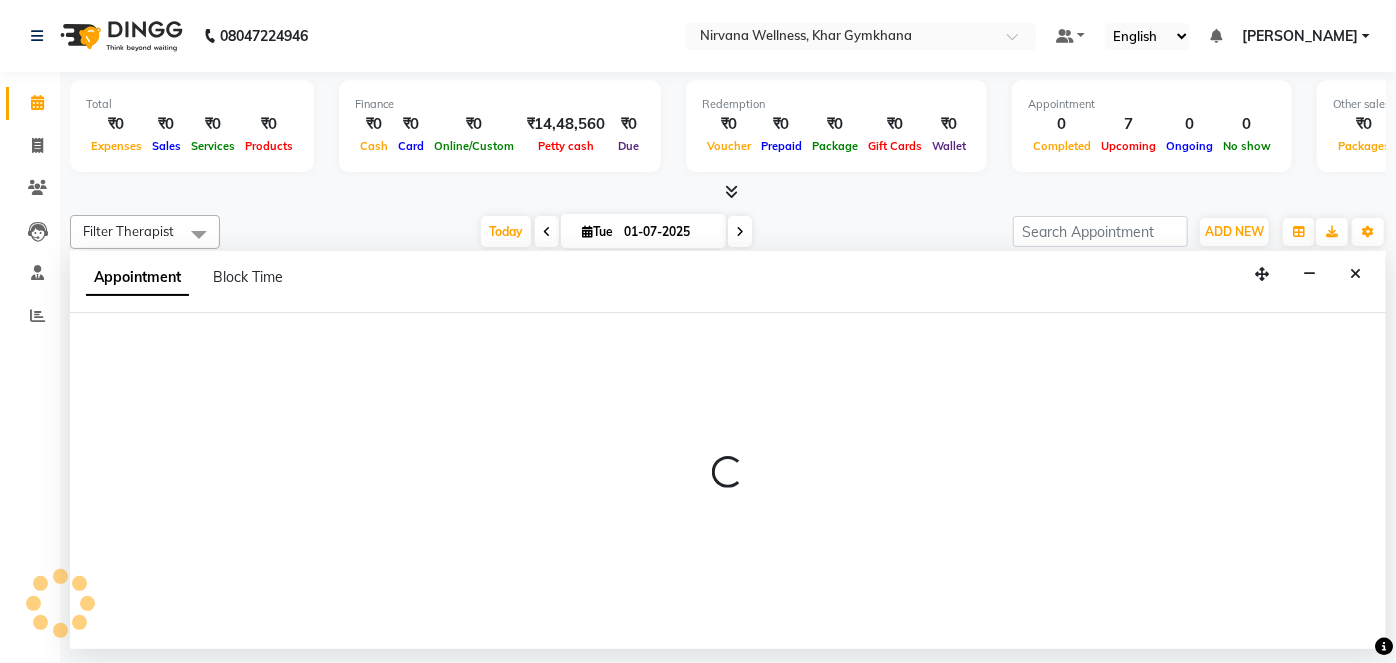 select on "67021" 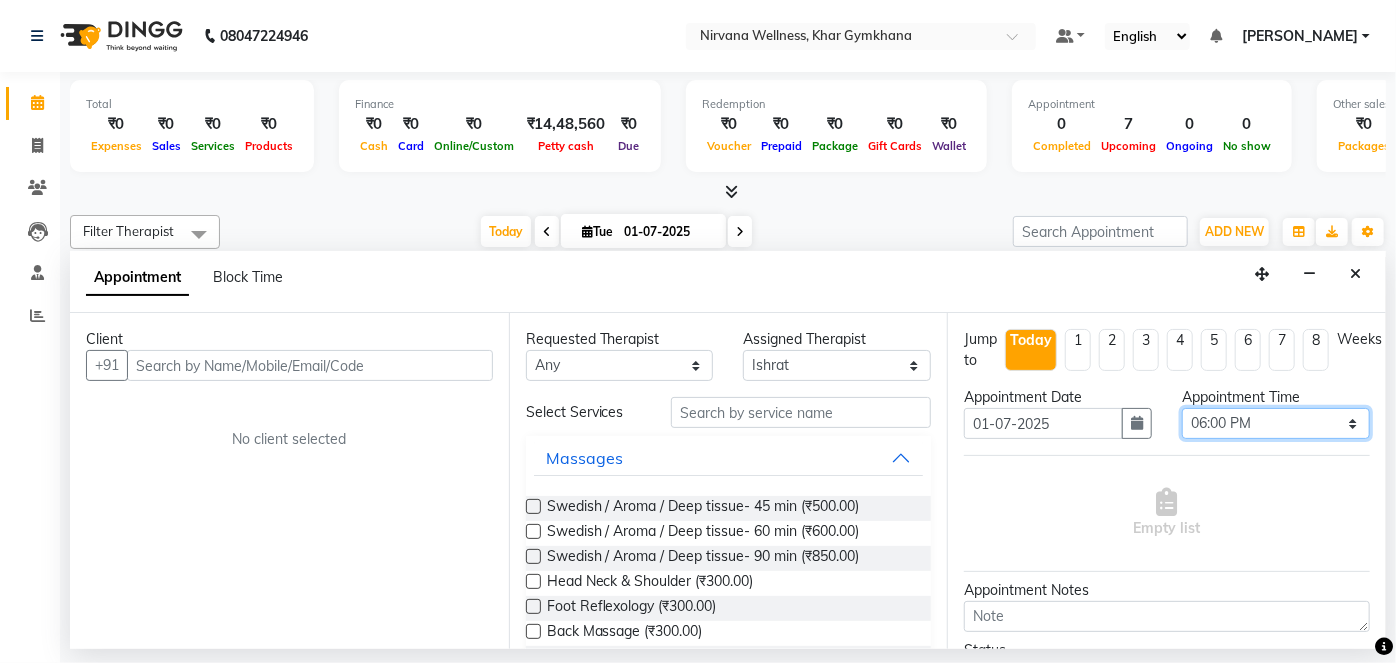 click on "Select 08:00 AM 08:15 AM 08:30 AM 08:45 AM 09:00 AM 09:15 AM 09:30 AM 09:45 AM 10:00 AM 10:15 AM 10:30 AM 10:45 AM 11:00 AM 11:15 AM 11:30 AM 11:45 AM 12:00 PM 12:15 PM 12:30 PM 12:45 PM 01:00 PM 01:15 PM 01:30 PM 01:45 PM 02:00 PM 02:15 PM 02:30 PM 02:45 PM 03:00 PM 03:15 PM 03:30 PM 03:45 PM 04:00 PM 04:15 PM 04:30 PM 04:45 PM 05:00 PM 05:15 PM 05:30 PM 05:45 PM 06:00 PM 06:15 PM 06:30 PM 06:45 PM 07:00 PM 07:15 PM 07:30 PM 07:45 PM 08:00 PM 08:15 PM 08:30 PM 08:45 PM 09:00 PM 09:15 PM 09:30 PM 09:45 PM 10:00 PM" at bounding box center (1276, 423) 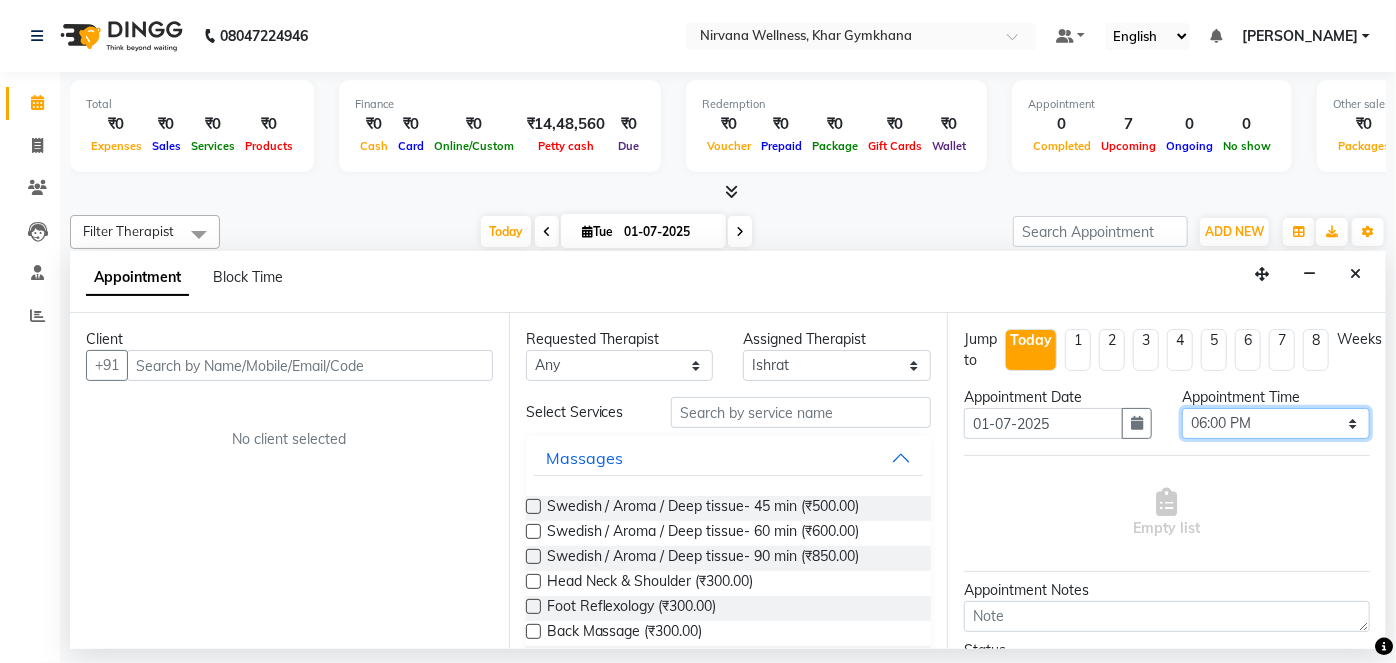 select on "1110" 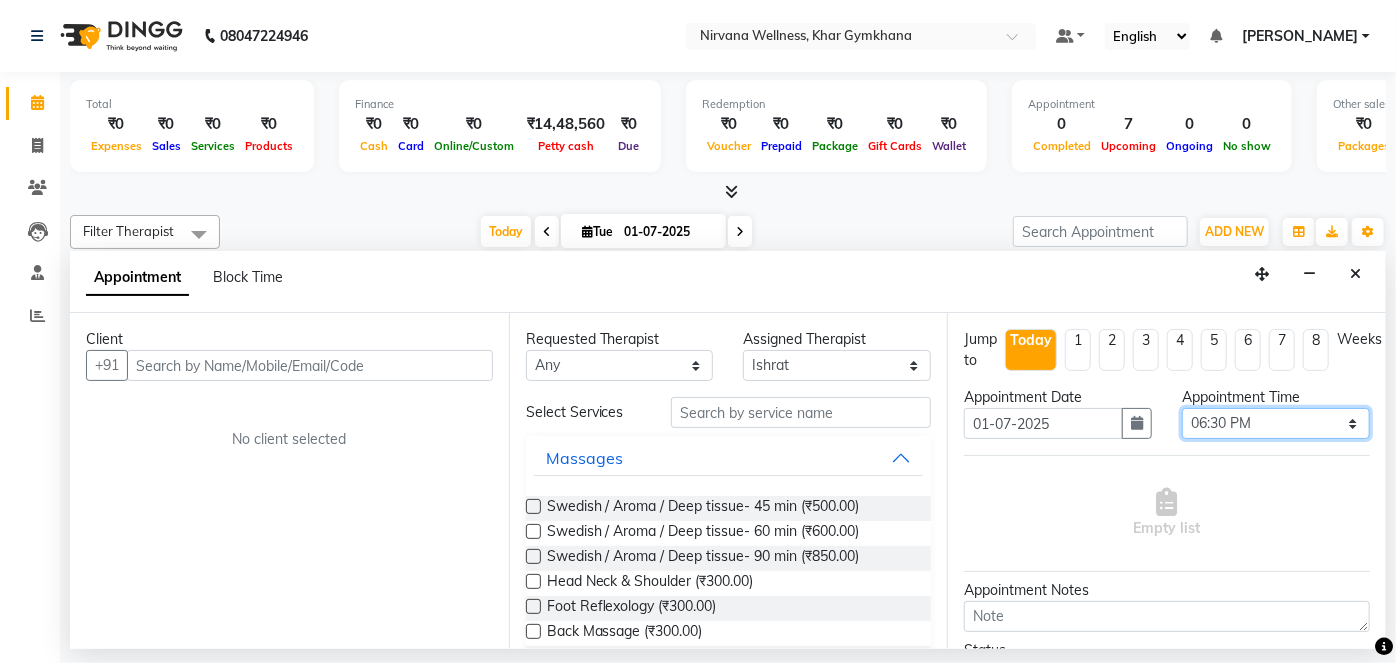 click on "Select 08:00 AM 08:15 AM 08:30 AM 08:45 AM 09:00 AM 09:15 AM 09:30 AM 09:45 AM 10:00 AM 10:15 AM 10:30 AM 10:45 AM 11:00 AM 11:15 AM 11:30 AM 11:45 AM 12:00 PM 12:15 PM 12:30 PM 12:45 PM 01:00 PM 01:15 PM 01:30 PM 01:45 PM 02:00 PM 02:15 PM 02:30 PM 02:45 PM 03:00 PM 03:15 PM 03:30 PM 03:45 PM 04:00 PM 04:15 PM 04:30 PM 04:45 PM 05:00 PM 05:15 PM 05:30 PM 05:45 PM 06:00 PM 06:15 PM 06:30 PM 06:45 PM 07:00 PM 07:15 PM 07:30 PM 07:45 PM 08:00 PM 08:15 PM 08:30 PM 08:45 PM 09:00 PM 09:15 PM 09:30 PM 09:45 PM 10:00 PM" at bounding box center (1276, 423) 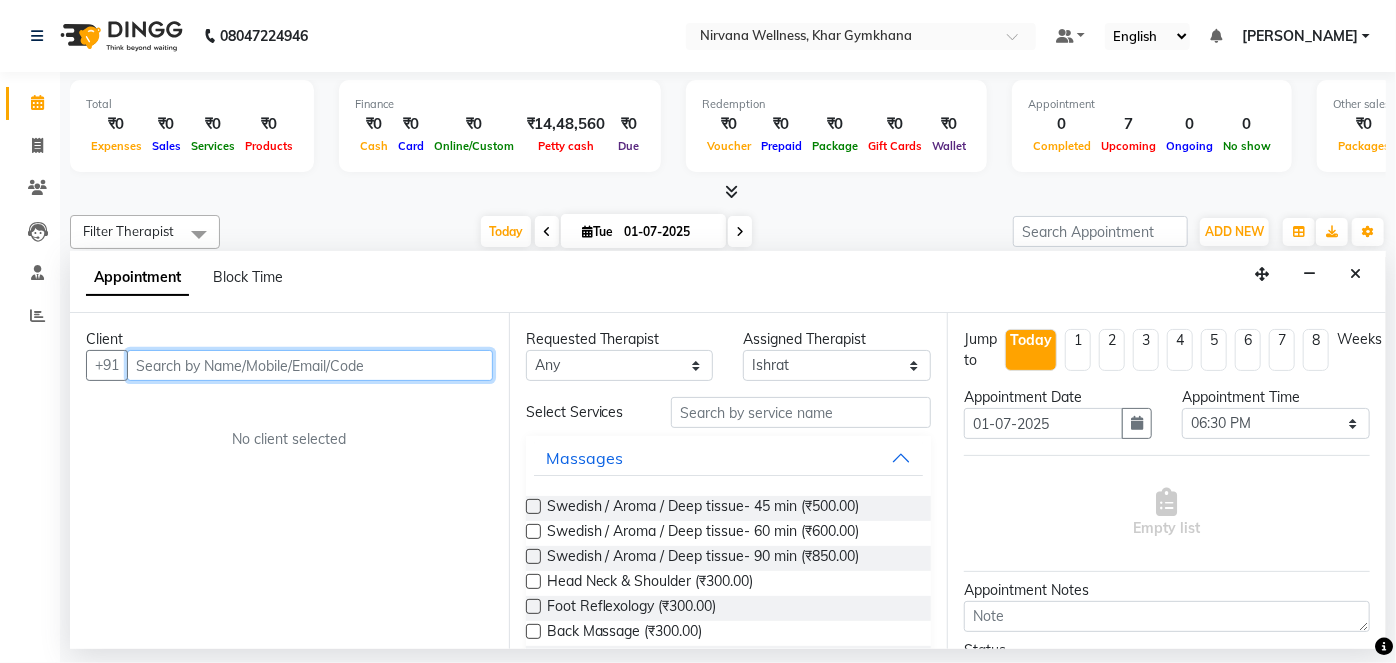 click at bounding box center [310, 365] 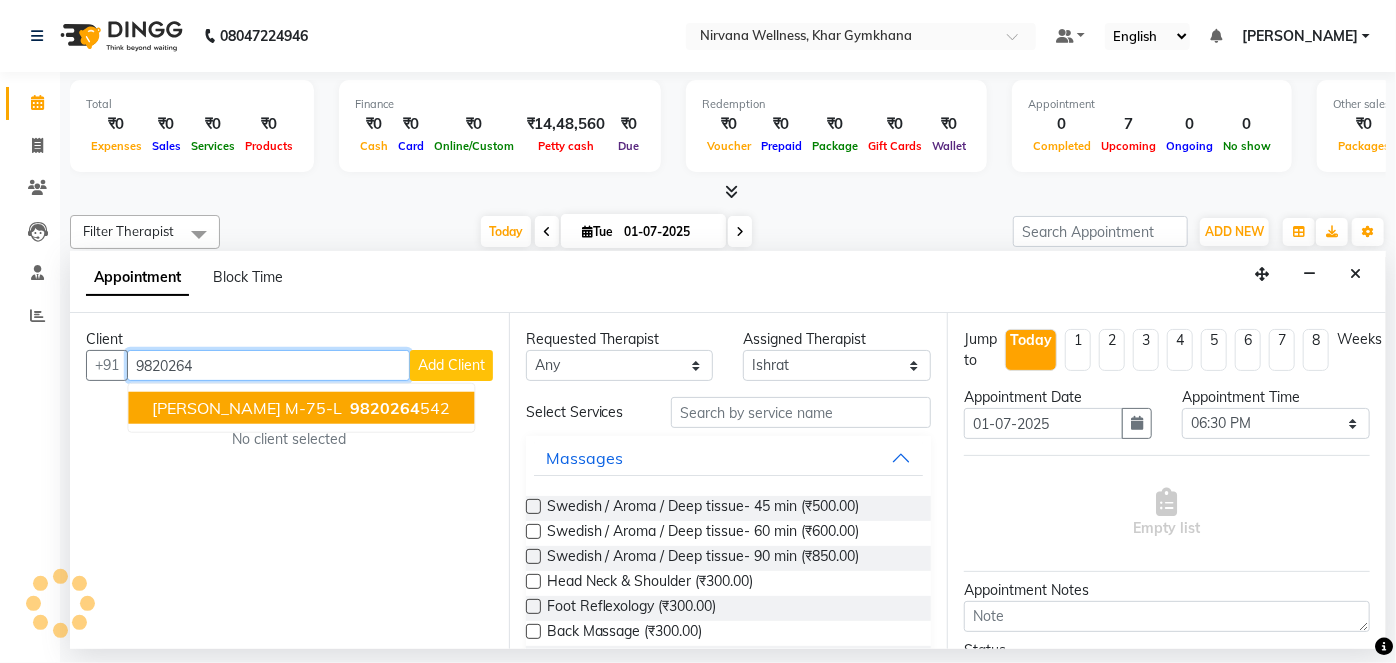 click on "[PERSON_NAME] M-75-L" at bounding box center (247, 408) 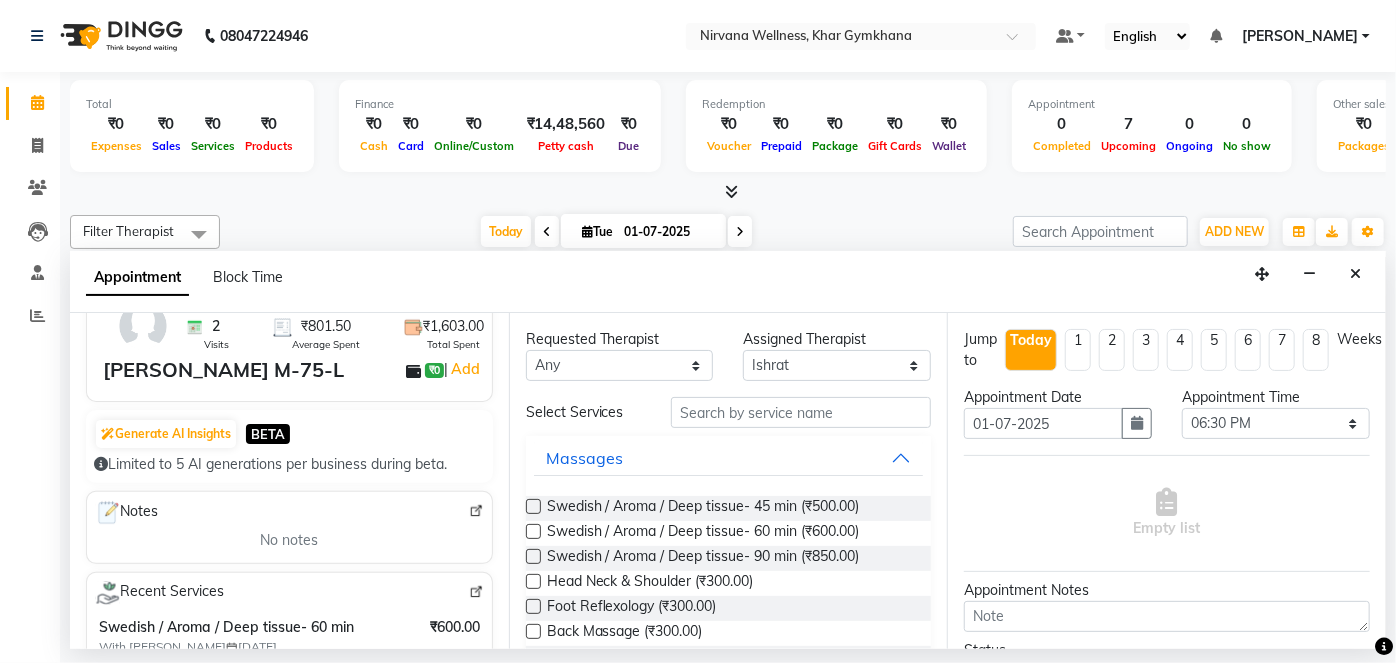 scroll, scrollTop: 181, scrollLeft: 0, axis: vertical 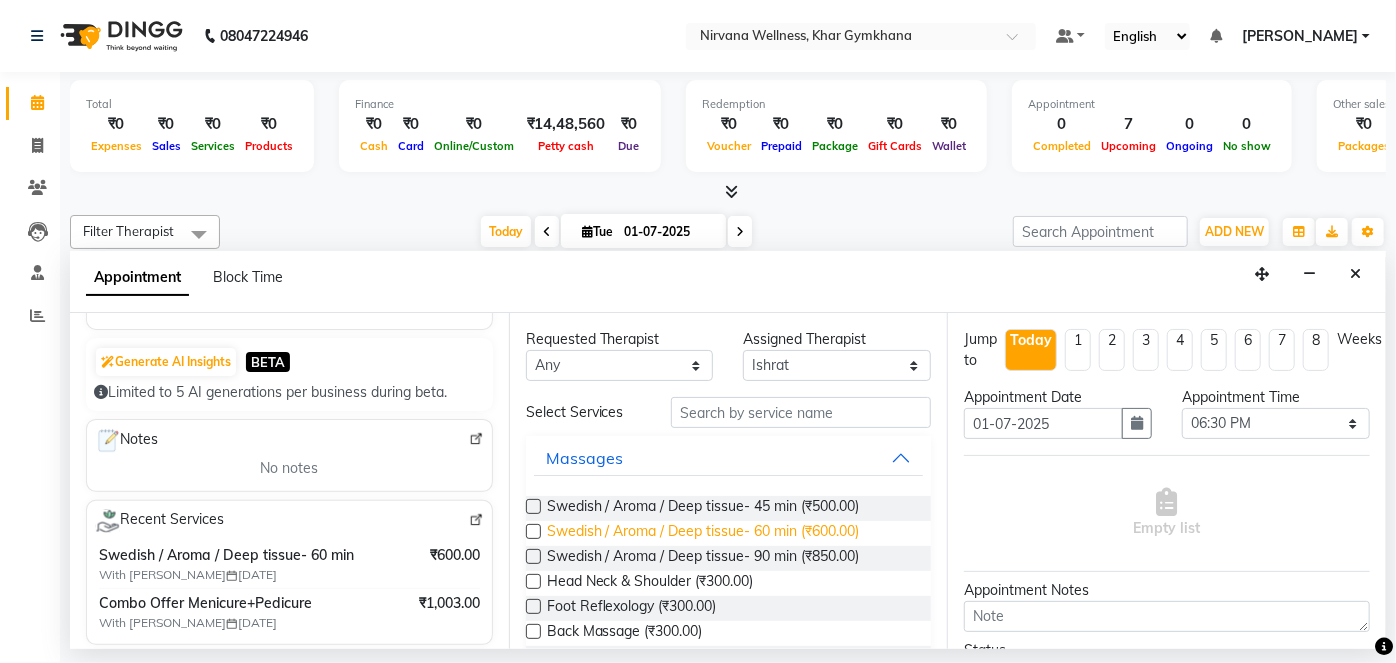 type on "9820264542" 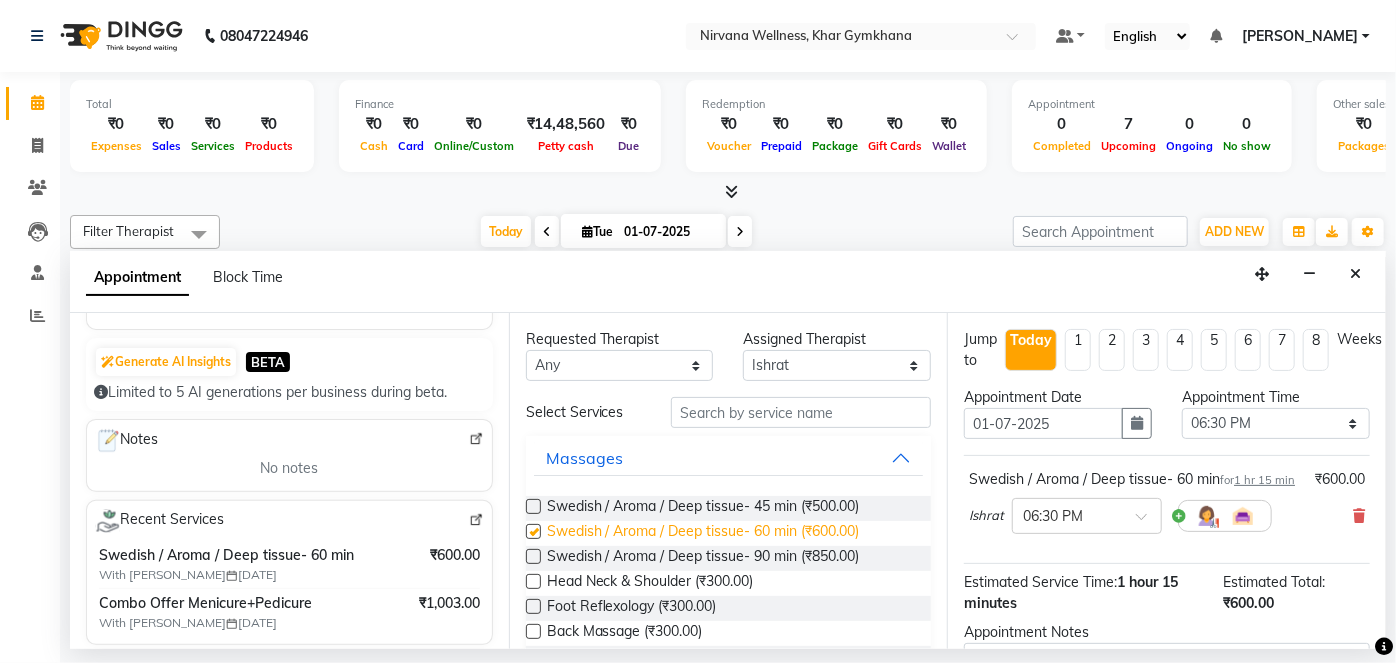 checkbox on "false" 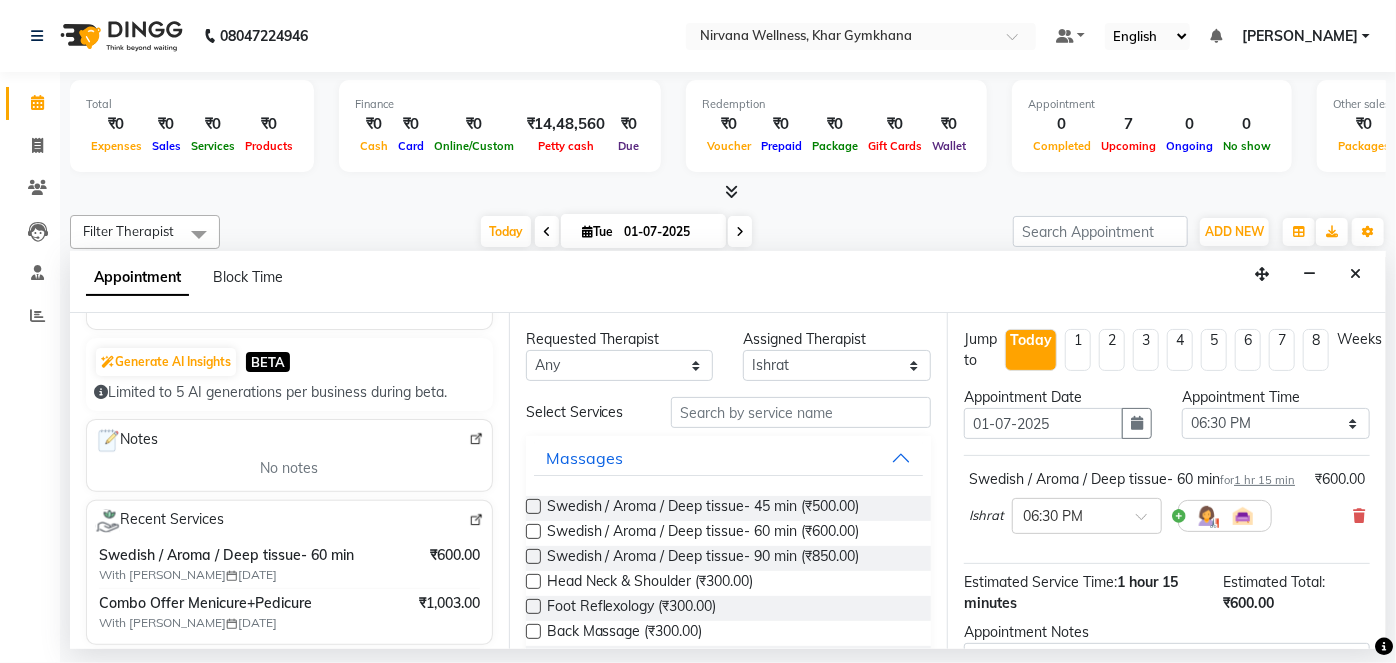 scroll, scrollTop: 0, scrollLeft: 0, axis: both 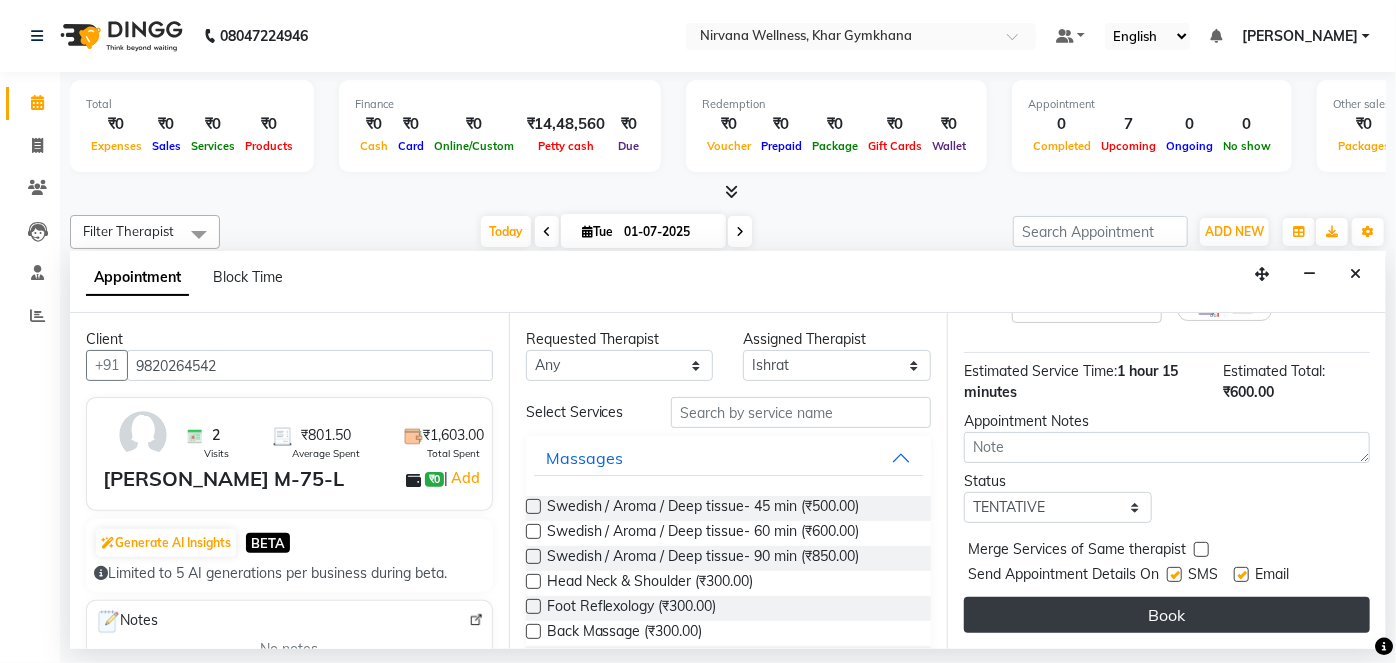 click on "Book" at bounding box center [1167, 615] 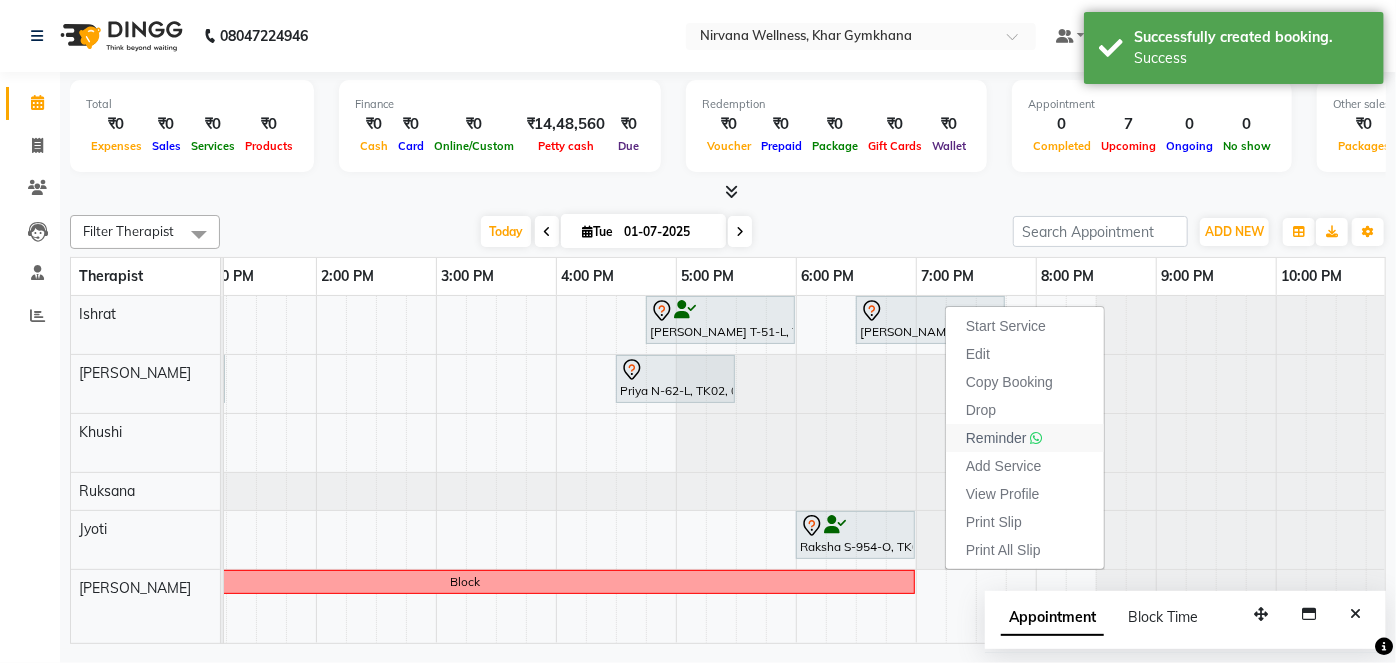 click on "Reminder" at bounding box center (996, 438) 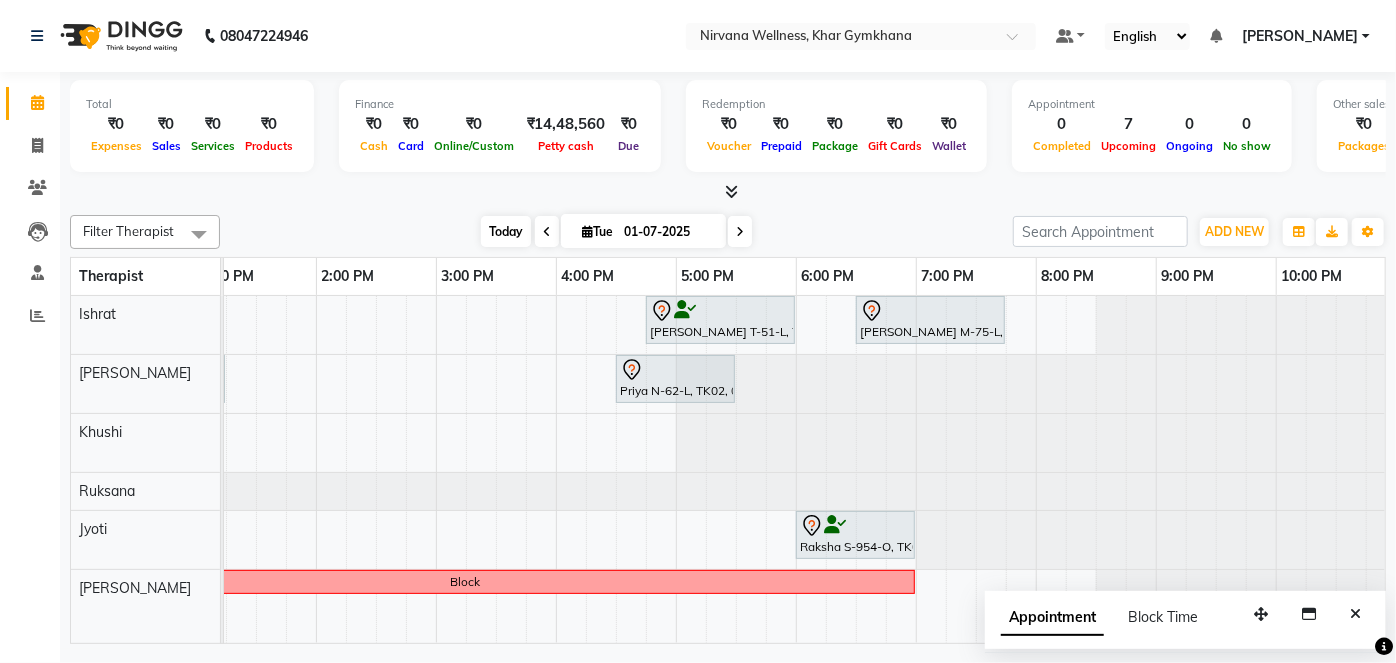 click on "Today" at bounding box center (506, 231) 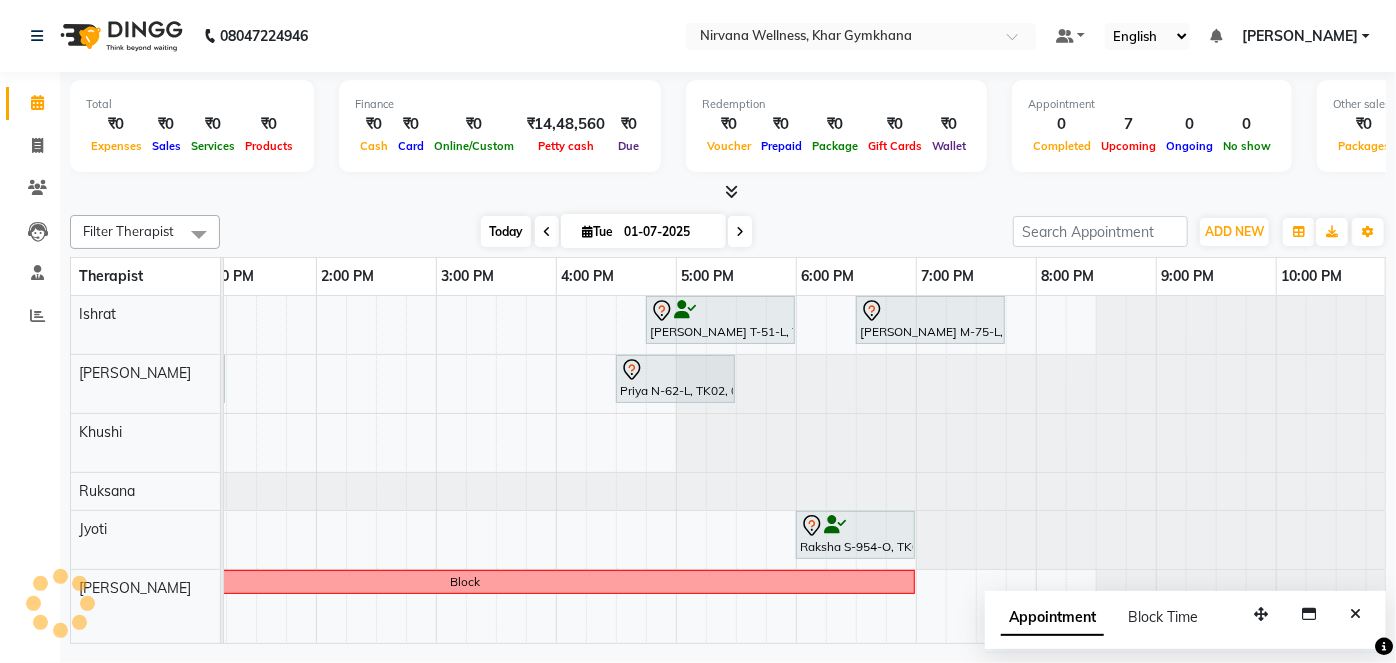 scroll, scrollTop: 0, scrollLeft: 360, axis: horizontal 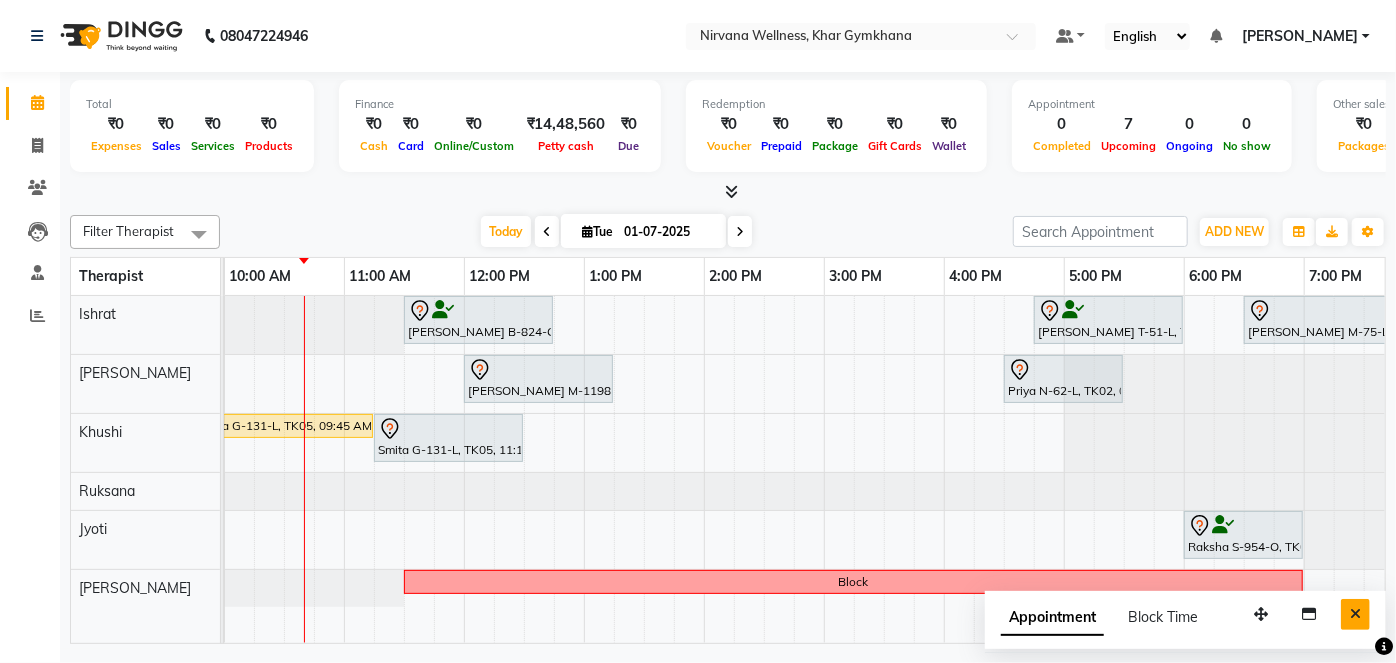 click at bounding box center (1355, 614) 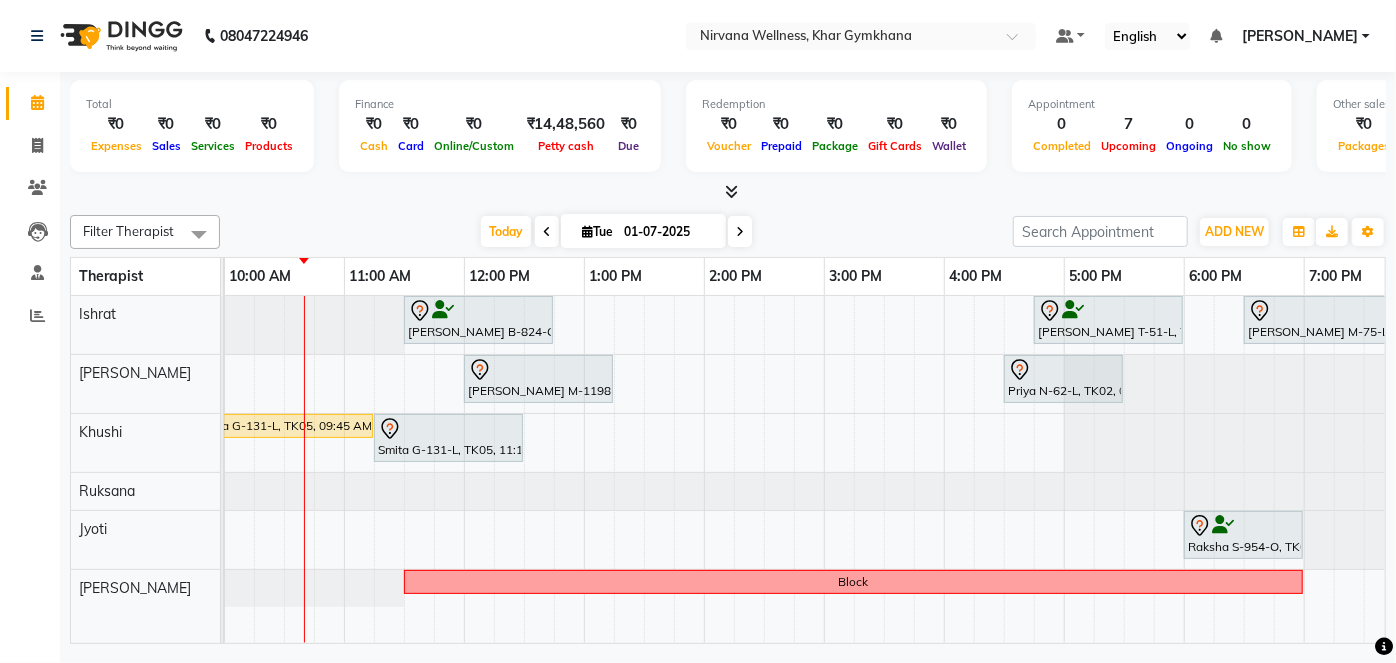 scroll, scrollTop: 0, scrollLeft: 488, axis: horizontal 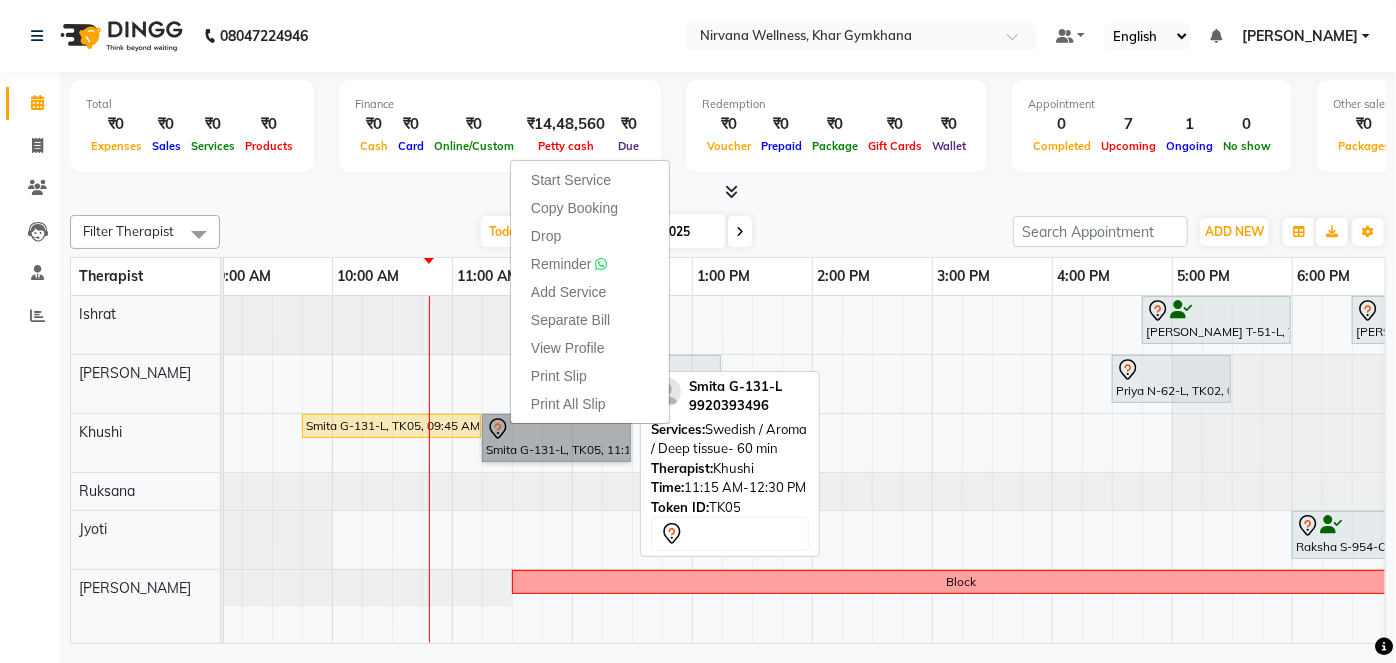 click on "Smita G-131-L, TK05, 11:15 AM-12:30 PM, Swedish / Aroma / Deep tissue- 60 min" at bounding box center [556, 438] 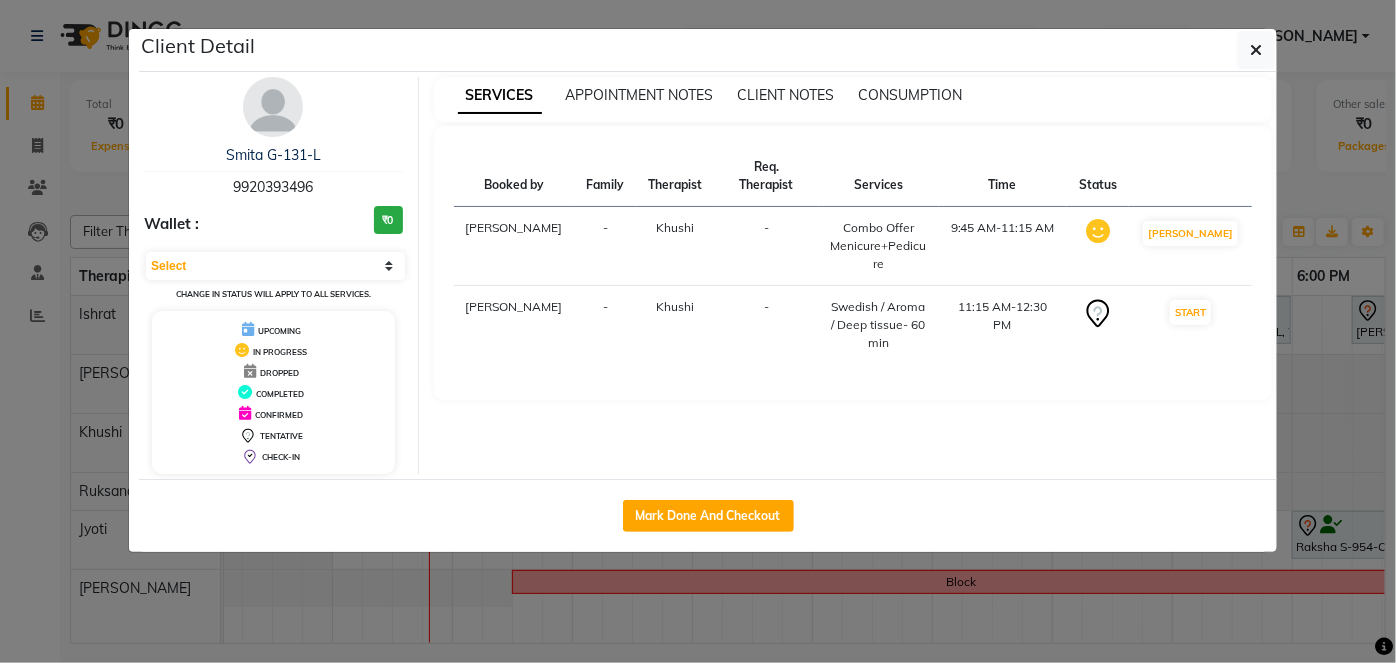 click on "Client Detail  Smita G-131-L   9920393496 Wallet : ₹0 Select IN SERVICE CONFIRMED TENTATIVE CHECK IN MARK DONE DROPPED UPCOMING Change in status will apply to all services. UPCOMING IN PROGRESS DROPPED COMPLETED CONFIRMED TENTATIVE CHECK-IN SERVICES APPOINTMENT NOTES CLIENT NOTES CONSUMPTION Booked by Family Therapist Req. Therapist Services Time Status  [PERSON_NAME] -  Combo Offer Menicure+Pedicure   9:45 AM-11:15 AM   MARK DONE   [PERSON_NAME] -  Swedish / Aroma / Deep tissue- 60 min   11:15 AM-12:30 PM   START   Mark Done And Checkout" 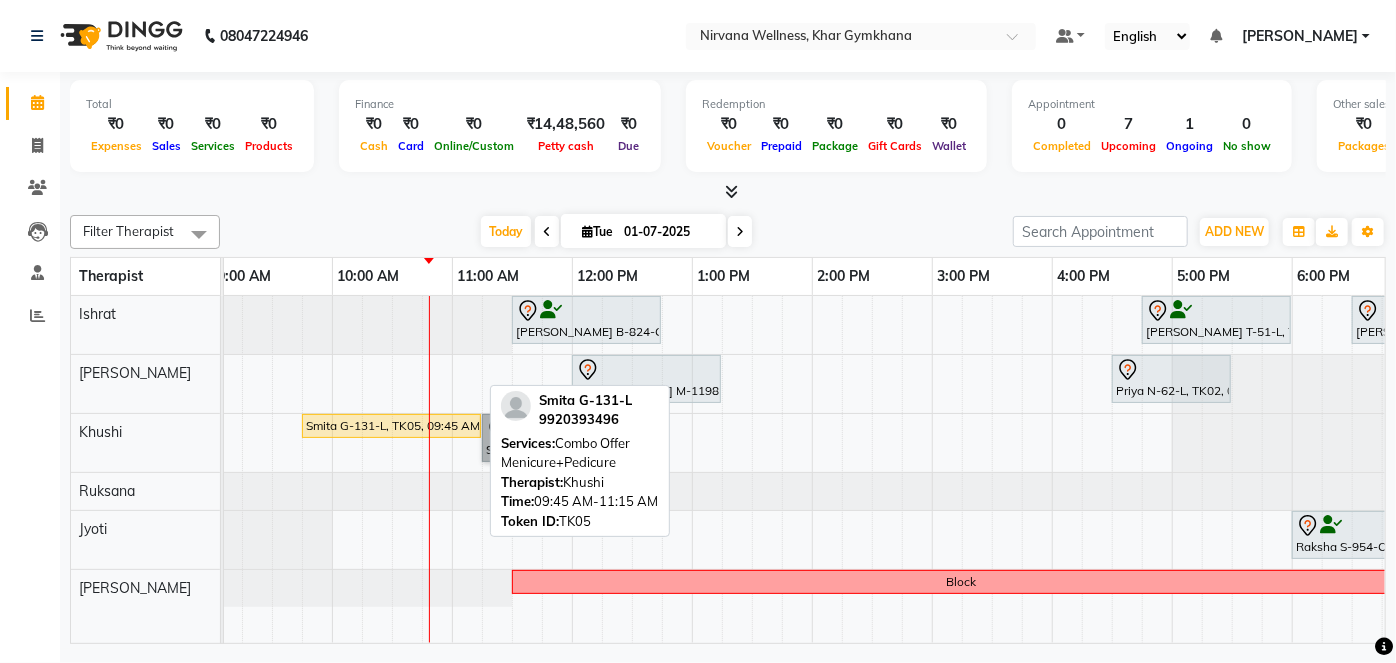 click on "Smita G-131-L, TK05, 09:45 AM-11:15 AM, Combo Offer Menicure+Pedicure" at bounding box center (391, 426) 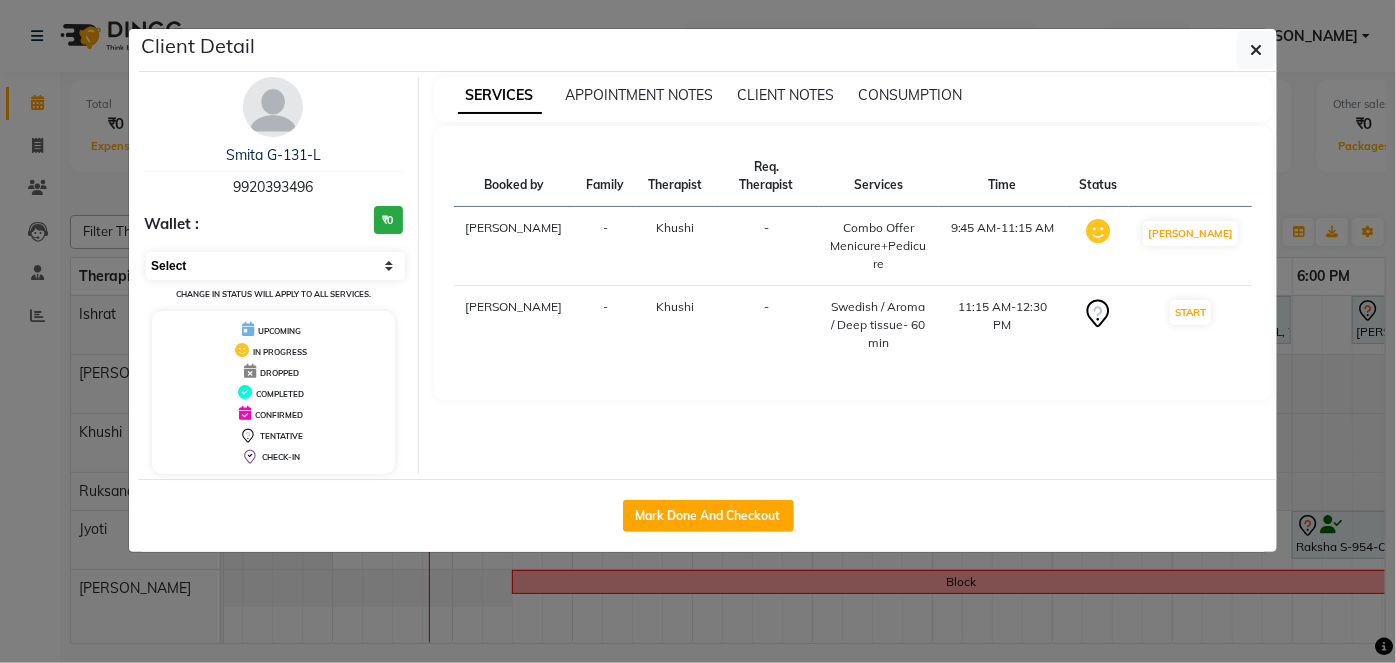 click on "Select IN SERVICE CONFIRMED TENTATIVE CHECK IN MARK DONE DROPPED UPCOMING" at bounding box center [275, 266] 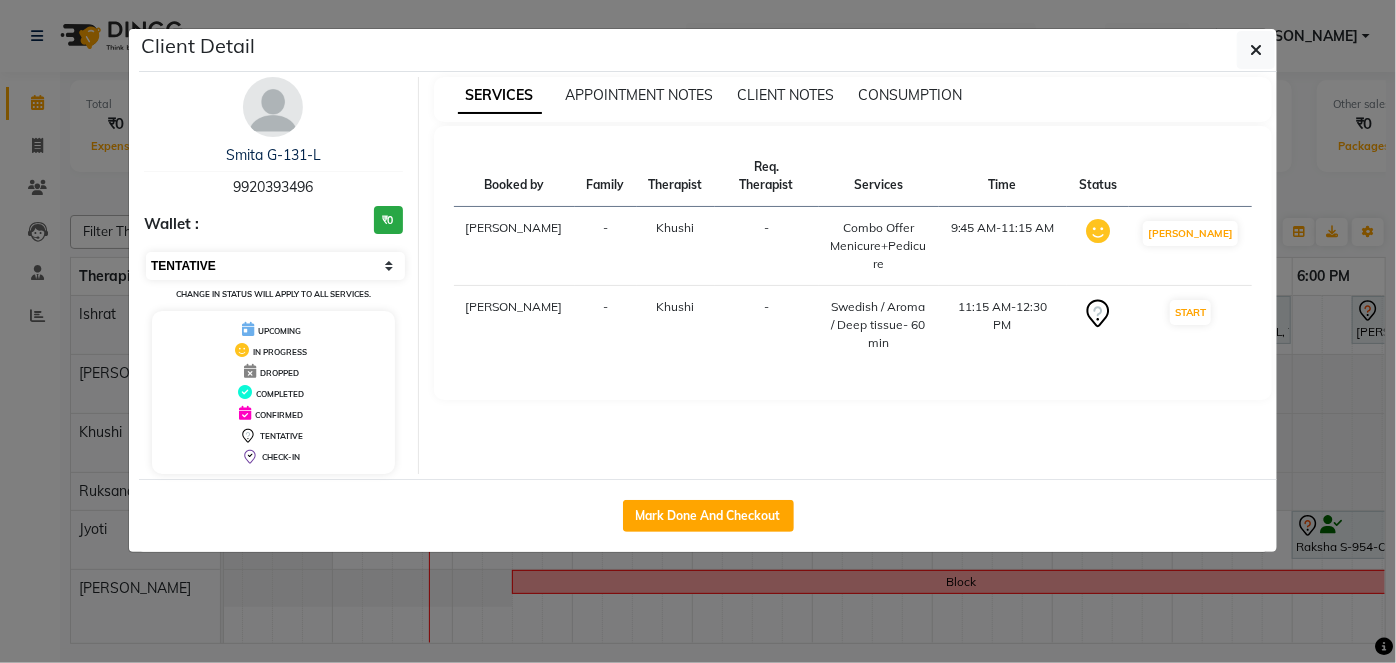click on "Select IN SERVICE CONFIRMED TENTATIVE CHECK IN MARK DONE DROPPED UPCOMING" at bounding box center [275, 266] 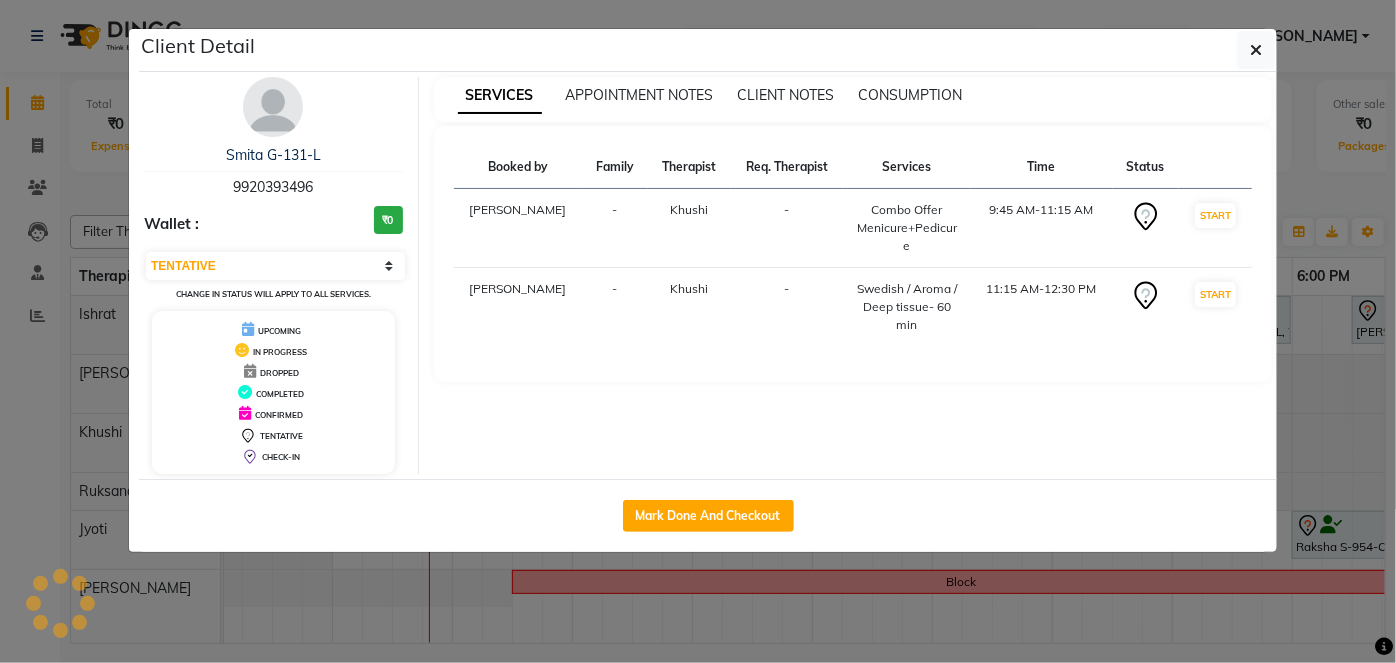click on "Client Detail  Smita G-131-L   9920393496 Wallet : ₹0 Select IN SERVICE CONFIRMED TENTATIVE CHECK IN MARK DONE DROPPED UPCOMING Change in status will apply to all services. UPCOMING IN PROGRESS DROPPED COMPLETED CONFIRMED TENTATIVE CHECK-IN SERVICES APPOINTMENT NOTES CLIENT NOTES CONSUMPTION Booked by Family Therapist Req. Therapist Services Time Status  [PERSON_NAME] -  Combo Offer Menicure+Pedicure   9:45 AM-11:15 AM   START   [PERSON_NAME] -  Swedish / Aroma / Deep tissue- 60 min   11:15 AM-12:30 PM   START   Mark Done And Checkout" 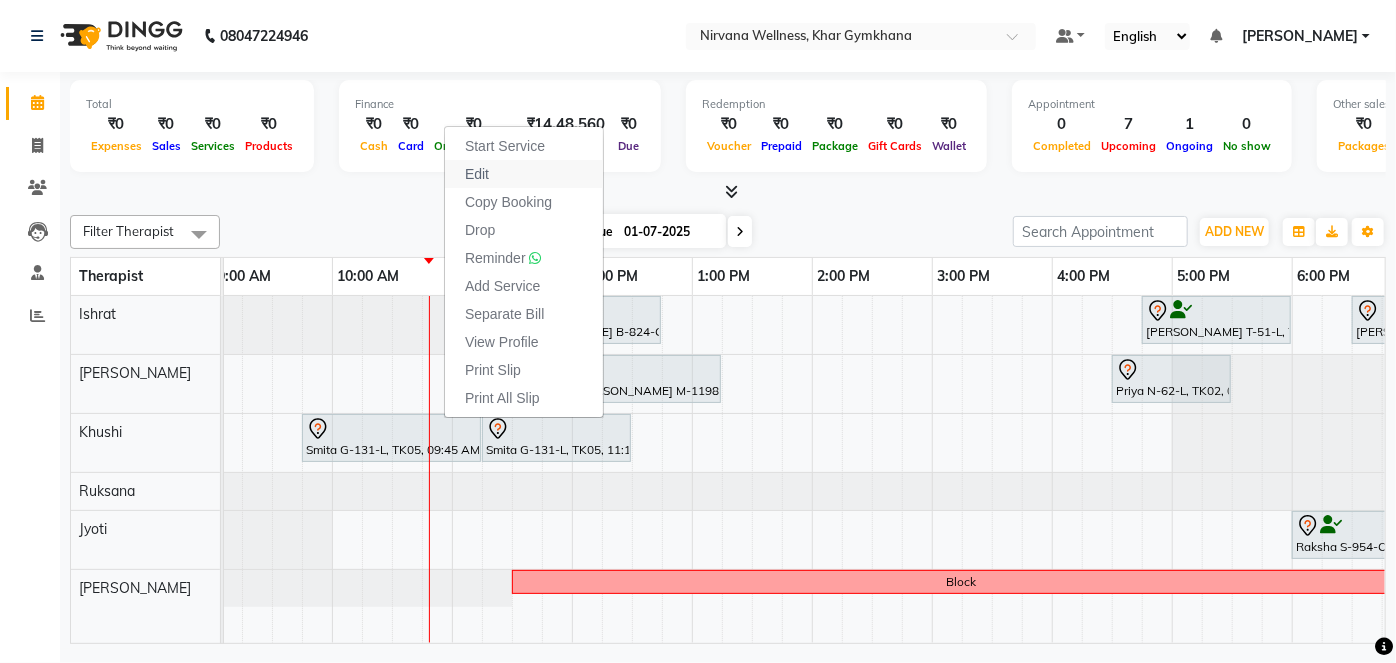 click on "Edit" at bounding box center (524, 174) 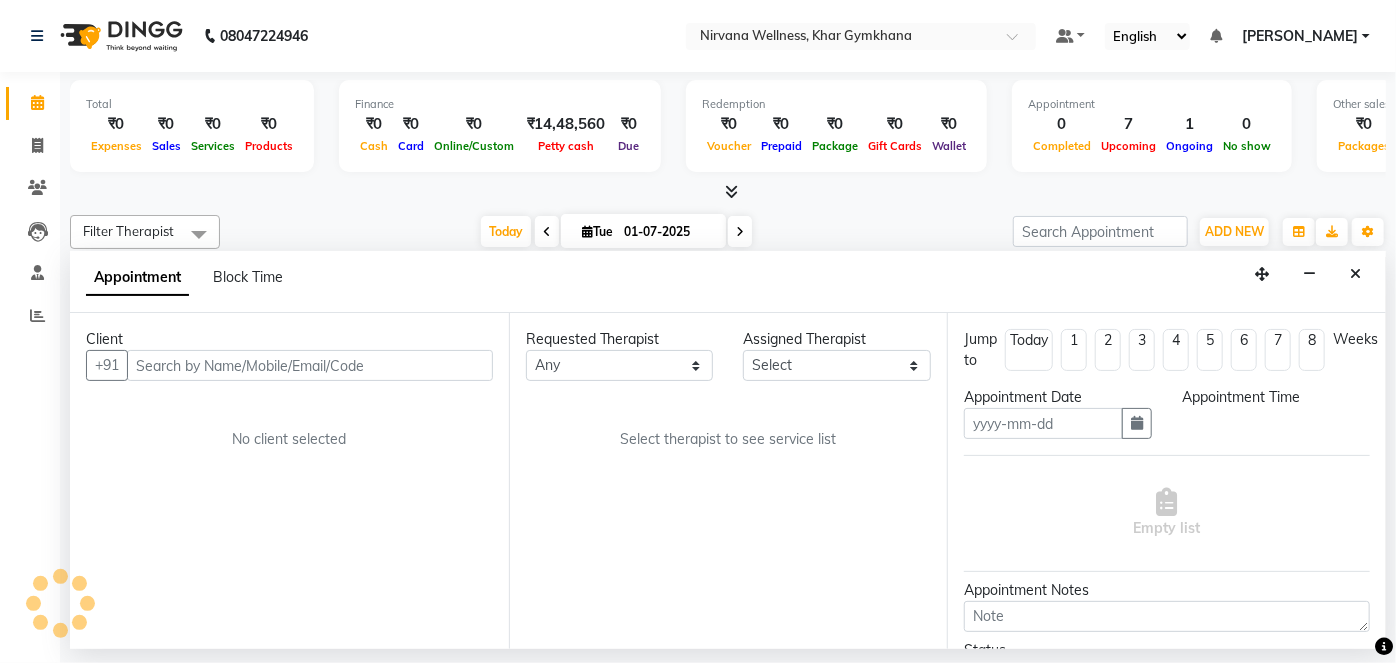 type on "01-07-2025" 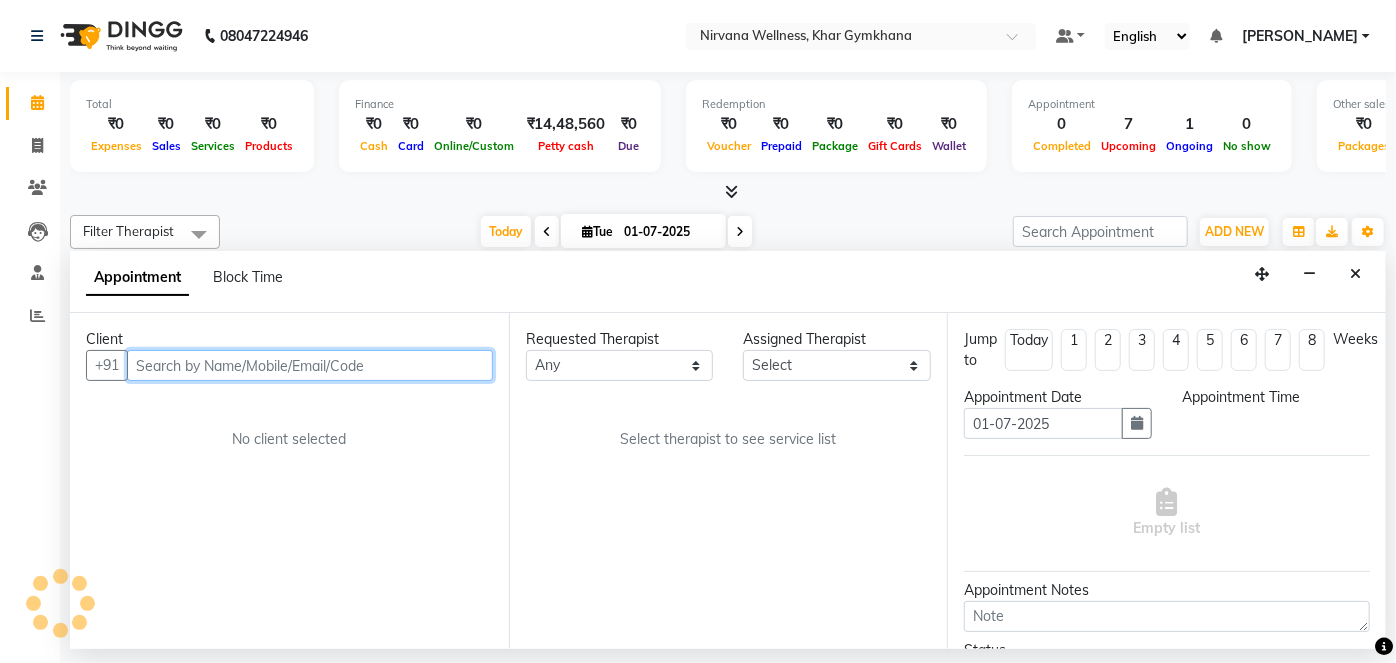 select on "68039" 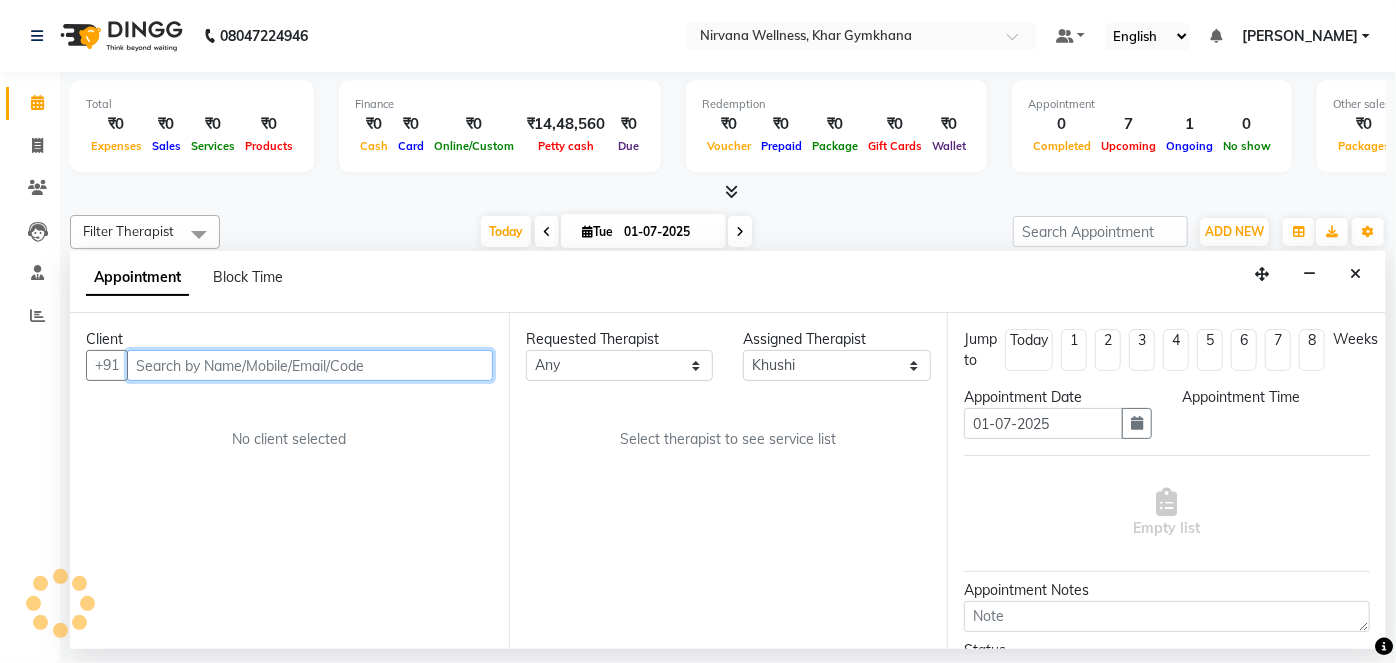 scroll, scrollTop: 0, scrollLeft: 360, axis: horizontal 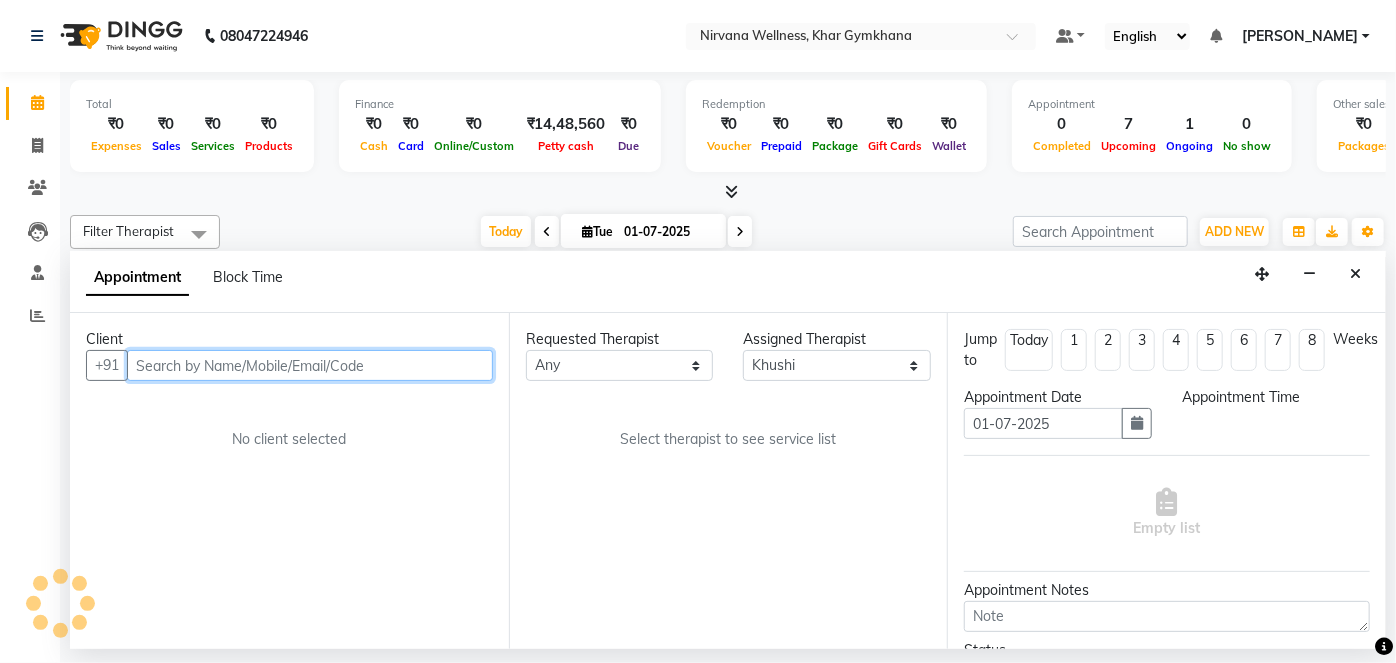 select on "3392" 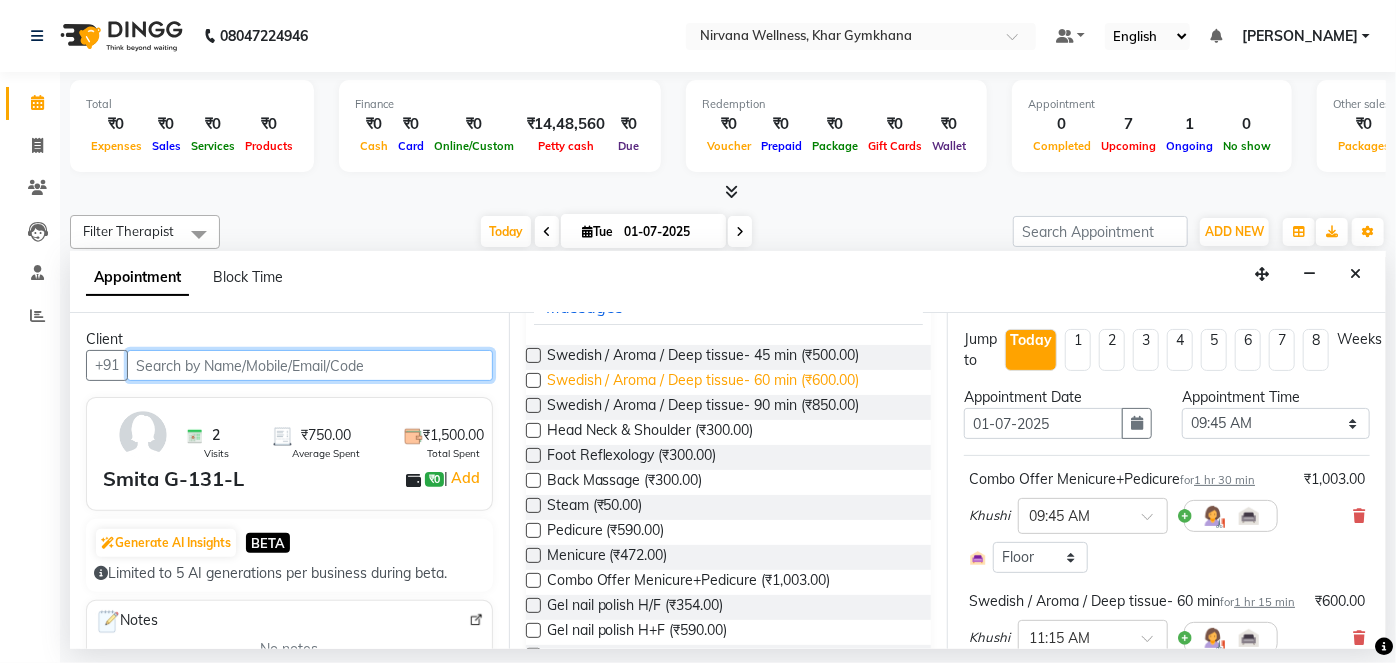 scroll, scrollTop: 181, scrollLeft: 0, axis: vertical 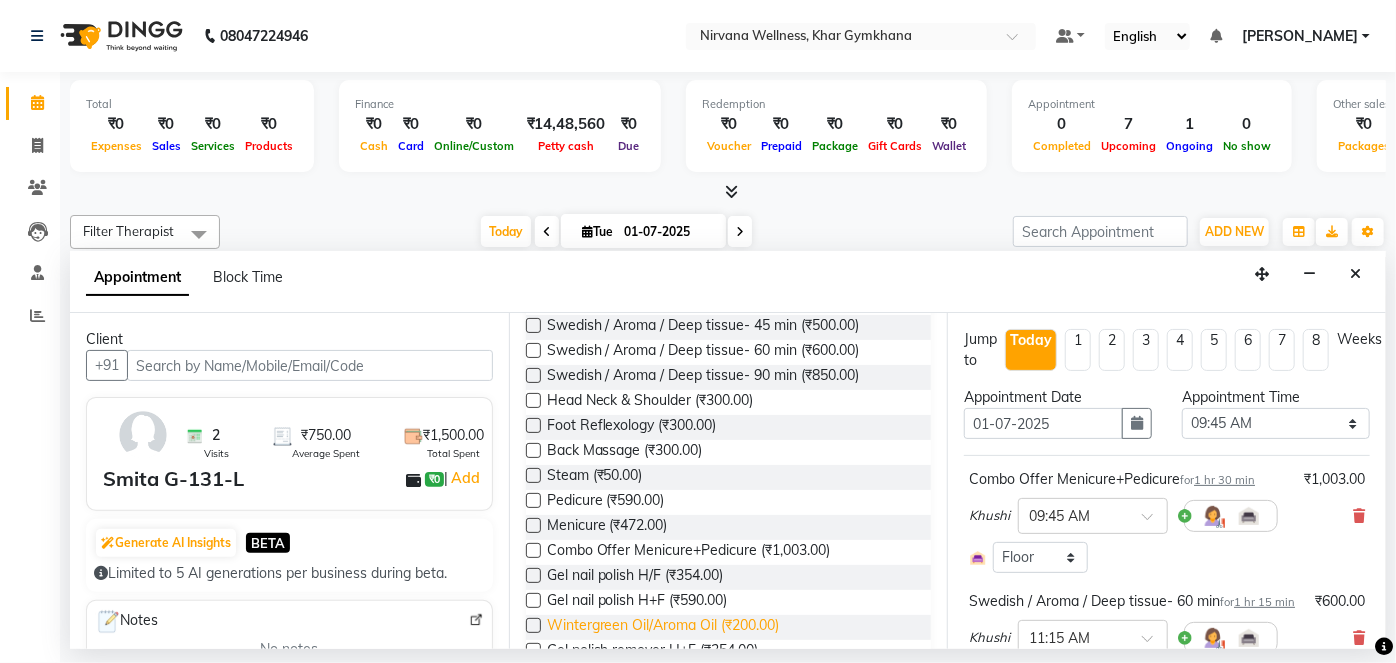 click on "Wintergreen Oil/Aroma Oil (₹200.00)" at bounding box center (663, 627) 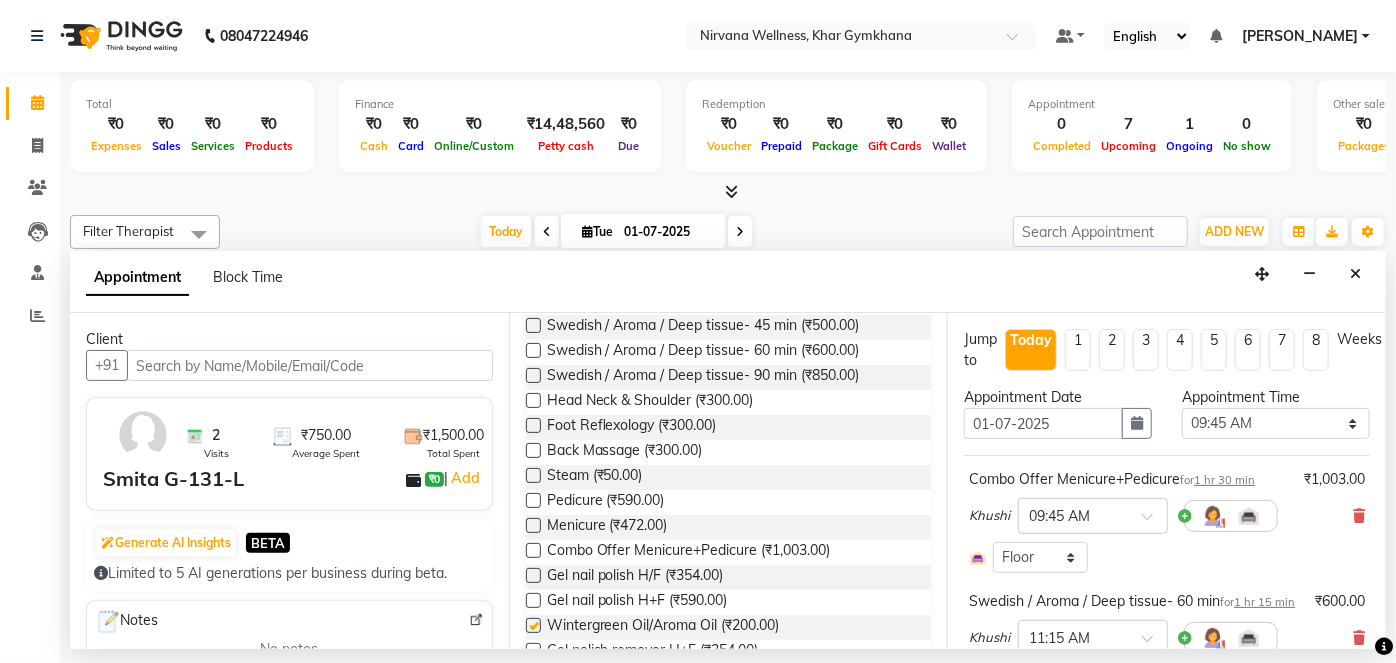 checkbox on "false" 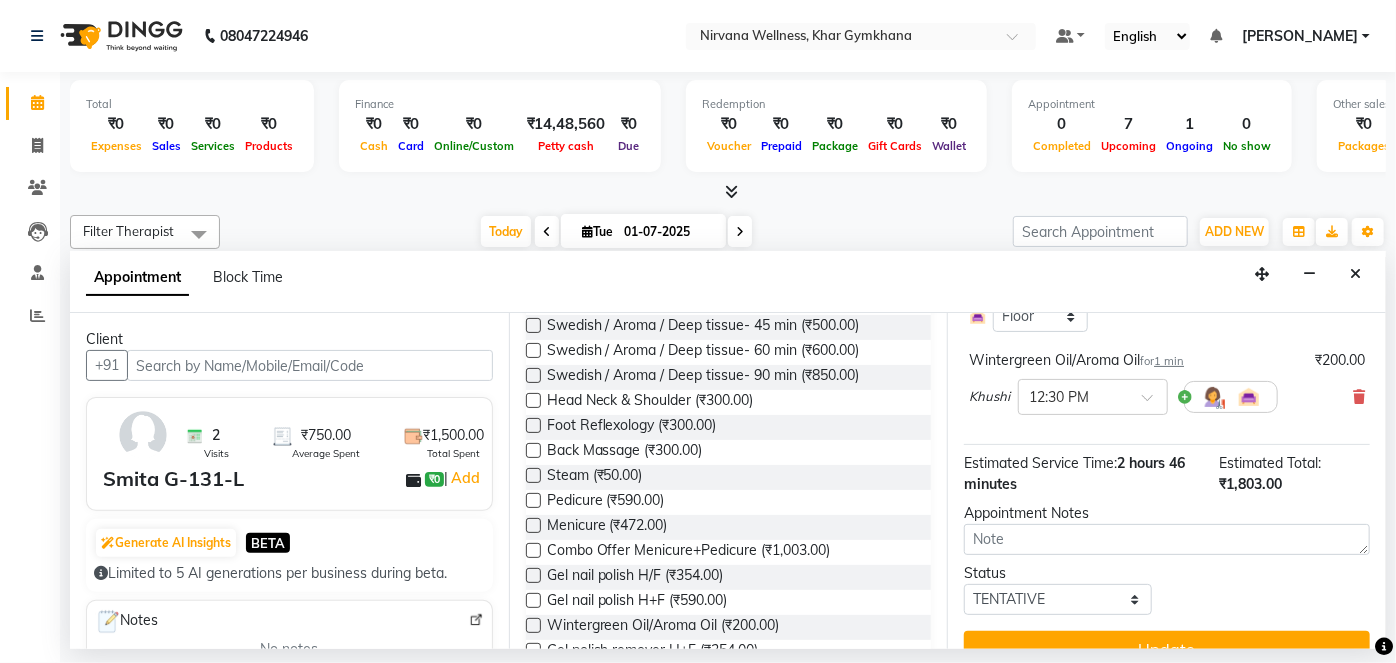 scroll, scrollTop: 431, scrollLeft: 0, axis: vertical 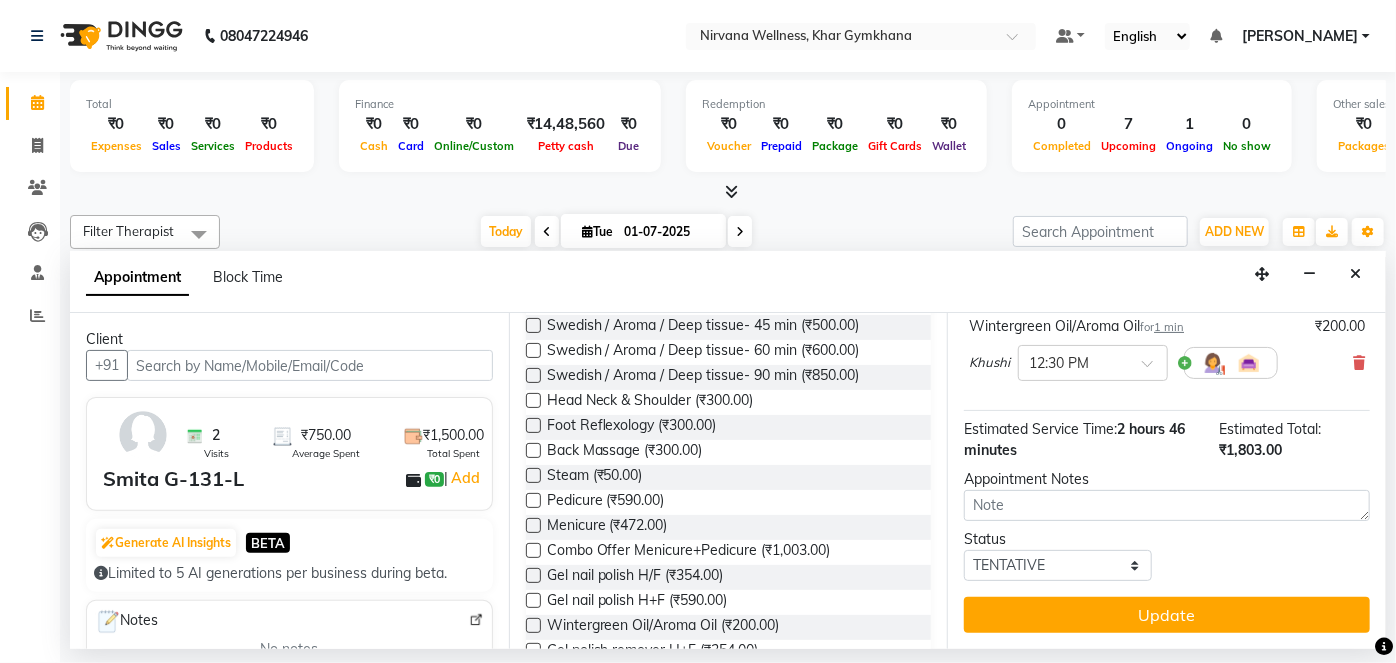 click on "Update" at bounding box center (1167, 615) 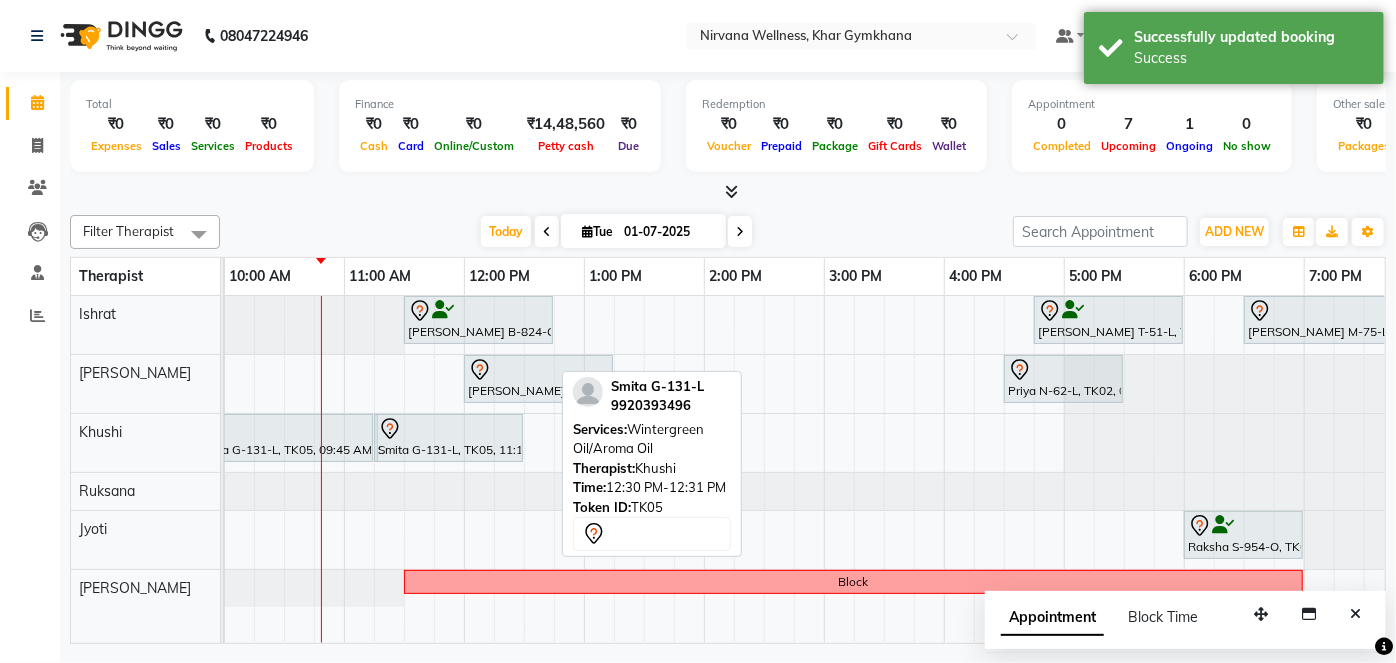 drag, startPoint x: 537, startPoint y: 431, endPoint x: 389, endPoint y: 444, distance: 148.56985 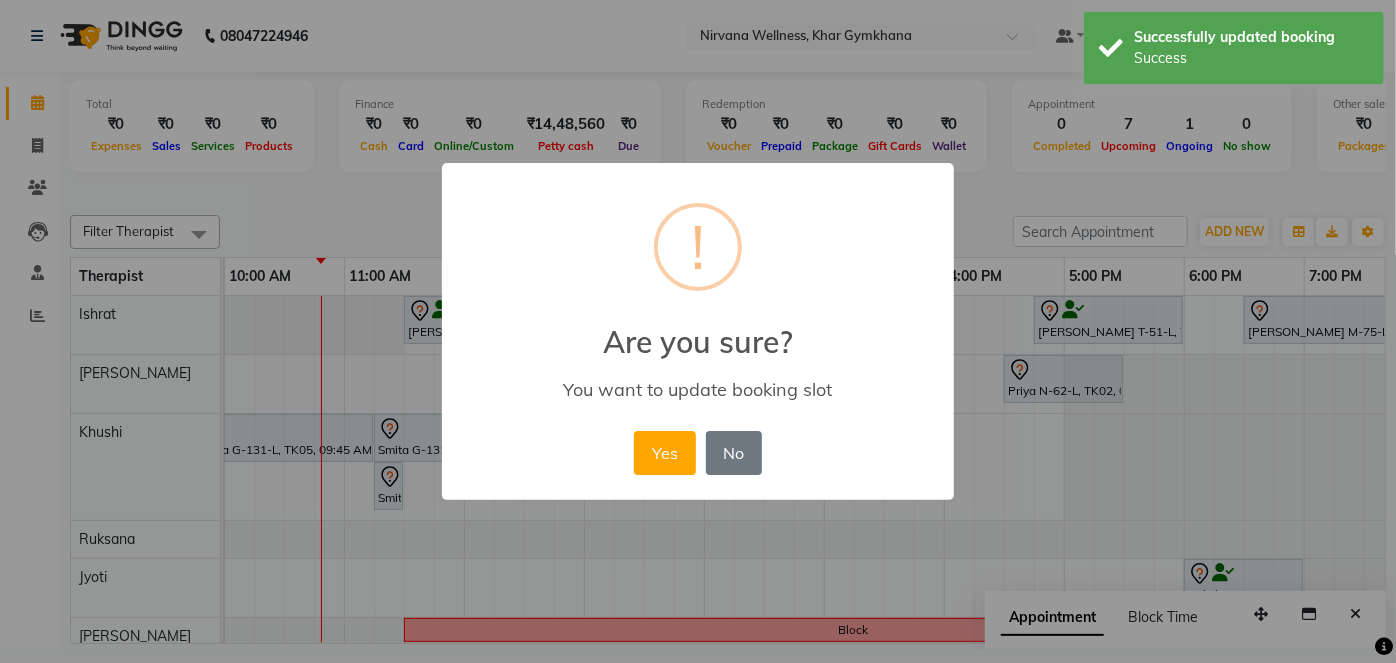 click on "Yes" at bounding box center (664, 453) 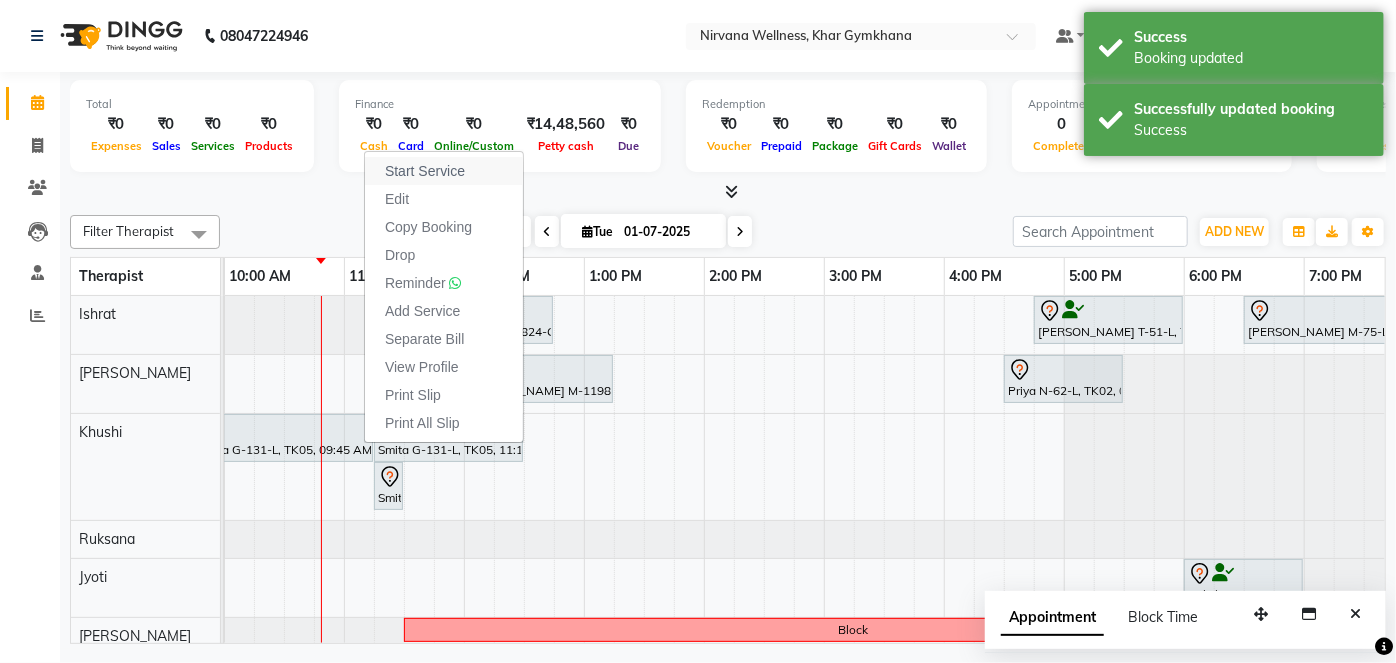 click on "Start Service" at bounding box center [444, 171] 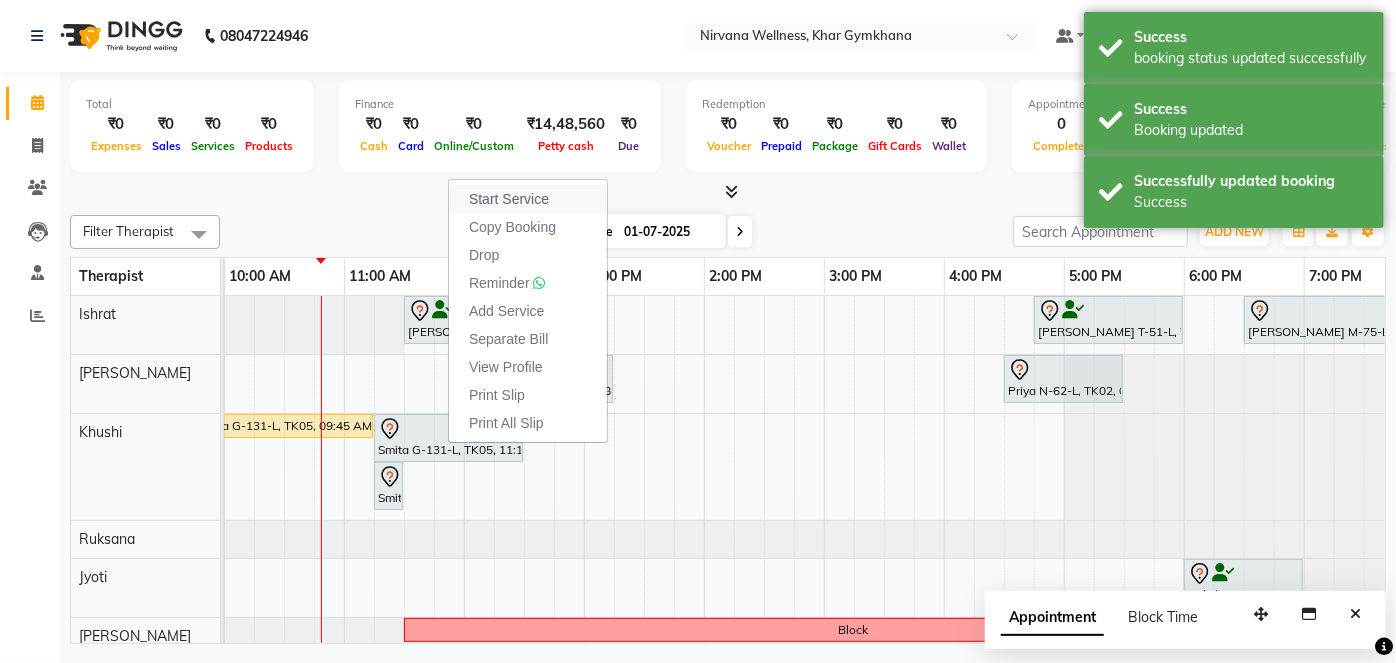 click on "Start Service" at bounding box center (509, 199) 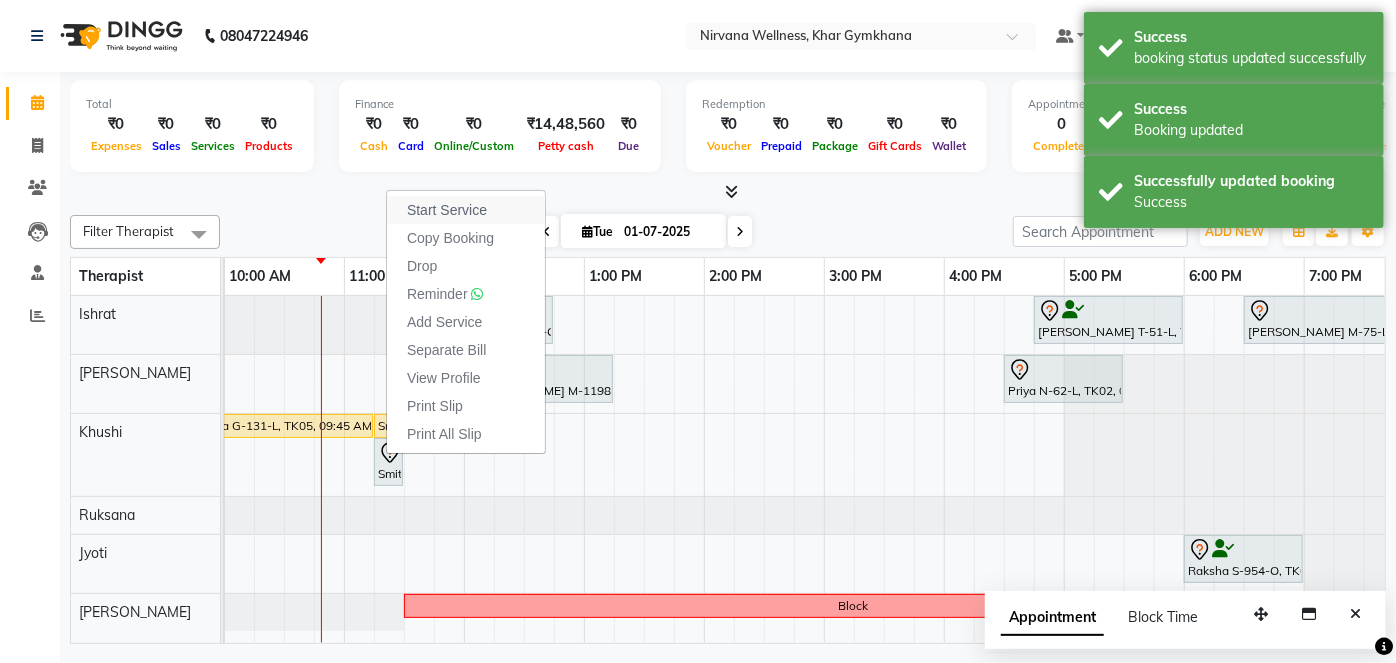 click on "Start Service" at bounding box center [447, 210] 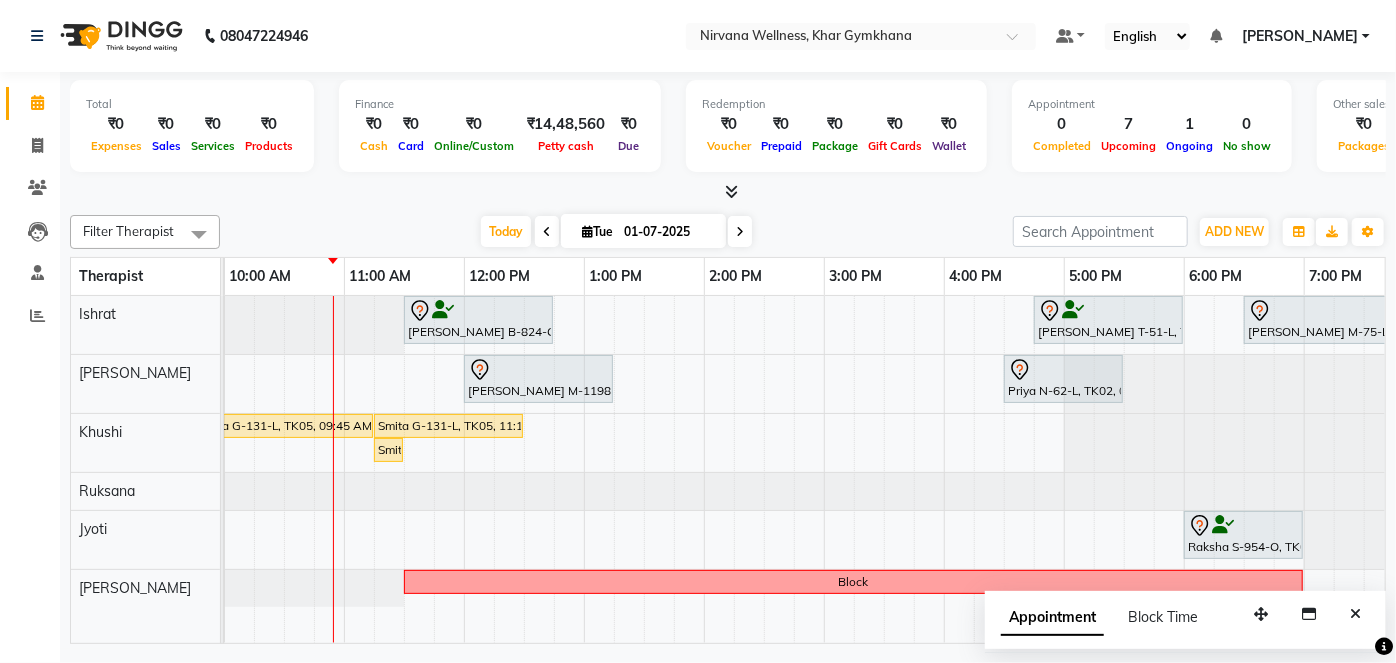 click on "[DATE]" at bounding box center [643, 231] 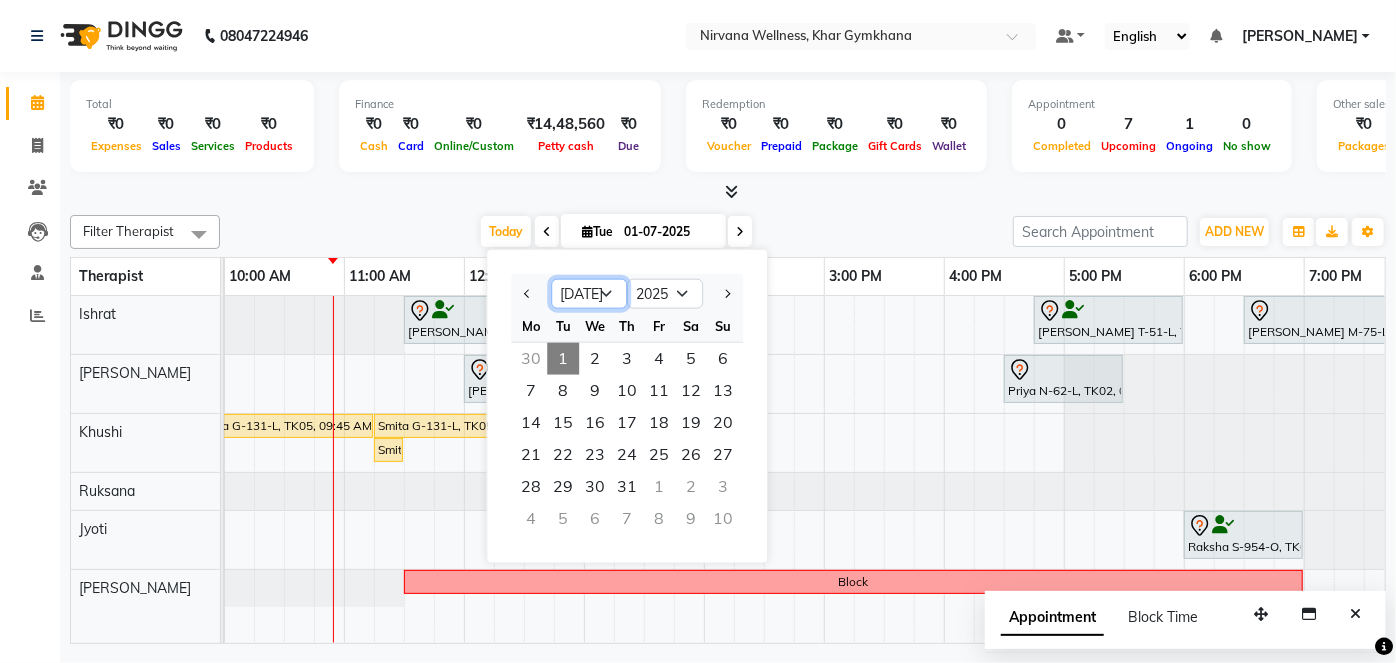 click on "Jan Feb Mar Apr May Jun [DATE] Aug Sep Oct Nov Dec" at bounding box center (589, 294) 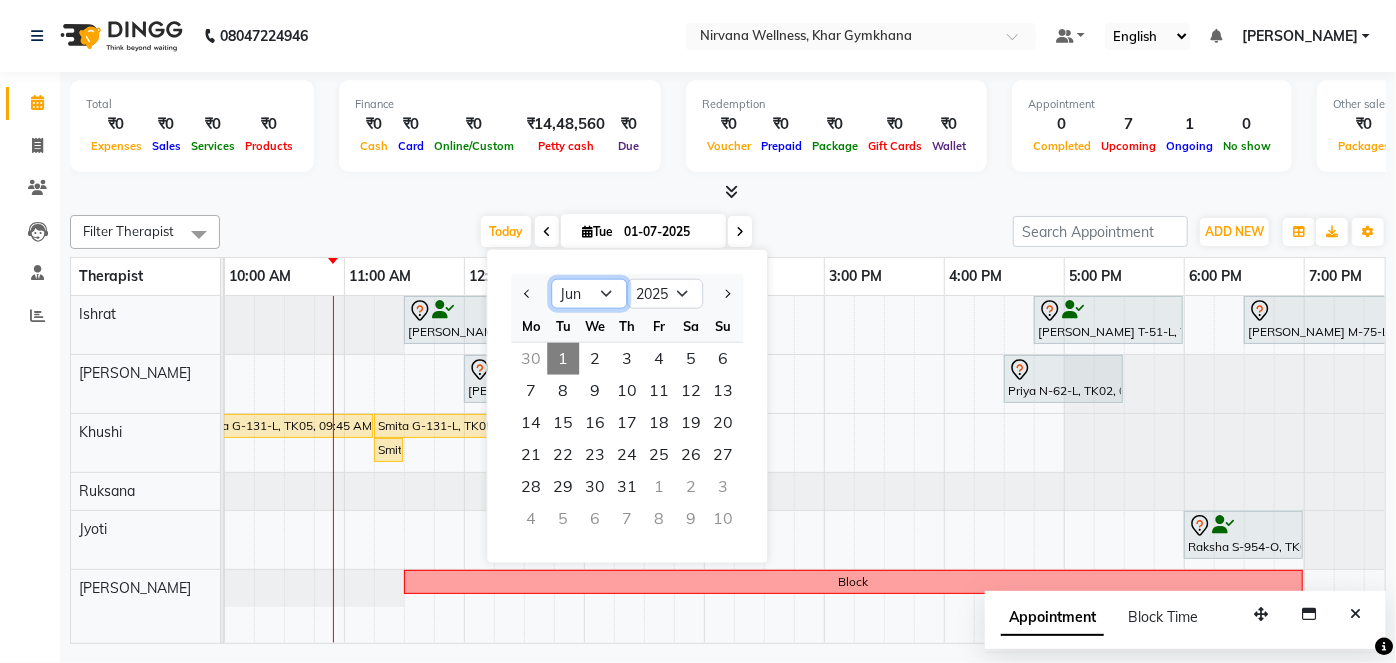 click on "Jan Feb Mar Apr May Jun [DATE] Aug Sep Oct Nov Dec" at bounding box center (589, 294) 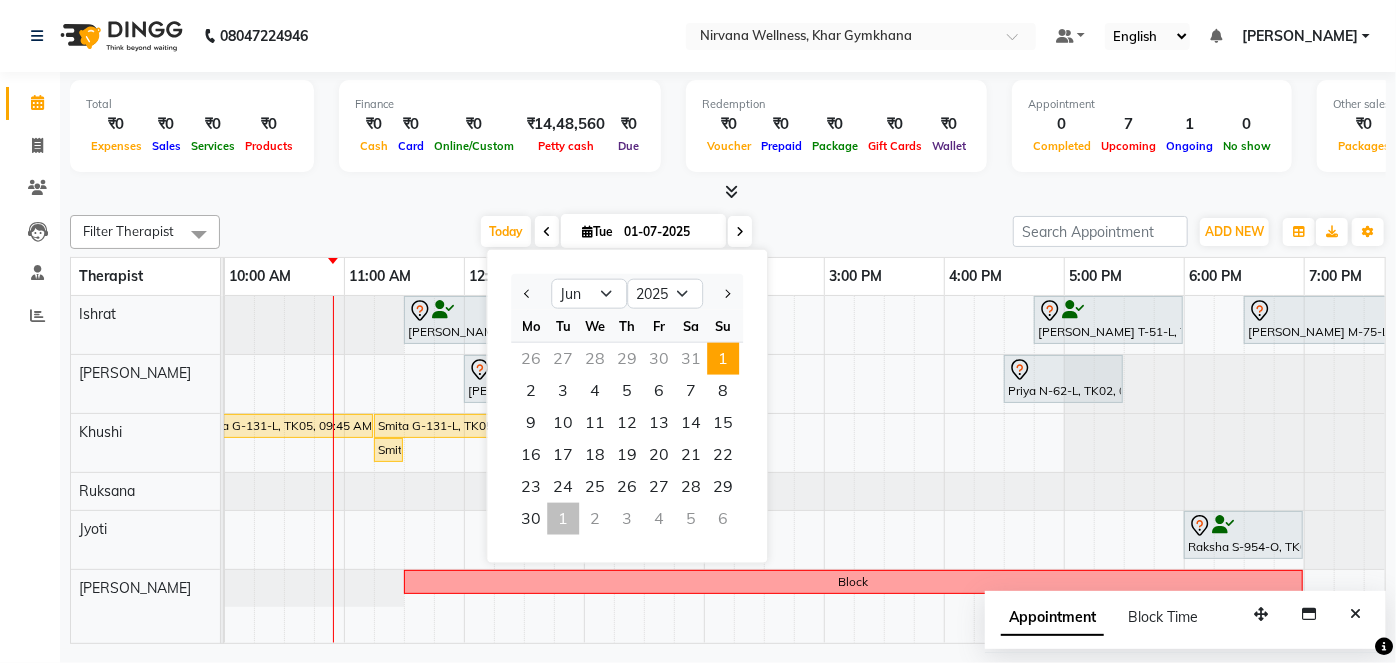 click on "1" at bounding box center [723, 359] 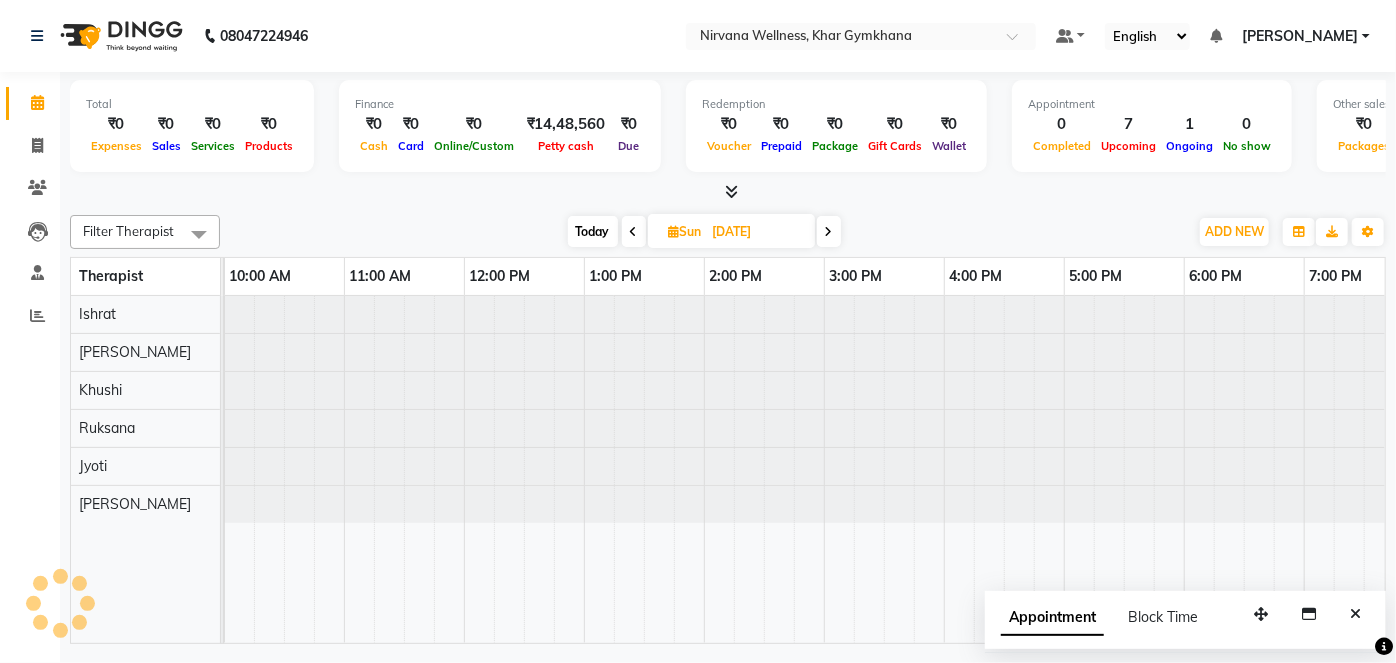 scroll, scrollTop: 0, scrollLeft: 360, axis: horizontal 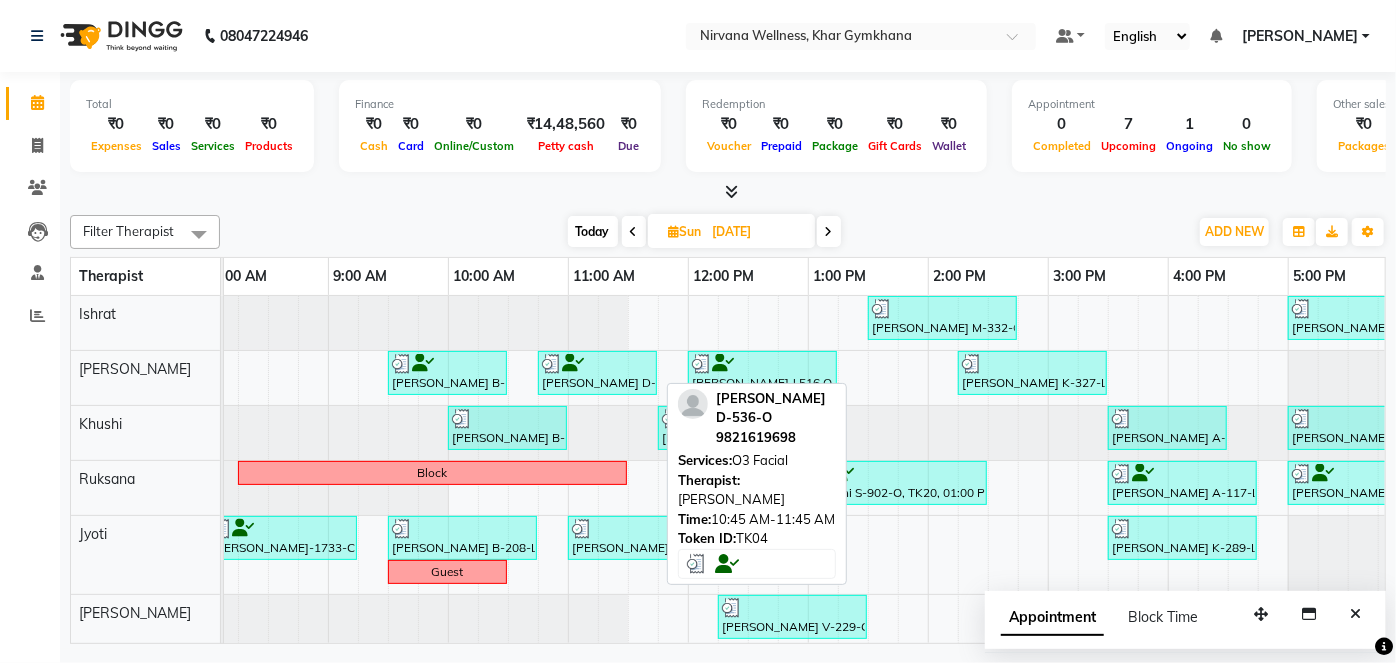 click on "[PERSON_NAME] D-536-O, TK04, 10:45 AM-11:45 AM, O3 Facial" at bounding box center [597, 373] 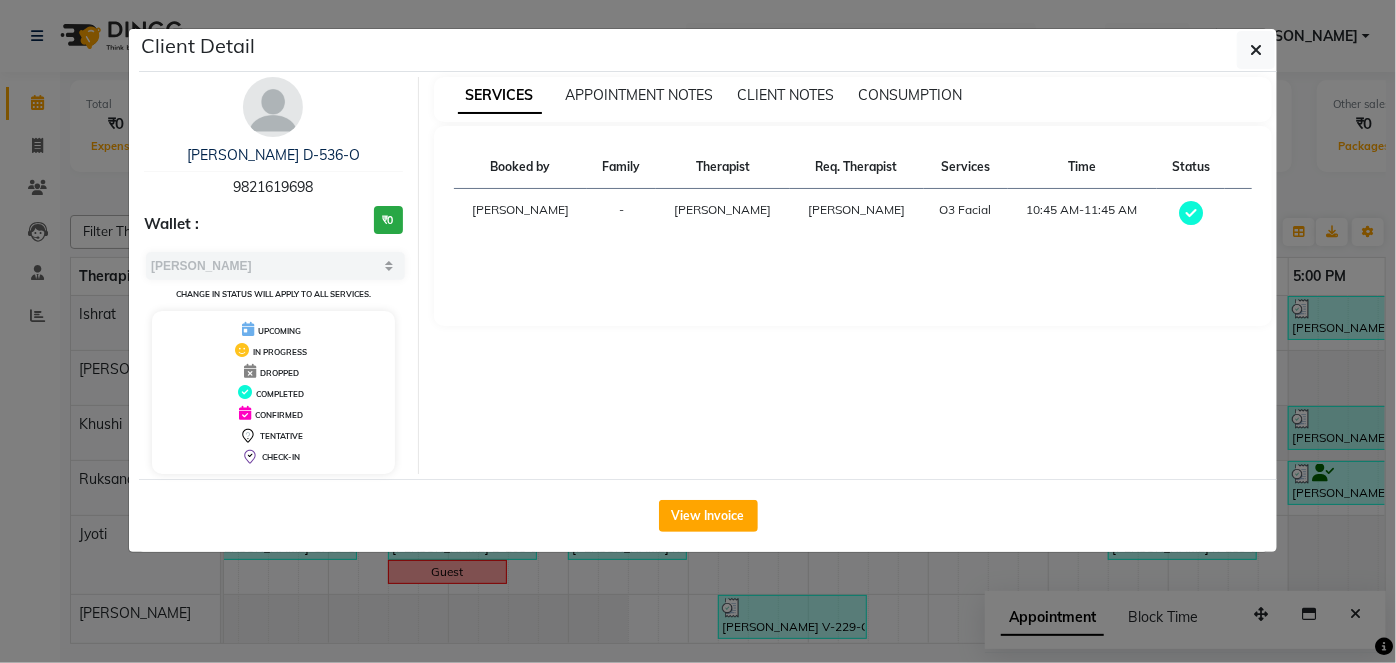 click on "Client Detail  [PERSON_NAME] D-536-O   9821619698 Wallet : ₹0 Select MARK DONE UPCOMING Change in status will apply to all services. UPCOMING IN PROGRESS DROPPED COMPLETED CONFIRMED TENTATIVE CHECK-IN SERVICES APPOINTMENT NOTES CLIENT NOTES CONSUMPTION Booked by Family Therapist Req. Therapist Services Time Status  [PERSON_NAME] [PERSON_NAME]  O3 Facial   10:45 AM-11:45 AM   View Invoice" 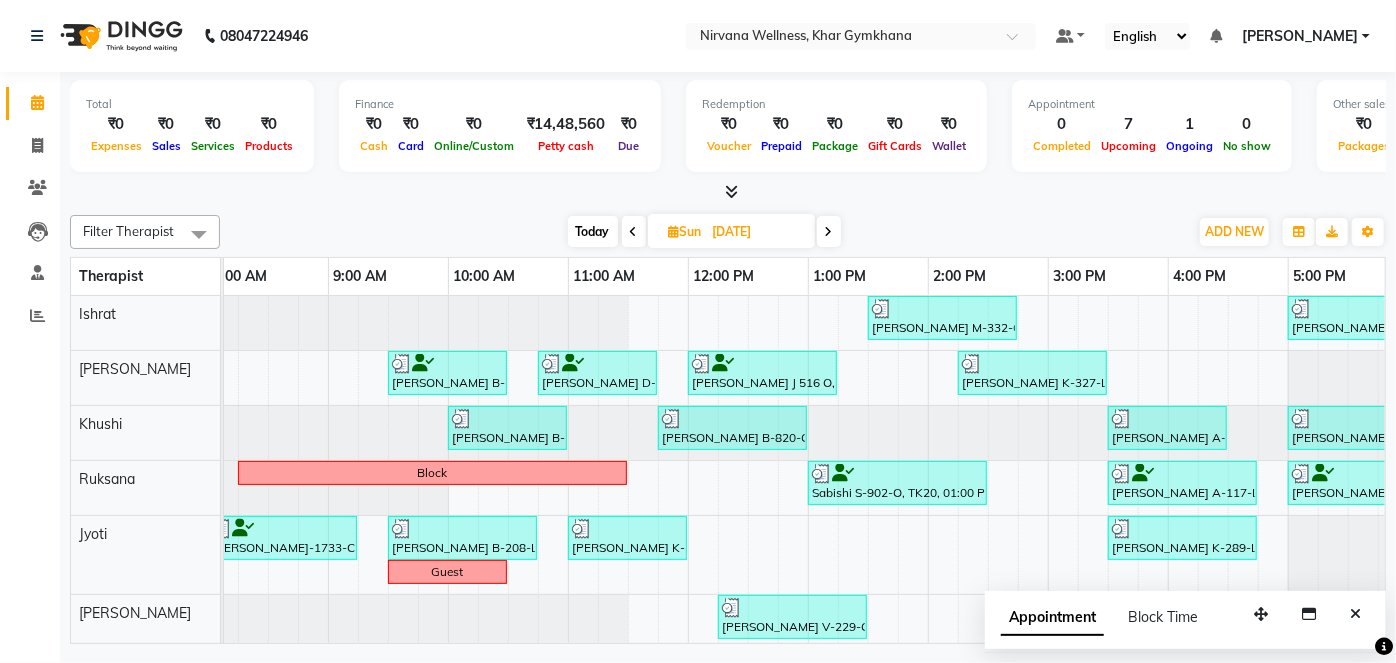 click on "[DATE]" at bounding box center (757, 232) 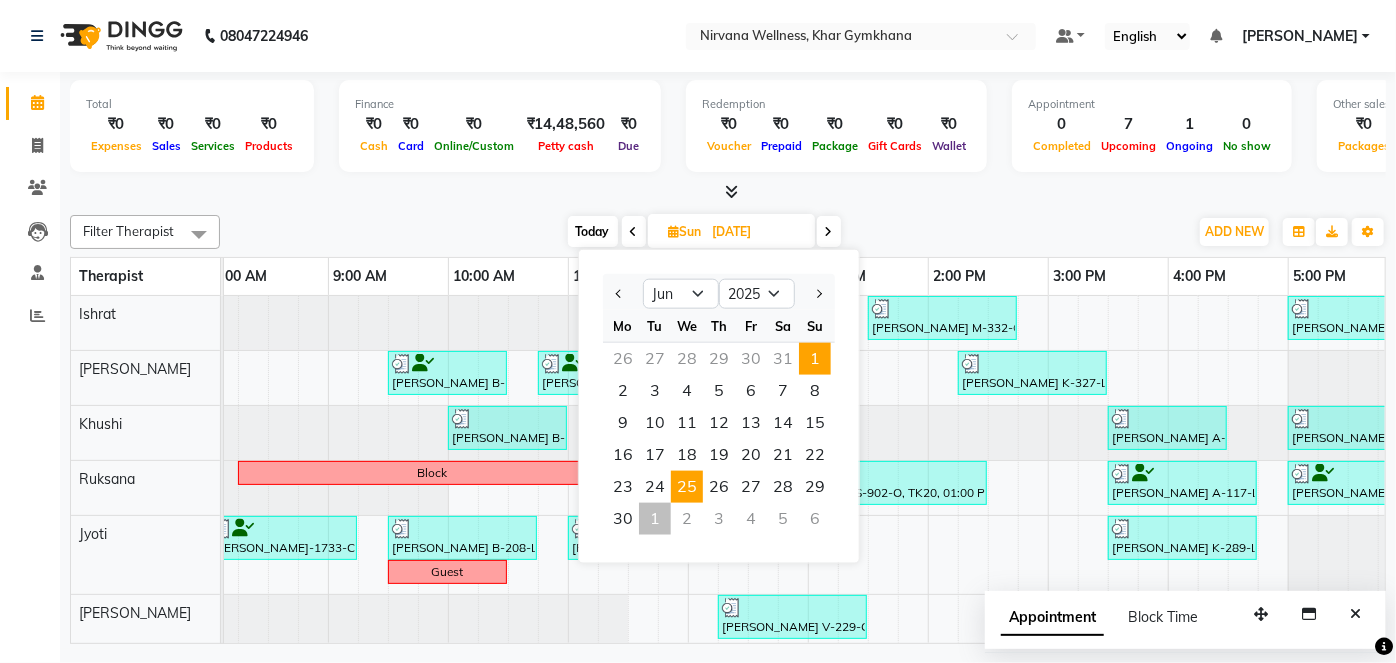 click on "25" at bounding box center (687, 487) 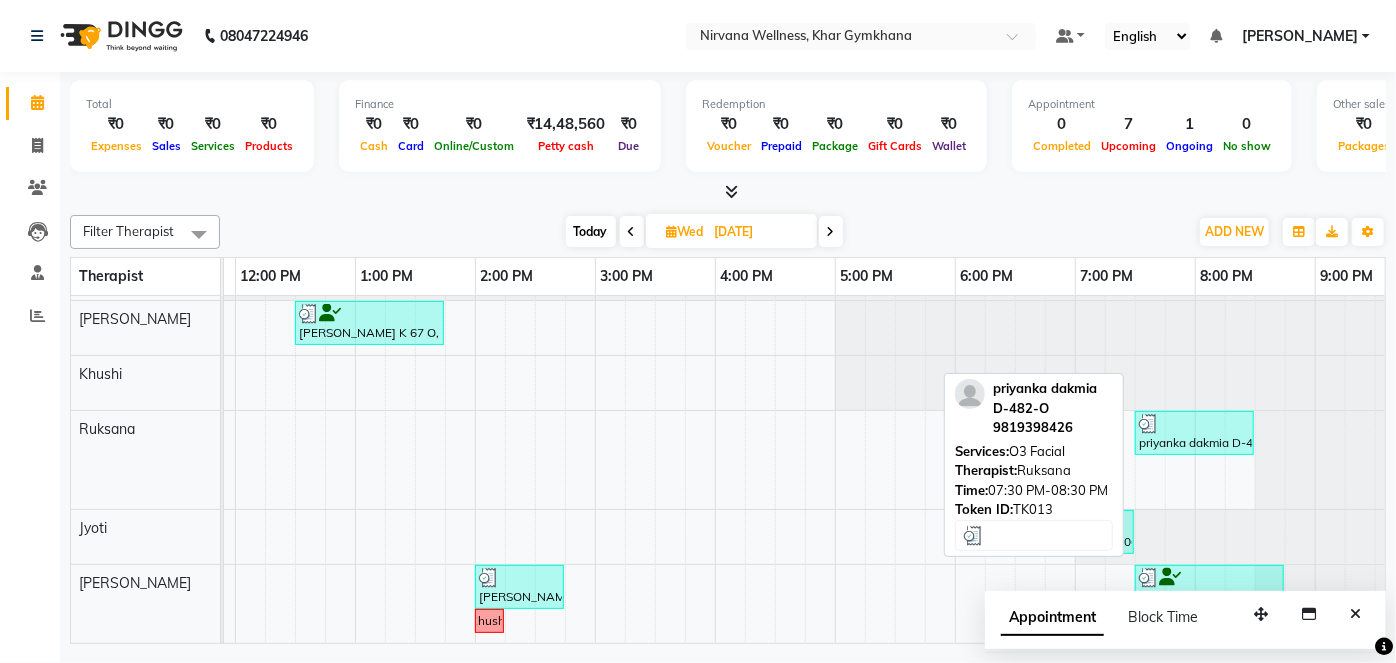 click on "priyanka dakmia D-482-O, TK13, 07:30 PM-08:30 PM, O3 Facial" at bounding box center [1194, 433] 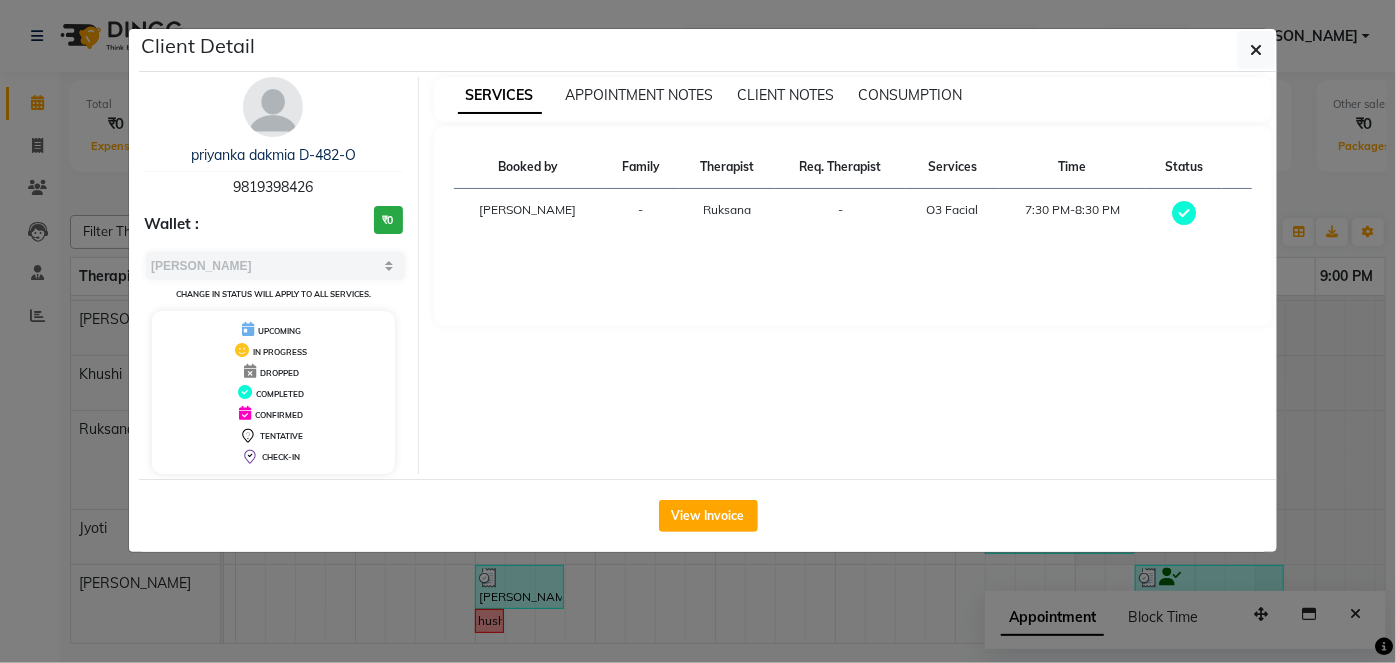 click on "Client Detail  priyanka dakmia D-482-O   9819398426 Wallet : ₹0 Select MARK DONE UPCOMING Change in status will apply to all services. UPCOMING IN PROGRESS DROPPED COMPLETED CONFIRMED TENTATIVE CHECK-IN SERVICES APPOINTMENT NOTES CLIENT NOTES CONSUMPTION Booked by Family Therapist Req. Therapist Services Time Status  [PERSON_NAME]  -  O3 Facial   7:30 PM-8:30 PM   View Invoice" 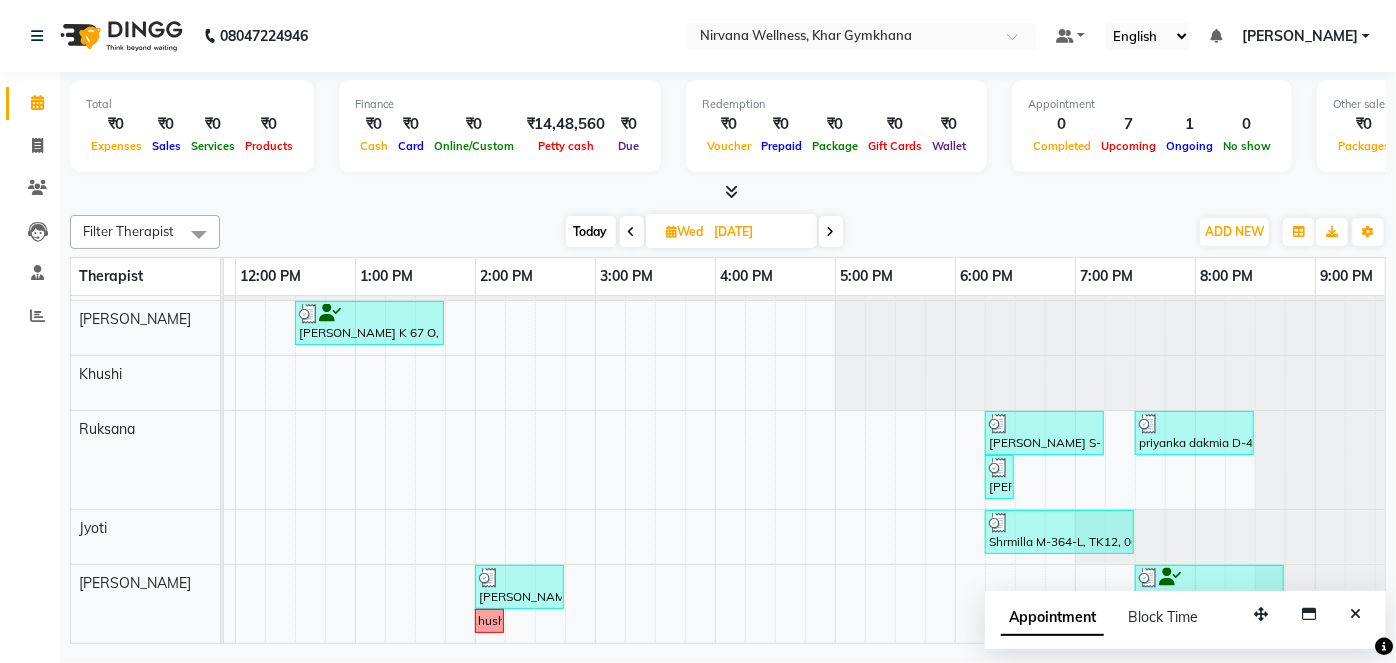 click on "[DATE]" at bounding box center [731, 231] 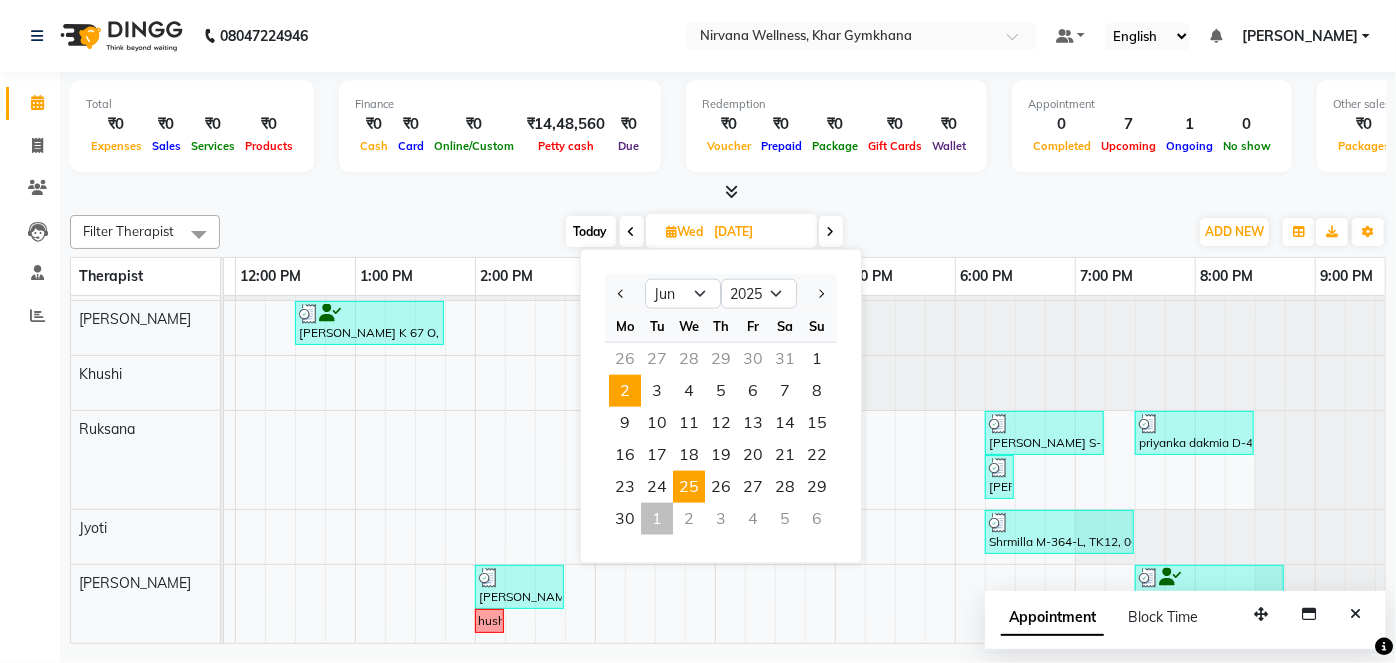 click on "2" at bounding box center (625, 391) 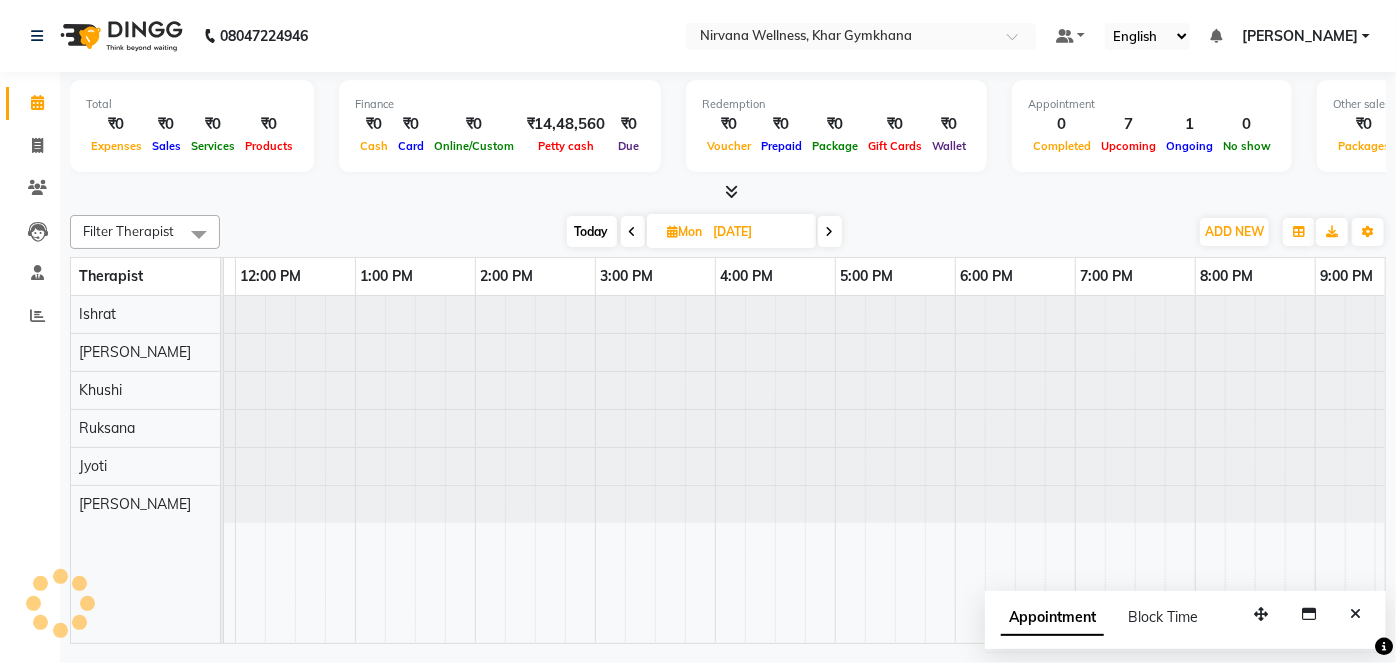 scroll, scrollTop: 0, scrollLeft: 360, axis: horizontal 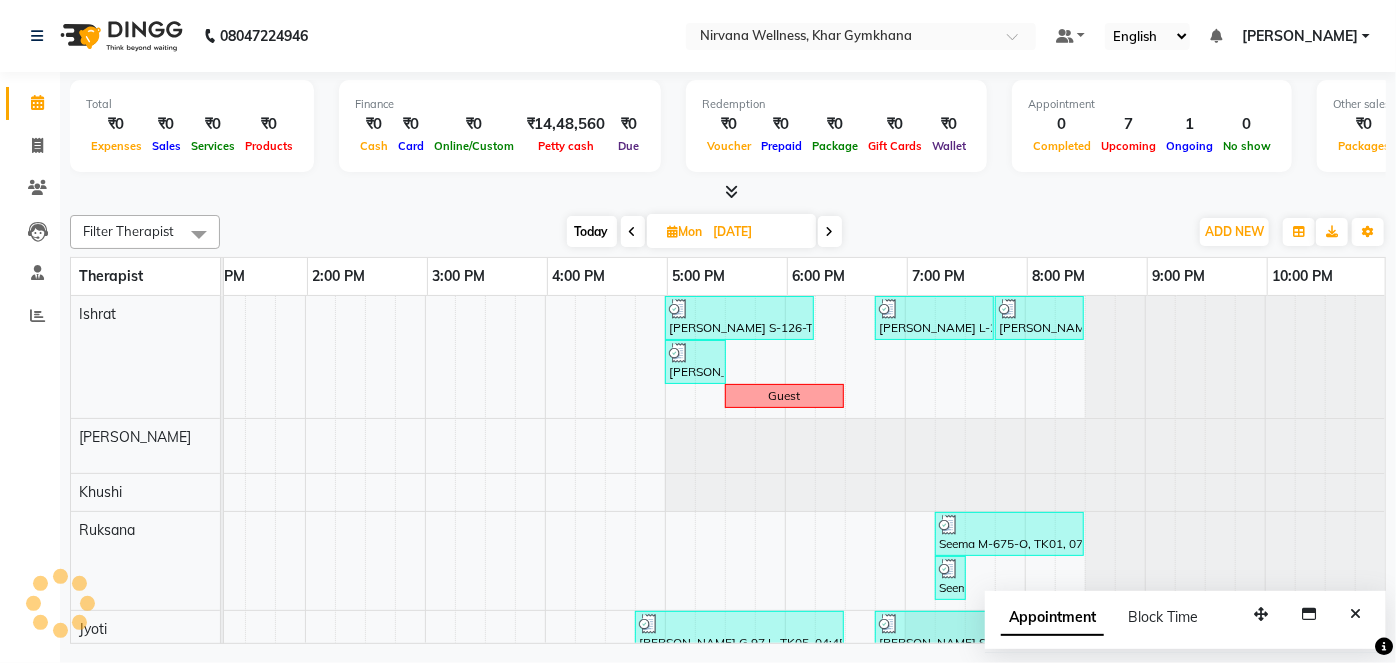 click at bounding box center [673, 231] 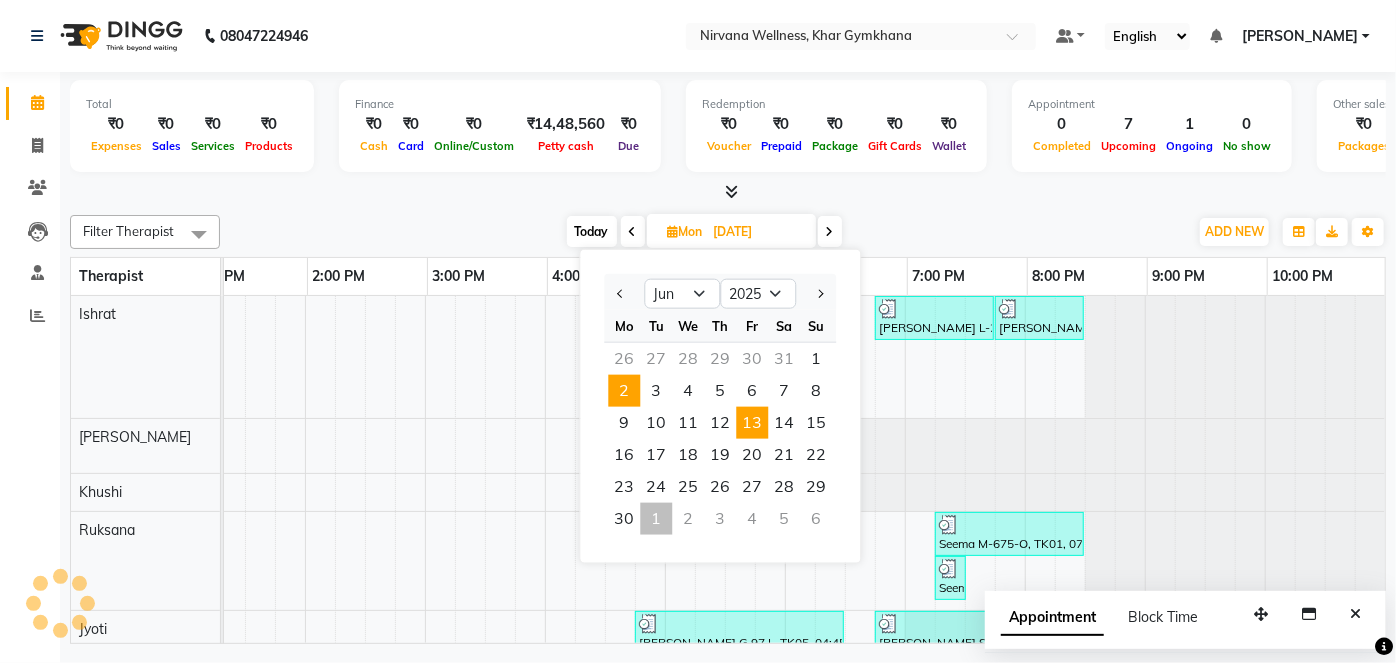 click on "13" at bounding box center (752, 423) 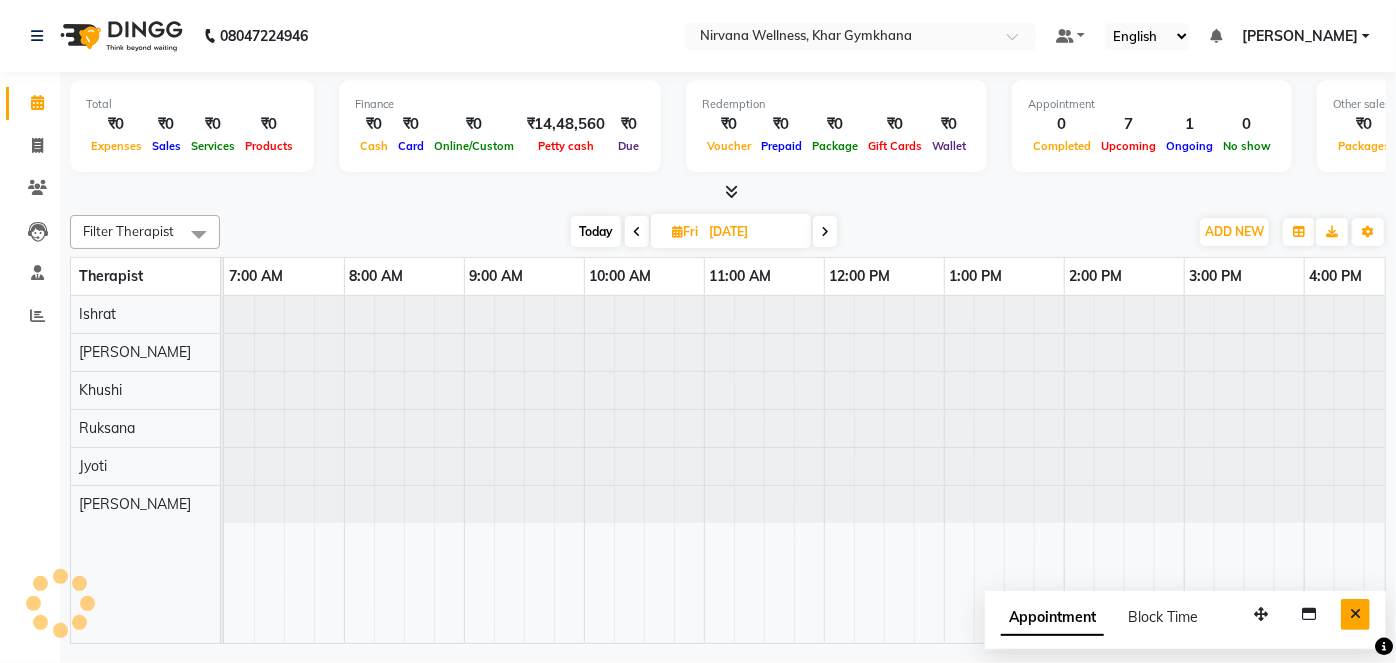 click at bounding box center [1355, 614] 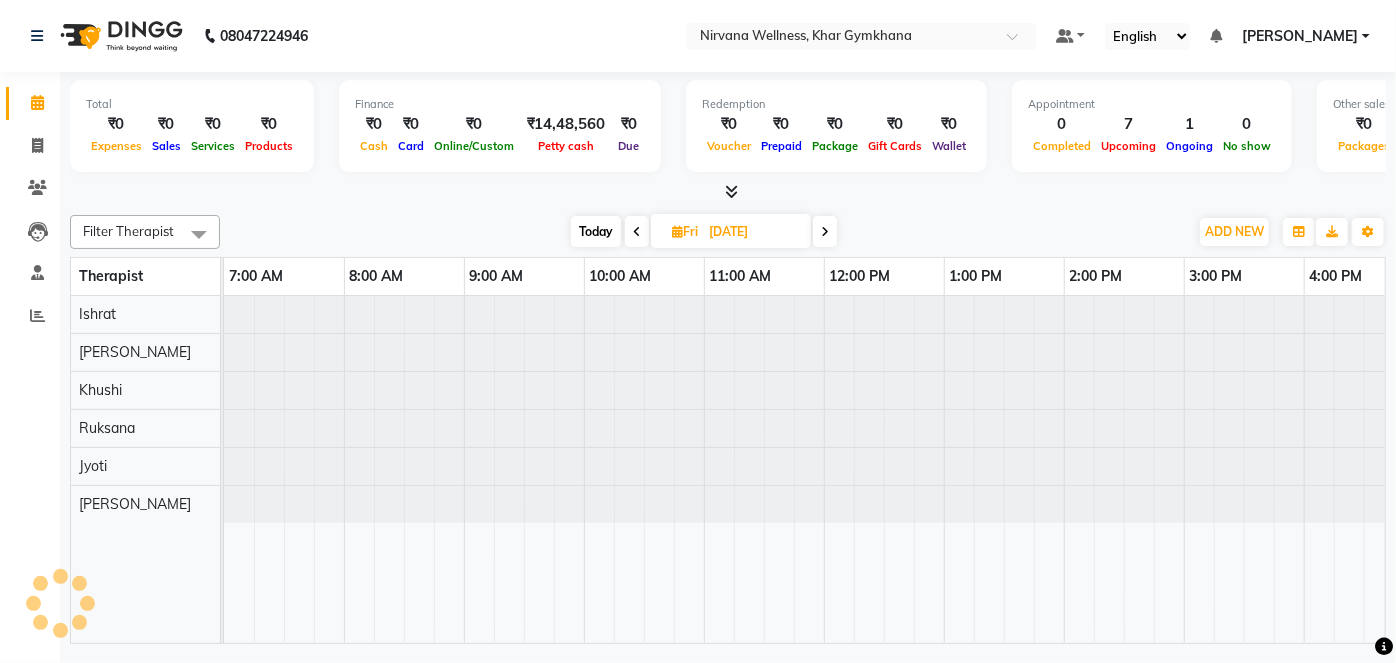 scroll, scrollTop: 0, scrollLeft: 218, axis: horizontal 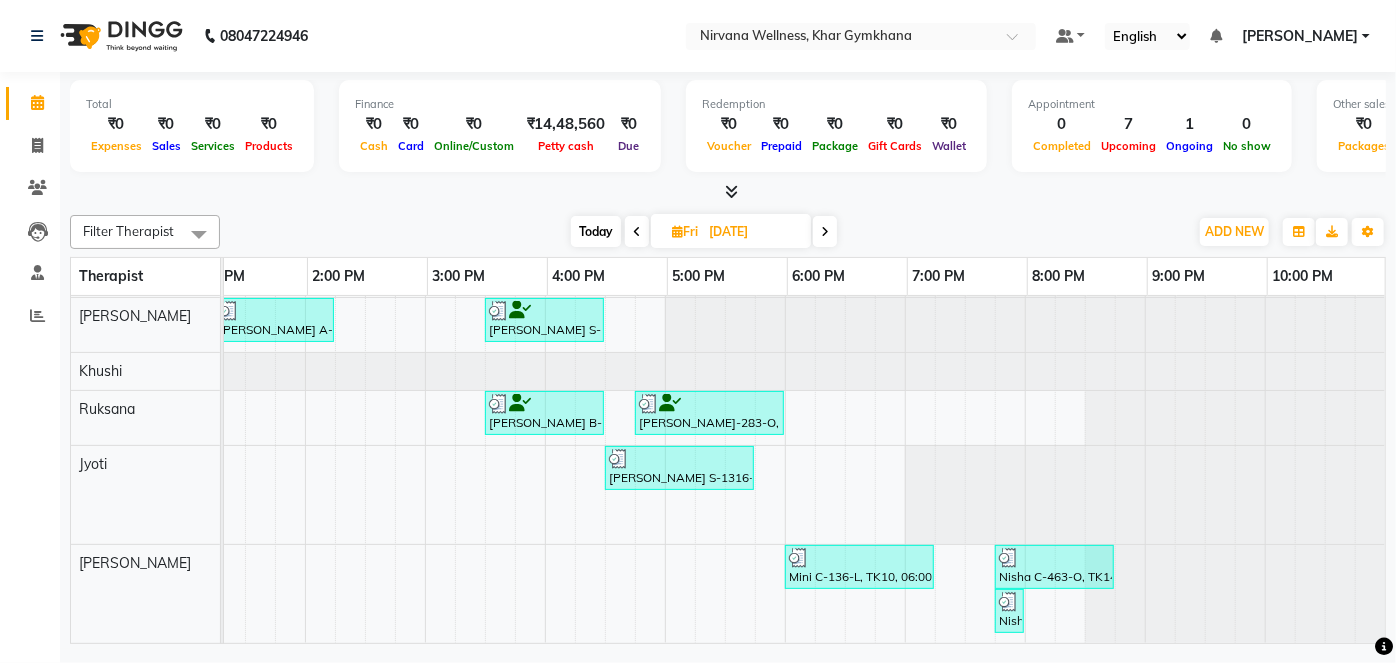 click on "[DATE]" at bounding box center (753, 232) 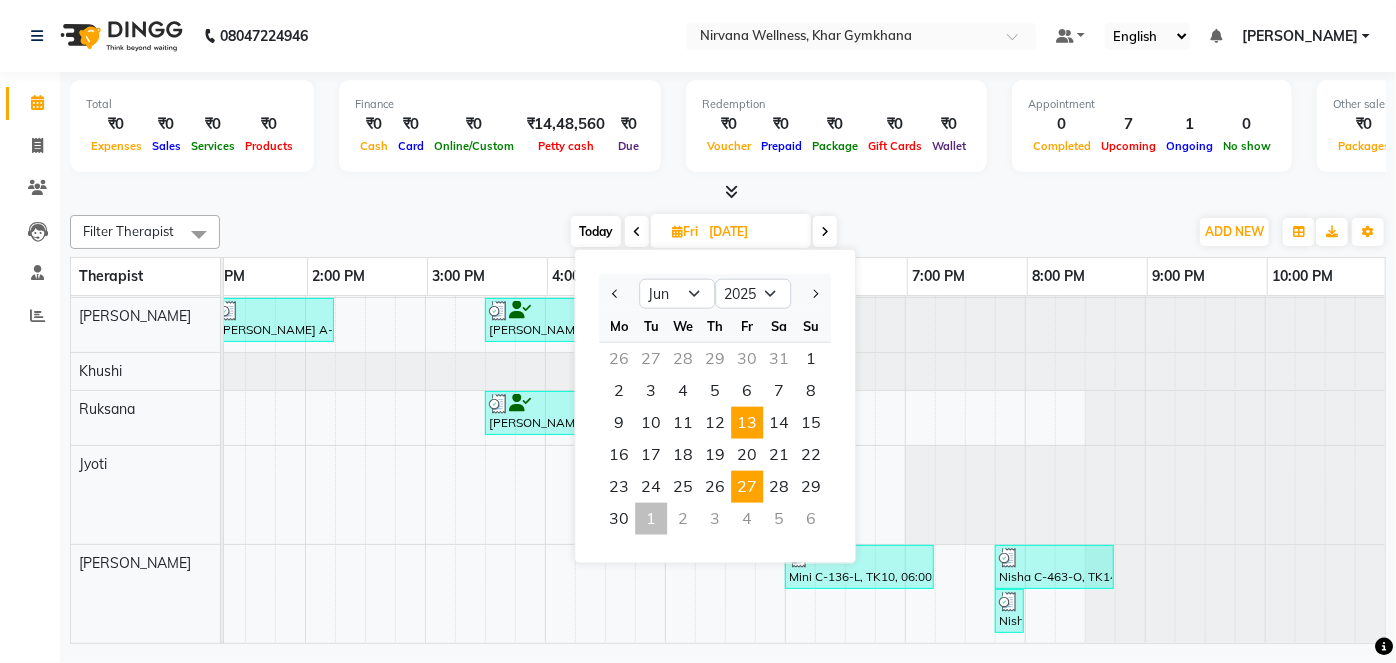 click on "27" at bounding box center [747, 487] 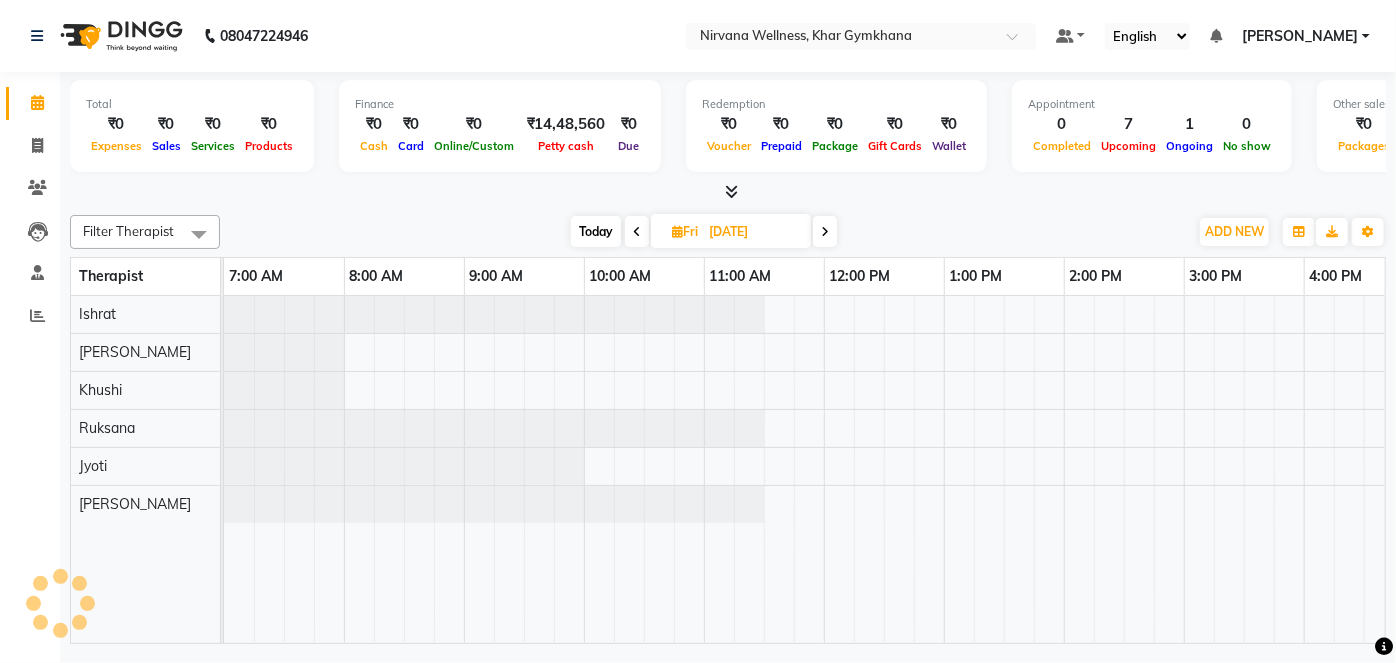 scroll, scrollTop: 0, scrollLeft: 480, axis: horizontal 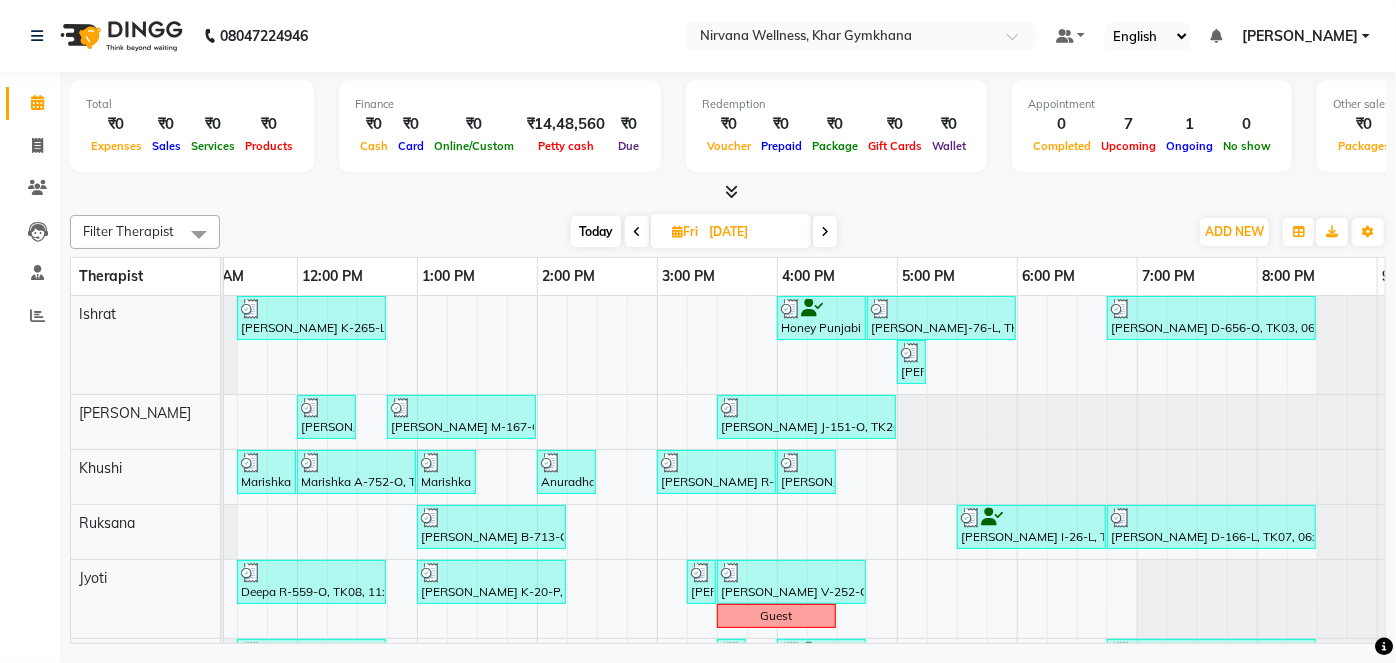 click at bounding box center (825, 231) 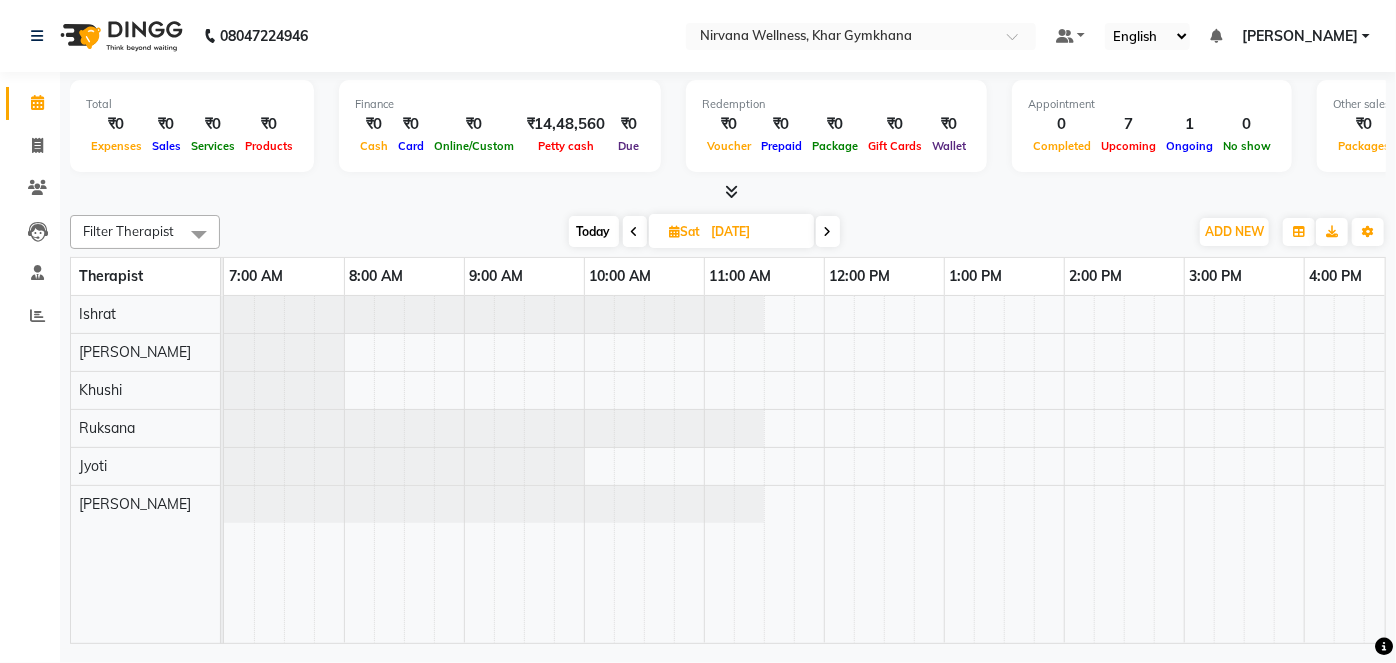 scroll, scrollTop: 0, scrollLeft: 480, axis: horizontal 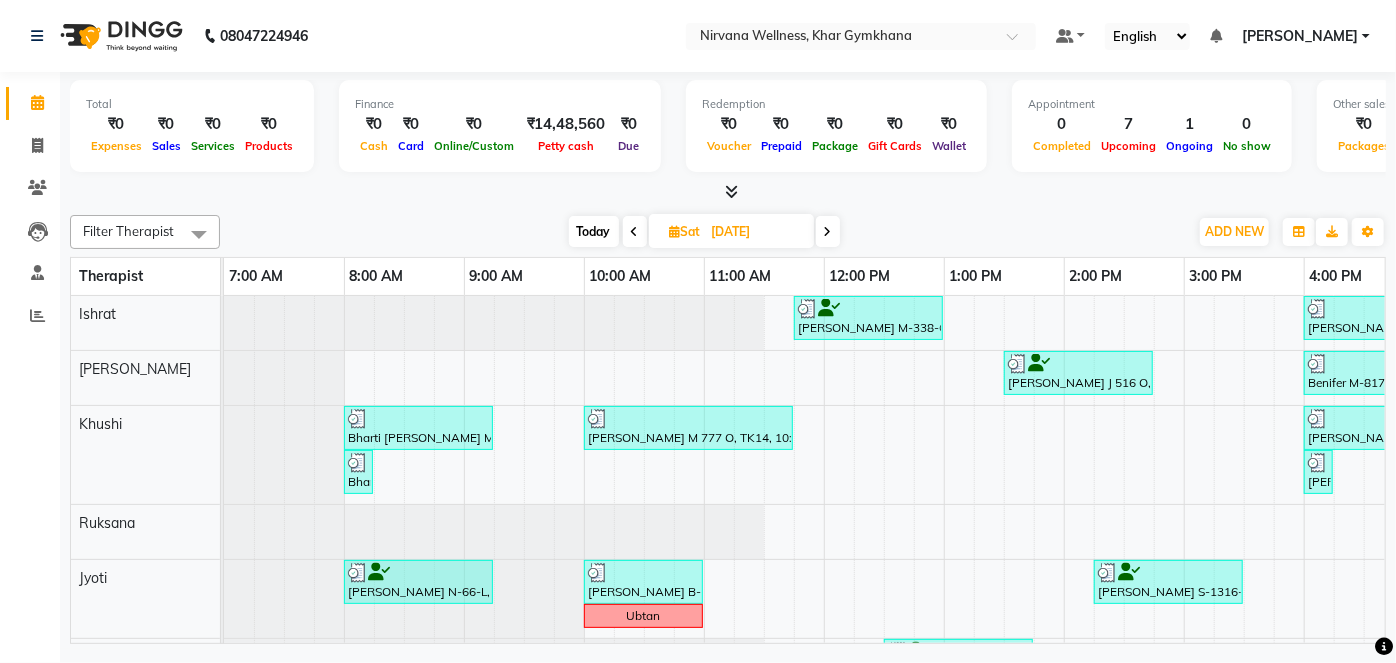 click on "[DATE]" at bounding box center (731, 231) 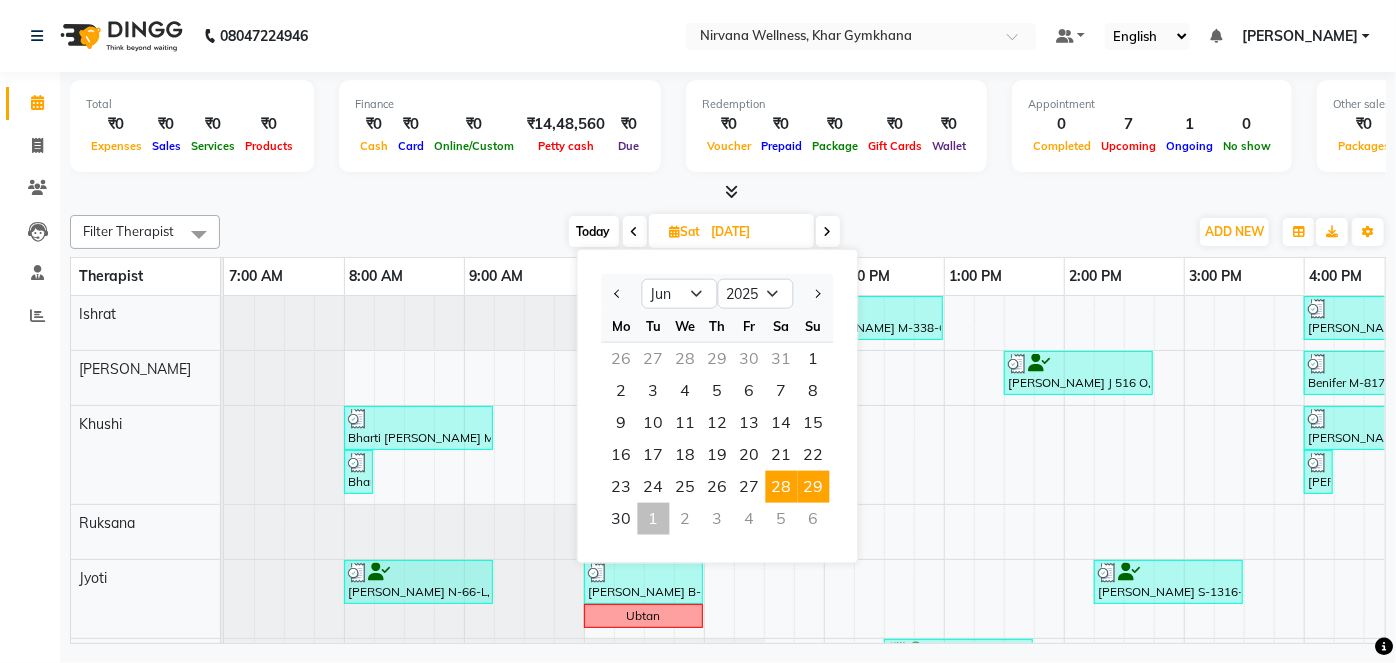click on "29" at bounding box center [814, 487] 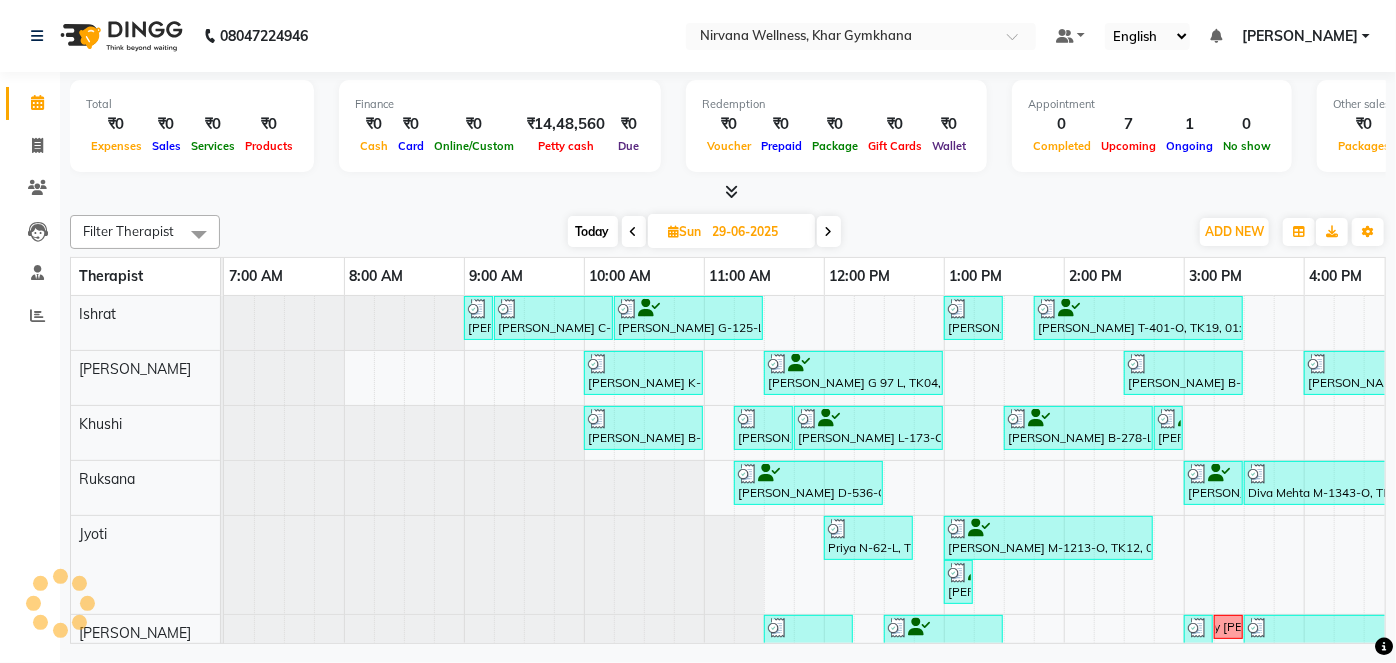 scroll, scrollTop: 0, scrollLeft: 480, axis: horizontal 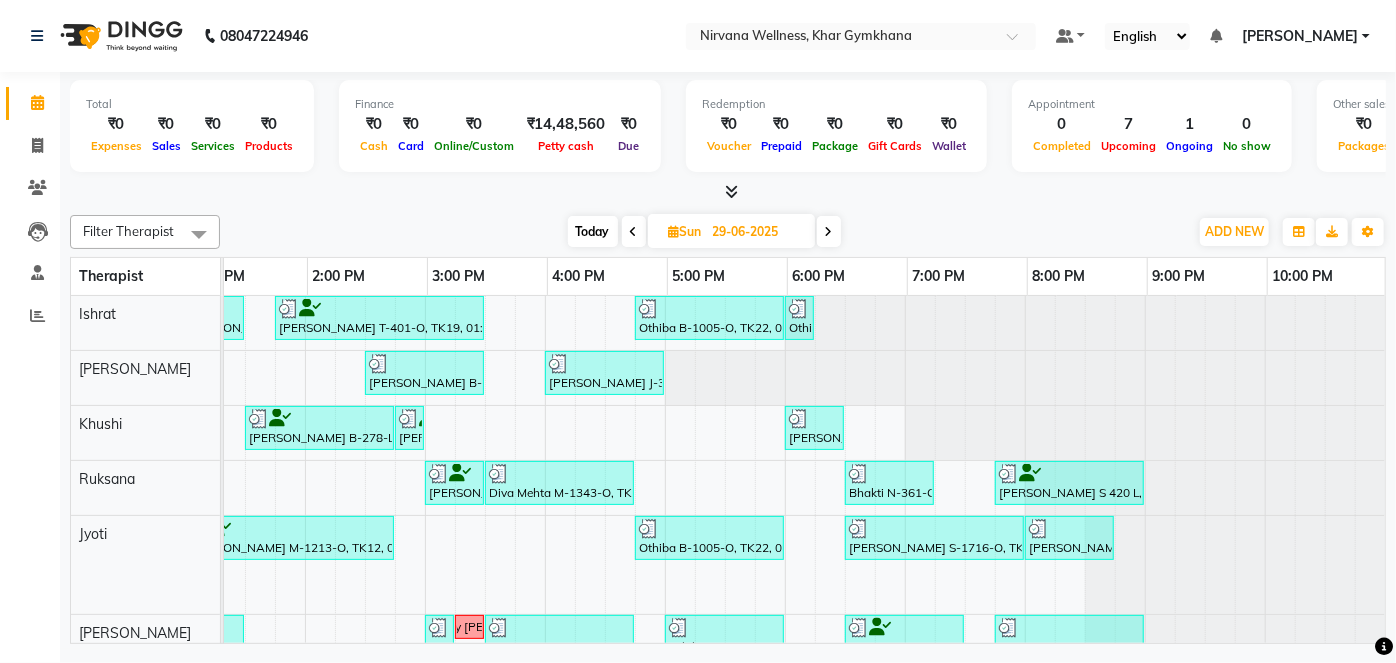 click on "Today" at bounding box center [593, 231] 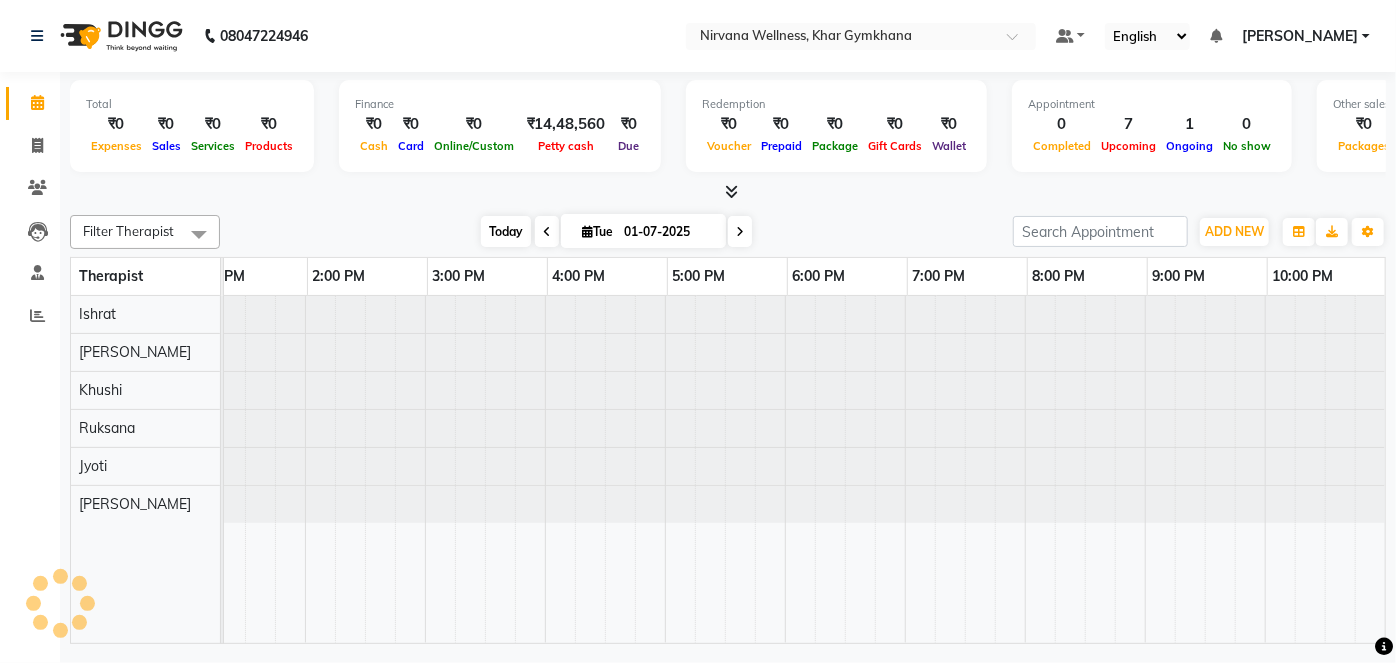 scroll, scrollTop: 0, scrollLeft: 480, axis: horizontal 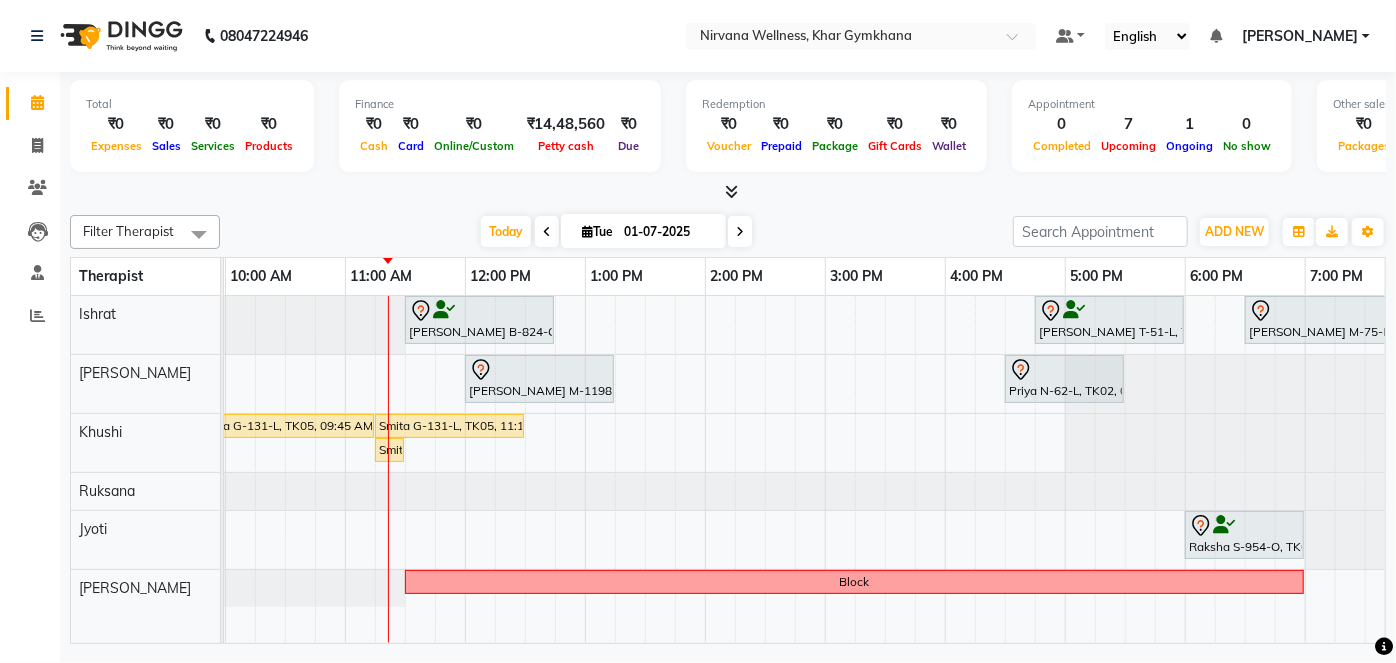 click at bounding box center [547, 232] 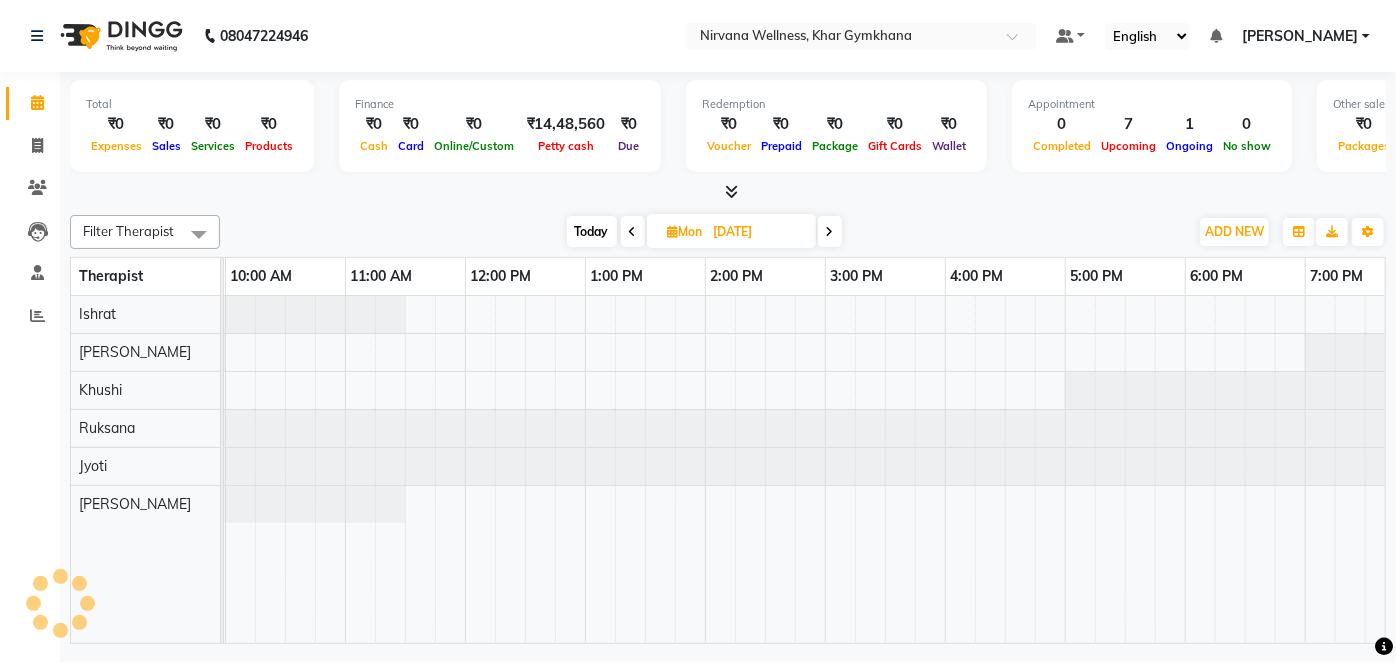 scroll, scrollTop: 0, scrollLeft: 480, axis: horizontal 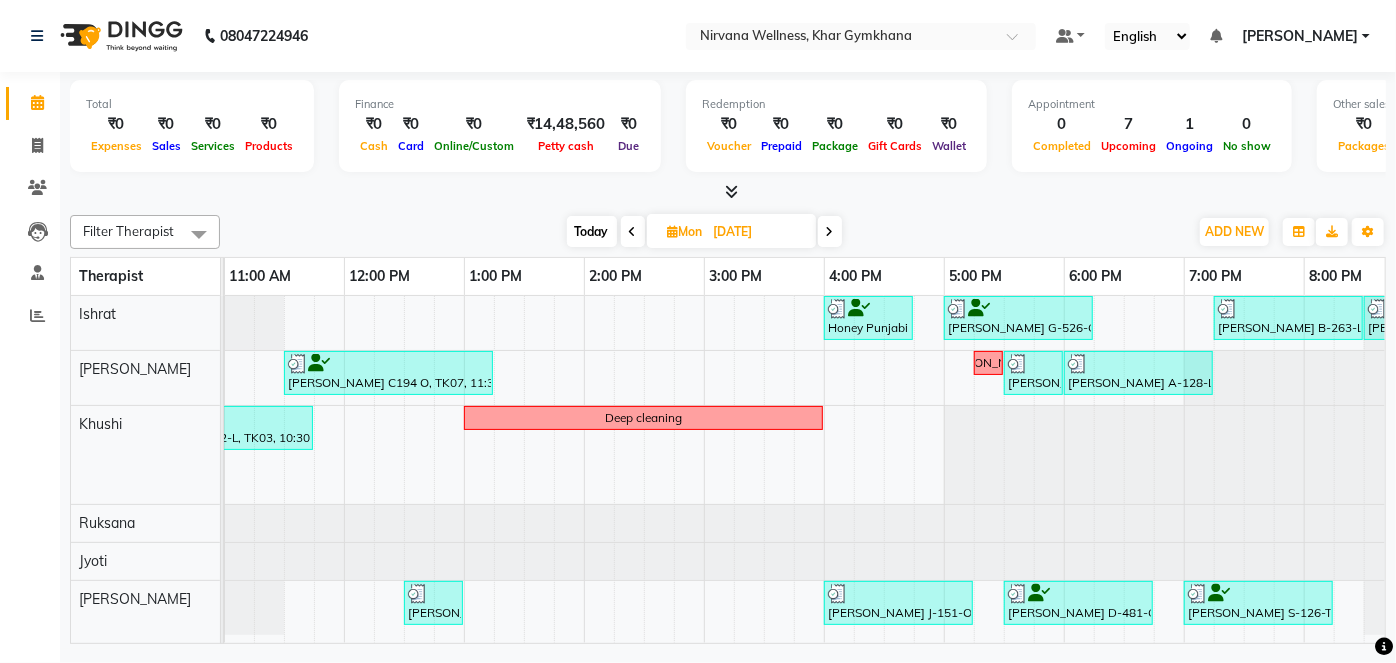 click on "Today" at bounding box center (592, 231) 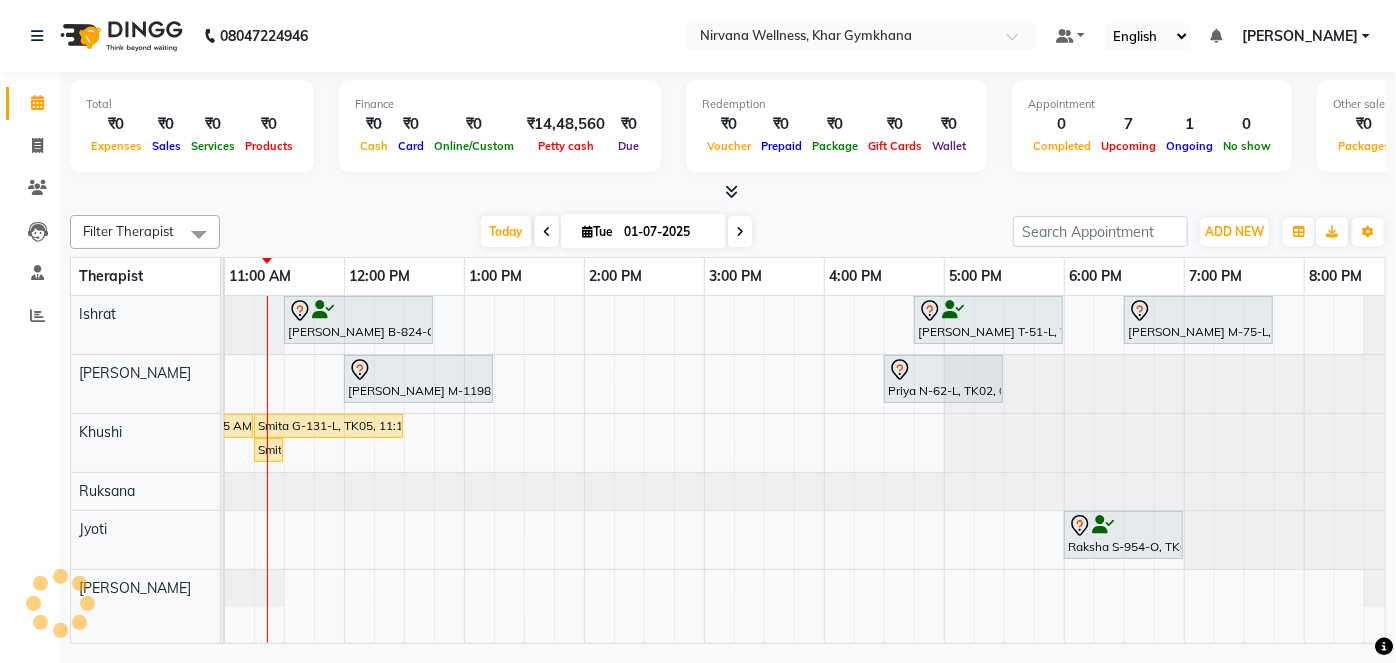 scroll, scrollTop: 0, scrollLeft: 480, axis: horizontal 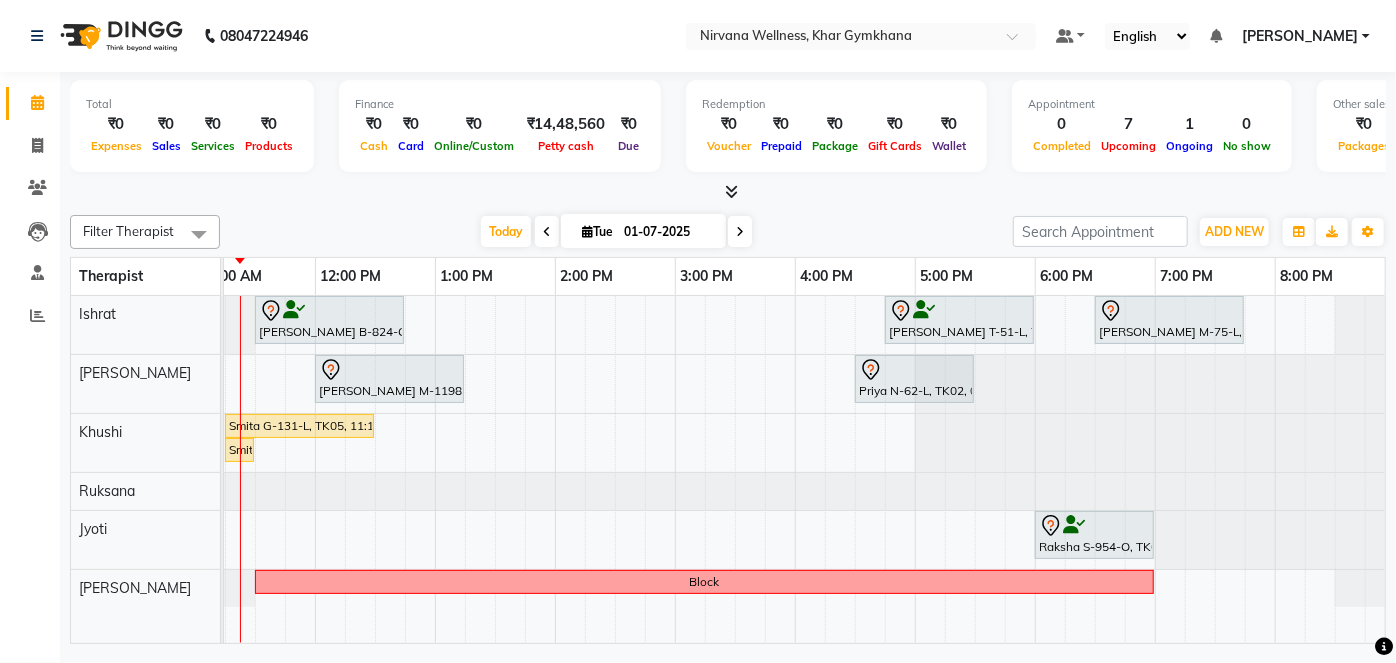 click at bounding box center [547, 232] 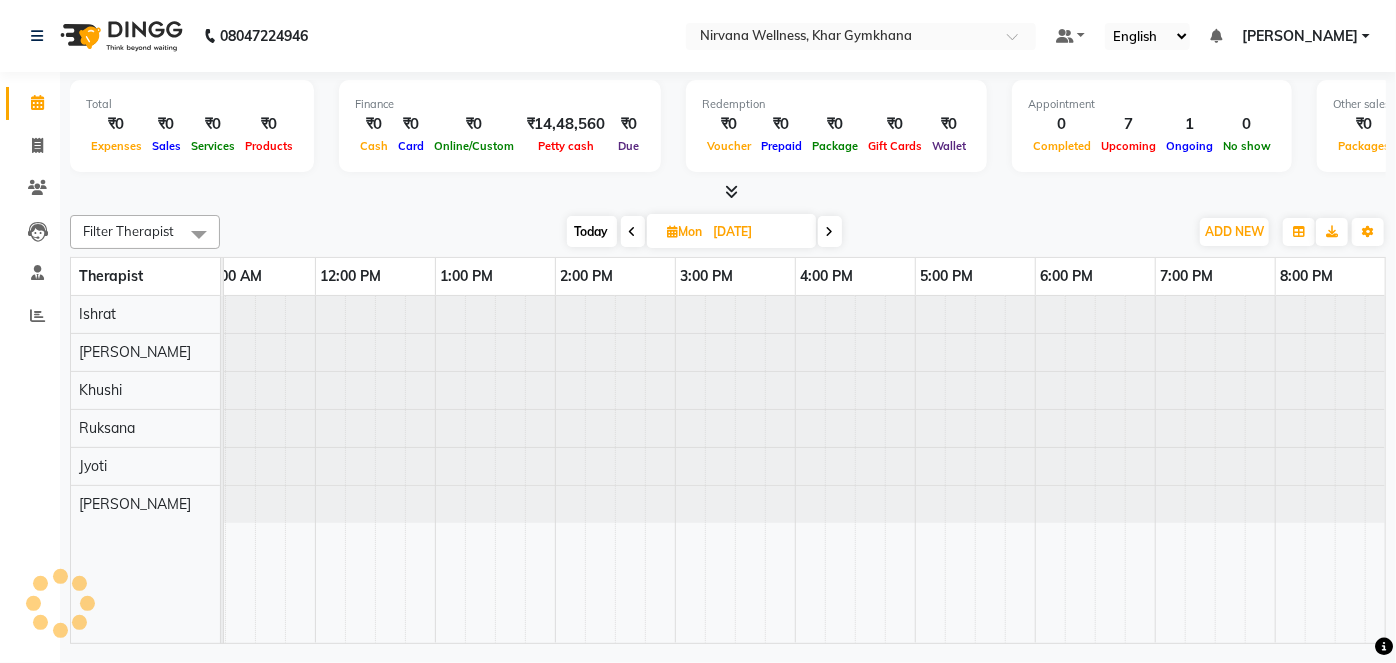 scroll, scrollTop: 0, scrollLeft: 0, axis: both 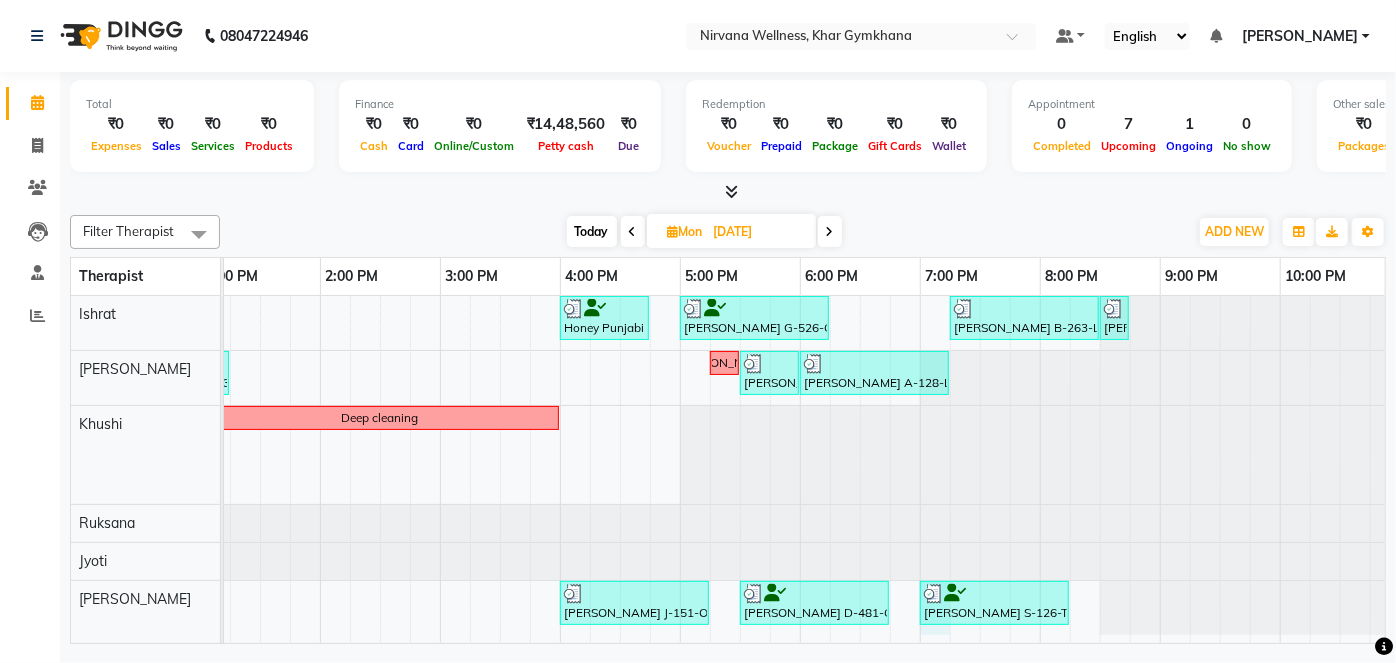 click on "Honey Punjabi P-641-O, TK01, 04:00 PM-04:45 PM, Head Neck & Shoulder     [PERSON_NAME] G-526-O, TK11, 05:00 PM-06:15 PM, Swedish / Aroma / Deep tissue- 60 min     [PERSON_NAME] B-263-L, TK09, 07:15 PM-08:30 PM, Swedish / Aroma / Deep tissue- 60 min     [PERSON_NAME] B-263-L, TK09, 08:30 PM-08:31 PM, Wintergreen Oil/Aroma Oil     [PERSON_NAME] C194 O, TK07, 11:30 AM-01:15 PM, Swedish / Aroma / Deep tissue- 90 min  [PERSON_NAME]      Amla Jain J-151-O, TK13, 05:30 PM-06:00 PM, Regular Nail Polish H/F     [PERSON_NAME] A-128-L, TK15, 06:00 PM-07:15 PM, Swedish / Aroma / Deep tissue- 60 min     [PERSON_NAME] W-129-O, TK06, 08:45 AM-10:00 AM, Swedish / Aroma / Deep tissue- 60 min     Priya N-62-L, TK03, 10:30 AM-11:45 AM, Swedish / Aroma / Deep tissue- 60 min  Deep cleaning      Priya N-62-L, TK03, 10:30 AM-10:31 AM, Wintergreen Oil/Aroma Oil     [PERSON_NAME] M-1198-O, TK10, 12:30 PM-01:00 PM, Regular Nail Polish H/F     Amla Jain J-151-O, TK13, 04:00 PM-05:15 PM, Swedish / Aroma / Deep tissue- 60 min" at bounding box center [440, 469] 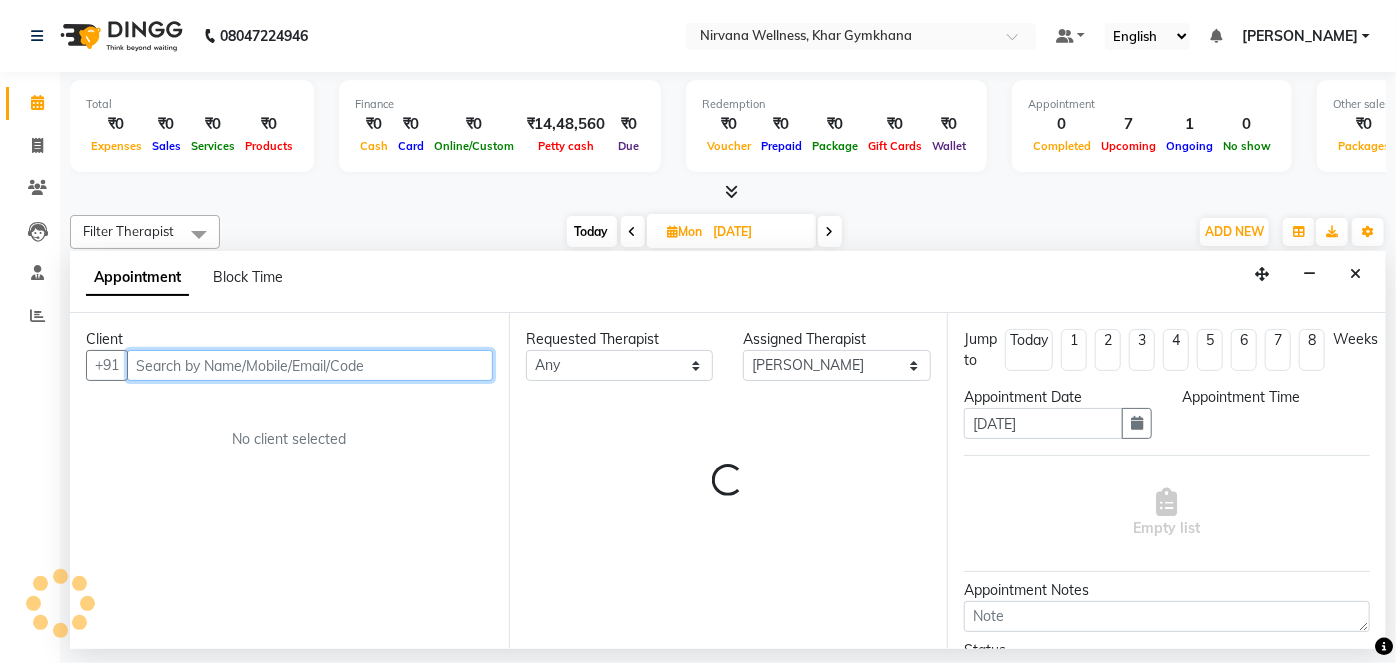 select on "1140" 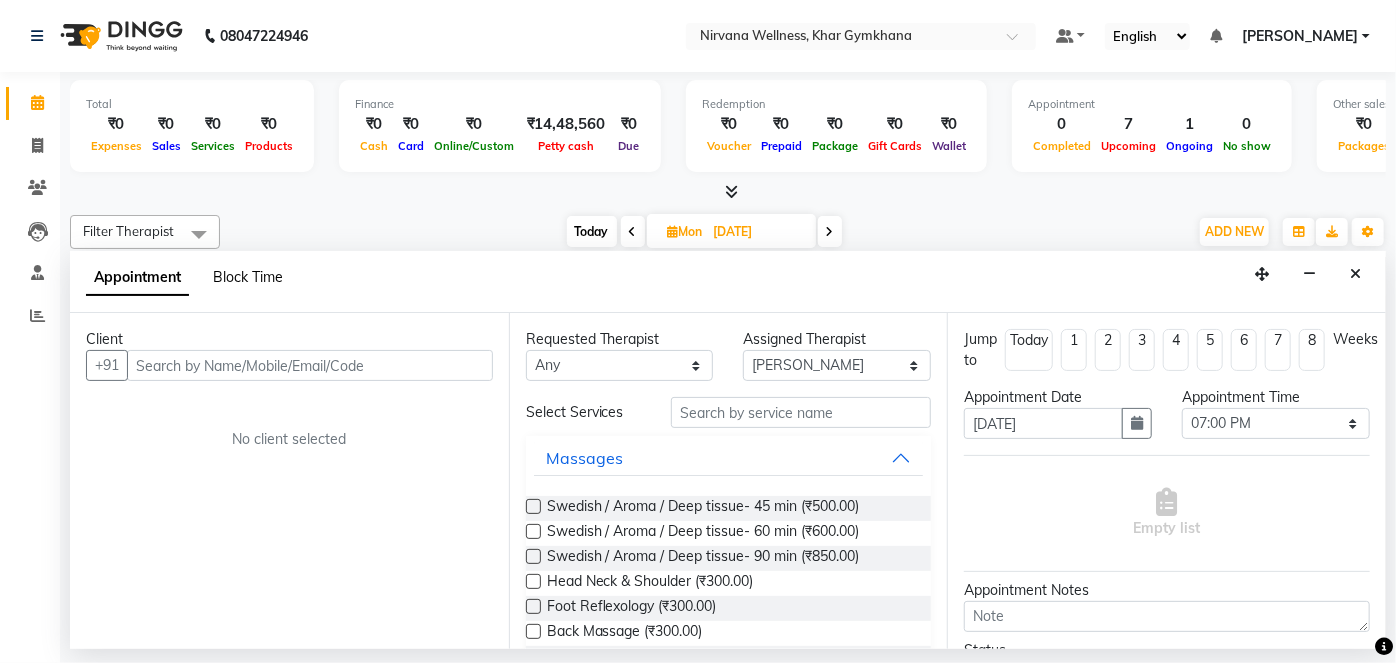 click on "Block Time" at bounding box center [248, 277] 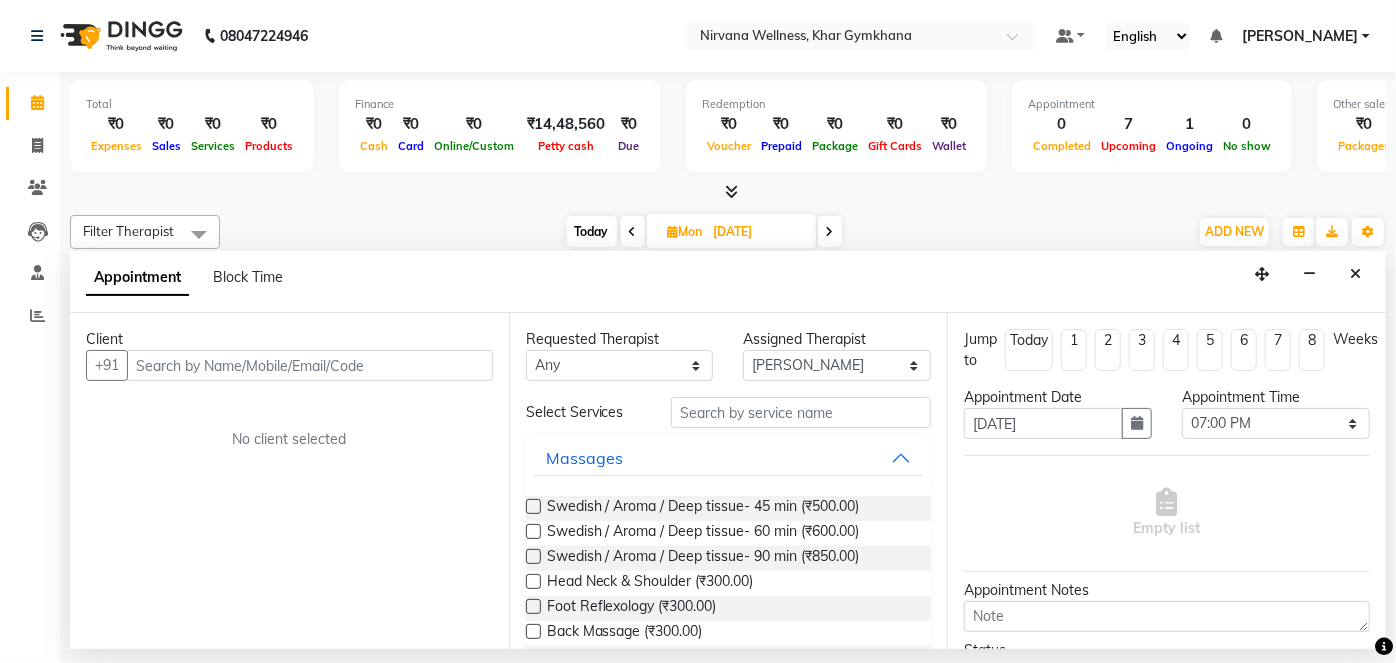 scroll, scrollTop: 0, scrollLeft: 480, axis: horizontal 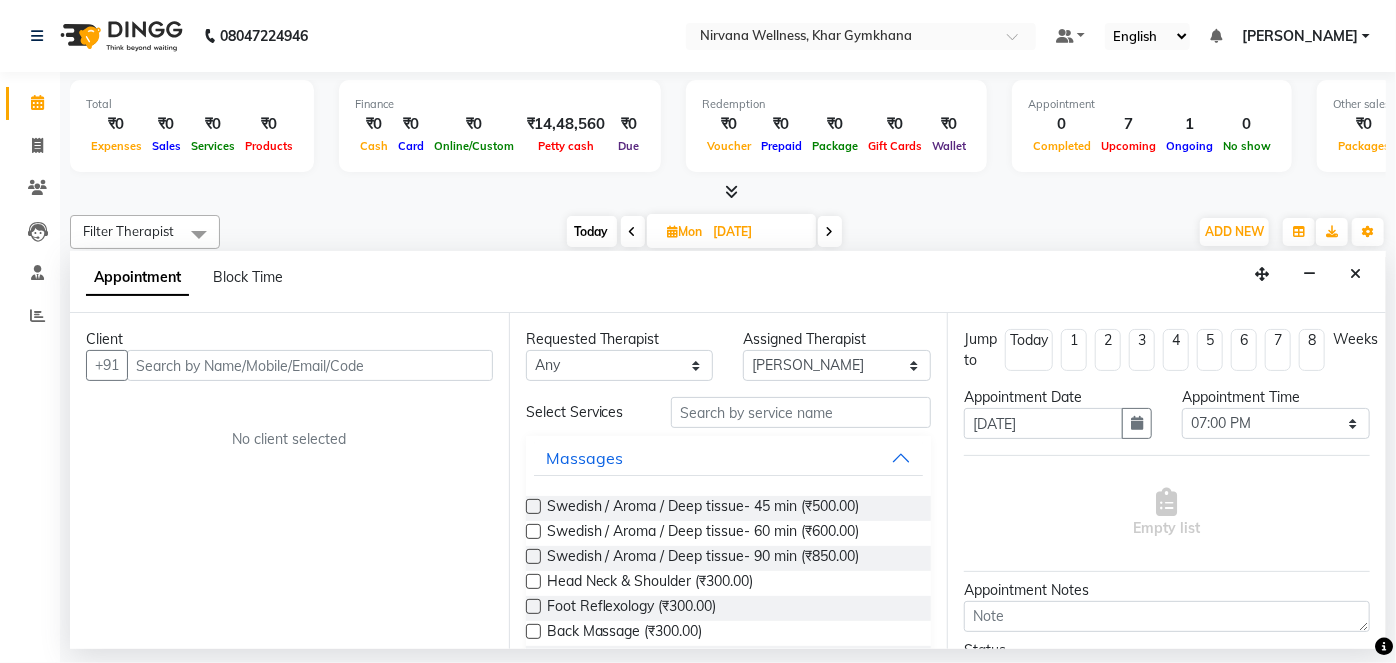 select on "79305" 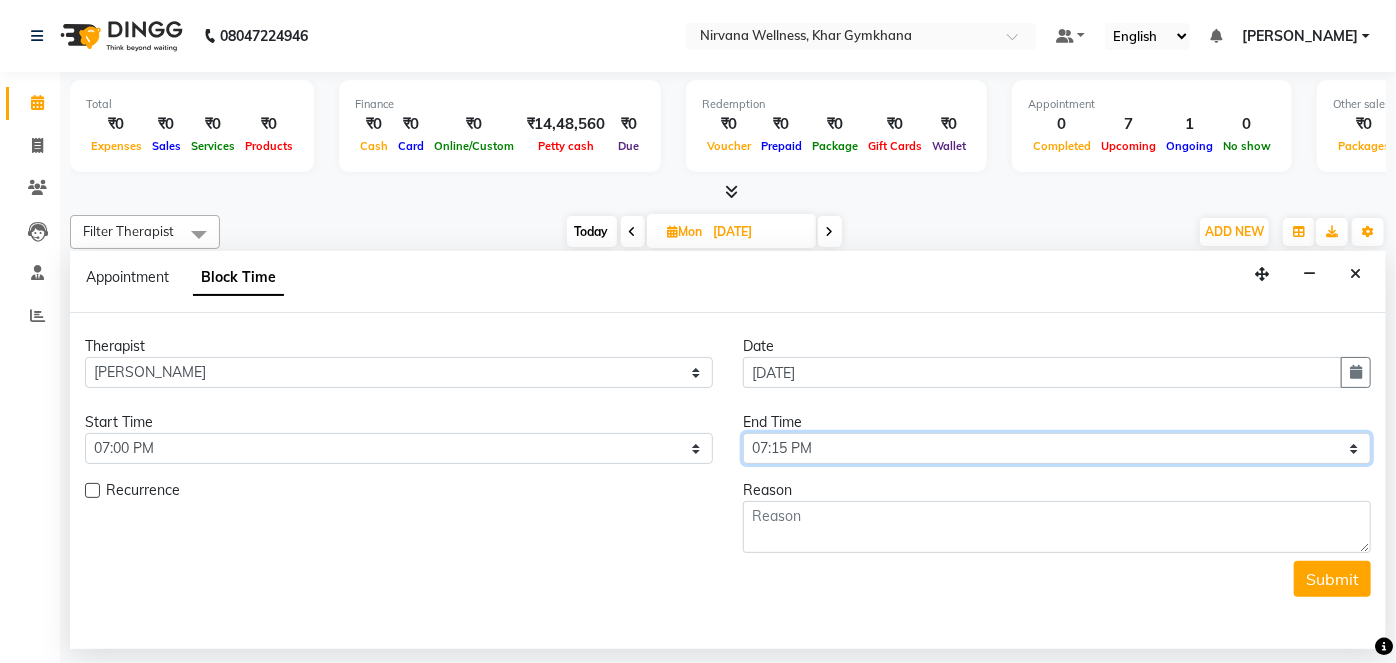 click on "Select 08:00 AM 08:15 AM 08:30 AM 08:45 AM 09:00 AM 09:15 AM 09:30 AM 09:45 AM 10:00 AM 10:15 AM 10:30 AM 10:45 AM 11:00 AM 11:15 AM 11:30 AM 11:45 AM 12:00 PM 12:15 PM 12:30 PM 12:45 PM 01:00 PM 01:15 PM 01:30 PM 01:45 PM 02:00 PM 02:15 PM 02:30 PM 02:45 PM 03:00 PM 03:15 PM 03:30 PM 03:45 PM 04:00 PM 04:15 PM 04:30 PM 04:45 PM 05:00 PM 05:15 PM 05:30 PM 05:45 PM 06:00 PM 06:15 PM 06:30 PM 06:45 PM 07:00 PM 07:15 PM 07:30 PM 07:45 PM 08:00 PM 08:15 PM 08:30 PM 08:45 PM 09:00 PM 09:15 PM 09:30 PM 09:45 PM 10:00 PM" at bounding box center (1057, 448) 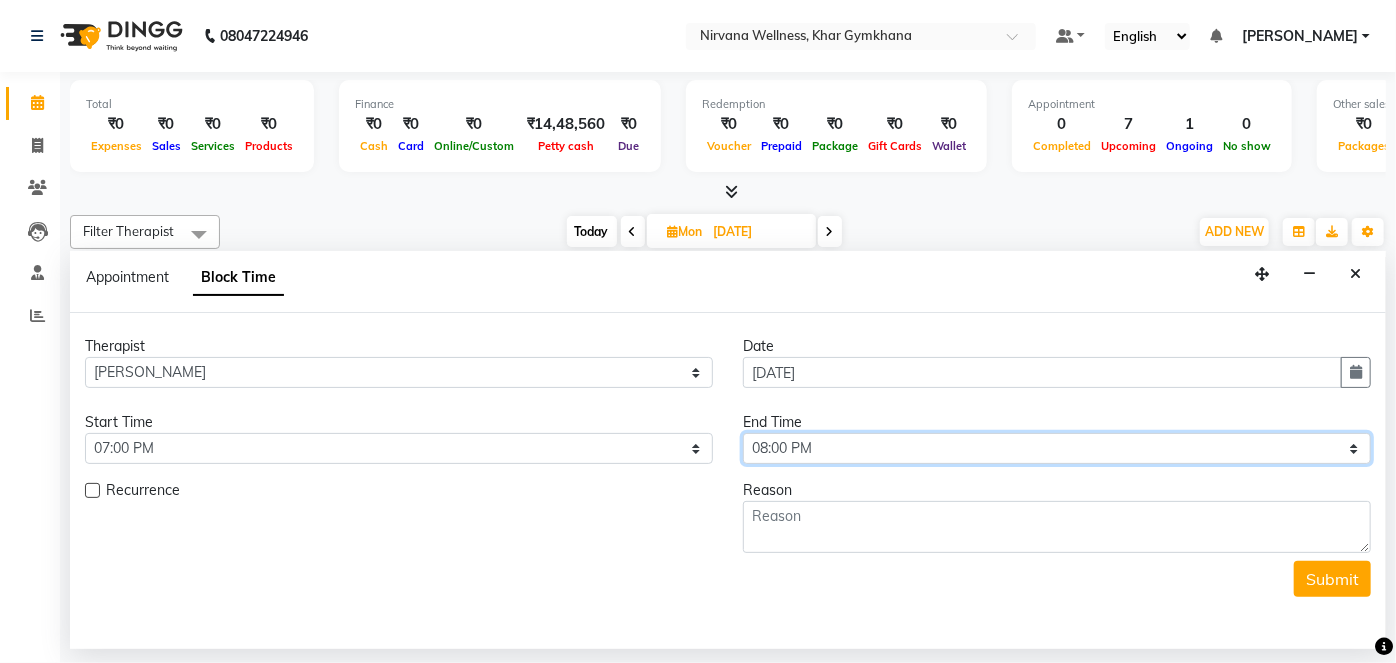 click on "Select 08:00 AM 08:15 AM 08:30 AM 08:45 AM 09:00 AM 09:15 AM 09:30 AM 09:45 AM 10:00 AM 10:15 AM 10:30 AM 10:45 AM 11:00 AM 11:15 AM 11:30 AM 11:45 AM 12:00 PM 12:15 PM 12:30 PM 12:45 PM 01:00 PM 01:15 PM 01:30 PM 01:45 PM 02:00 PM 02:15 PM 02:30 PM 02:45 PM 03:00 PM 03:15 PM 03:30 PM 03:45 PM 04:00 PM 04:15 PM 04:30 PM 04:45 PM 05:00 PM 05:15 PM 05:30 PM 05:45 PM 06:00 PM 06:15 PM 06:30 PM 06:45 PM 07:00 PM 07:15 PM 07:30 PM 07:45 PM 08:00 PM 08:15 PM 08:30 PM 08:45 PM 09:00 PM 09:15 PM 09:30 PM 09:45 PM 10:00 PM" at bounding box center (1057, 448) 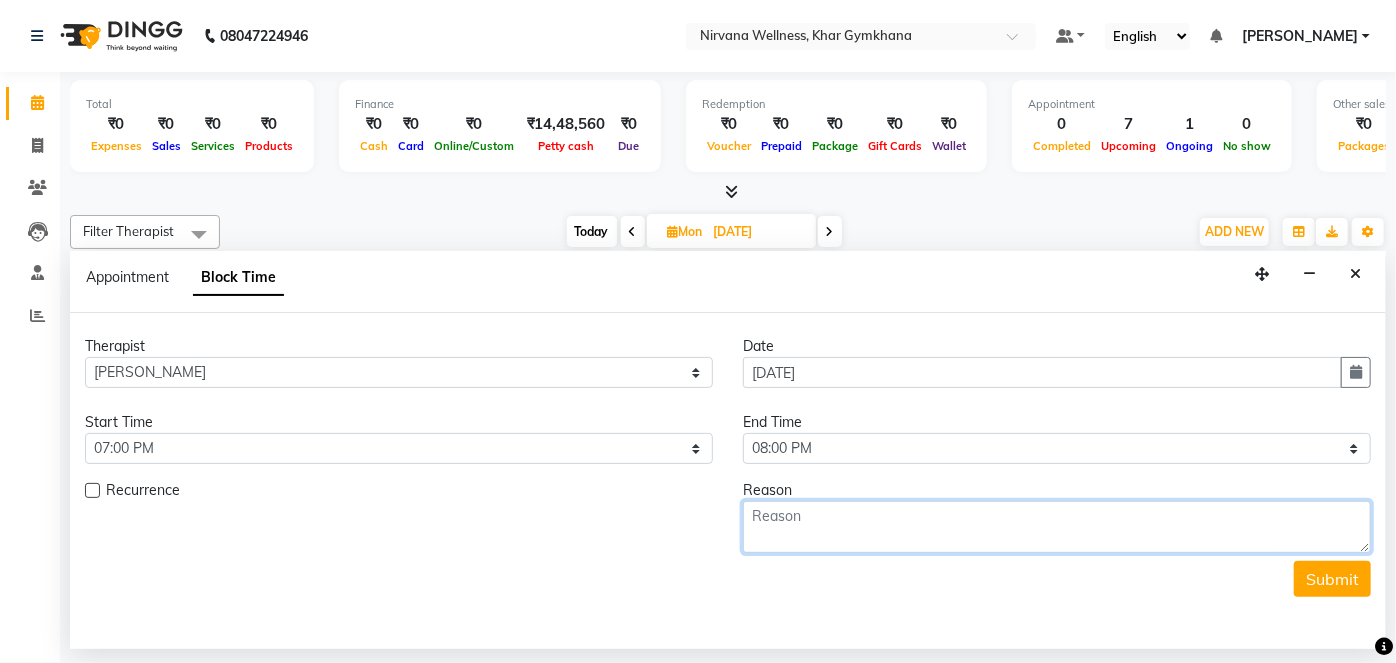 click at bounding box center [1057, 527] 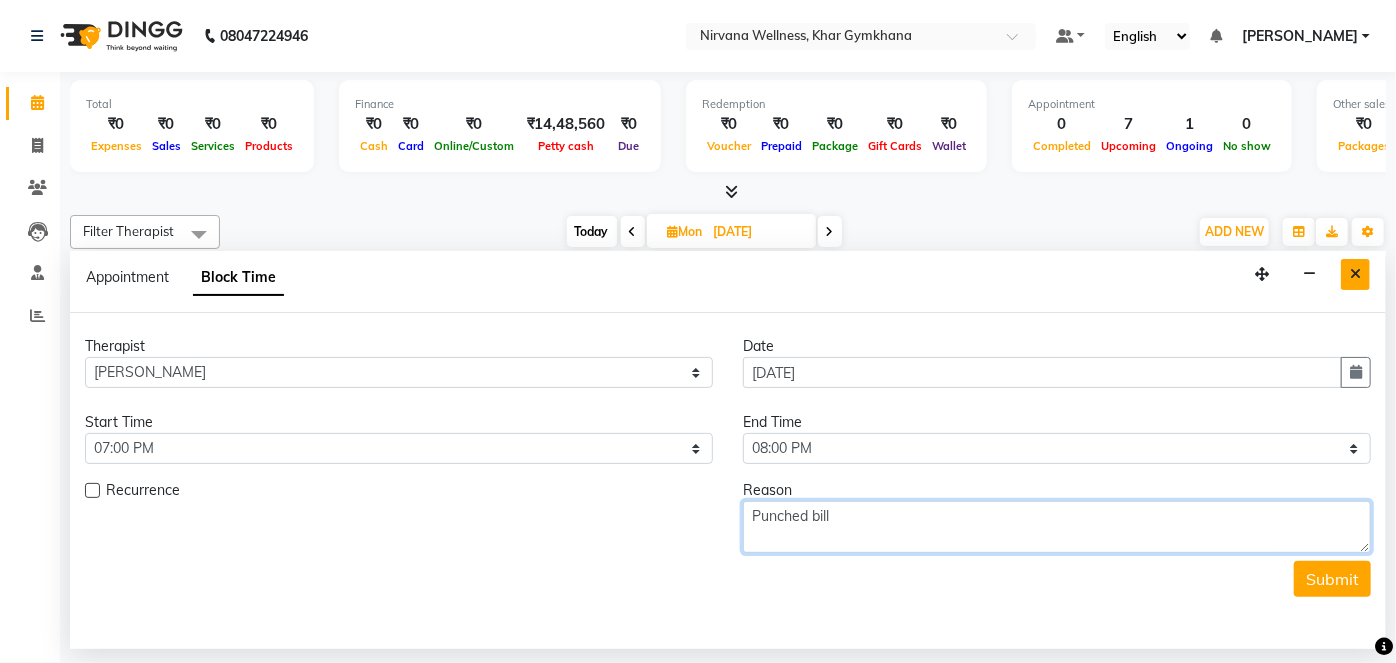 type on "Punched bill" 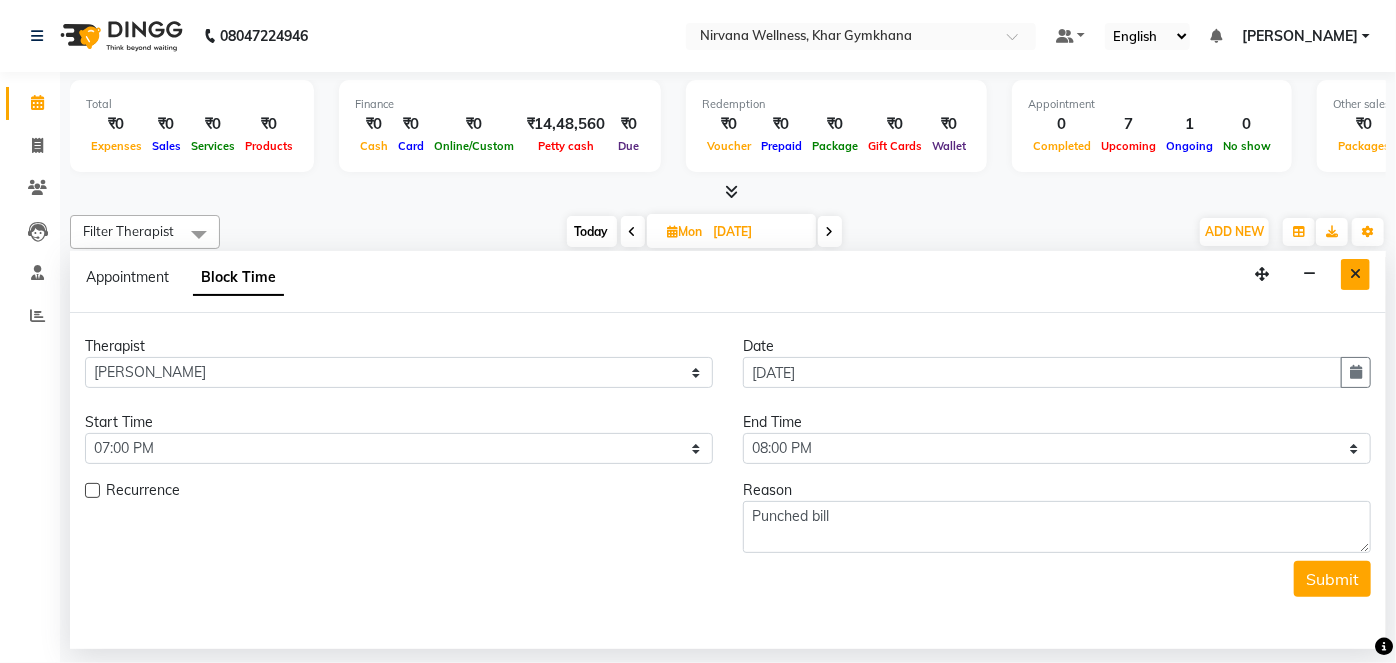 click at bounding box center [1355, 274] 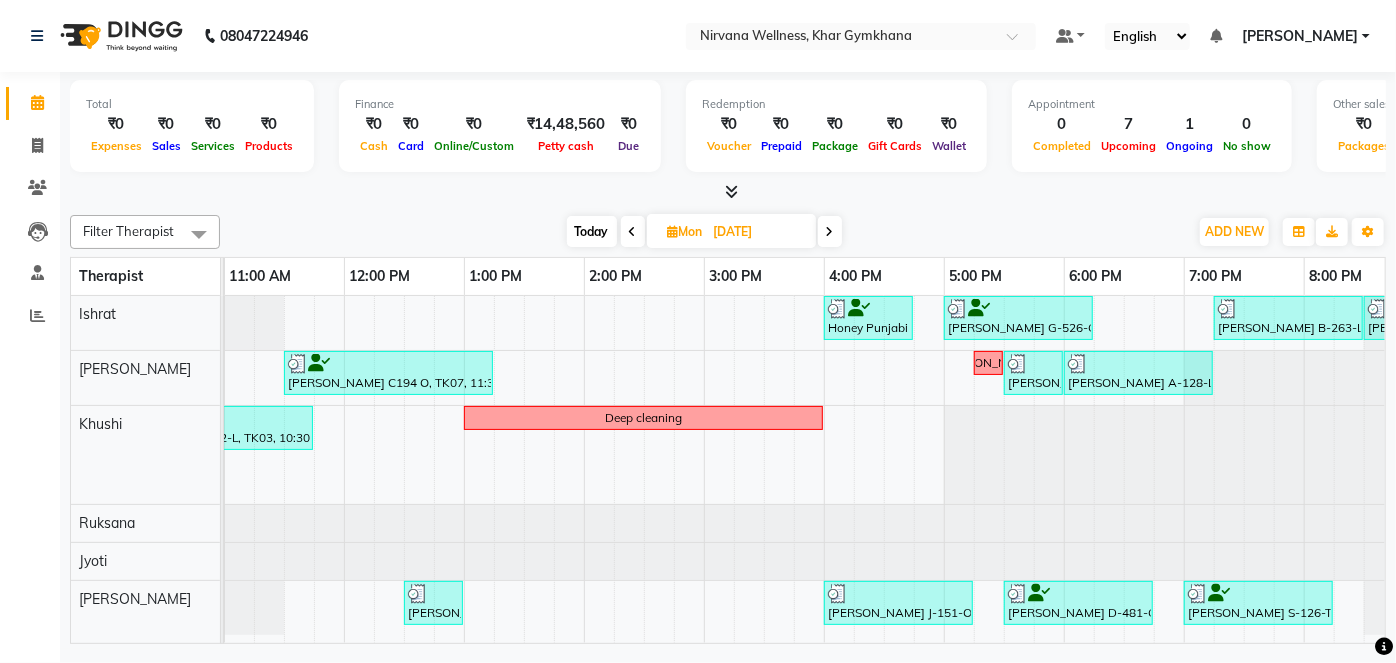 click on "Today" at bounding box center (592, 231) 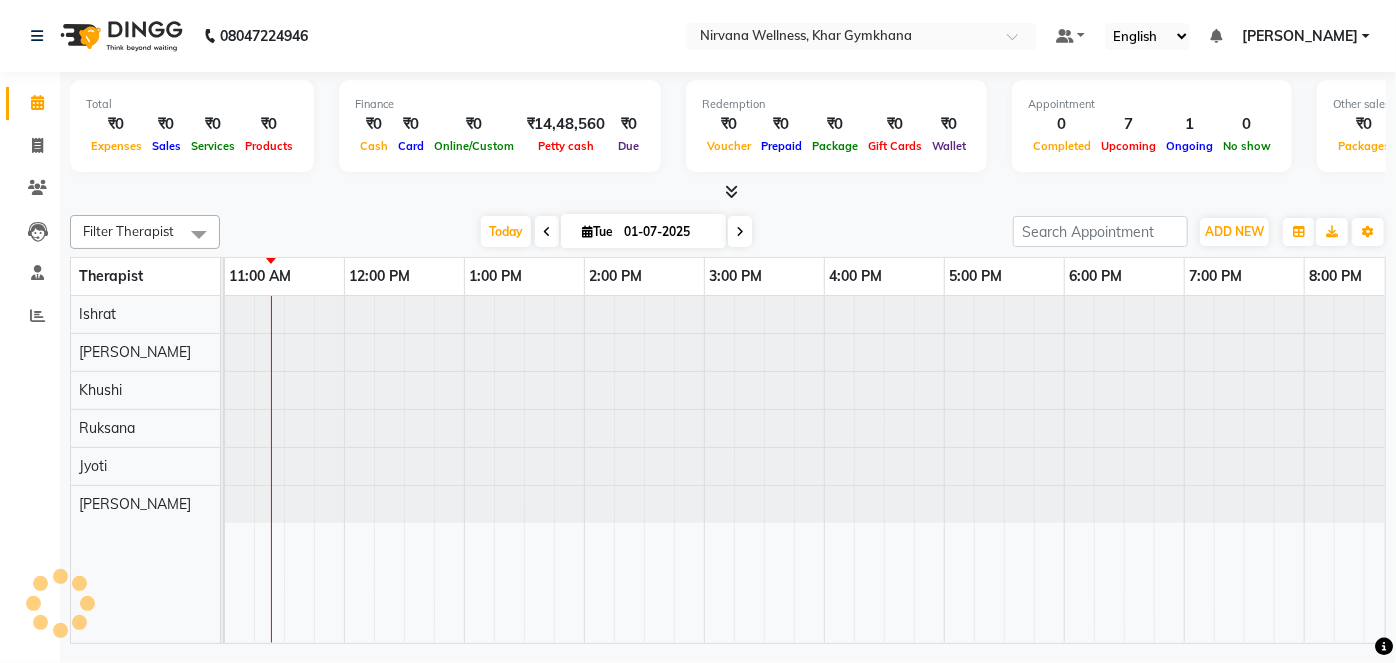 scroll, scrollTop: 0, scrollLeft: 0, axis: both 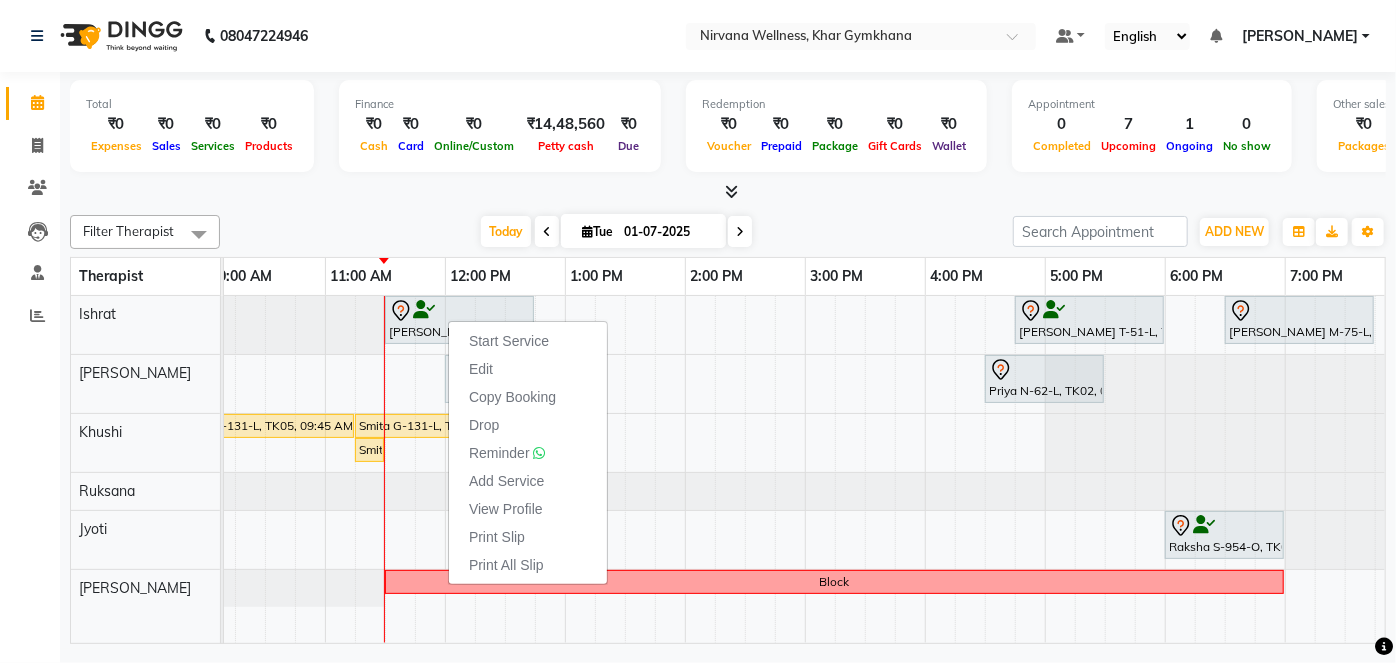 click on "[DATE]  [DATE]" at bounding box center [616, 232] 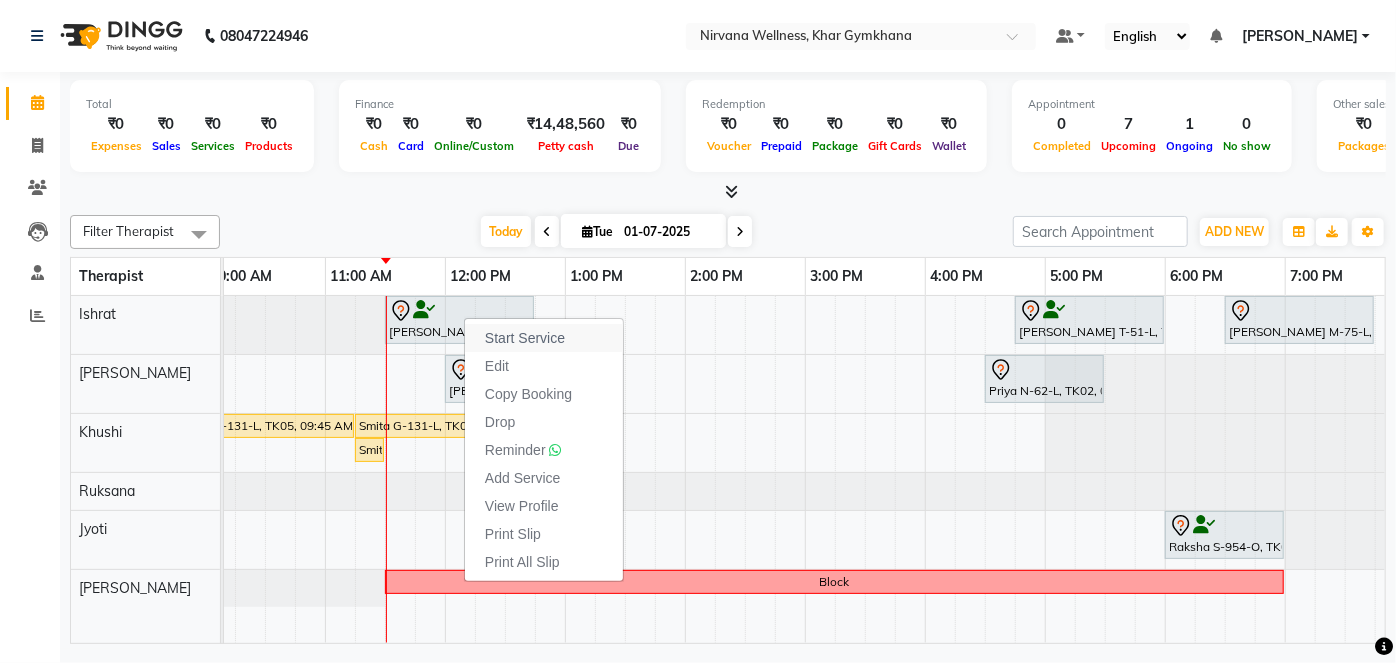 click on "Start Service" at bounding box center [525, 338] 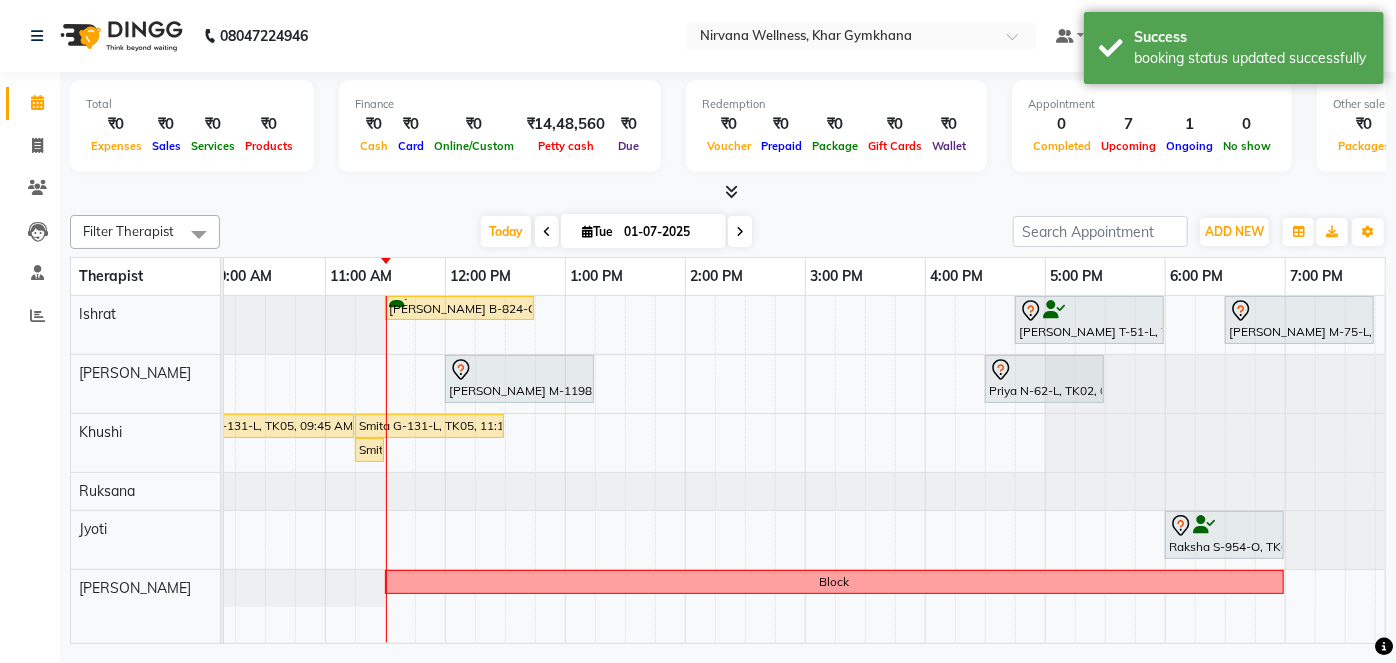 scroll, scrollTop: 0, scrollLeft: 413, axis: horizontal 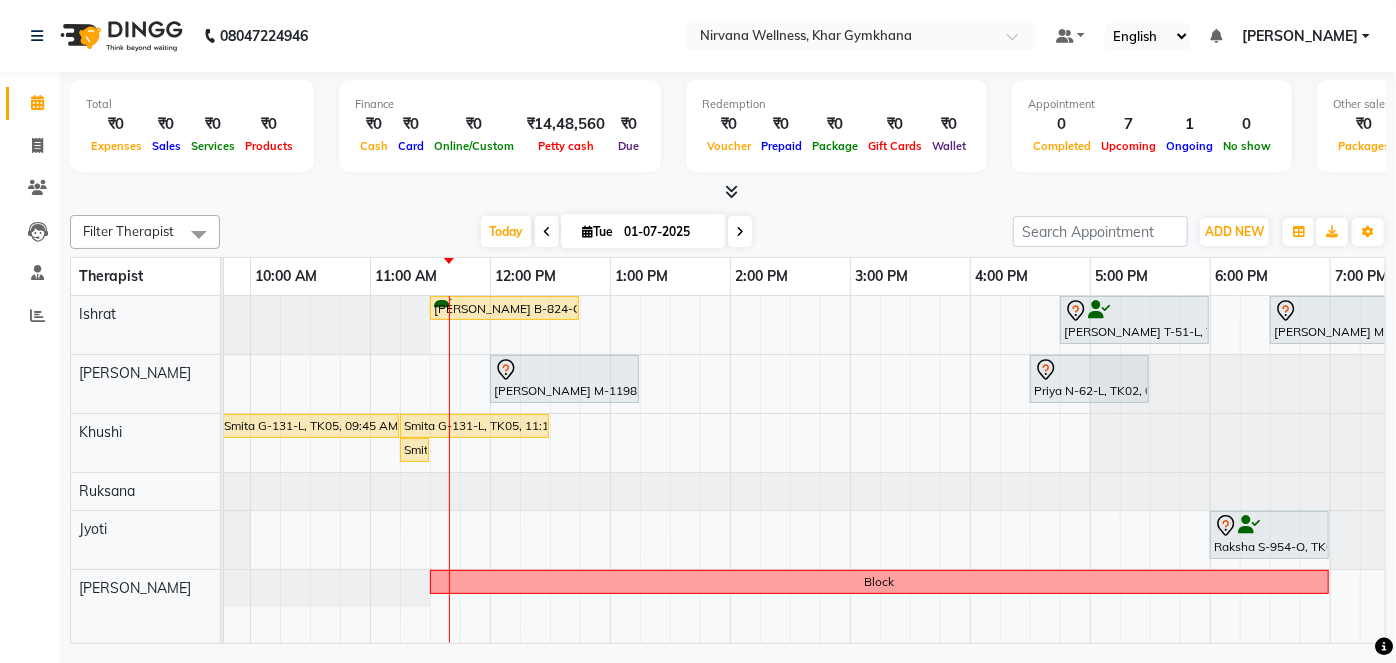 click on "[DATE]" at bounding box center [643, 231] 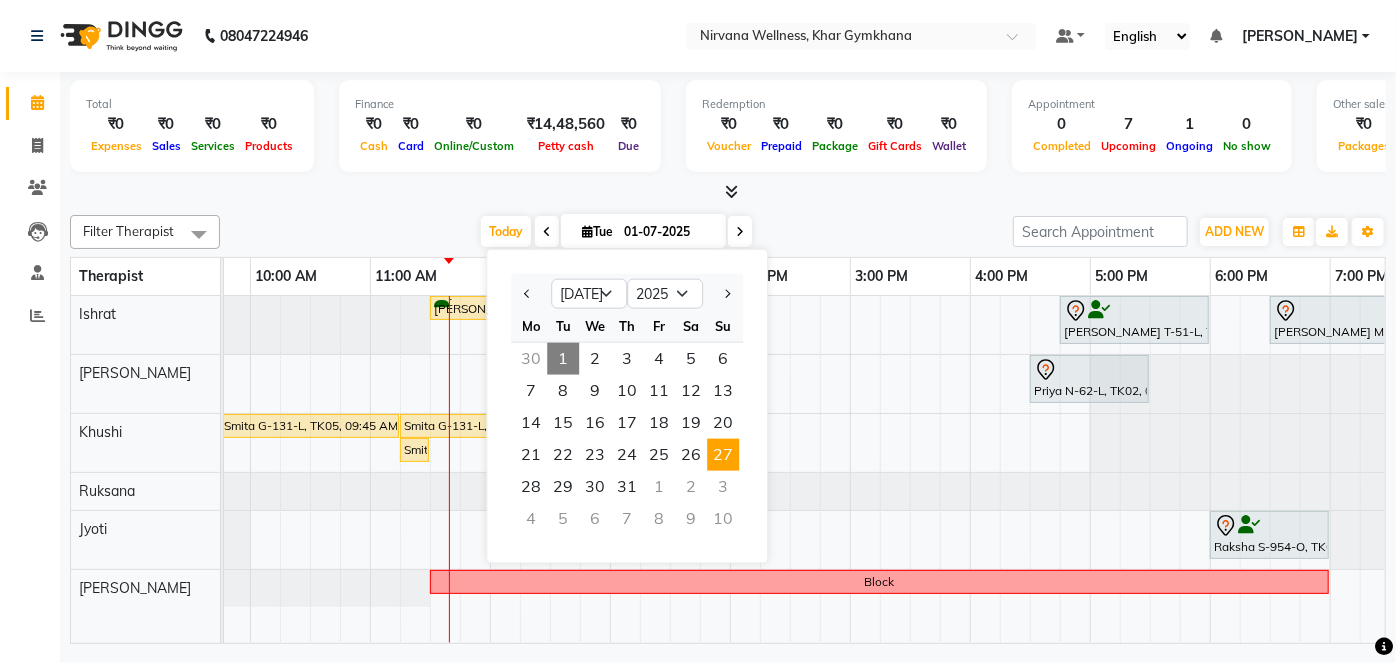 click on "27" at bounding box center [723, 455] 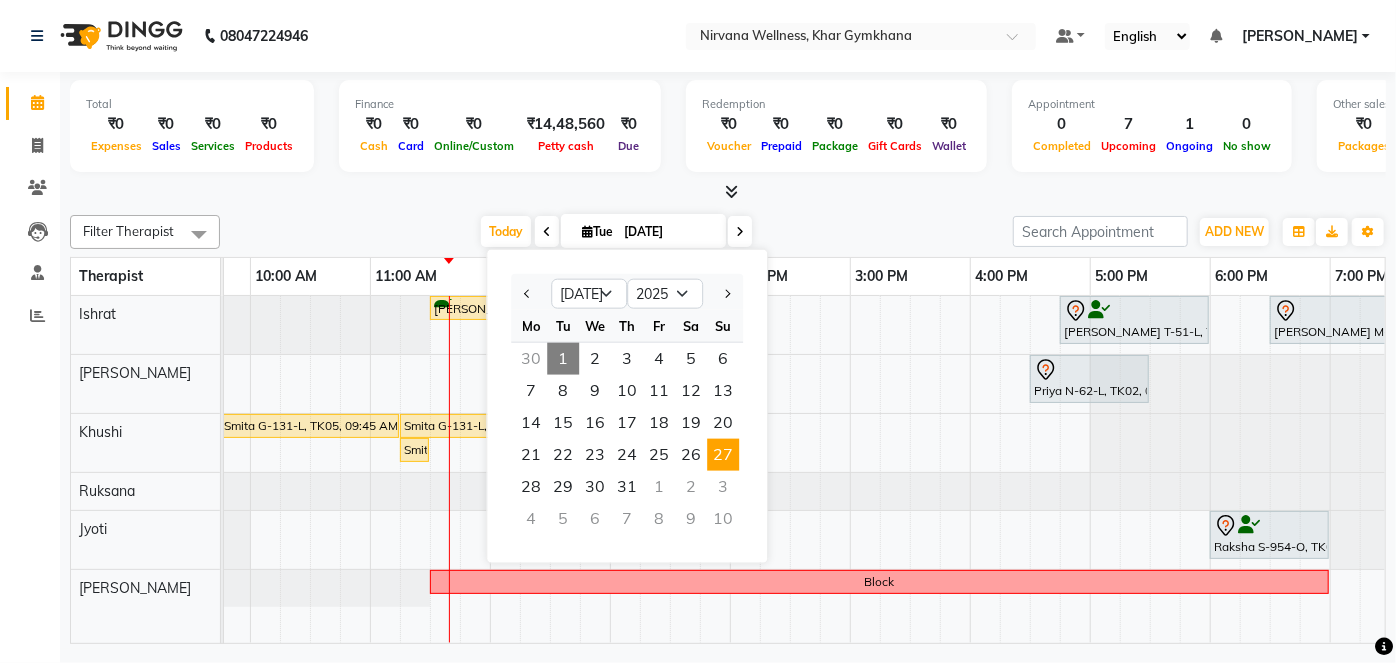 scroll, scrollTop: 0, scrollLeft: 480, axis: horizontal 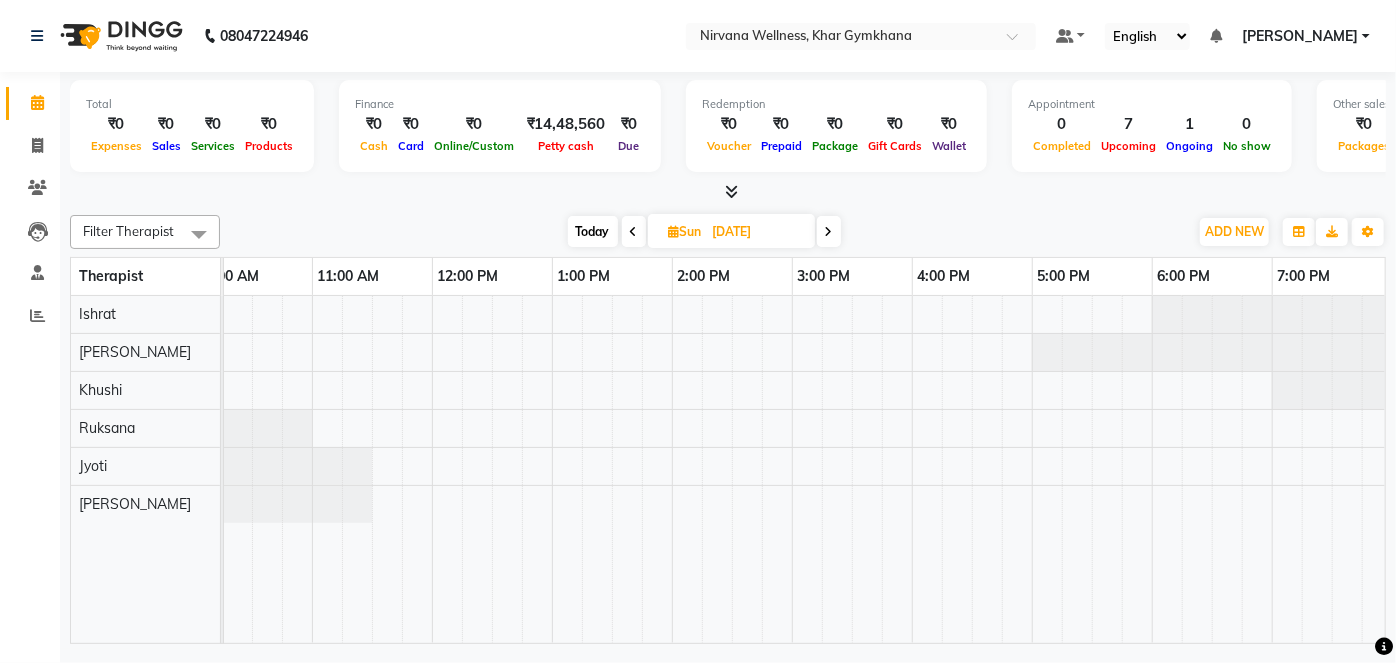 click on "Sun" at bounding box center (685, 231) 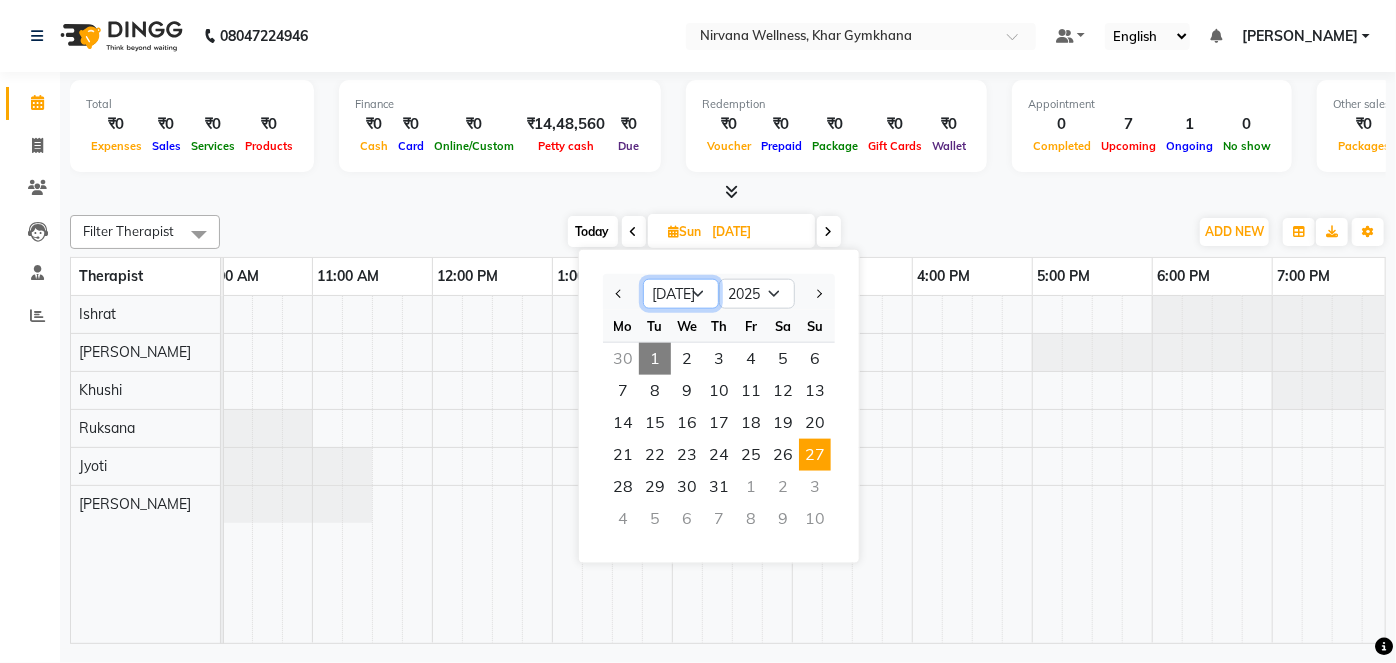 click on "Jan Feb Mar Apr May Jun [DATE] Aug Sep Oct Nov Dec" at bounding box center (681, 294) 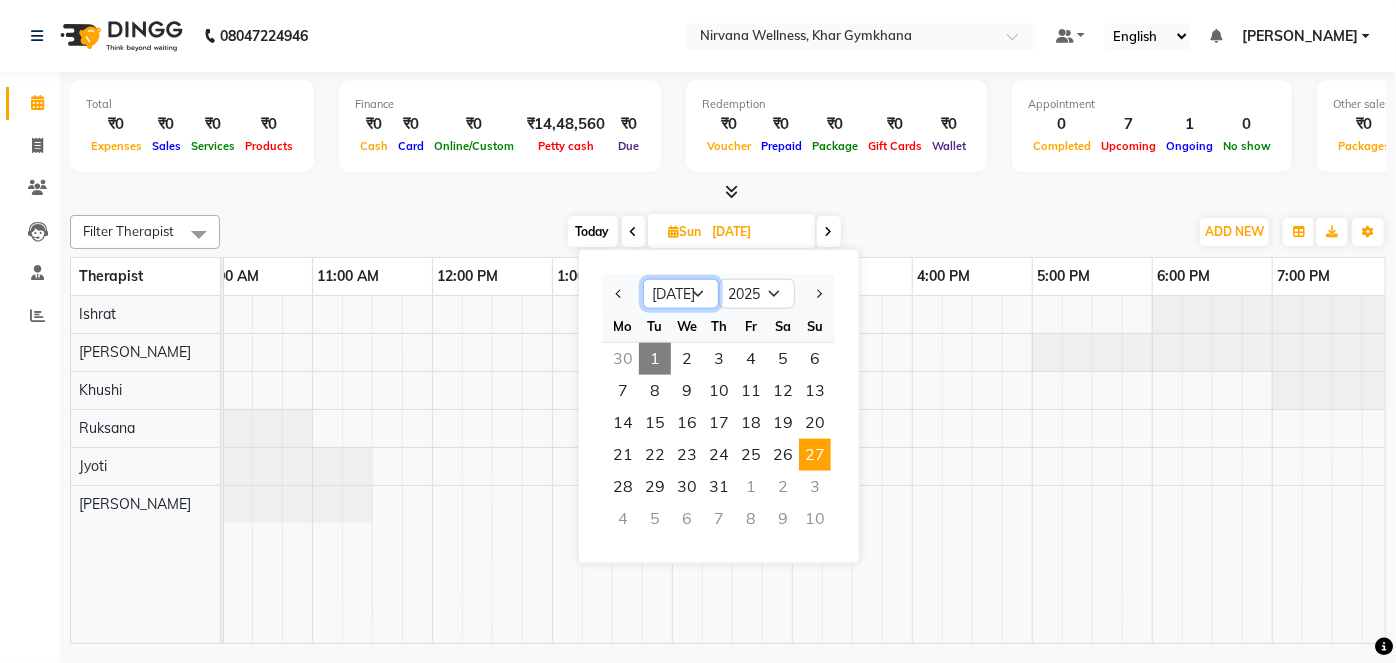 select on "6" 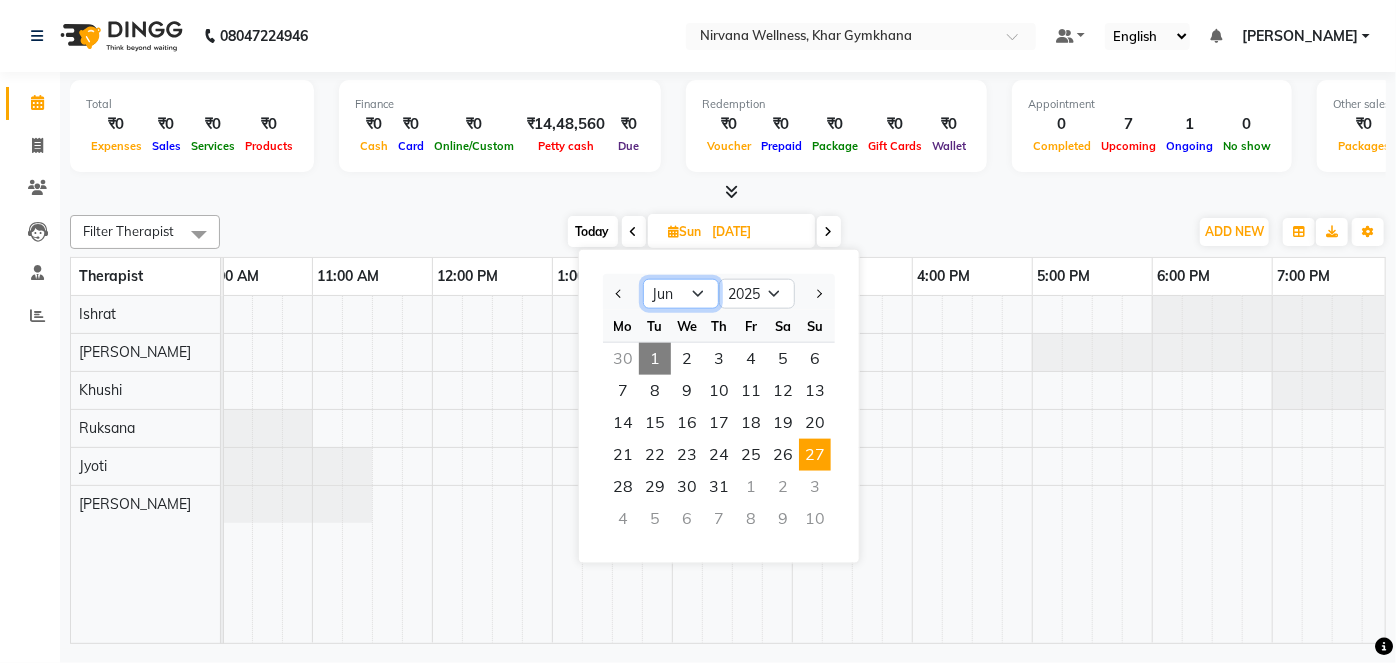 click on "Jan Feb Mar Apr May Jun [DATE] Aug Sep Oct Nov Dec" at bounding box center (681, 294) 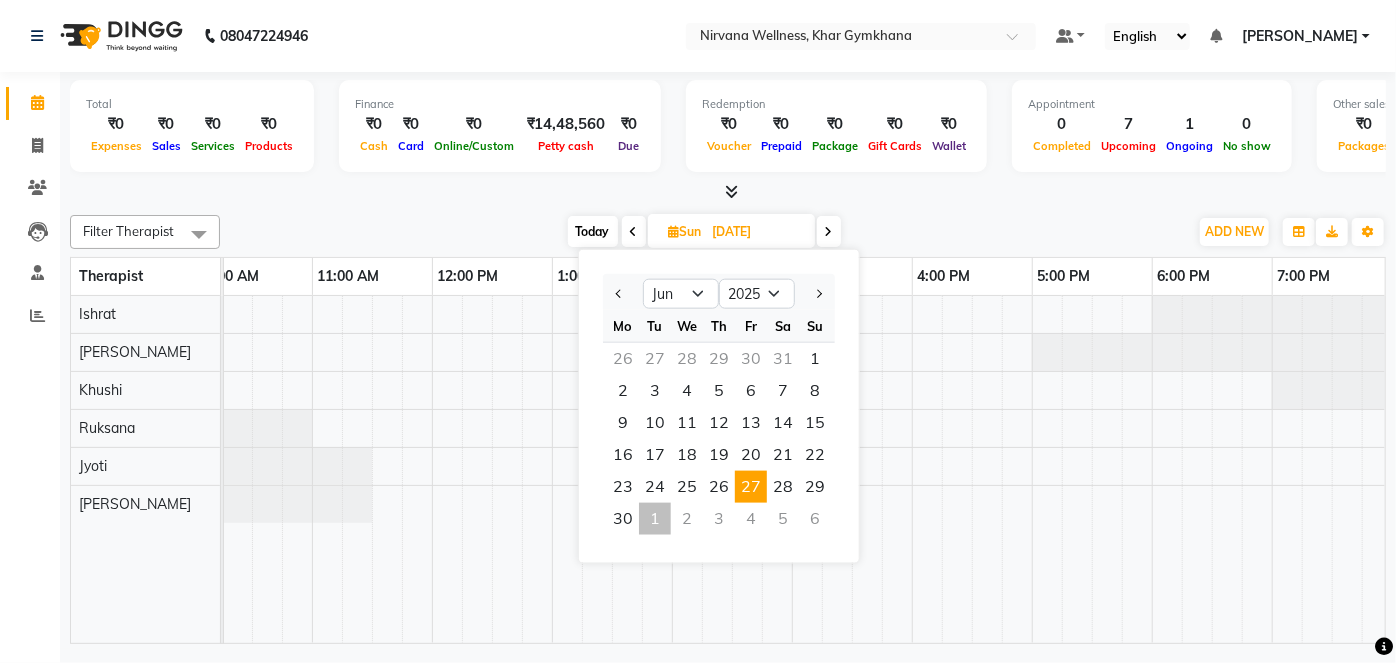 click on "27" at bounding box center [751, 487] 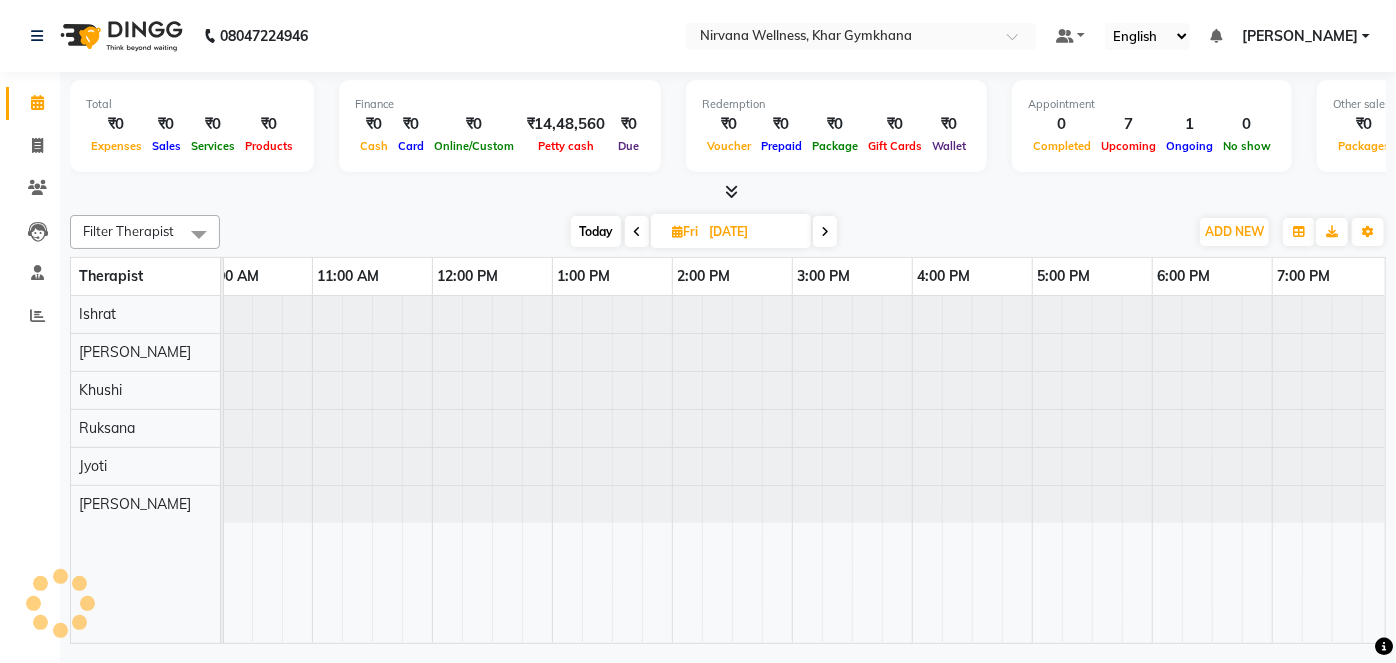 scroll, scrollTop: 0, scrollLeft: 480, axis: horizontal 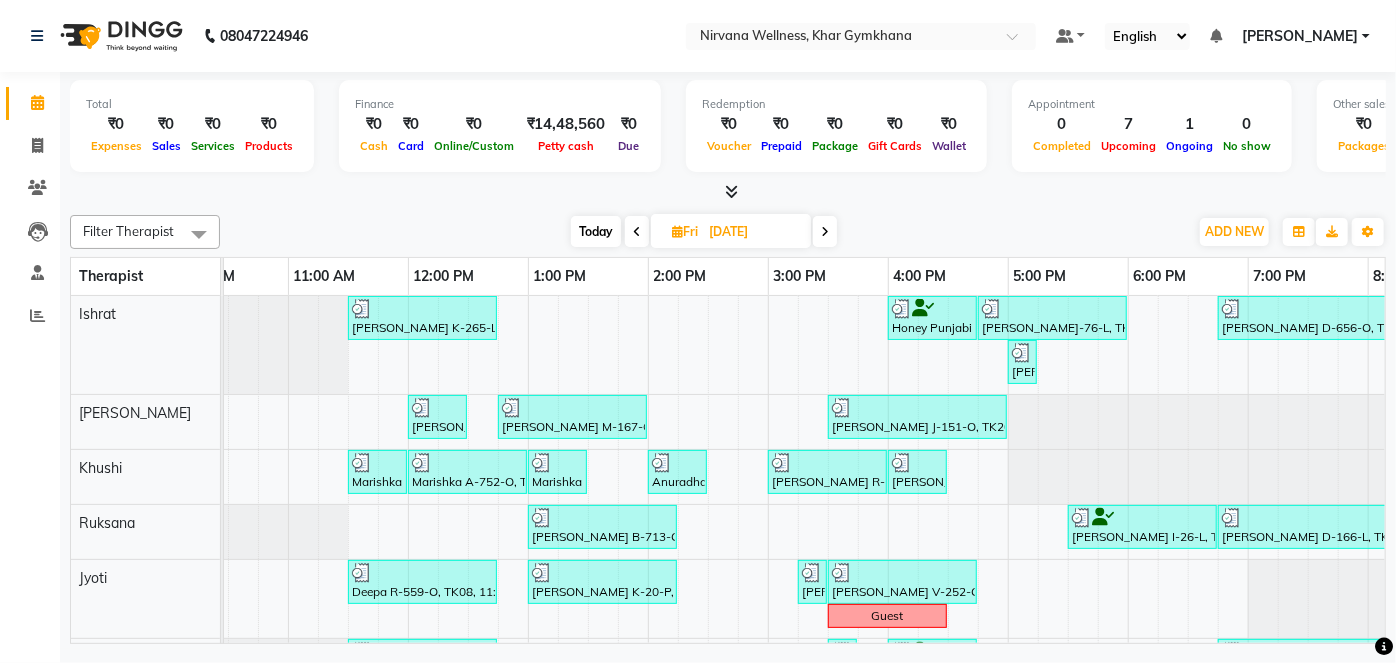 click at bounding box center [825, 232] 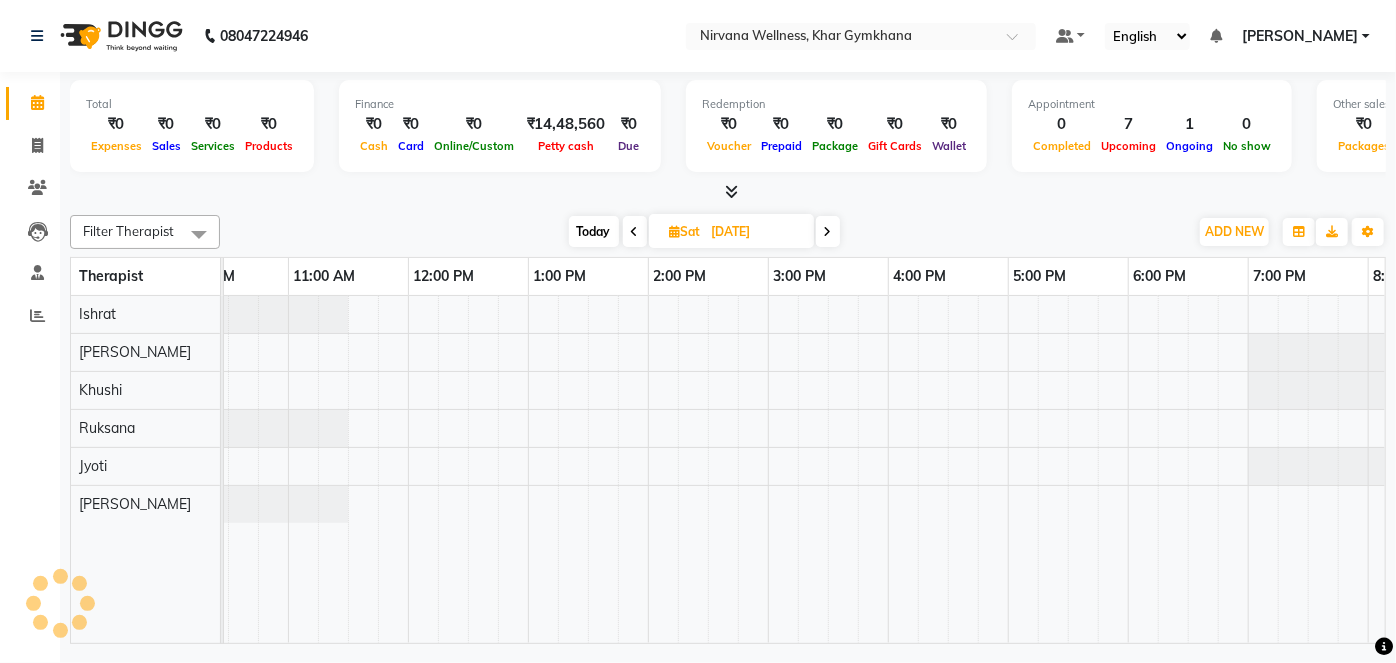 scroll, scrollTop: 0, scrollLeft: 480, axis: horizontal 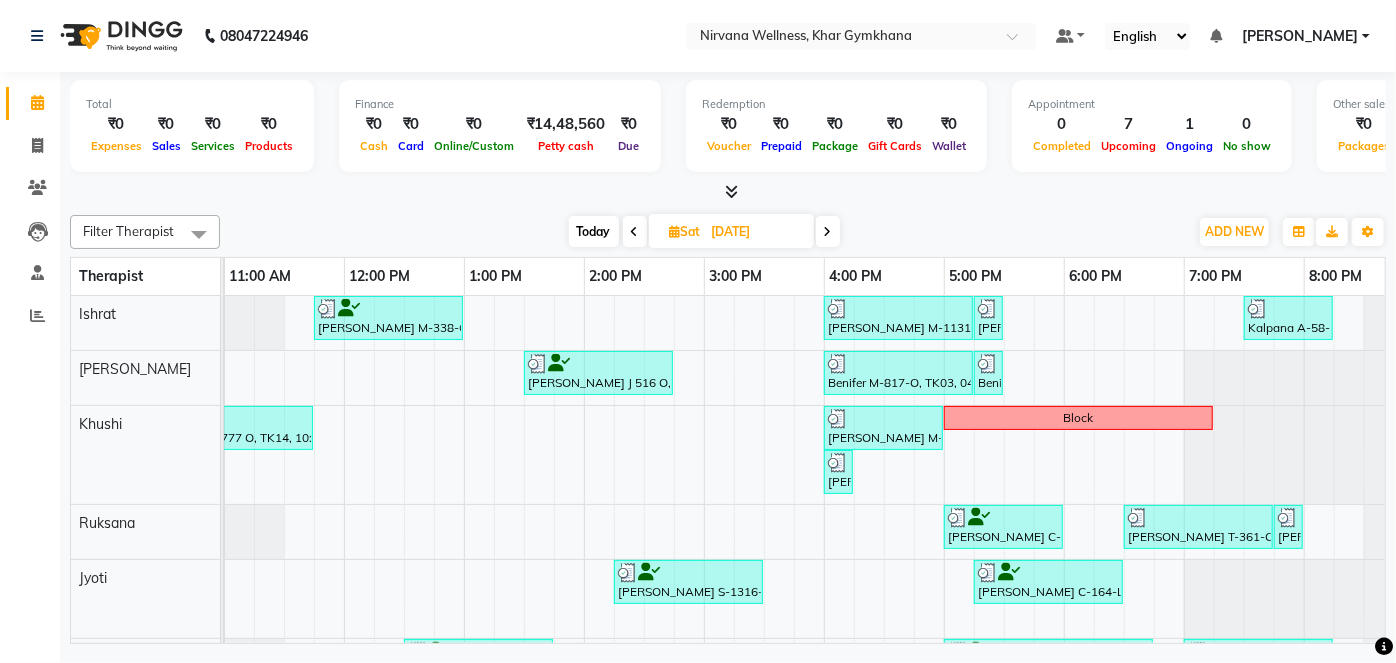 click at bounding box center (828, 231) 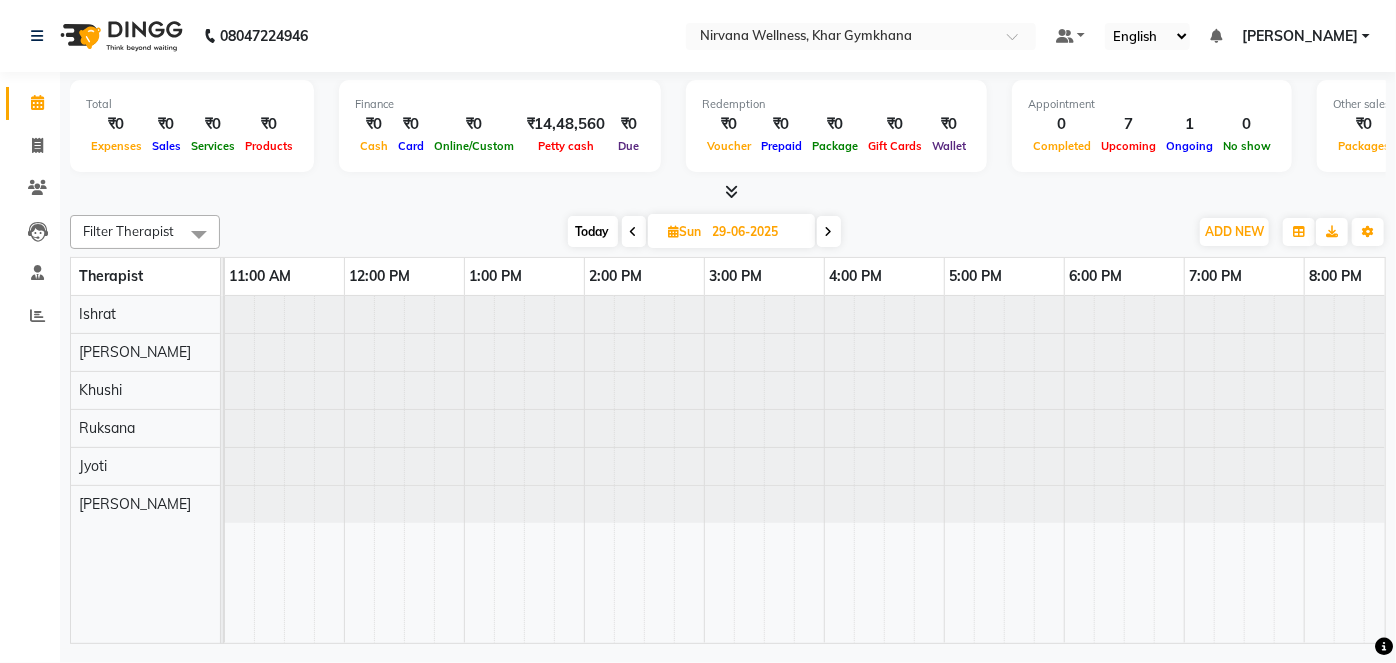 scroll, scrollTop: 0, scrollLeft: 480, axis: horizontal 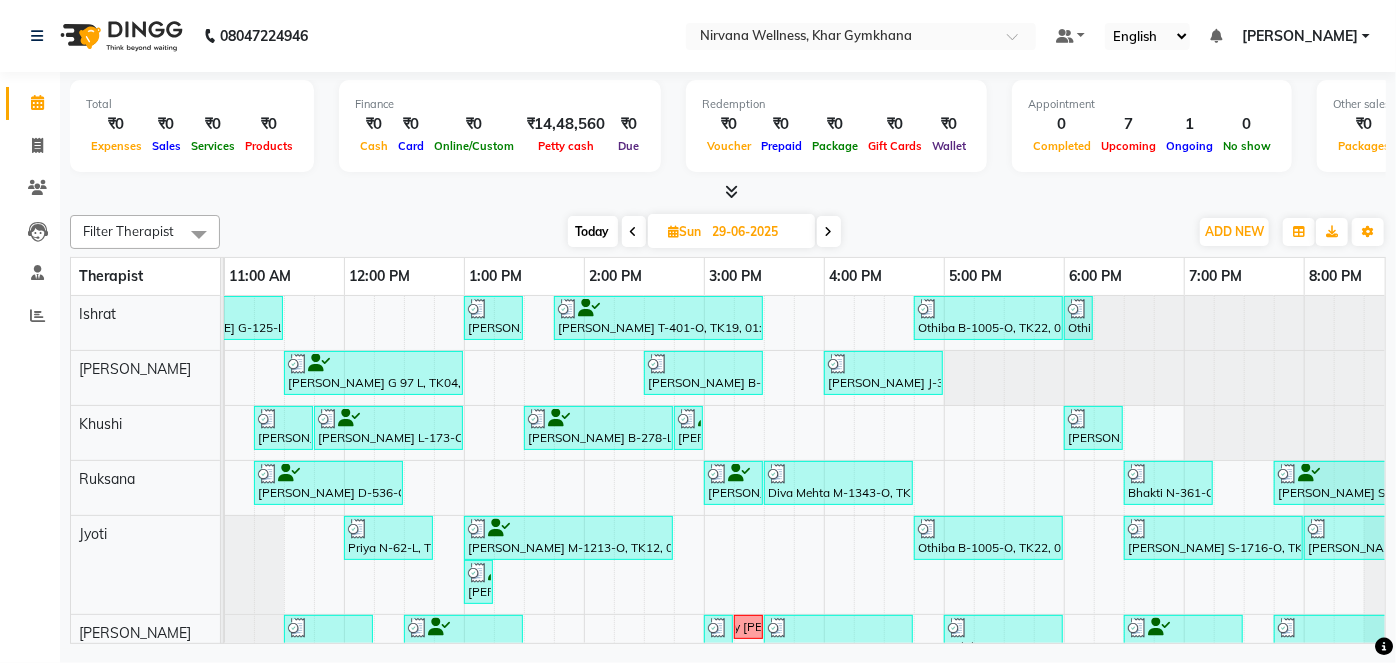 click at bounding box center (829, 231) 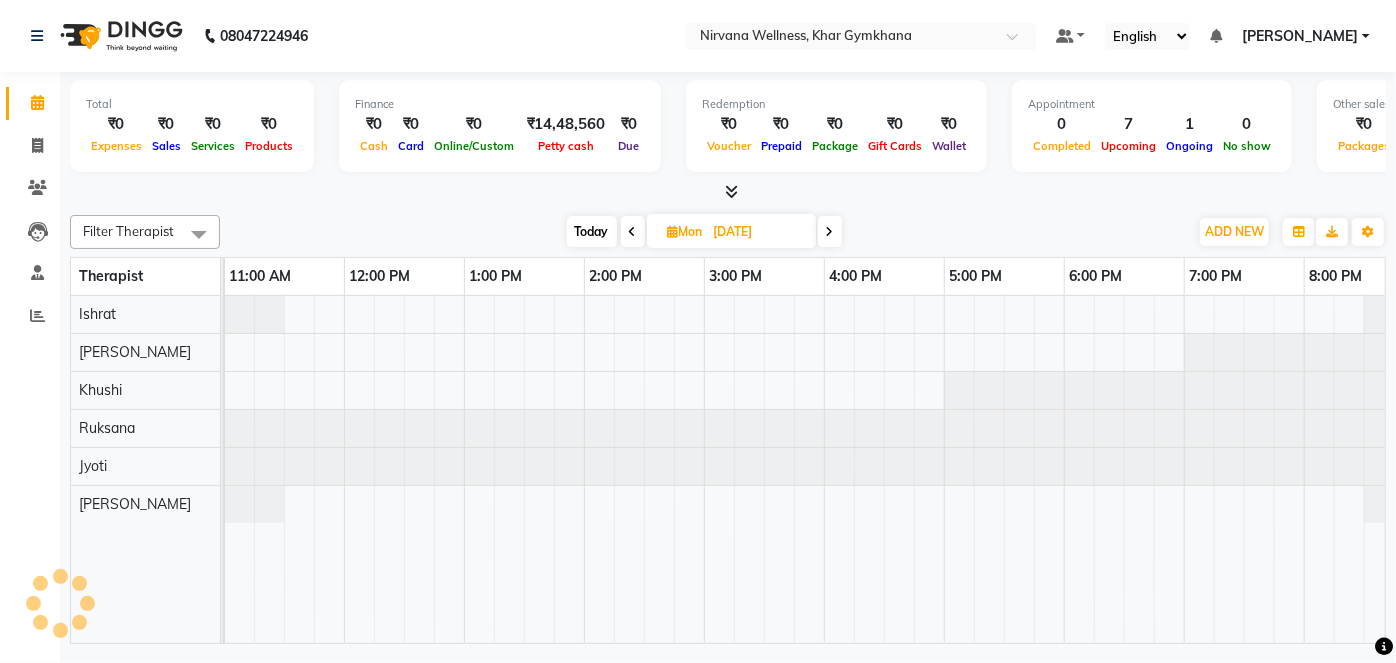 scroll, scrollTop: 0, scrollLeft: 480, axis: horizontal 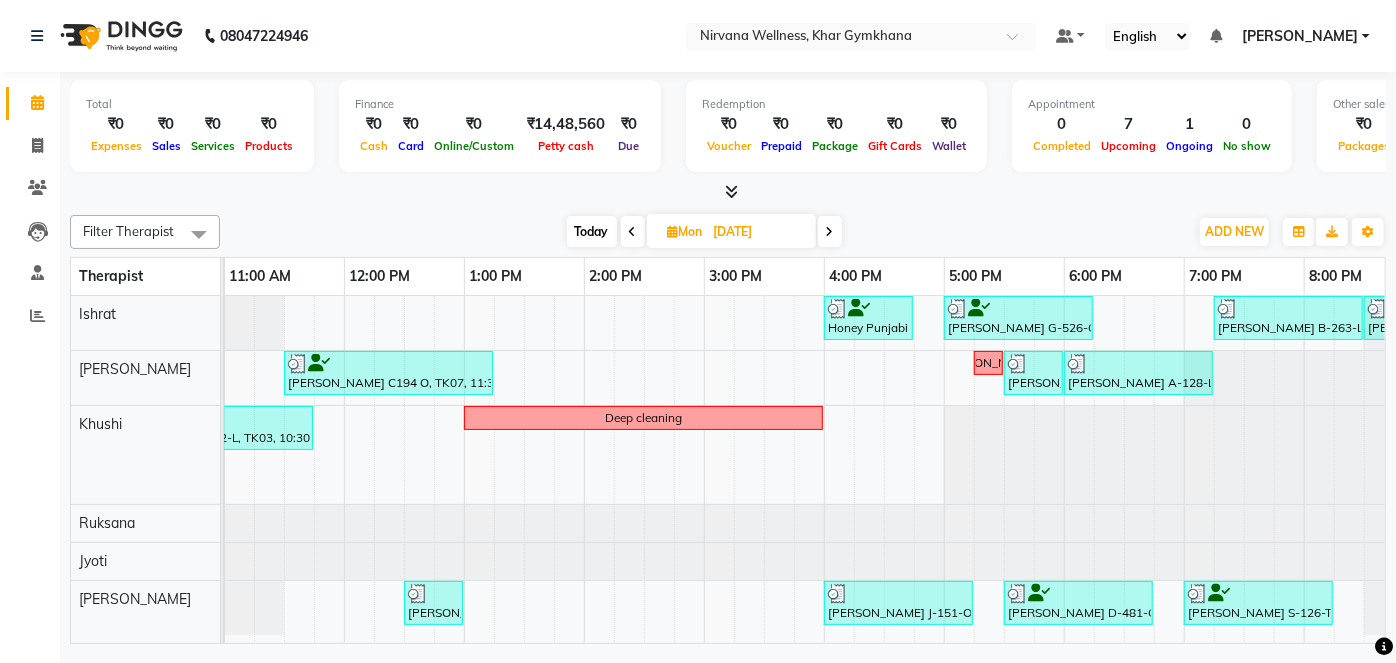 click on "Today" at bounding box center [592, 231] 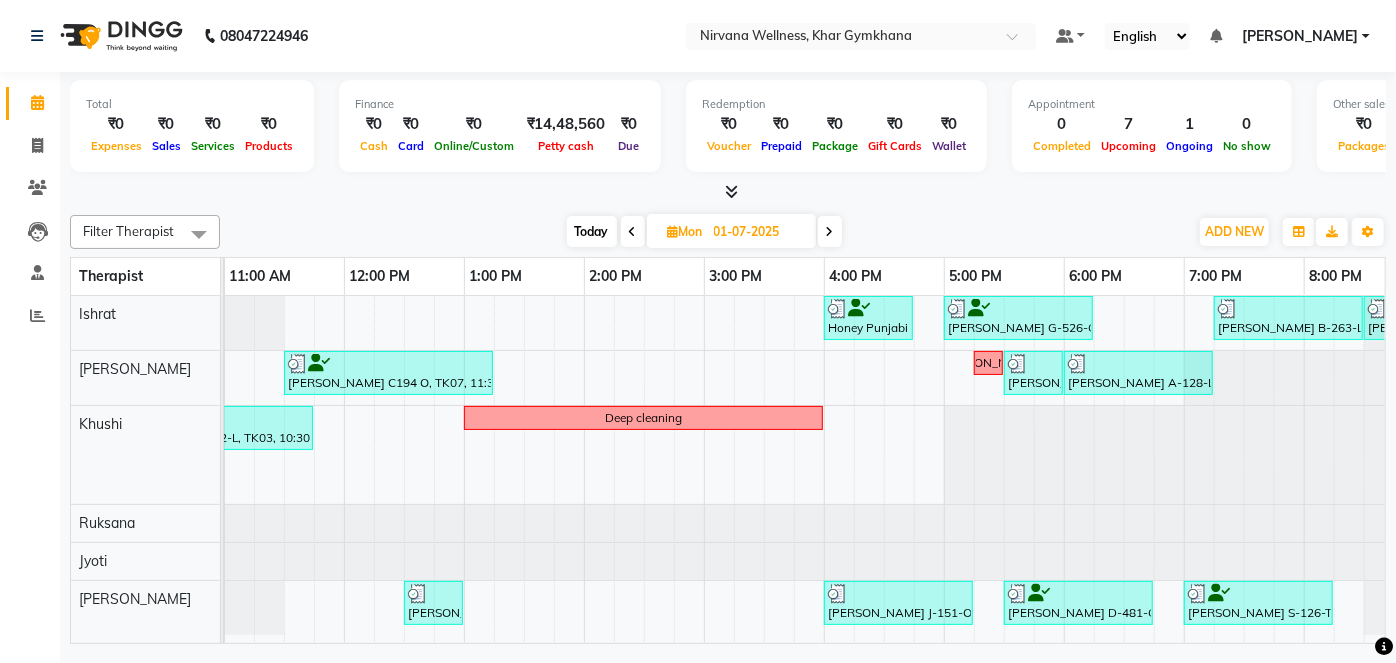 scroll, scrollTop: 0, scrollLeft: 0, axis: both 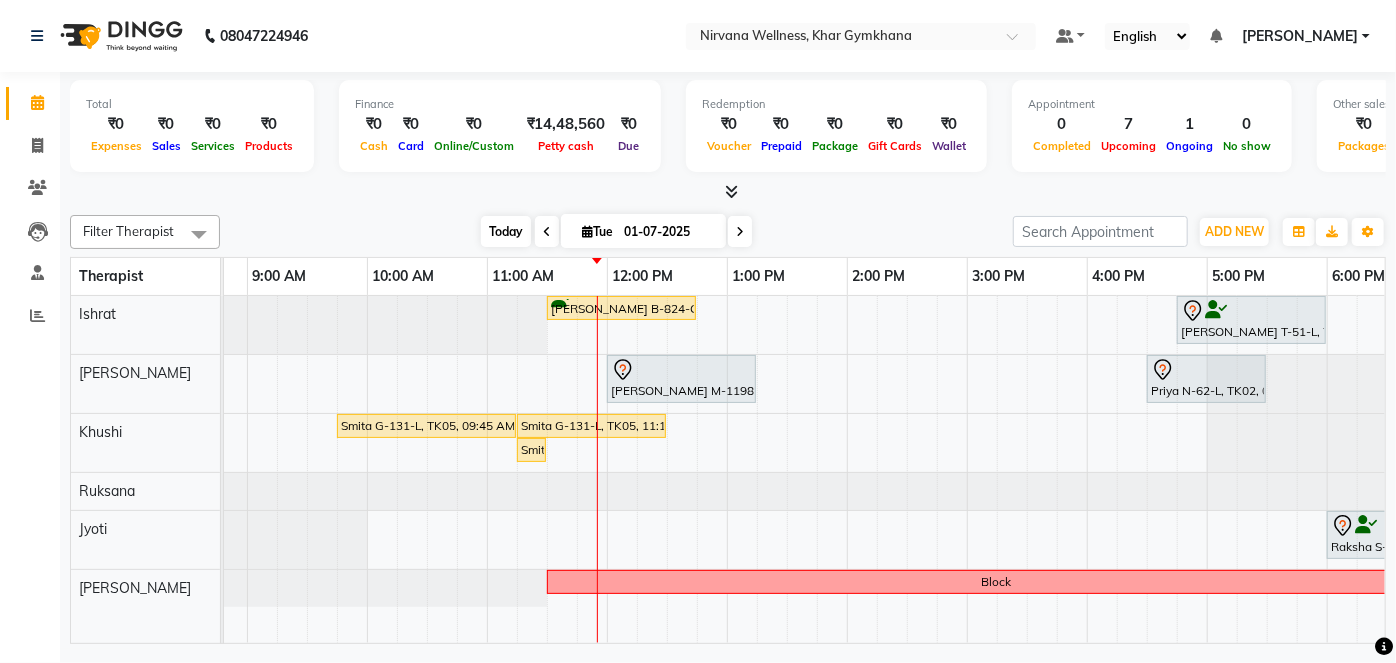 click on "Today" at bounding box center [506, 231] 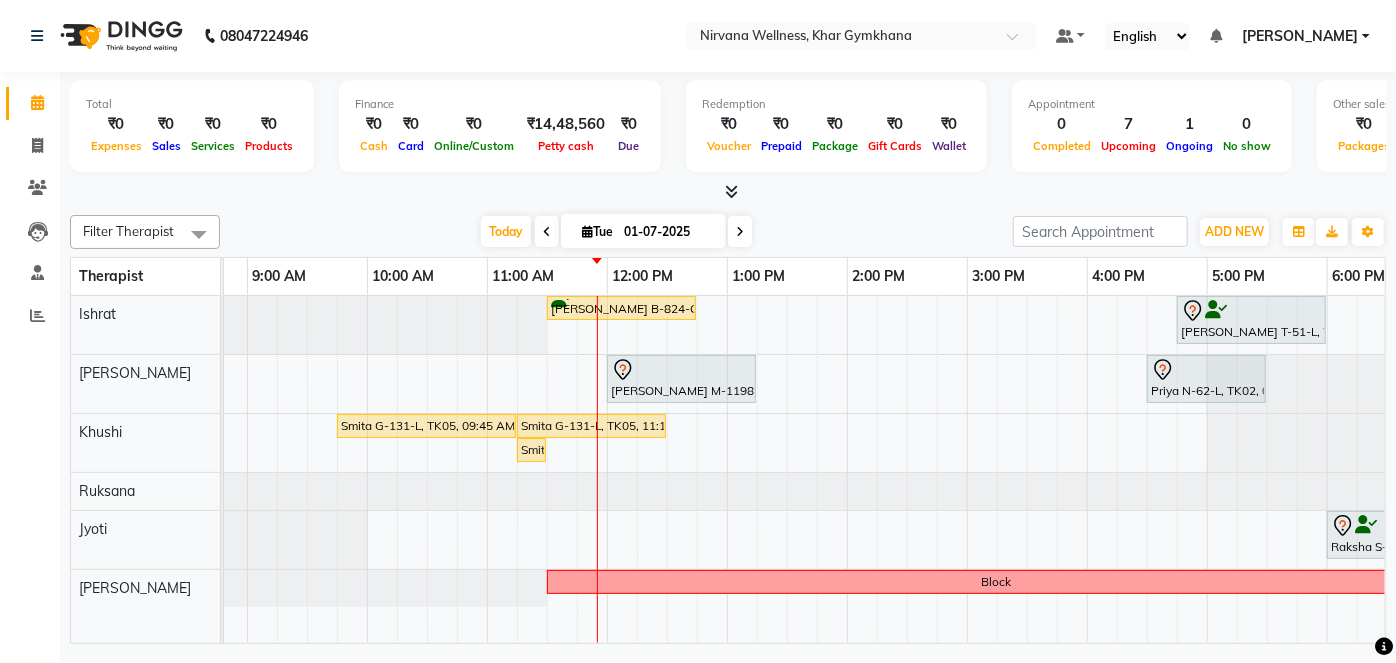 scroll, scrollTop: 0, scrollLeft: 480, axis: horizontal 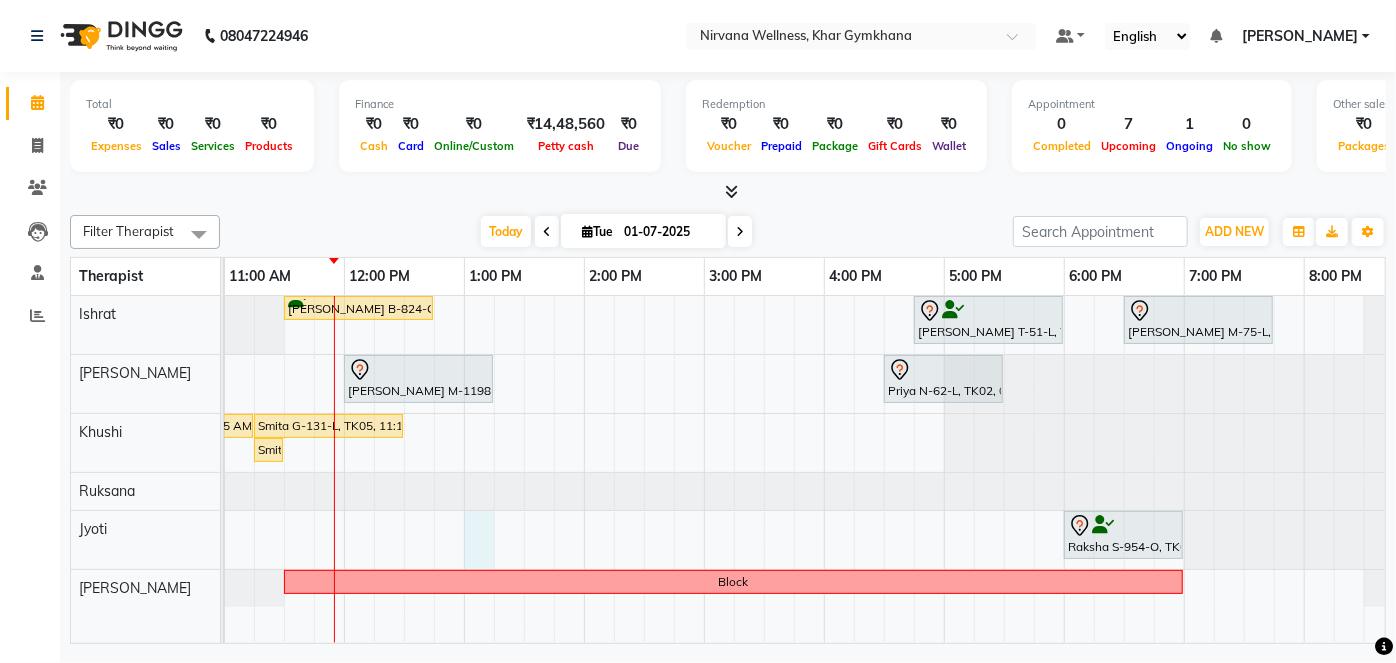 click on "[PERSON_NAME] B-824-O, TK01, 11:30 AM-12:45 PM, Swedish / Aroma / Deep tissue- 60 min             [PERSON_NAME] T-51-L, TK06, 04:45 PM-06:00 PM, Swedish / Aroma / Deep tissue- 60 min             [PERSON_NAME] M-75-L, TK07, 06:30 PM-07:45 PM, Swedish / Aroma / Deep tissue- 60 min             [PERSON_NAME] M-1198-O, TK03, 12:00 PM-01:15 PM, Swedish / Aroma / Deep tissue- 60 min             Priya N-62-L, TK02, 04:30 PM-05:30 PM, O3 Facial    Smita G-131-L, TK05, 09:45 AM-11:15 AM, Combo Offer Menicure+Pedicure    Smita G-131-L, TK05, 11:15 AM-12:30 PM, Swedish / Aroma / Deep tissue- 60 min    Smita G-131-L, TK05, 11:15 AM-11:16 AM, Wintergreen Oil/Aroma Oil             Raksha S-954-O, TK04, 06:00 PM-07:00 PM, Swedish / Aroma / Deep tissue- 60 min  Block" at bounding box center [704, 469] 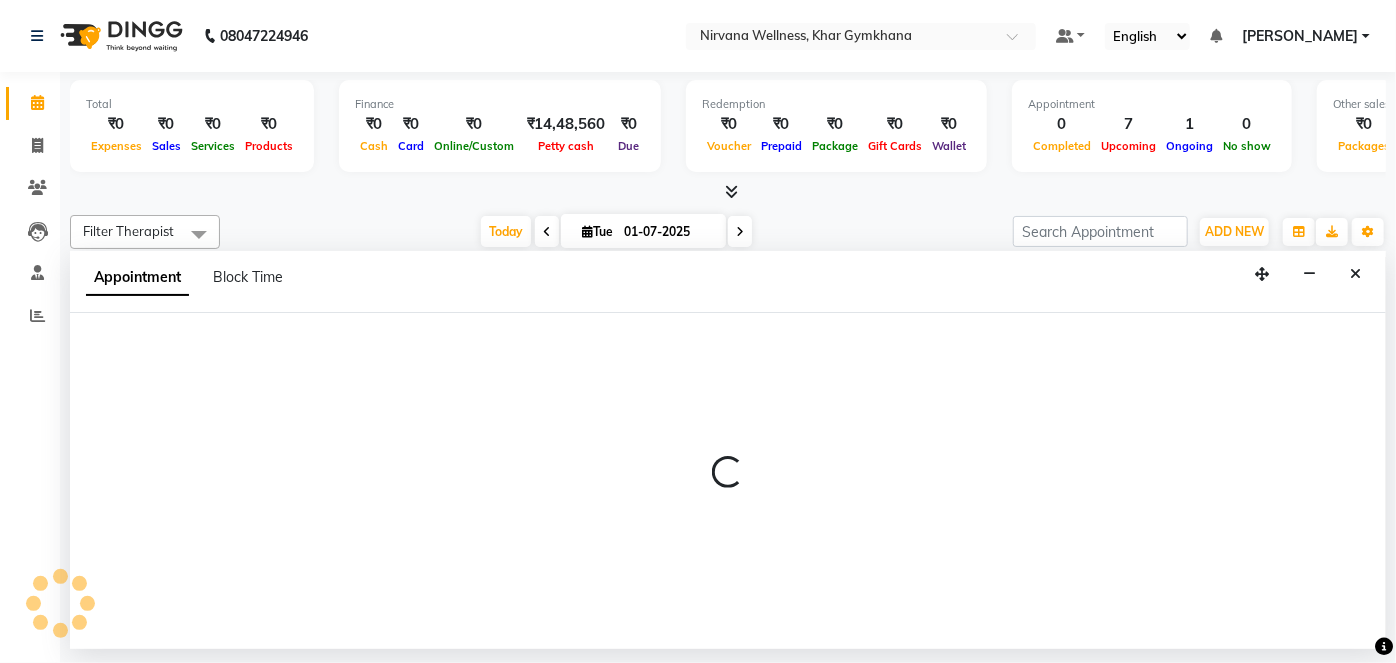 select on "78895" 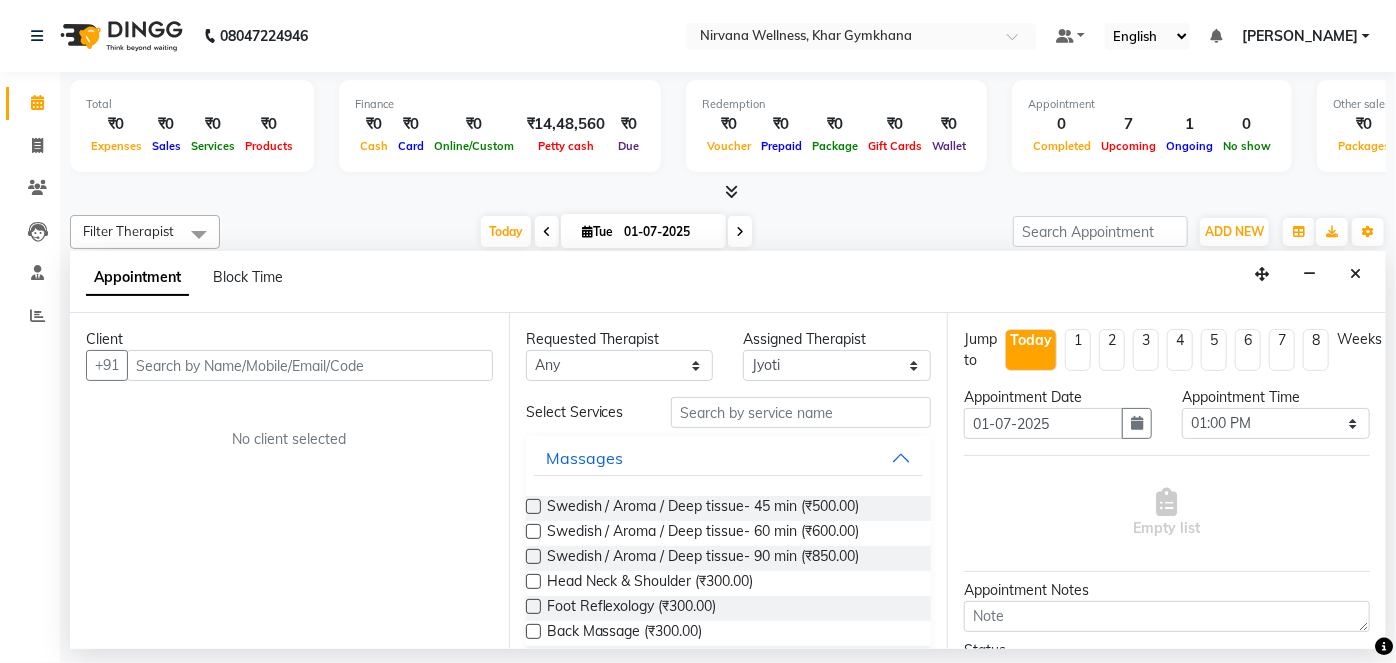 click at bounding box center [310, 365] 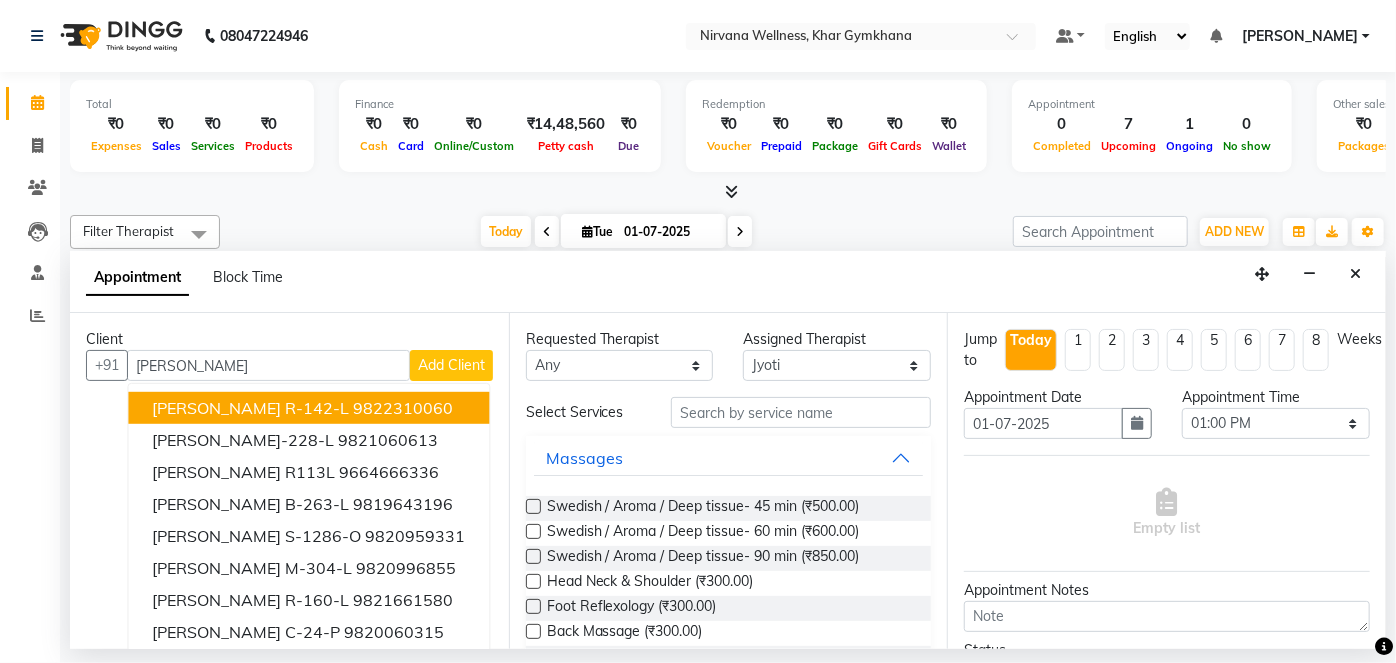 type on "J" 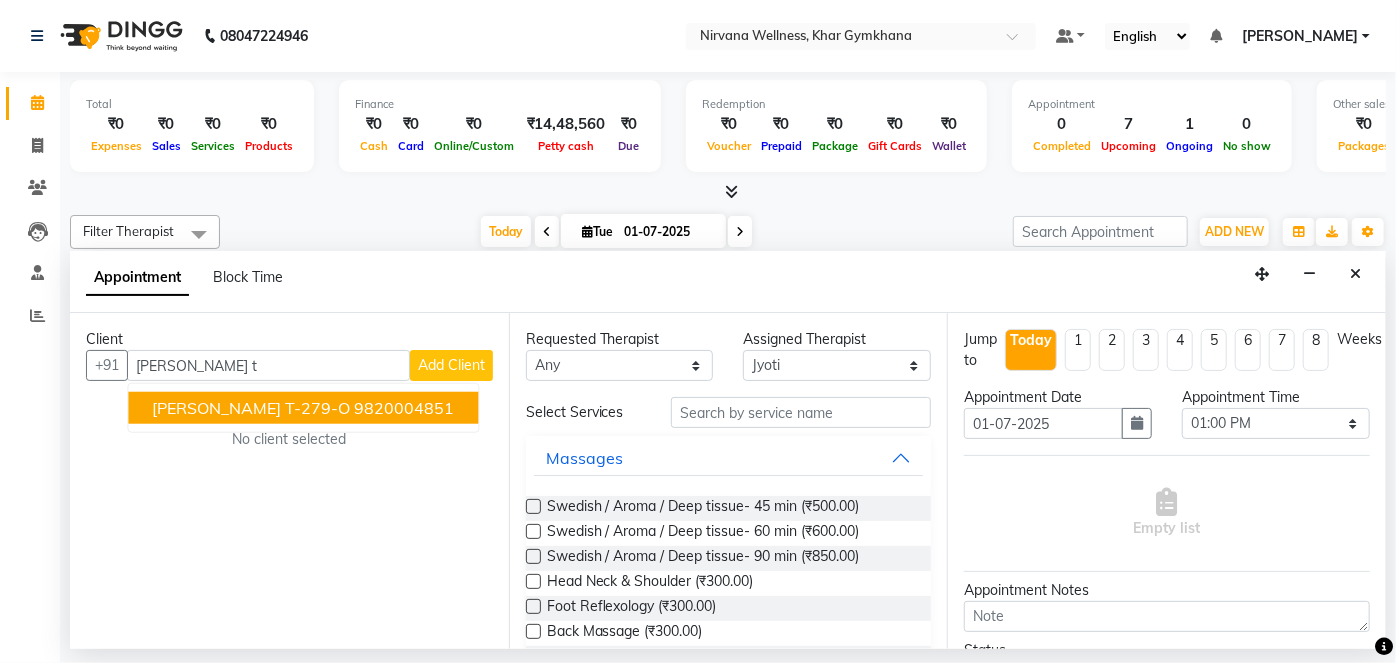 click on "[PERSON_NAME] T-279-O" at bounding box center [251, 408] 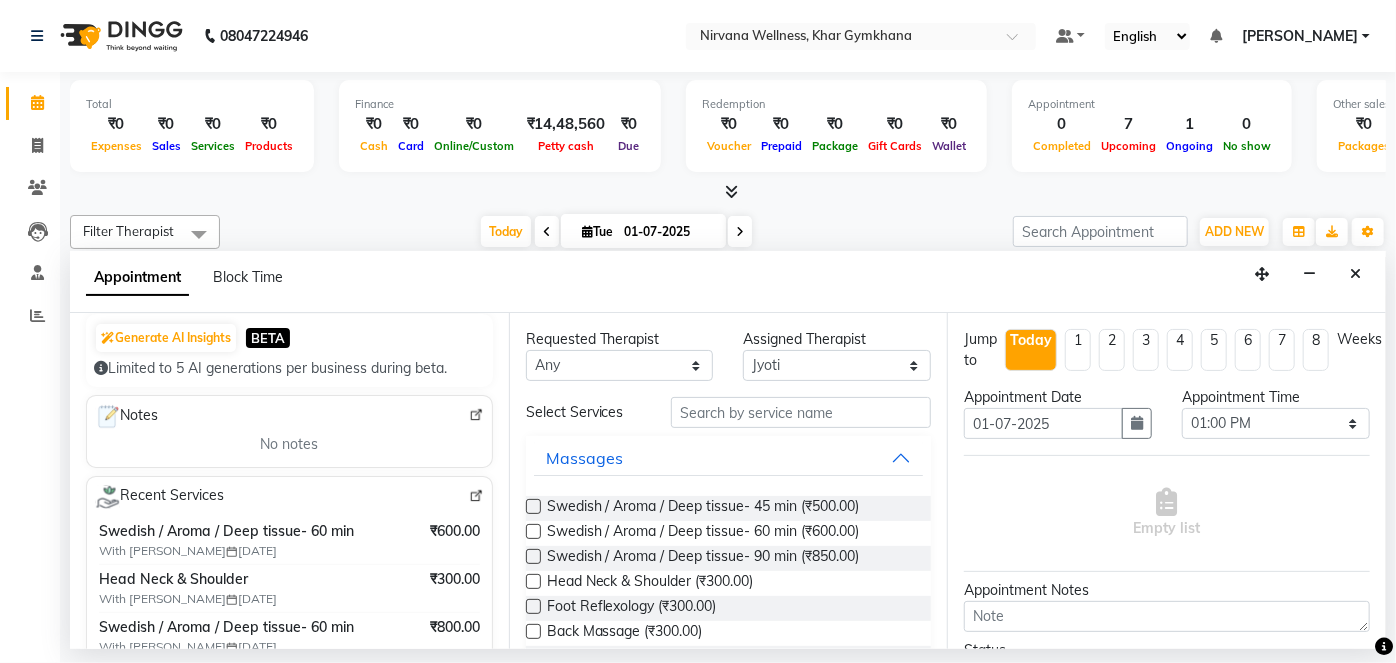 scroll, scrollTop: 272, scrollLeft: 0, axis: vertical 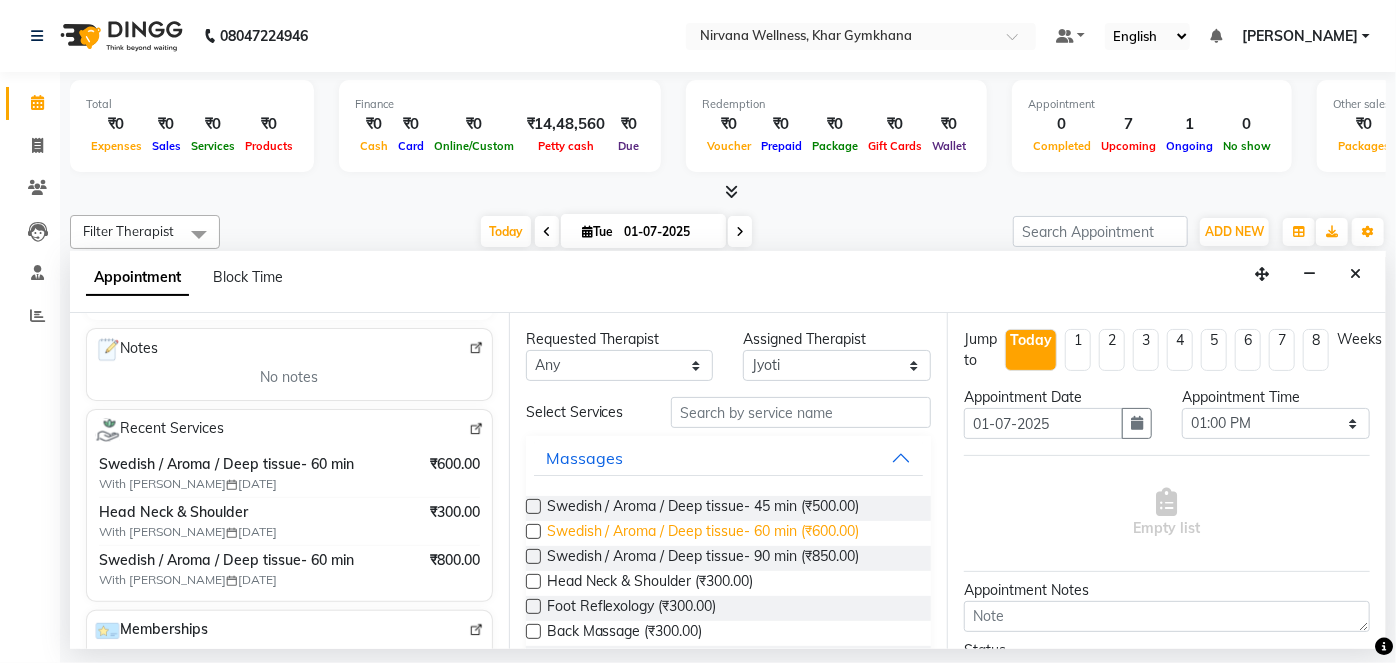 type on "9820004851" 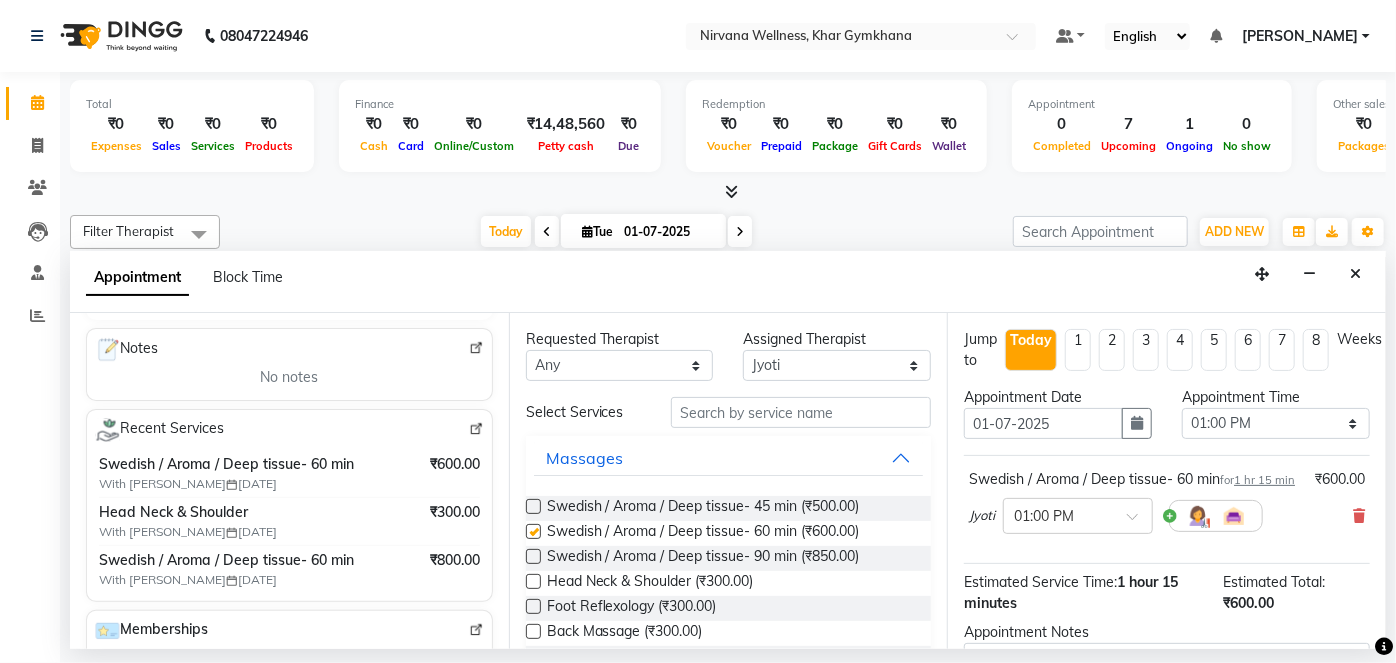 checkbox on "false" 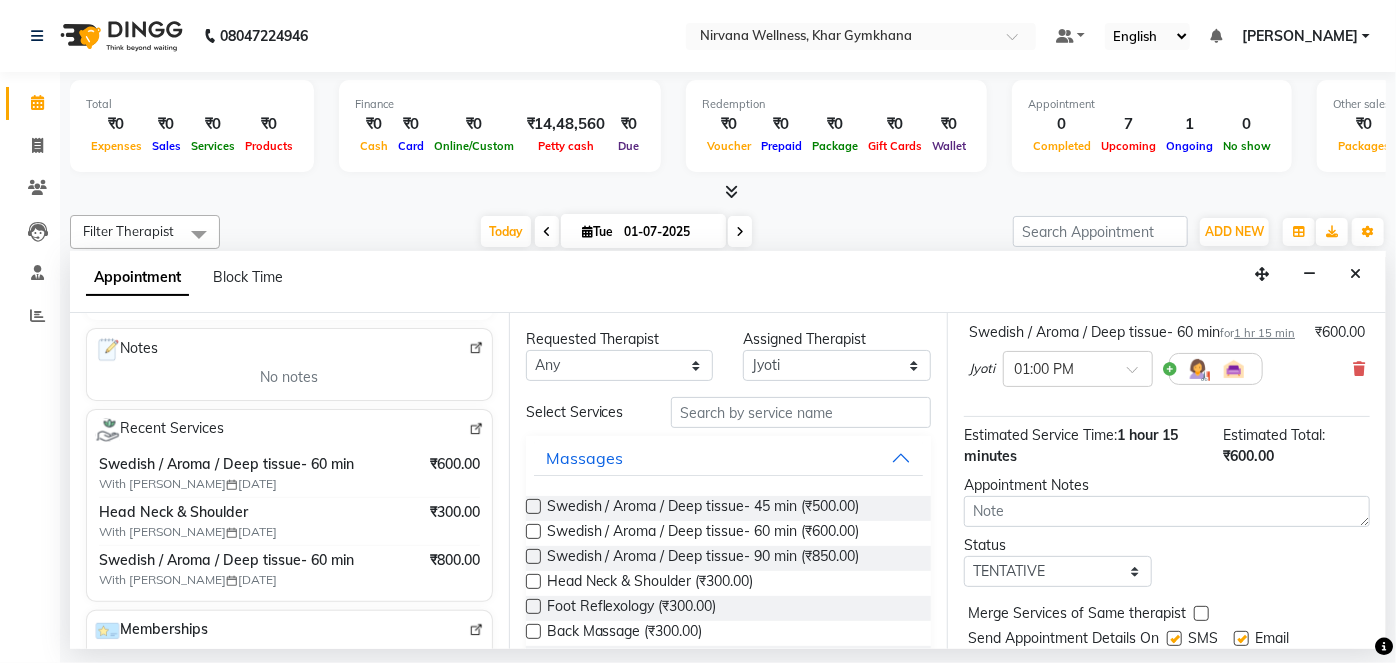scroll, scrollTop: 245, scrollLeft: 0, axis: vertical 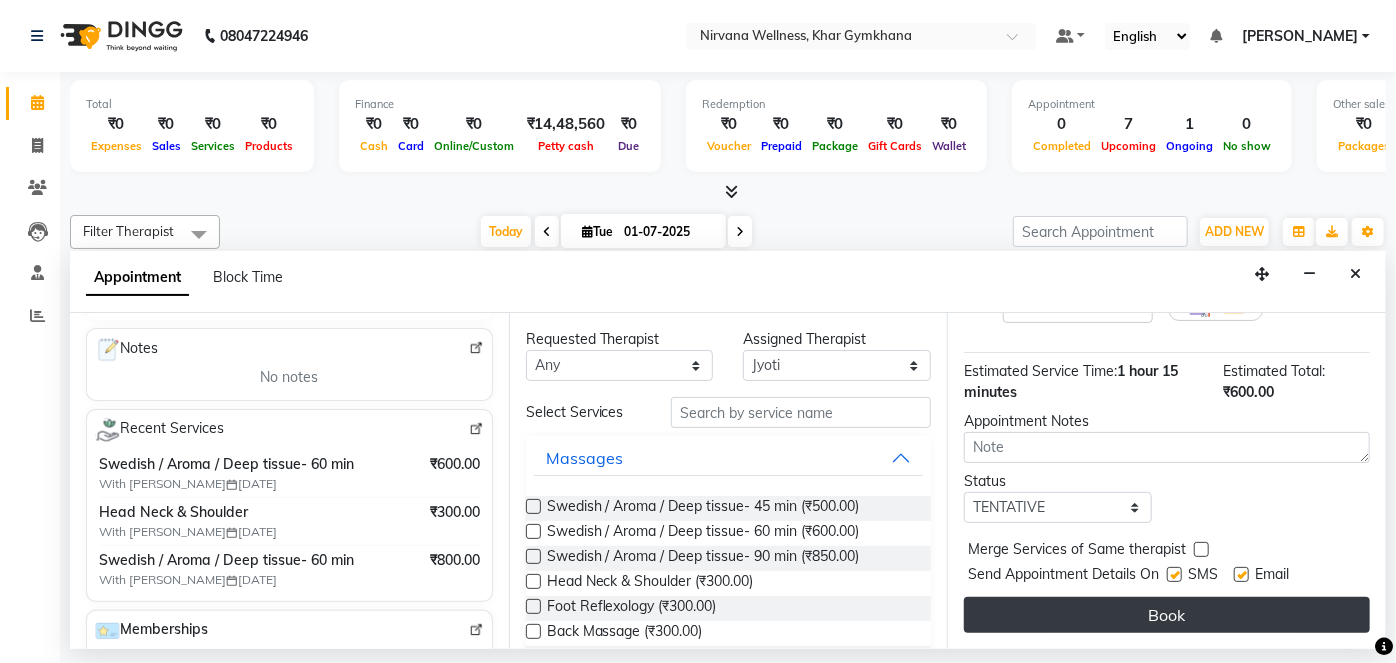 click on "Book" at bounding box center (1167, 615) 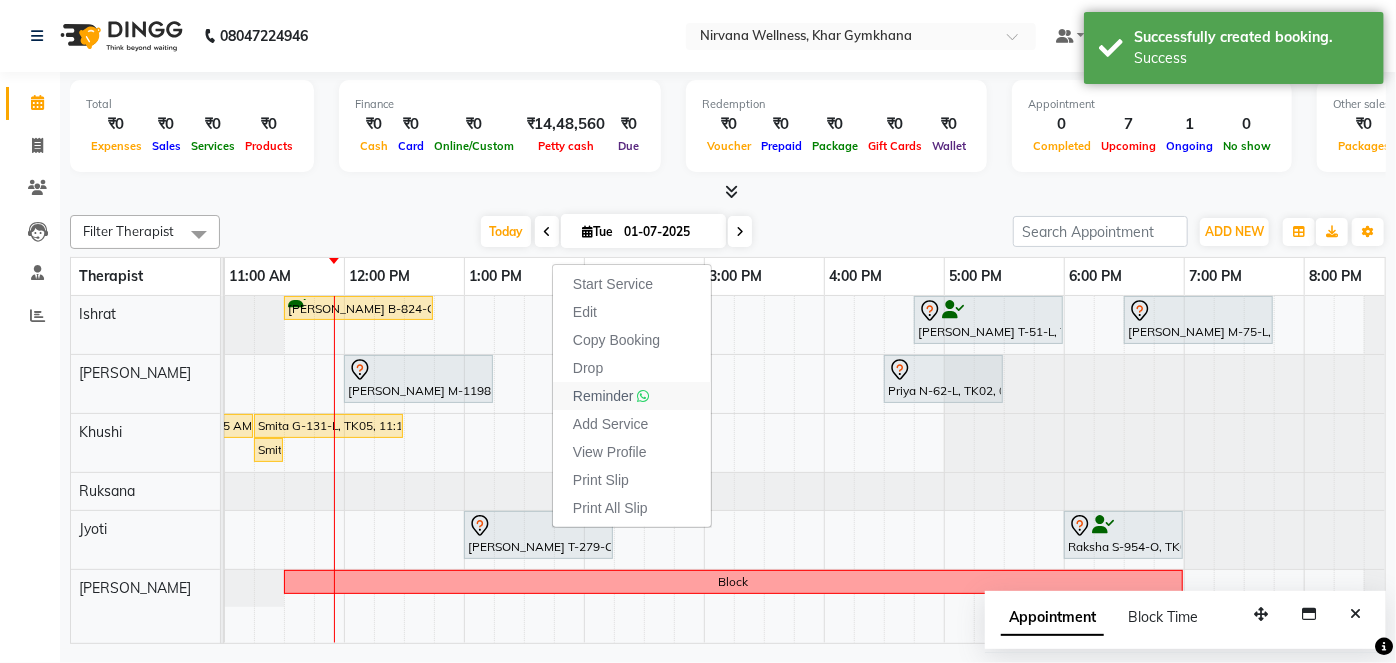 click on "Reminder" at bounding box center [603, 396] 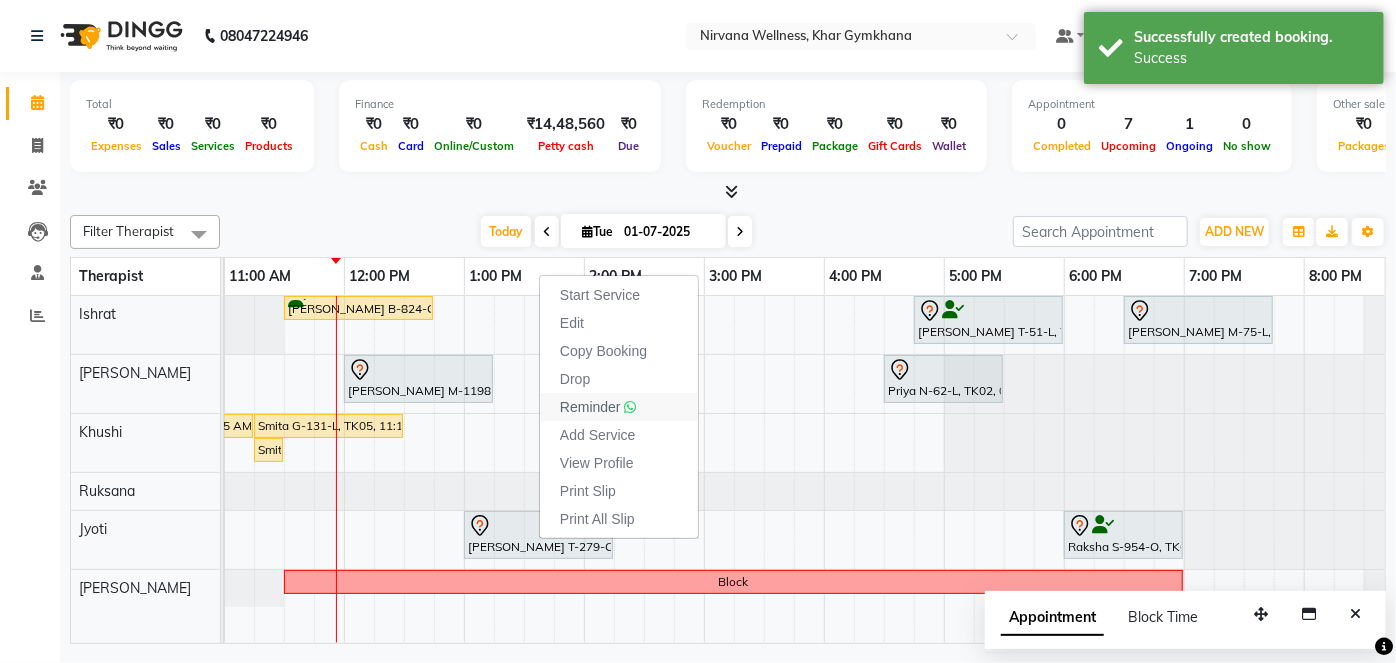 click on "Reminder" at bounding box center (590, 407) 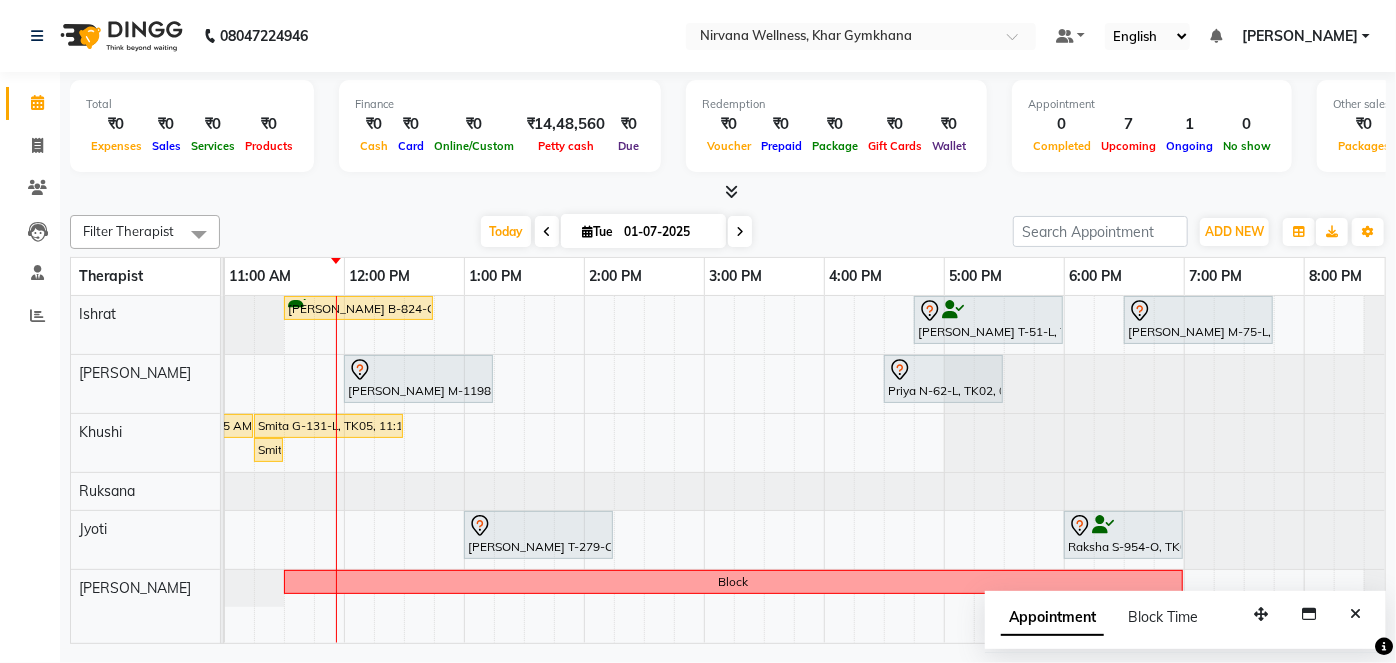 scroll, scrollTop: 0, scrollLeft: 250, axis: horizontal 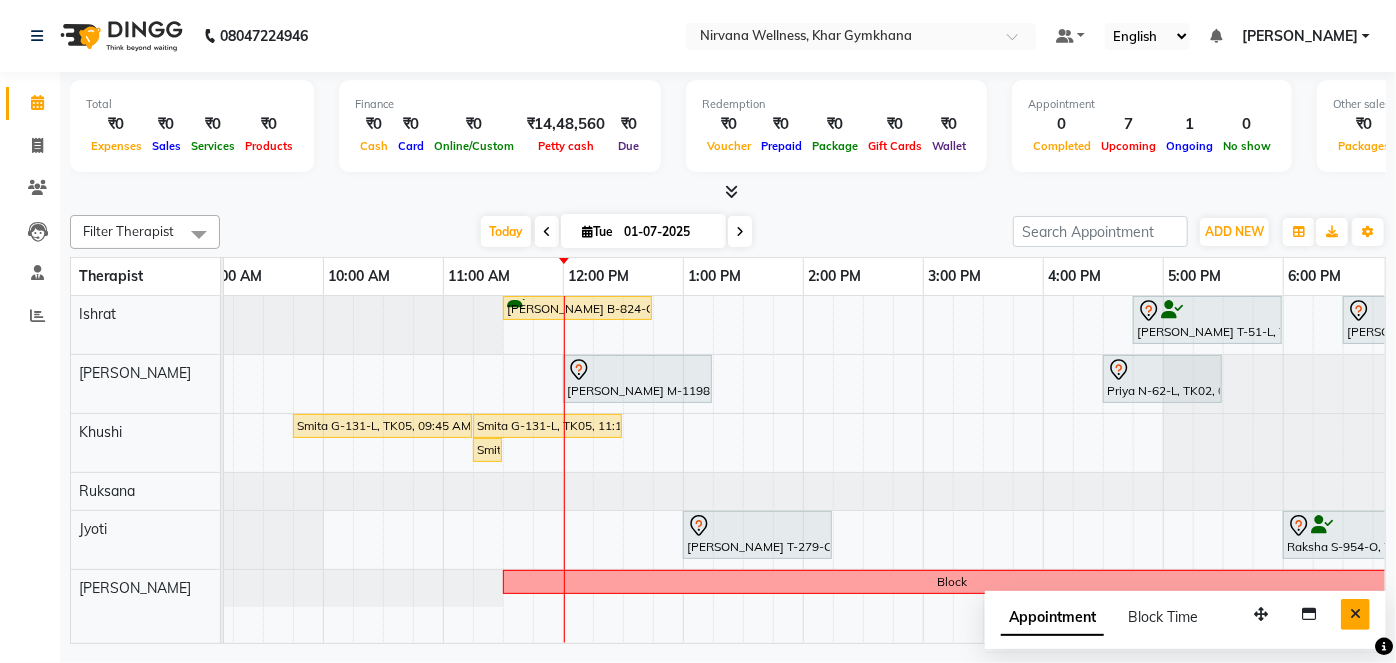 click at bounding box center (1355, 614) 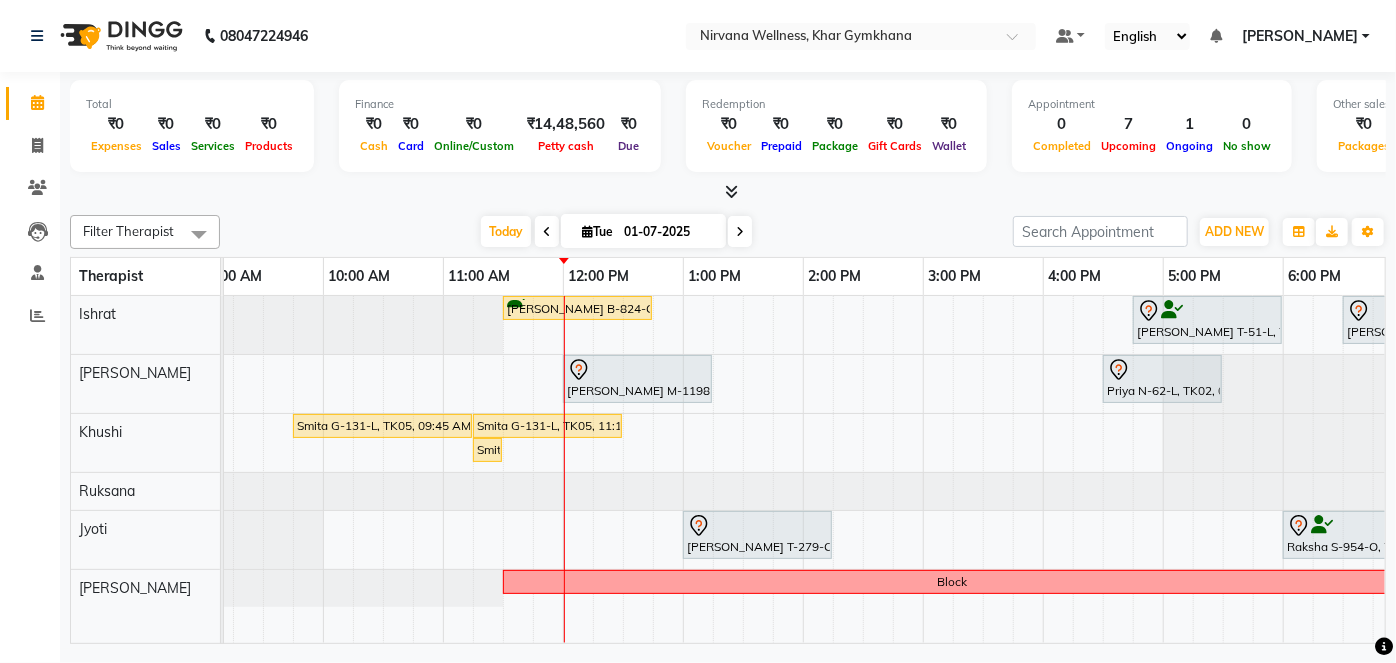 scroll, scrollTop: 0, scrollLeft: 226, axis: horizontal 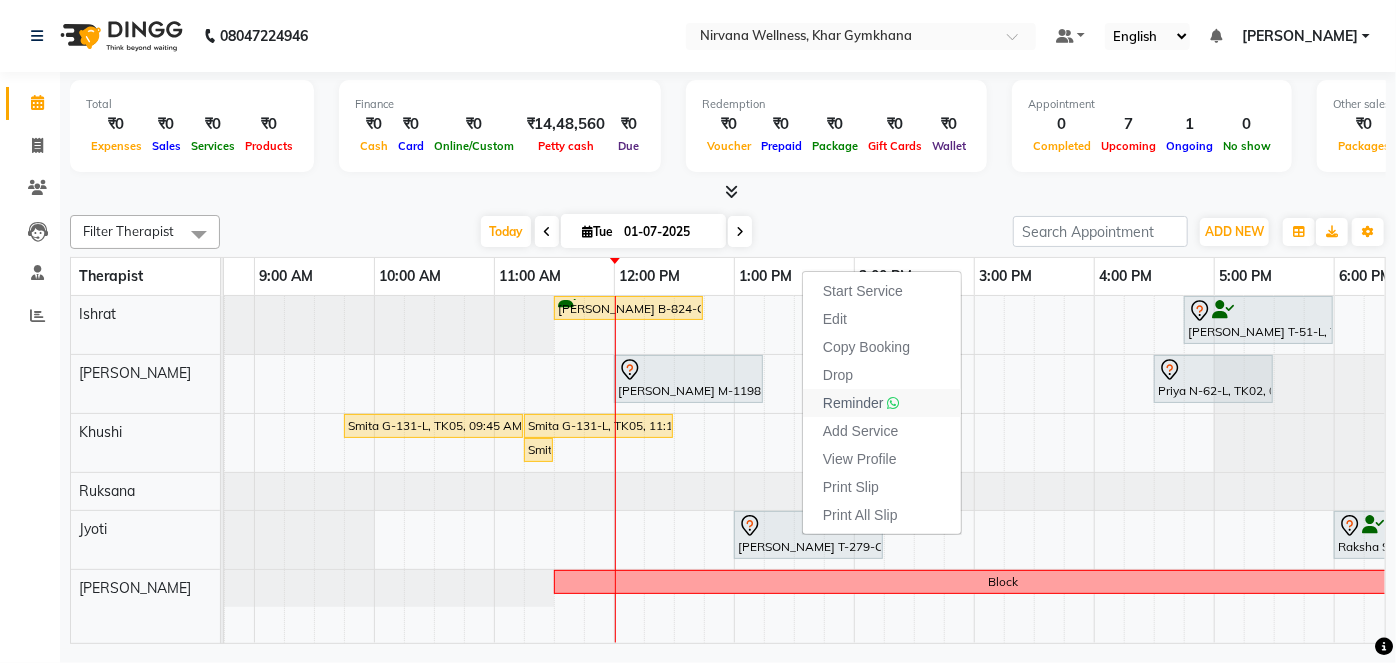 click on "Reminder" at bounding box center [853, 403] 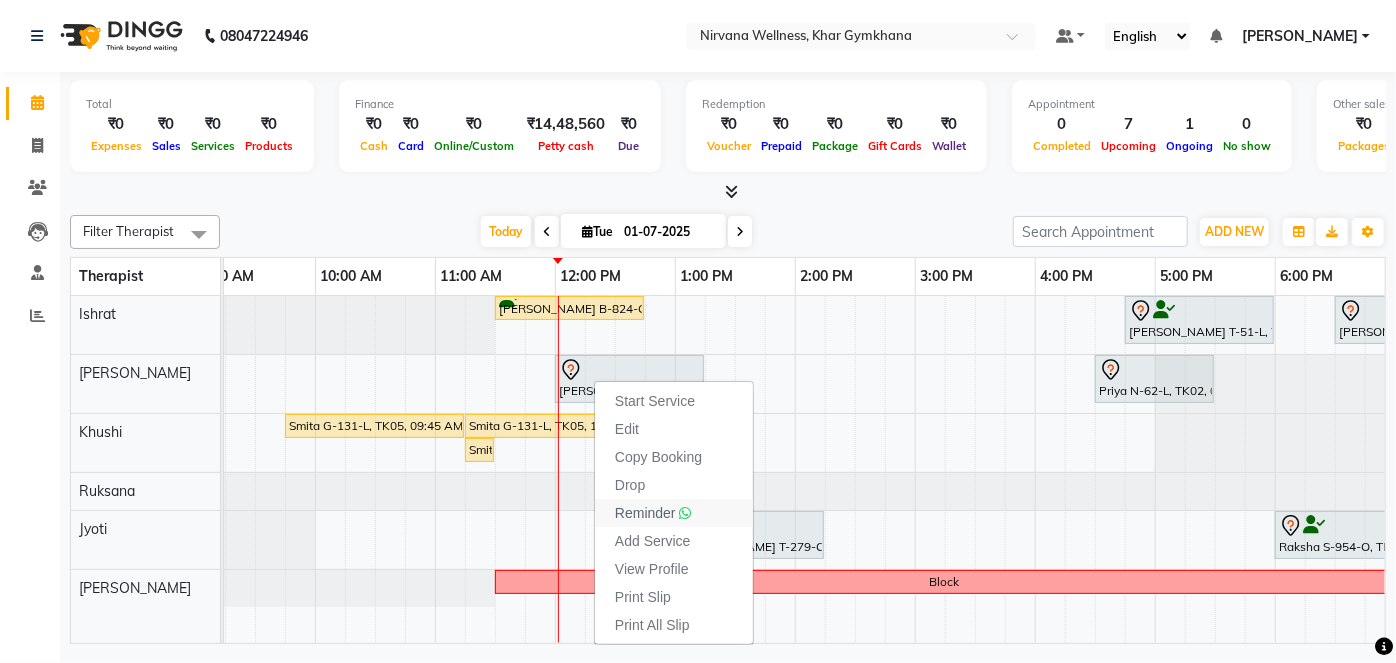 click on "Reminder" at bounding box center [674, 513] 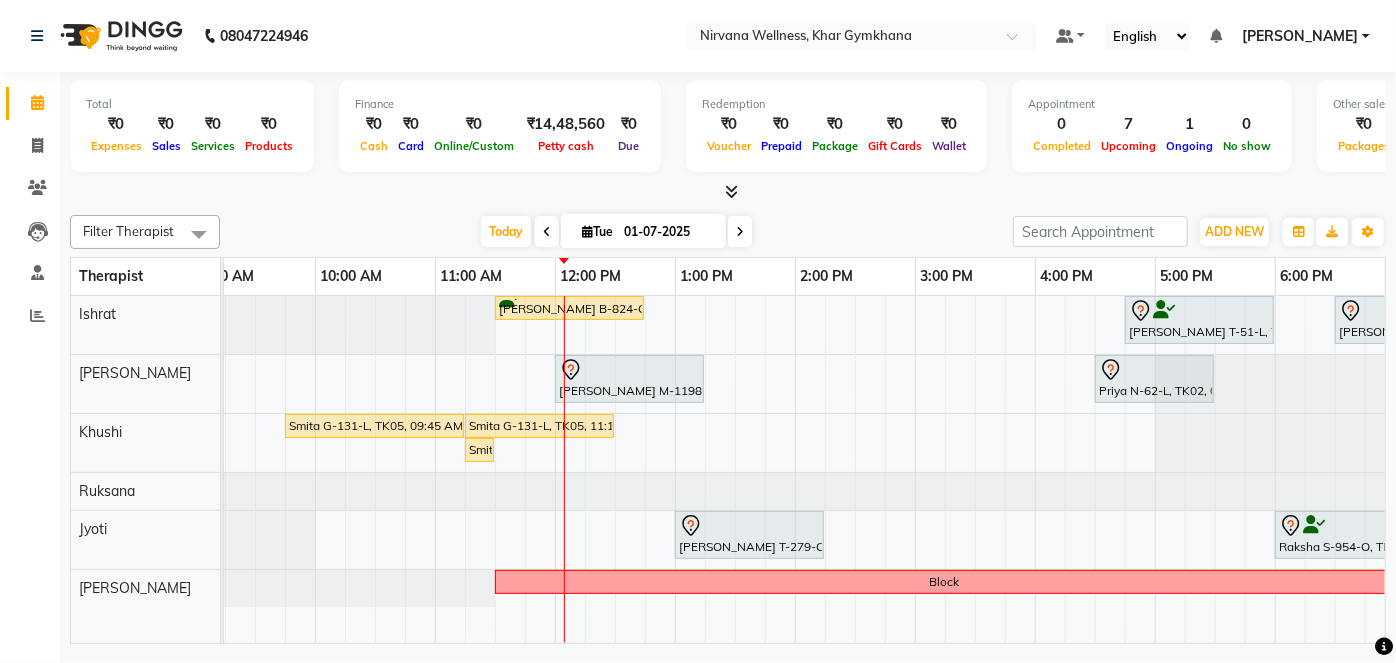 scroll, scrollTop: 0, scrollLeft: 241, axis: horizontal 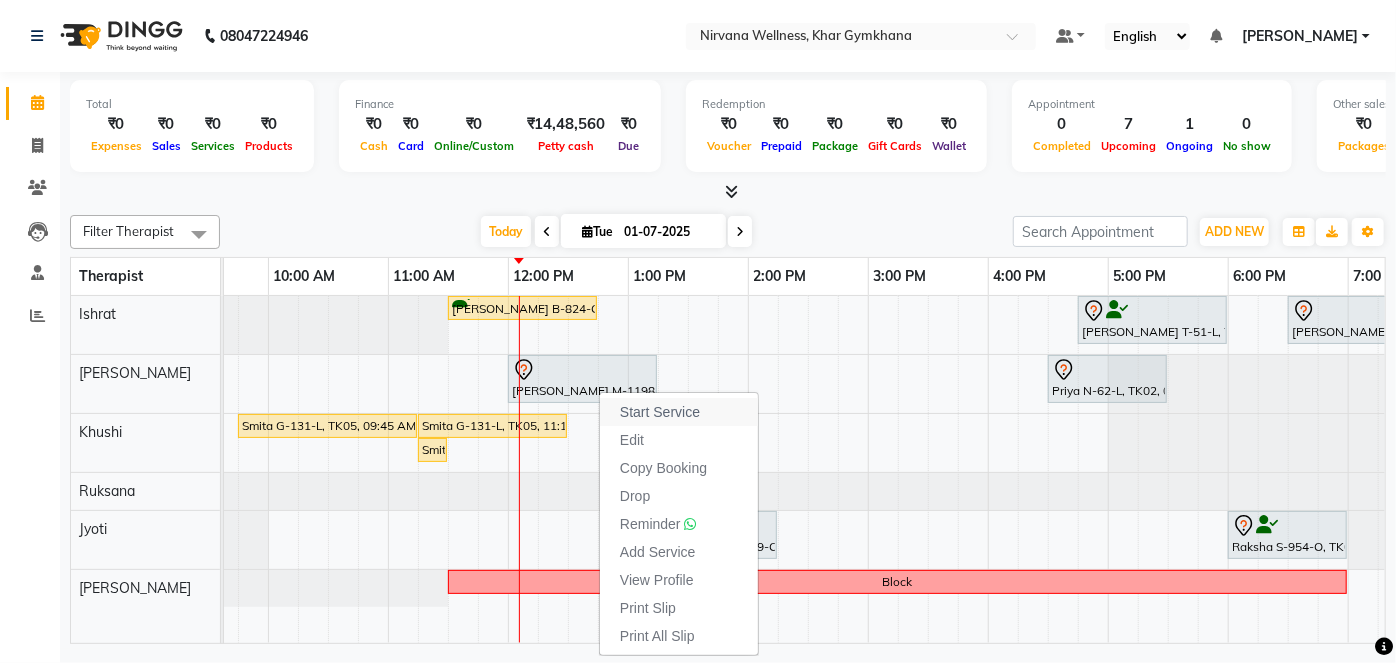 click on "Start Service" at bounding box center [660, 412] 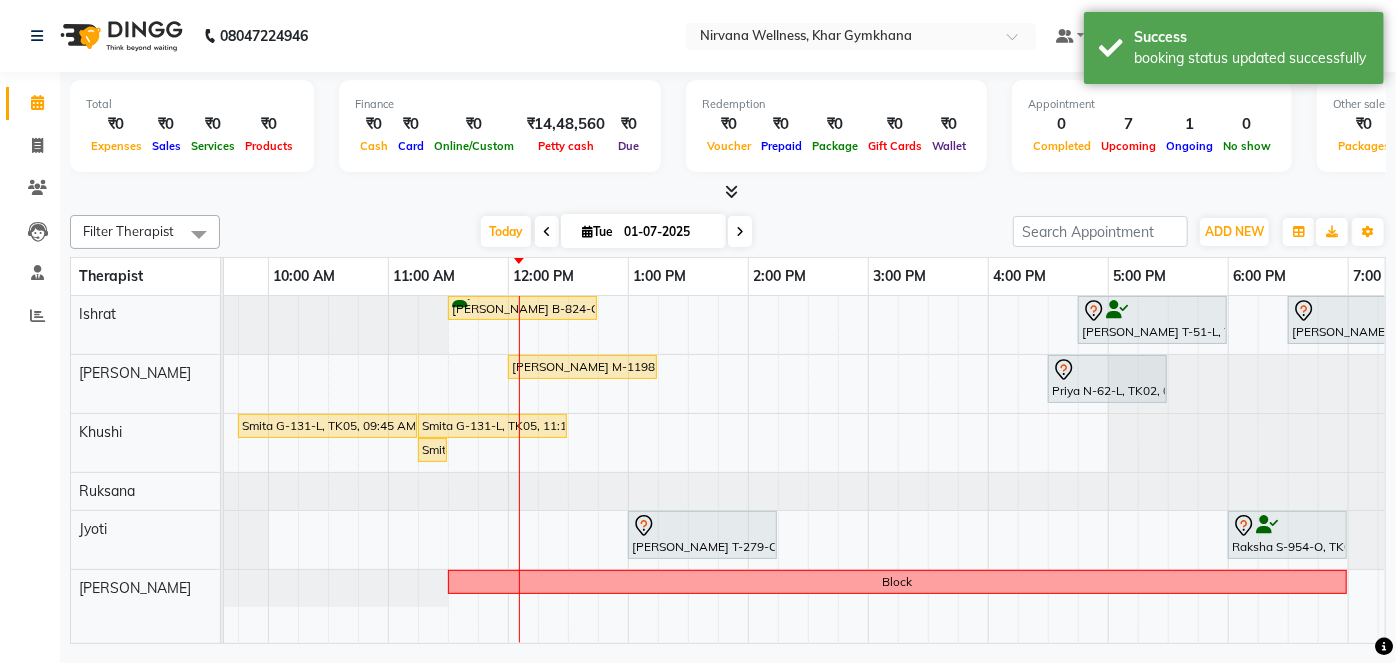 scroll, scrollTop: 0, scrollLeft: 465, axis: horizontal 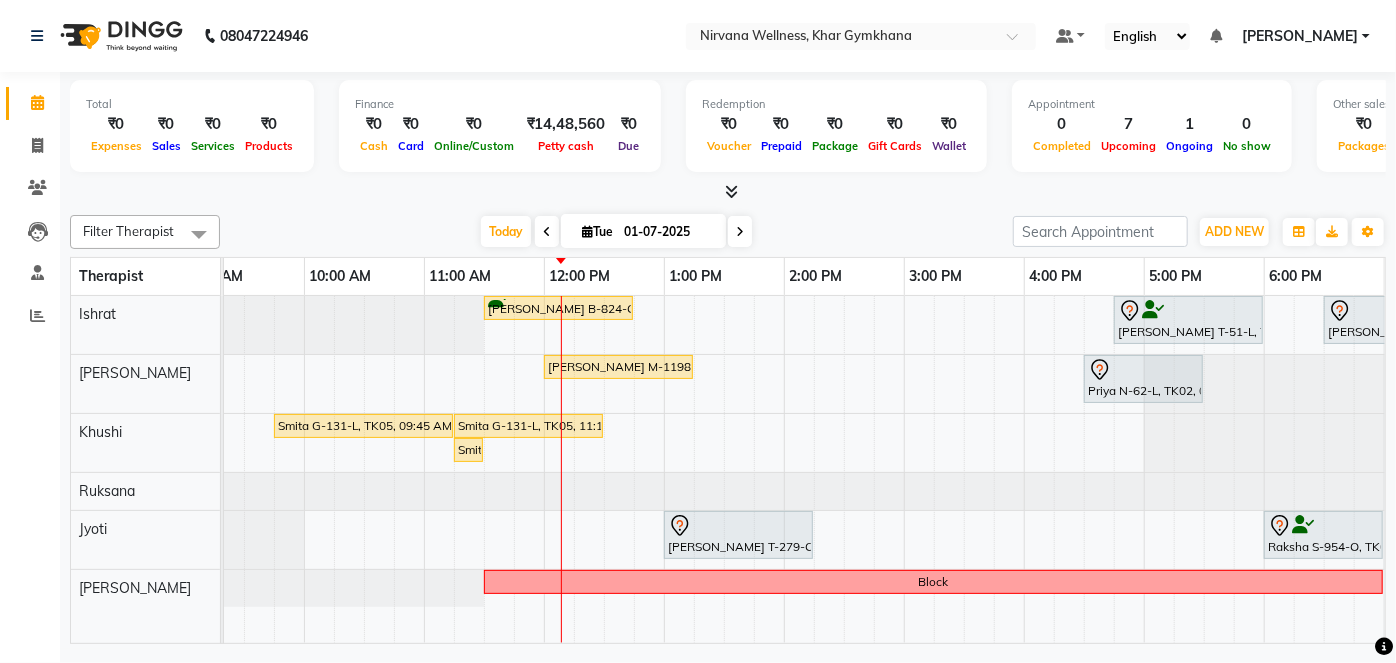 click at bounding box center [728, 192] 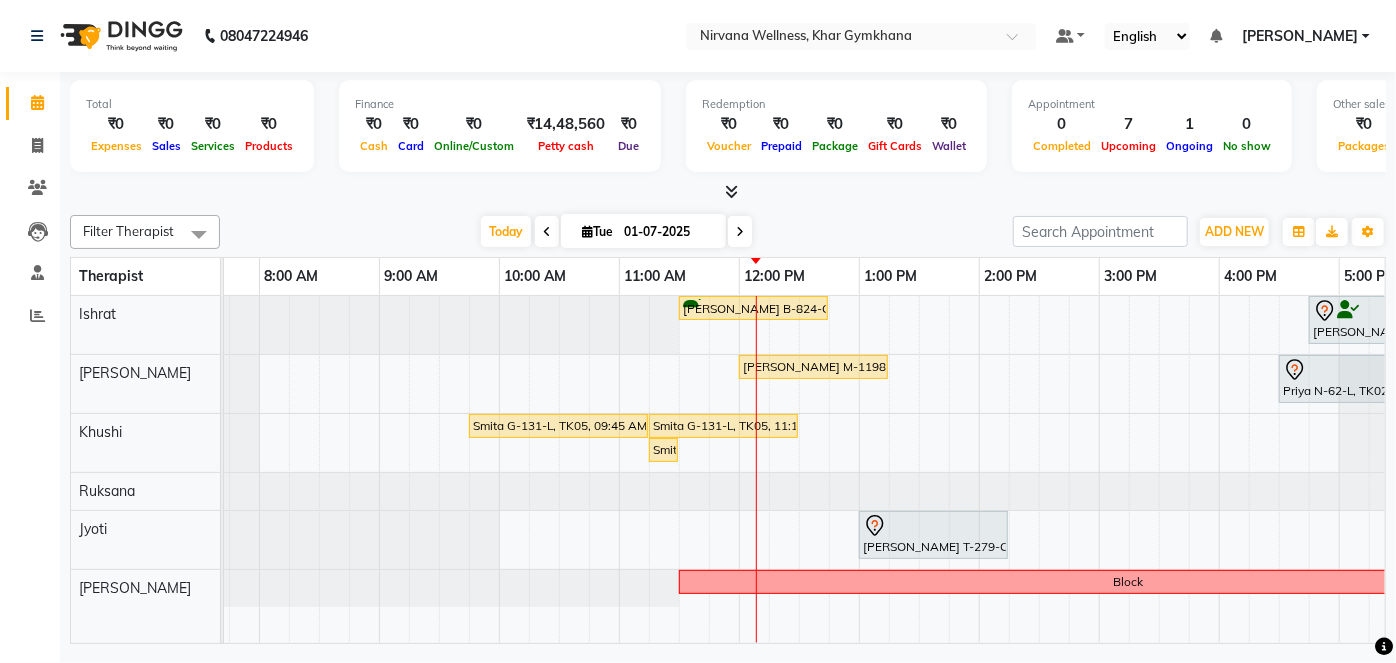 scroll, scrollTop: 0, scrollLeft: 290, axis: horizontal 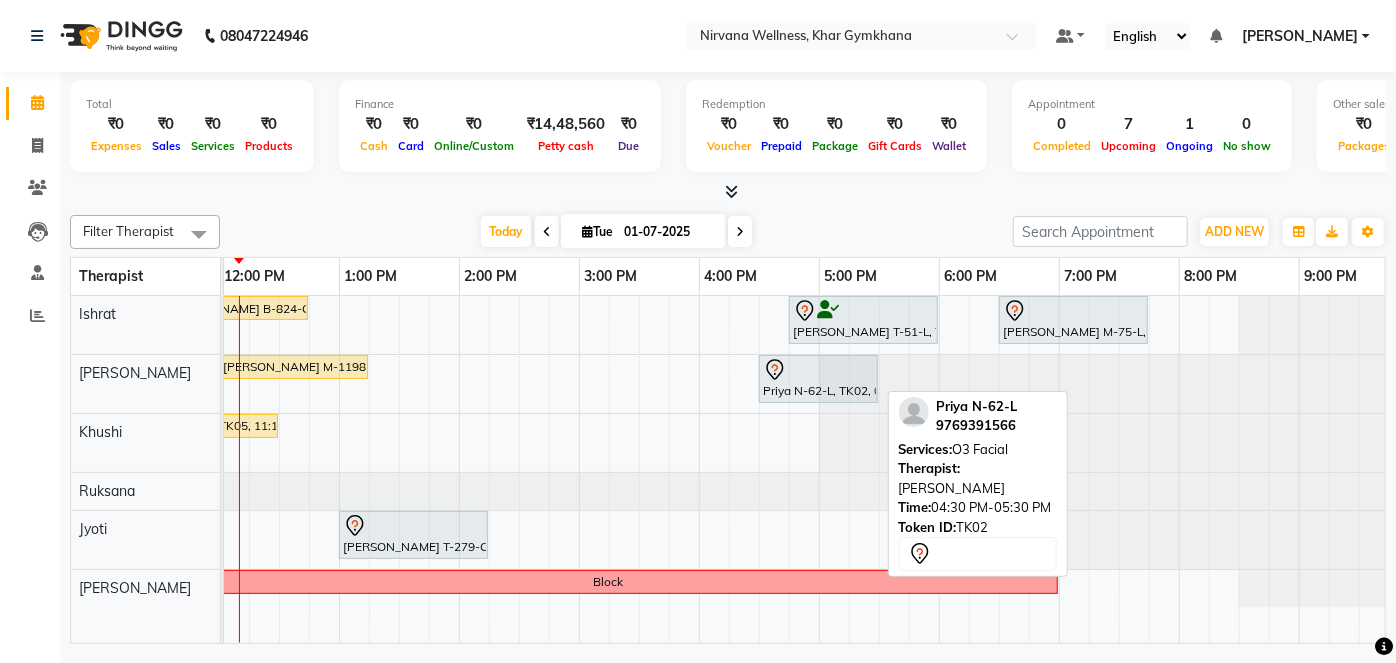 click on "Priya N-62-L, TK02, 04:30 PM-05:30 PM, O3 Facial" at bounding box center [818, 379] 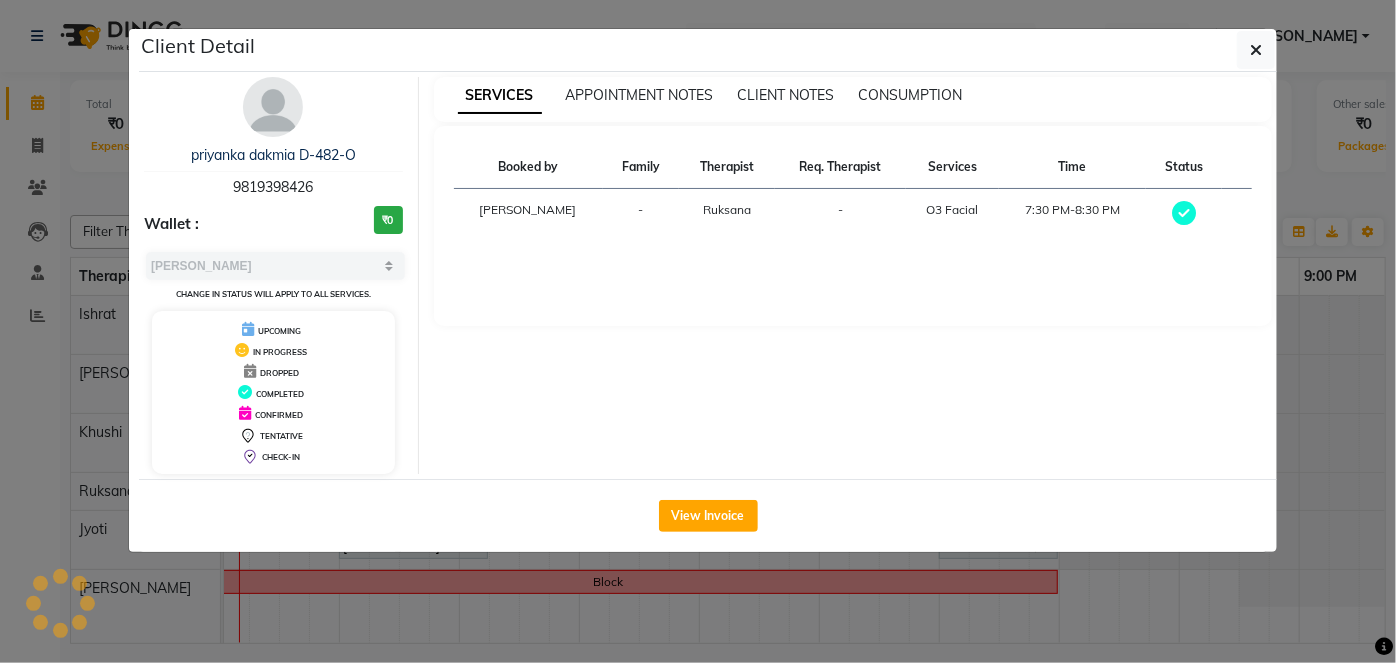 select on "7" 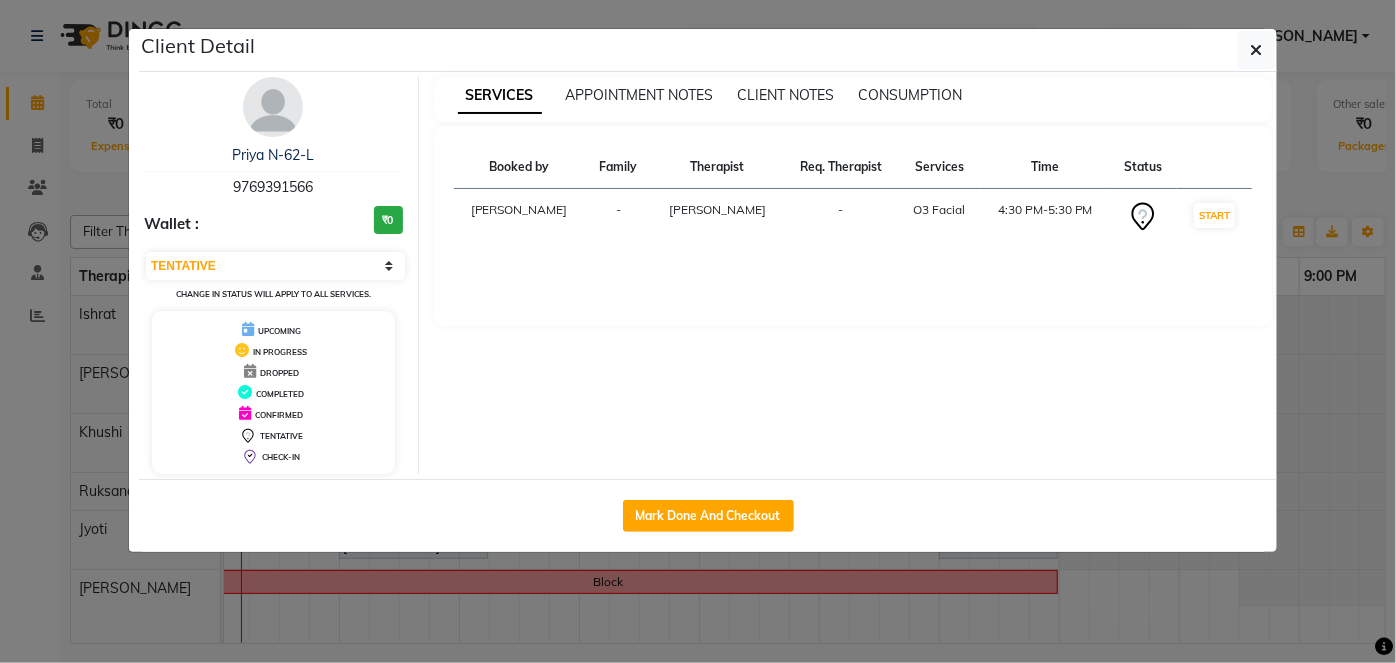 click on "Client Detail  Priya N-62-L   9769391566 Wallet : ₹0 Select IN SERVICE CONFIRMED TENTATIVE CHECK IN MARK DONE DROPPED UPCOMING Change in status will apply to all services. UPCOMING IN PROGRESS DROPPED COMPLETED CONFIRMED TENTATIVE CHECK-IN SERVICES APPOINTMENT NOTES CLIENT NOTES CONSUMPTION Booked by Family Therapist Req. Therapist Services Time Status  [PERSON_NAME] -  O3 Facial   4:30 PM-5:30 PM   START   Mark Done And Checkout" 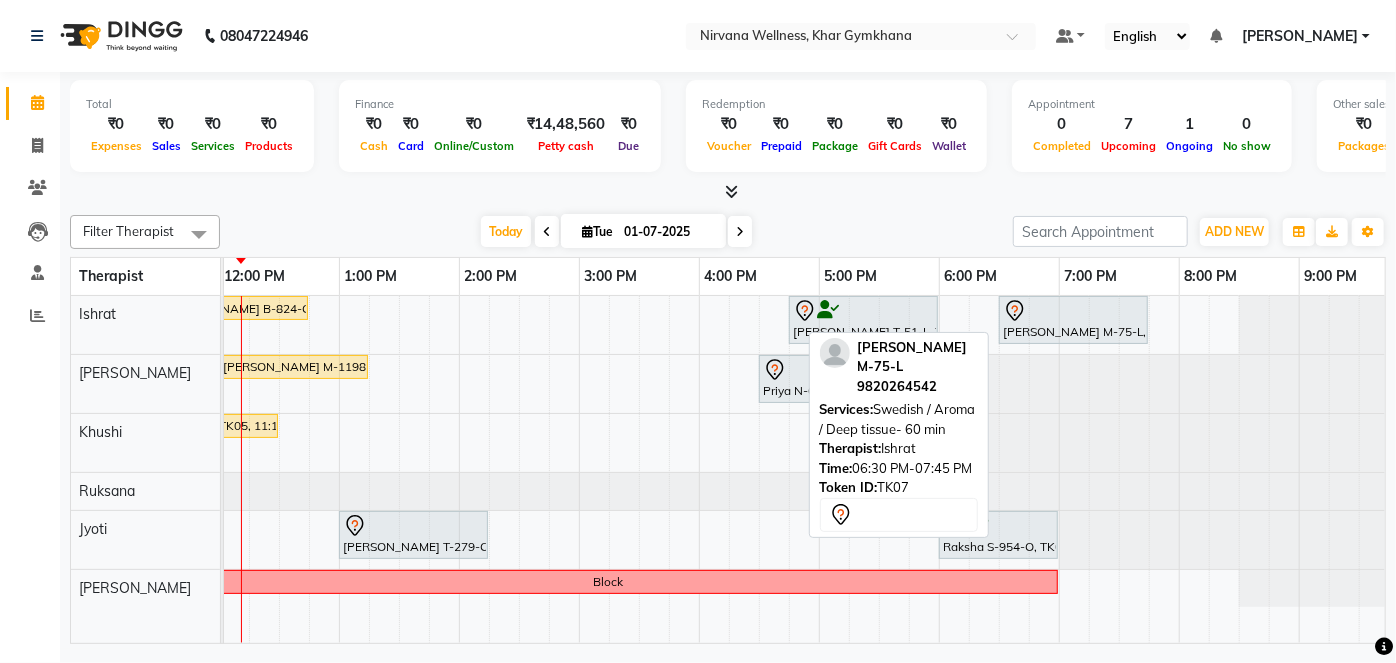click at bounding box center (1073, 311) 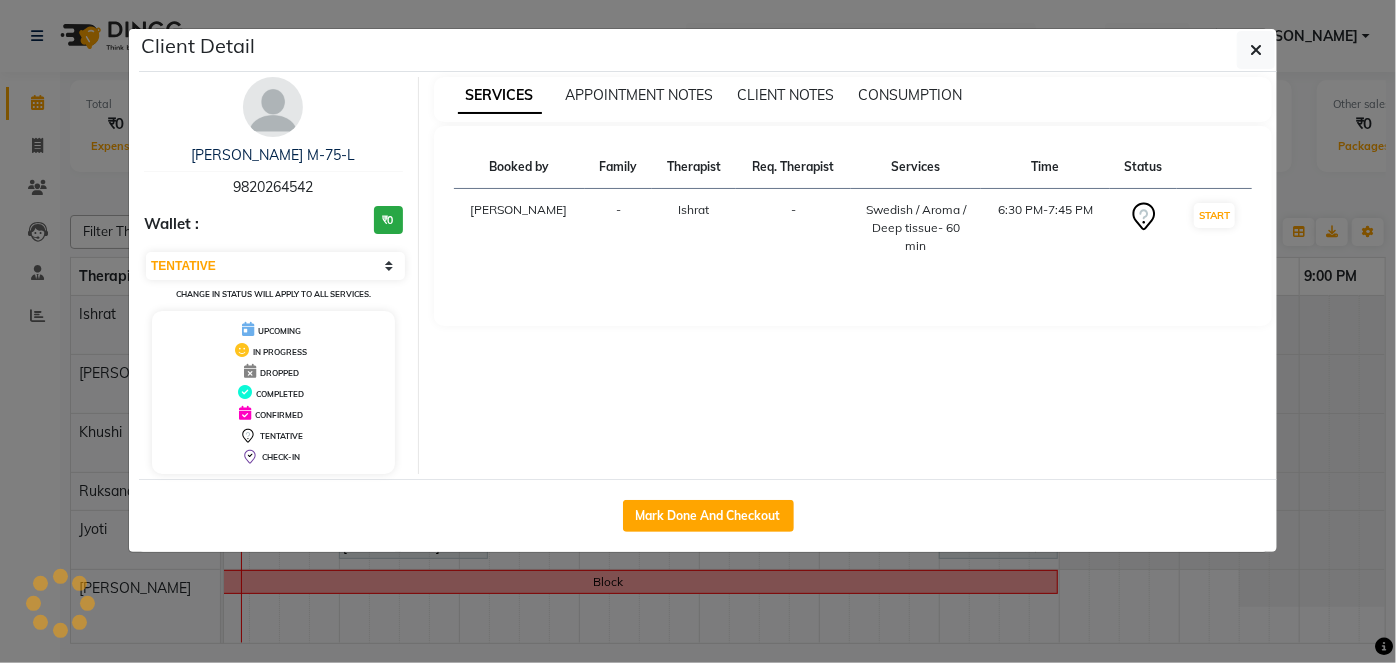 click on "Client Detail  [PERSON_NAME] M-75-L   9820264542 Wallet : ₹0 Select IN SERVICE CONFIRMED TENTATIVE CHECK IN MARK DONE DROPPED UPCOMING Change in status will apply to all services. UPCOMING IN PROGRESS DROPPED COMPLETED CONFIRMED TENTATIVE CHECK-IN SERVICES APPOINTMENT NOTES CLIENT NOTES CONSUMPTION Booked by Family Therapist Req. Therapist Services Time Status  [PERSON_NAME] -  Swedish / Aroma / Deep tissue- 60 min   6:30 PM-7:45 PM   START   Mark Done And Checkout" 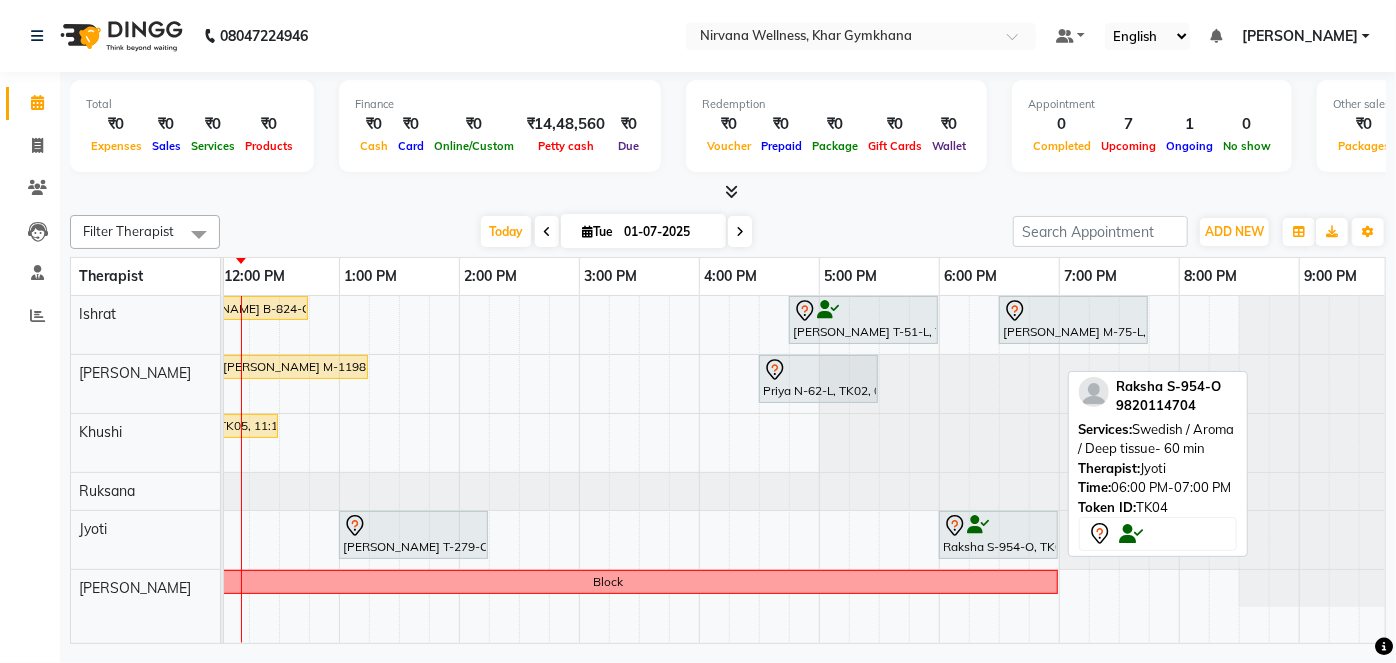 click on "Raksha S-954-O, TK04, 06:00 PM-07:00 PM, Swedish / Aroma / Deep tissue- 60 min" at bounding box center (998, 535) 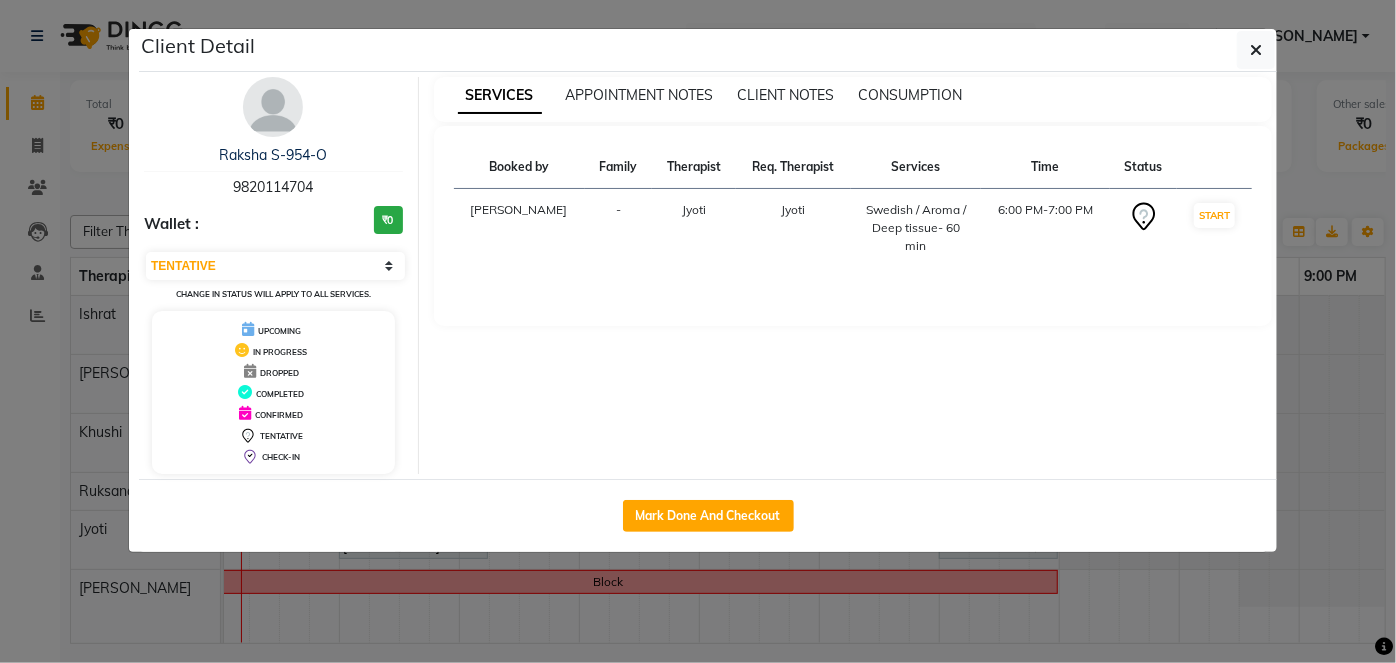 click on "Client Detail  Raksha S-954-O   9820114704 Wallet : ₹0 Select IN SERVICE CONFIRMED TENTATIVE CHECK IN MARK DONE DROPPED UPCOMING Change in status will apply to all services. UPCOMING IN PROGRESS DROPPED COMPLETED CONFIRMED TENTATIVE CHECK-IN SERVICES APPOINTMENT NOTES CLIENT NOTES CONSUMPTION Booked by Family Therapist Req. Therapist Services Time Status  [PERSON_NAME]  Swedish / Aroma / Deep tissue- 60 min   6:00 PM-7:00 PM   START   Mark Done And Checkout" 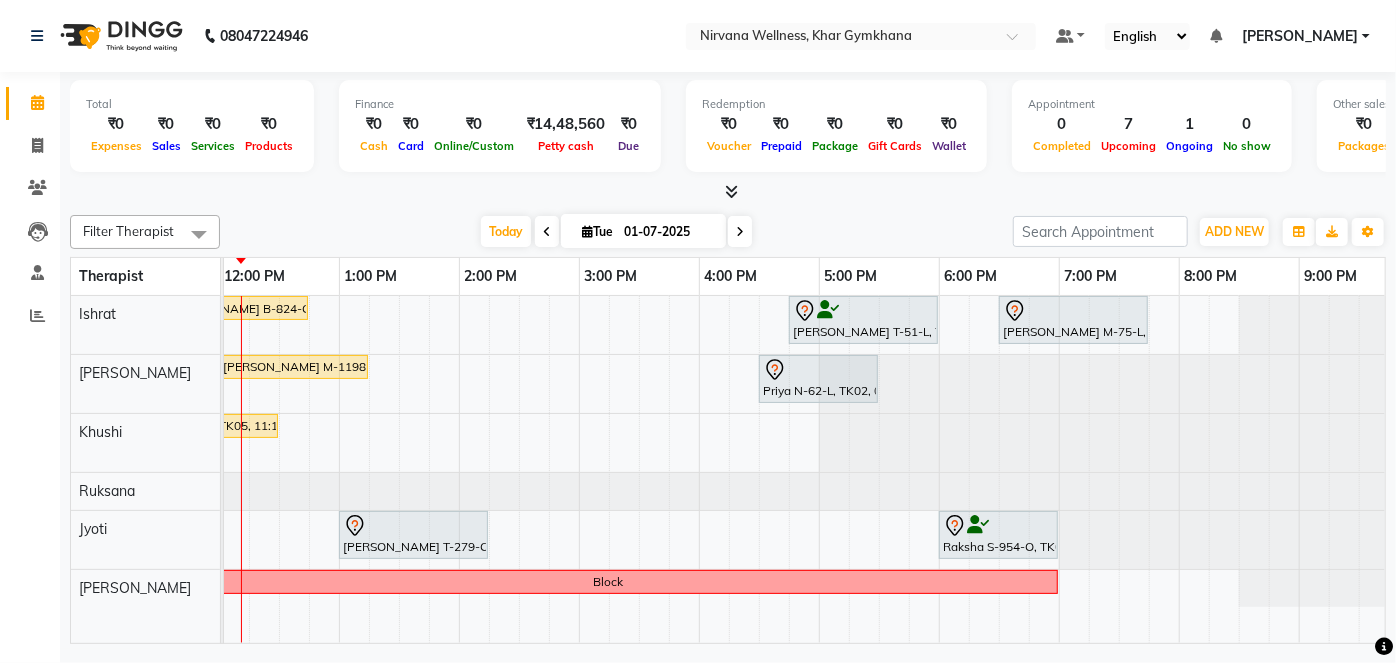 scroll, scrollTop: 0, scrollLeft: 336, axis: horizontal 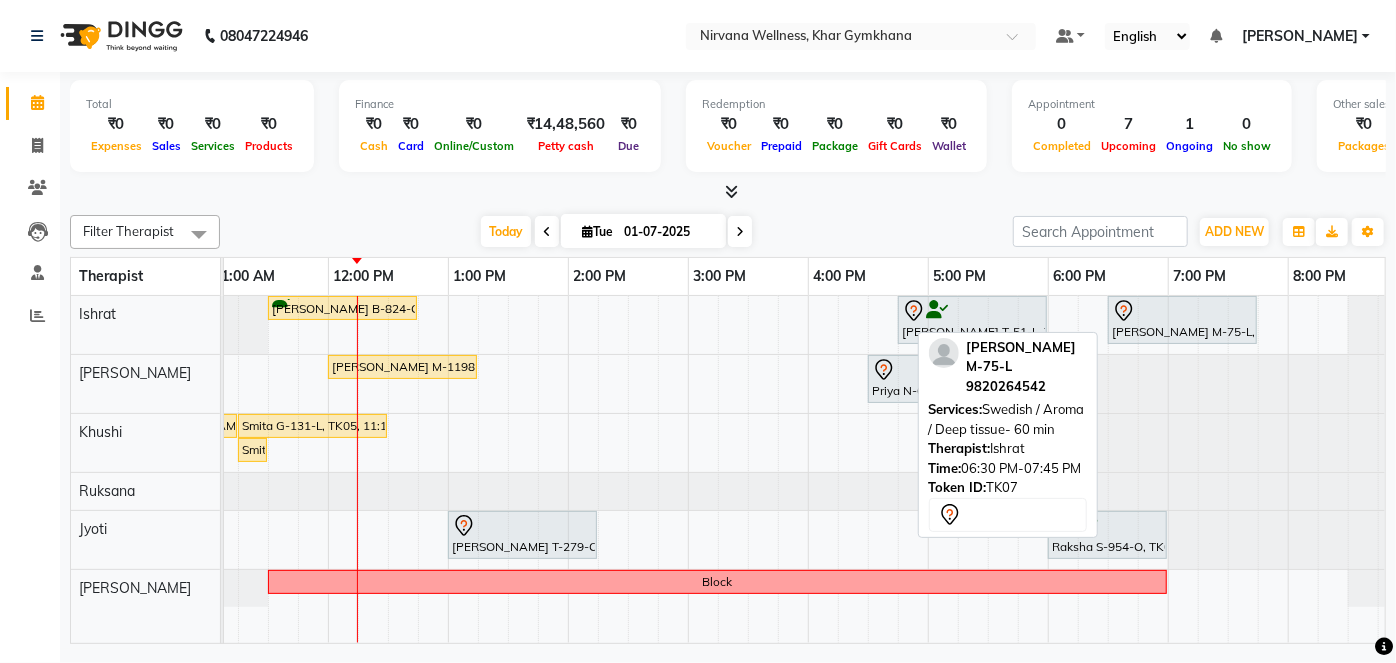 click at bounding box center [1182, 311] 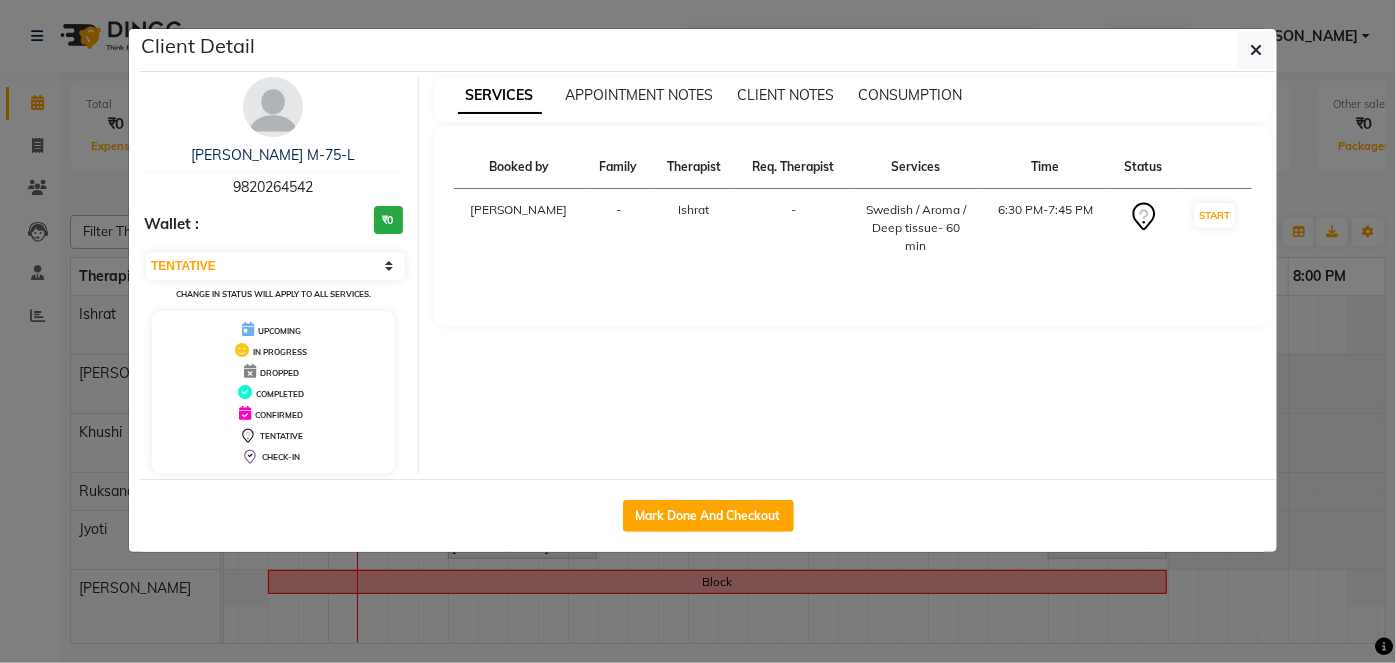 click on "Client Detail  [PERSON_NAME] M-75-L   9820264542 Wallet : ₹0 Select IN SERVICE CONFIRMED TENTATIVE CHECK IN MARK DONE DROPPED UPCOMING Change in status will apply to all services. UPCOMING IN PROGRESS DROPPED COMPLETED CONFIRMED TENTATIVE CHECK-IN SERVICES APPOINTMENT NOTES CLIENT NOTES CONSUMPTION Booked by Family Therapist Req. Therapist Services Time Status  [PERSON_NAME] -  Swedish / Aroma / Deep tissue- 60 min   6:30 PM-7:45 PM   START   Mark Done And Checkout" 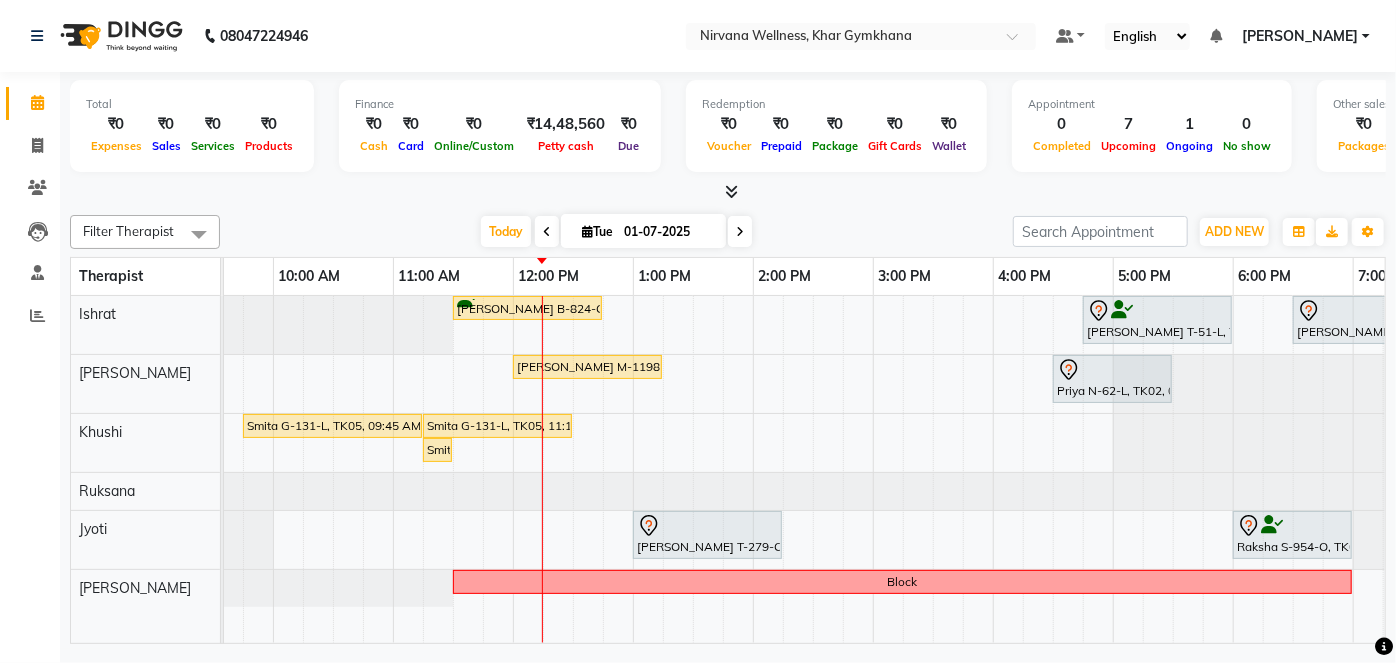 click at bounding box center (728, 192) 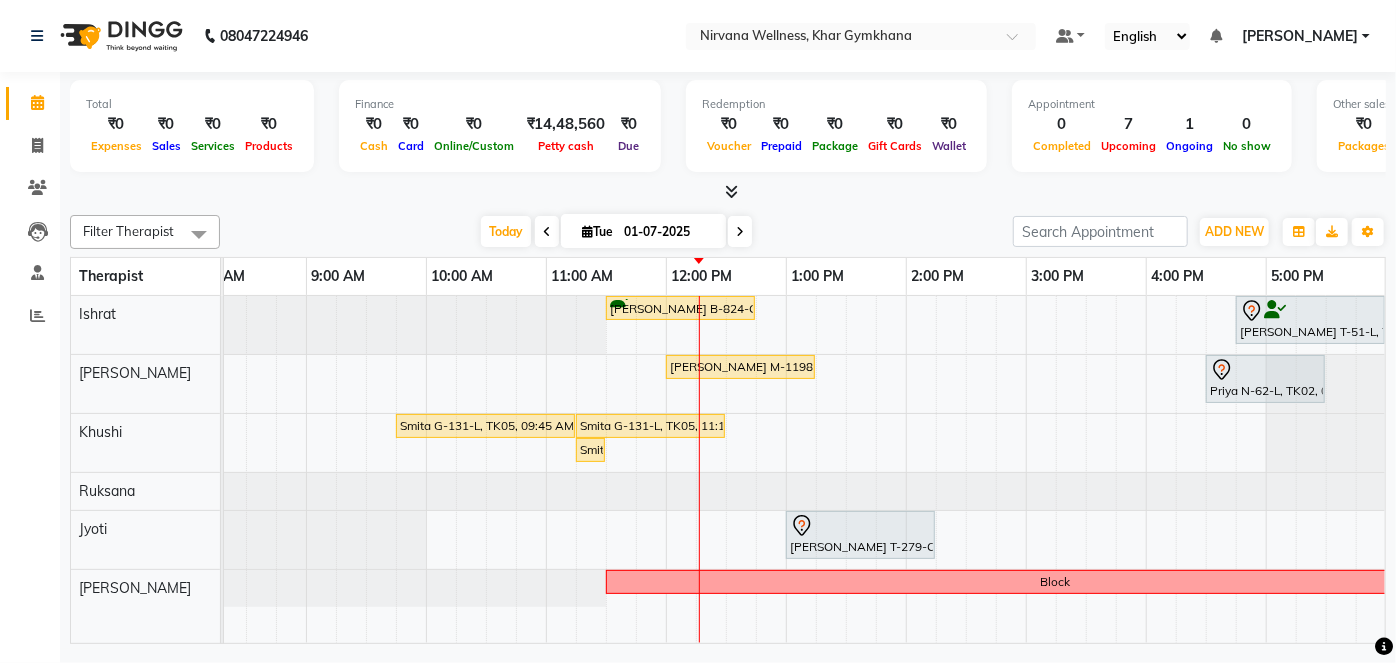 scroll, scrollTop: 0, scrollLeft: 286, axis: horizontal 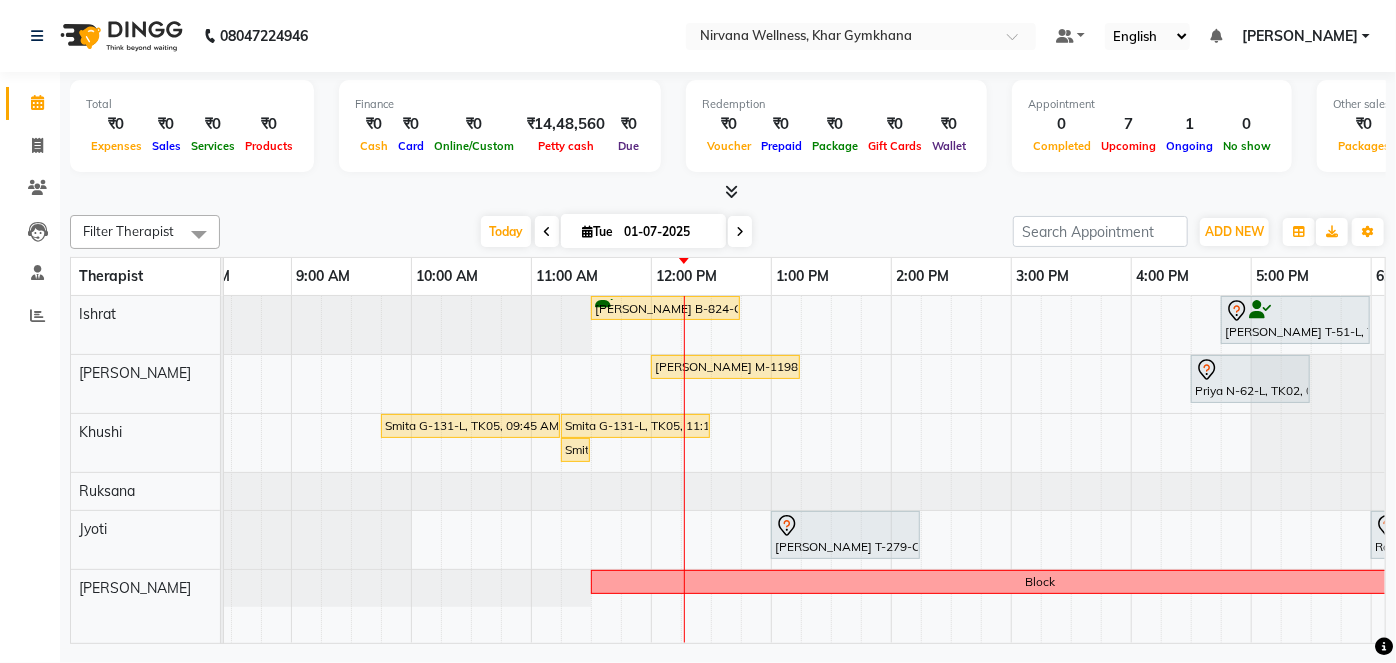 click on "Total  ₹0  Expenses ₹0  Sales ₹0  Services ₹0  Products Finance  ₹0  Cash ₹0  Card ₹0  Online/Custom ₹14,48,560 [PERSON_NAME] cash ₹0 Due  Redemption  ₹0 Voucher ₹0 Prepaid ₹0 Package ₹0  Gift Cards ₹0  Wallet  Appointment  0 Completed 7 Upcoming 1 Ongoing 0 No show  Other sales  ₹0  Packages ₹0  Memberships ₹0  Vouchers ₹0  Prepaids ₹0  Gift Cards" at bounding box center [728, 129] 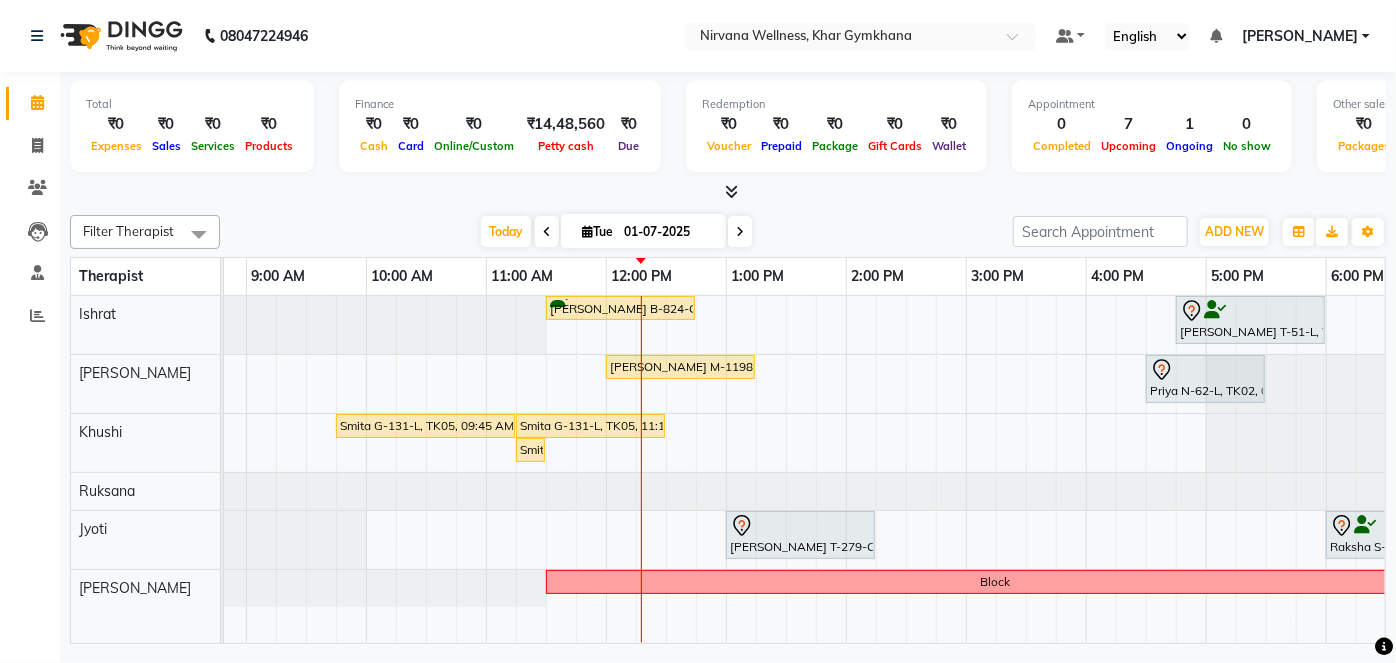 click on "[PERSON_NAME] B-824-O, TK01, 11:30 AM-12:45 PM, Swedish / Aroma / Deep tissue- 60 min             [PERSON_NAME] T-51-L, TK06, 04:45 PM-06:00 PM, Swedish / Aroma / Deep tissue- 60 min             [PERSON_NAME] M-75-L, TK07, 06:30 PM-07:45 PM, Swedish / Aroma / Deep tissue- 60 min    [PERSON_NAME] M-1198-O, TK03, 12:00 PM-01:15 PM, Swedish / Aroma / Deep tissue- 60 min             Priya N-62-L, TK02, 04:30 PM-05:30 PM, O3 Facial    Smita G-131-L, TK05, 09:45 AM-11:15 AM, Combo Offer Menicure+Pedicure    Smita G-131-L, TK05, 11:15 AM-12:30 PM, Swedish / Aroma / Deep tissue- 60 min    Smita G-131-L, TK05, 11:15 AM-11:16 AM, Wintergreen Oil/Aroma Oil             [PERSON_NAME] T-279-O, TK08, 01:00 PM-02:15 PM, Swedish / Aroma / Deep tissue- 60 min             Raksha S-954-O, TK04, 06:00 PM-07:00 PM, Swedish / Aroma / Deep tissue- 60 min  Block" at bounding box center [805, 470] 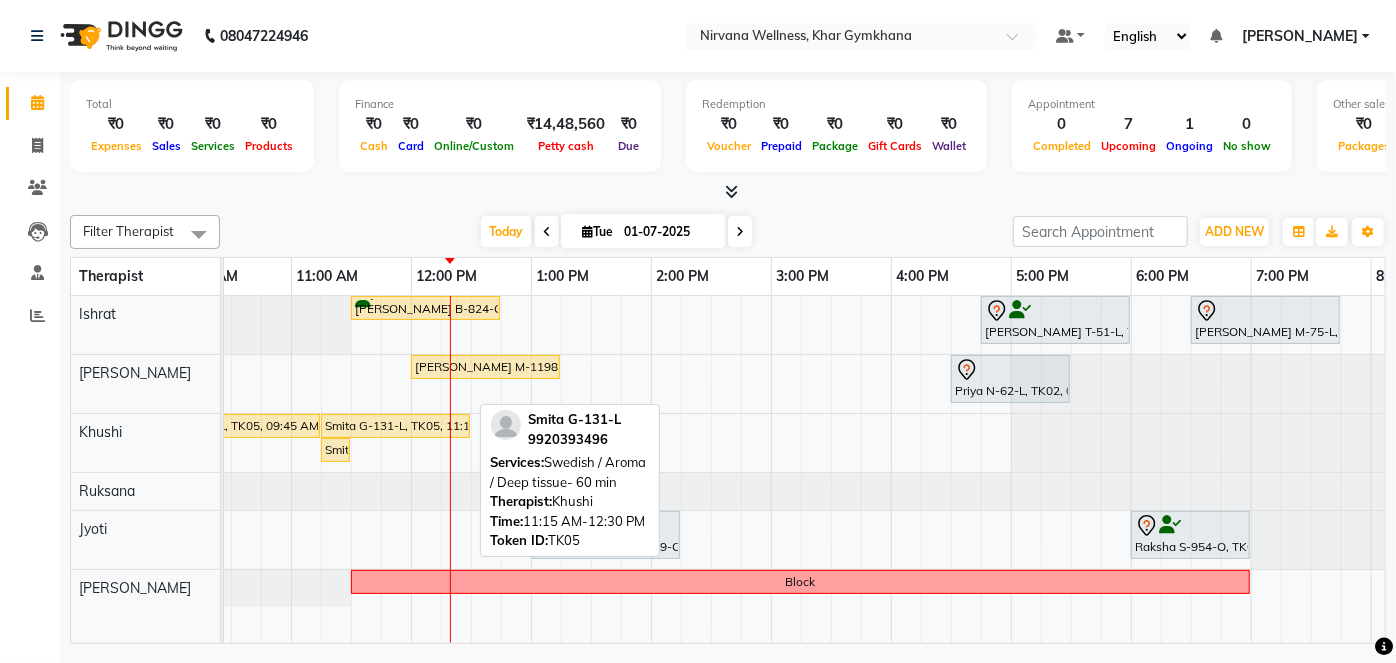 click on "Smita G-131-L, TK05, 11:15 AM-12:30 PM, Swedish / Aroma / Deep tissue- 60 min" at bounding box center (395, 426) 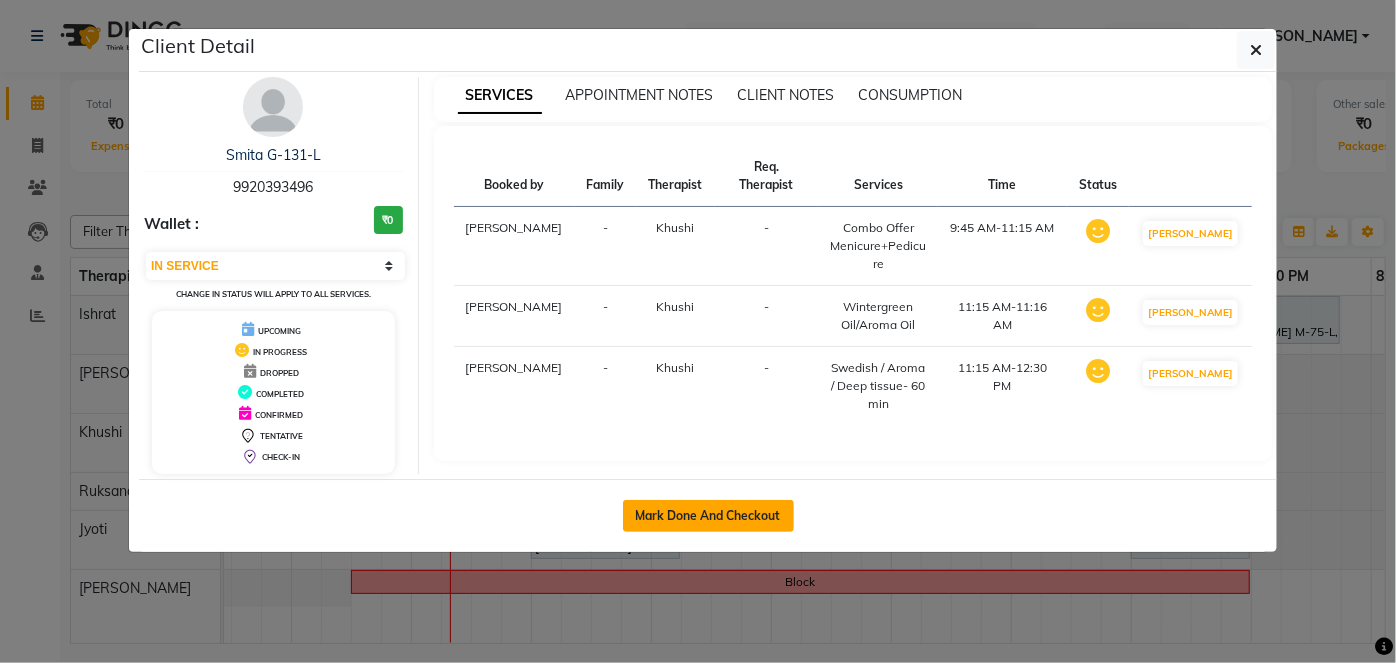 click on "Mark Done And Checkout" 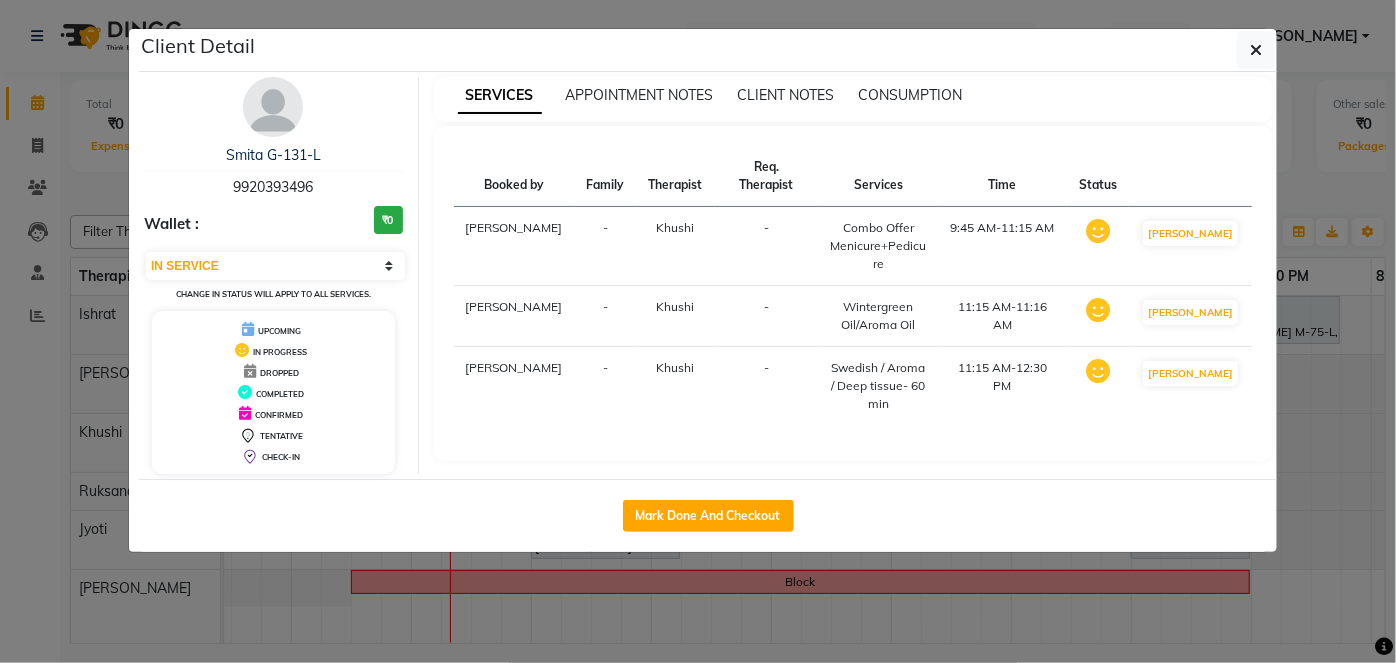 select on "6844" 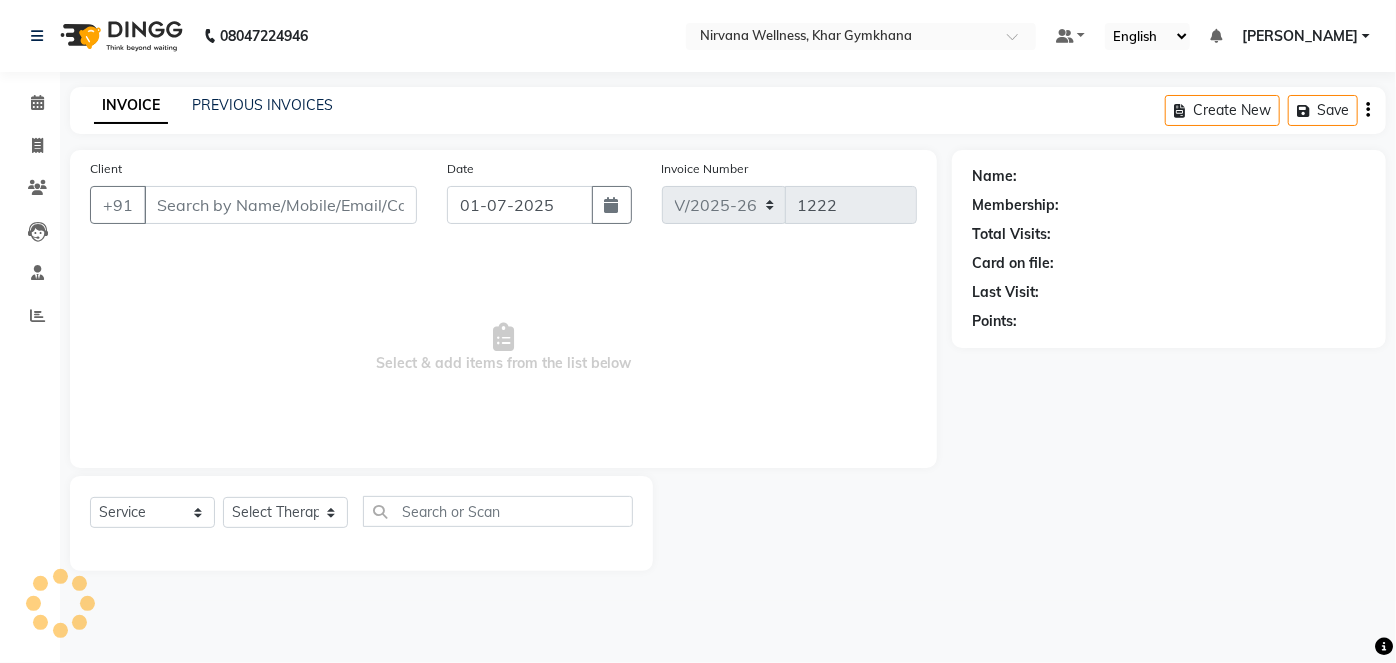 type on "9920393496" 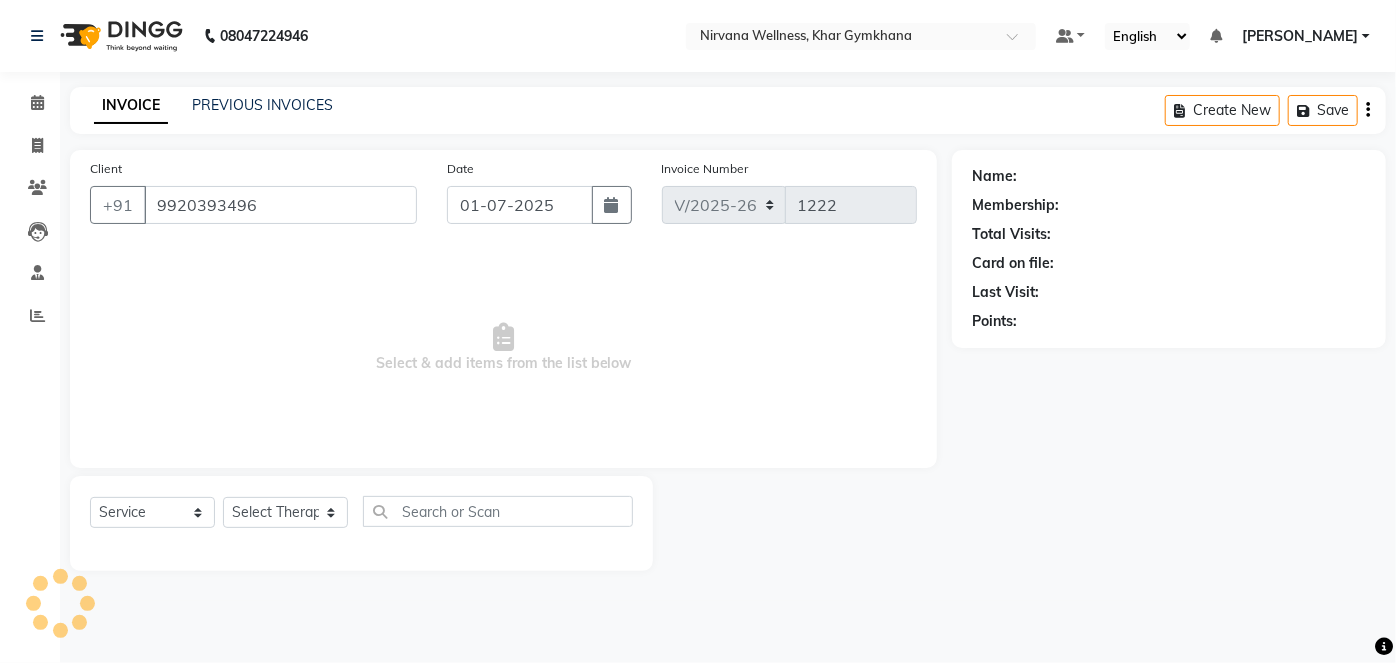 select on "68039" 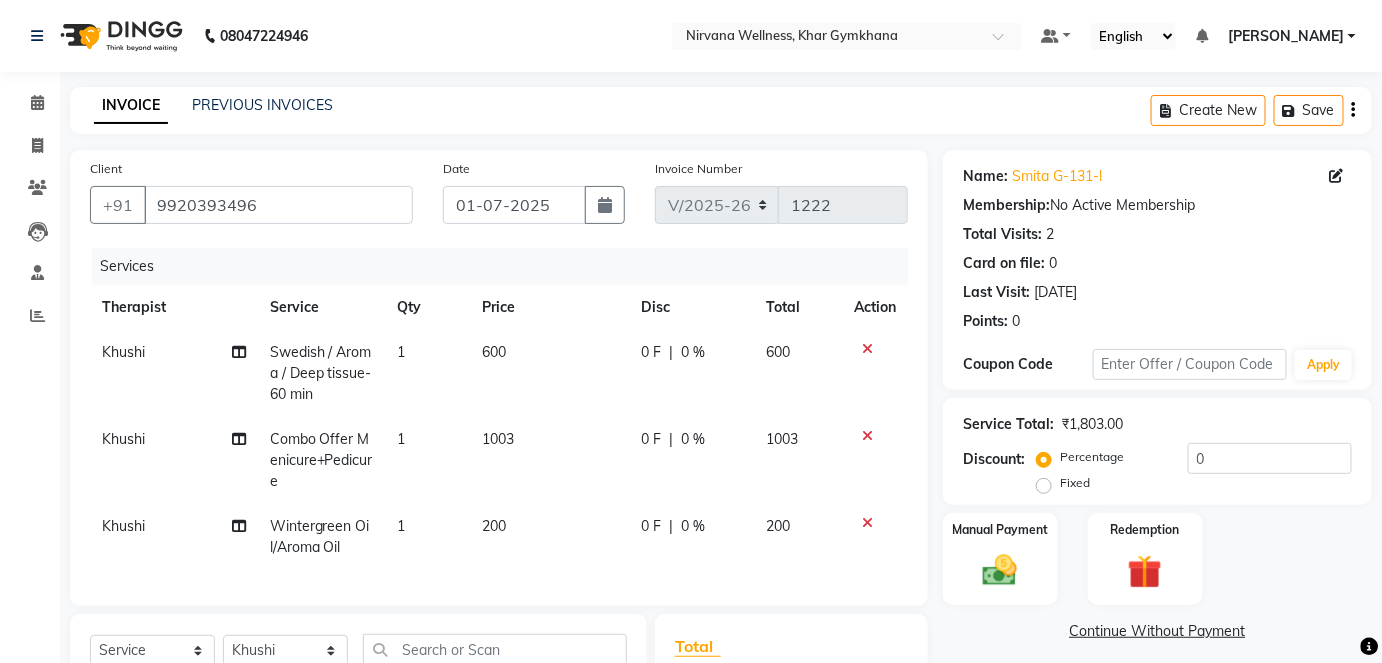 scroll, scrollTop: 272, scrollLeft: 0, axis: vertical 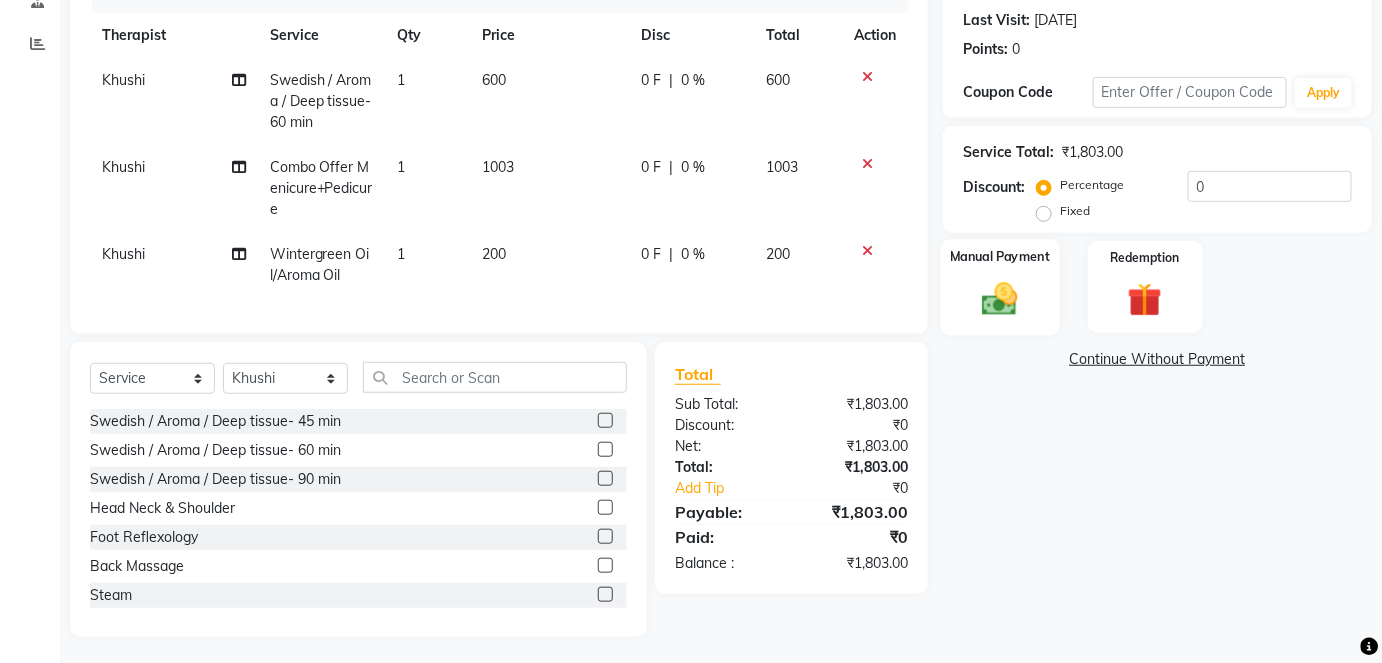 click 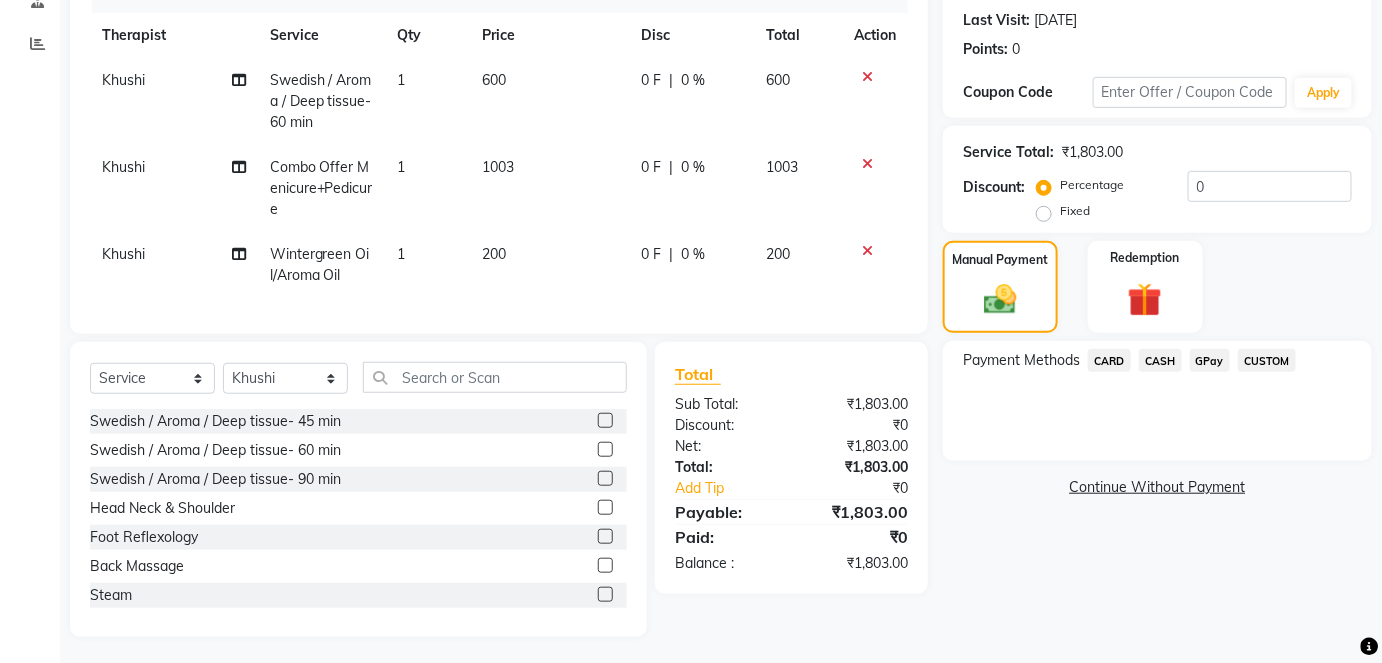 click on "CASH" 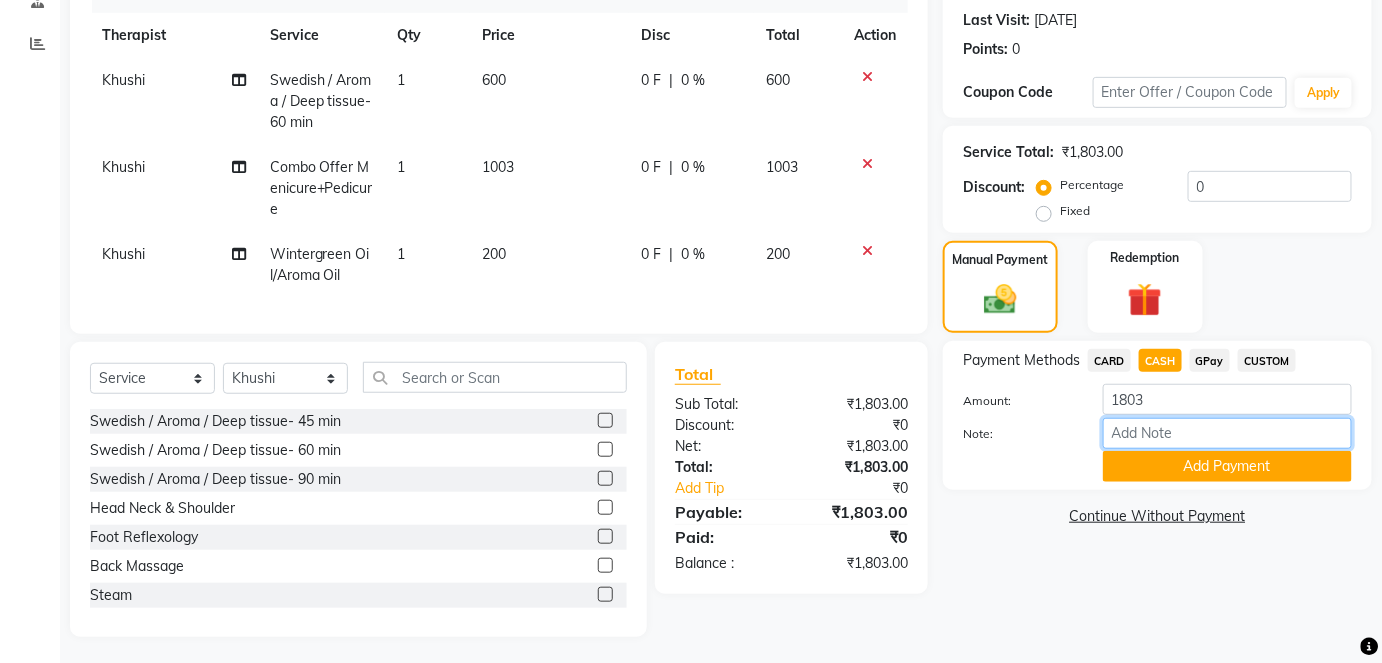 click on "Note:" at bounding box center (1227, 433) 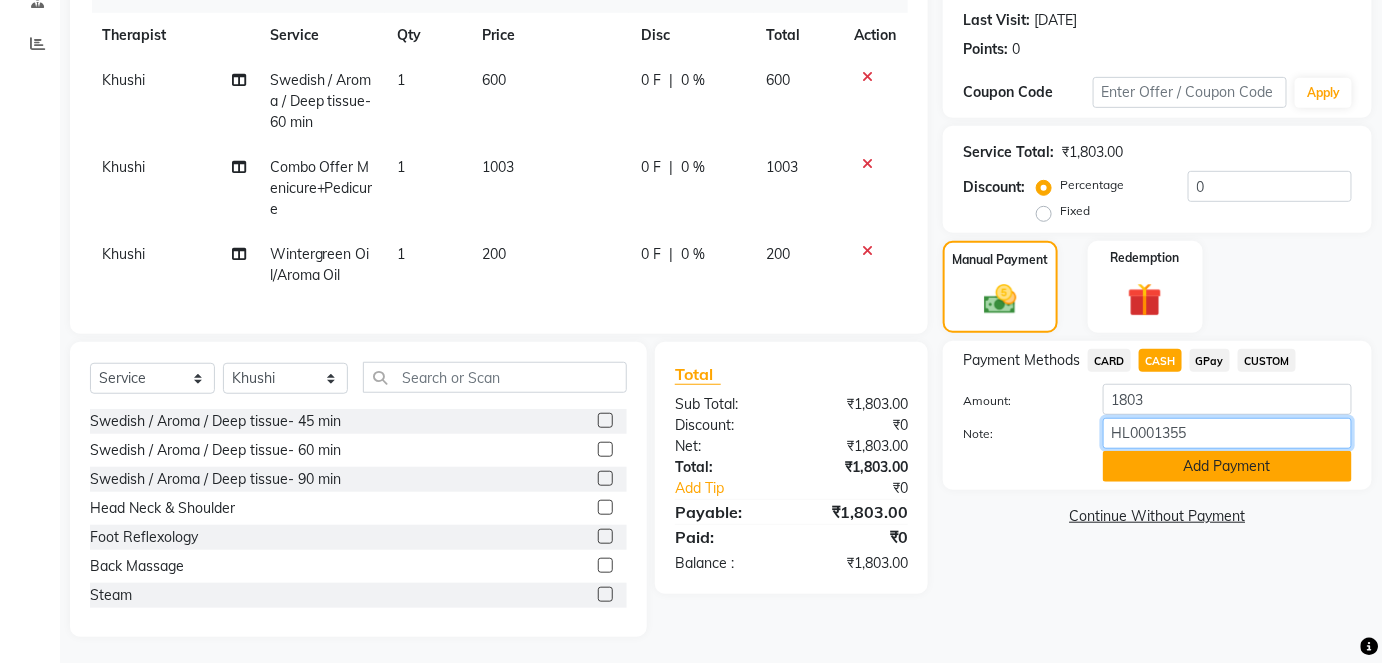type on "HL0001355" 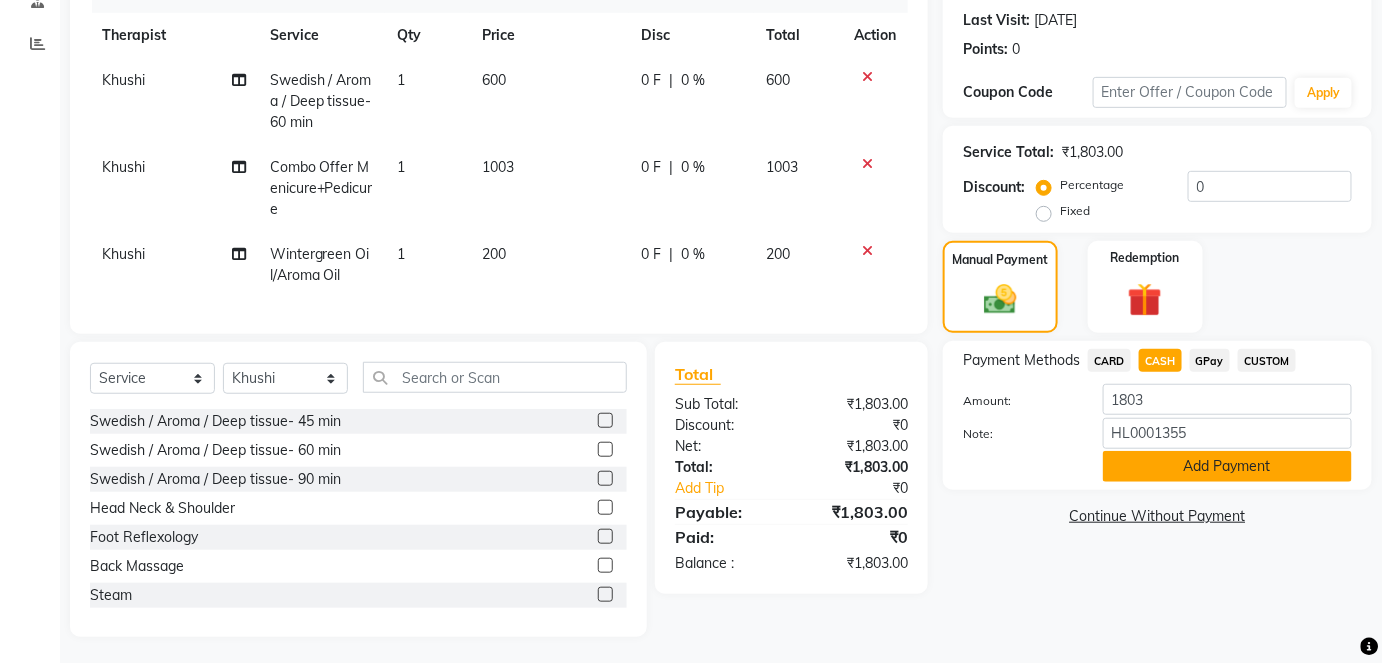 click on "Add Payment" 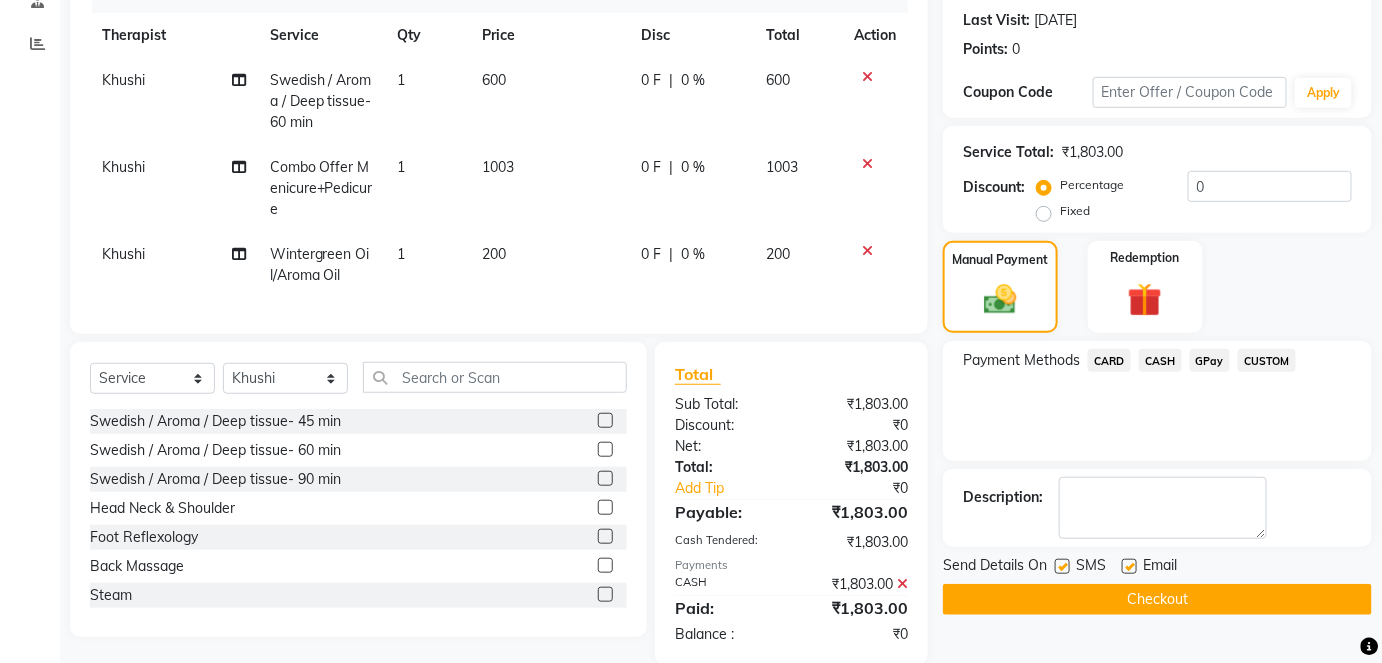 scroll, scrollTop: 316, scrollLeft: 0, axis: vertical 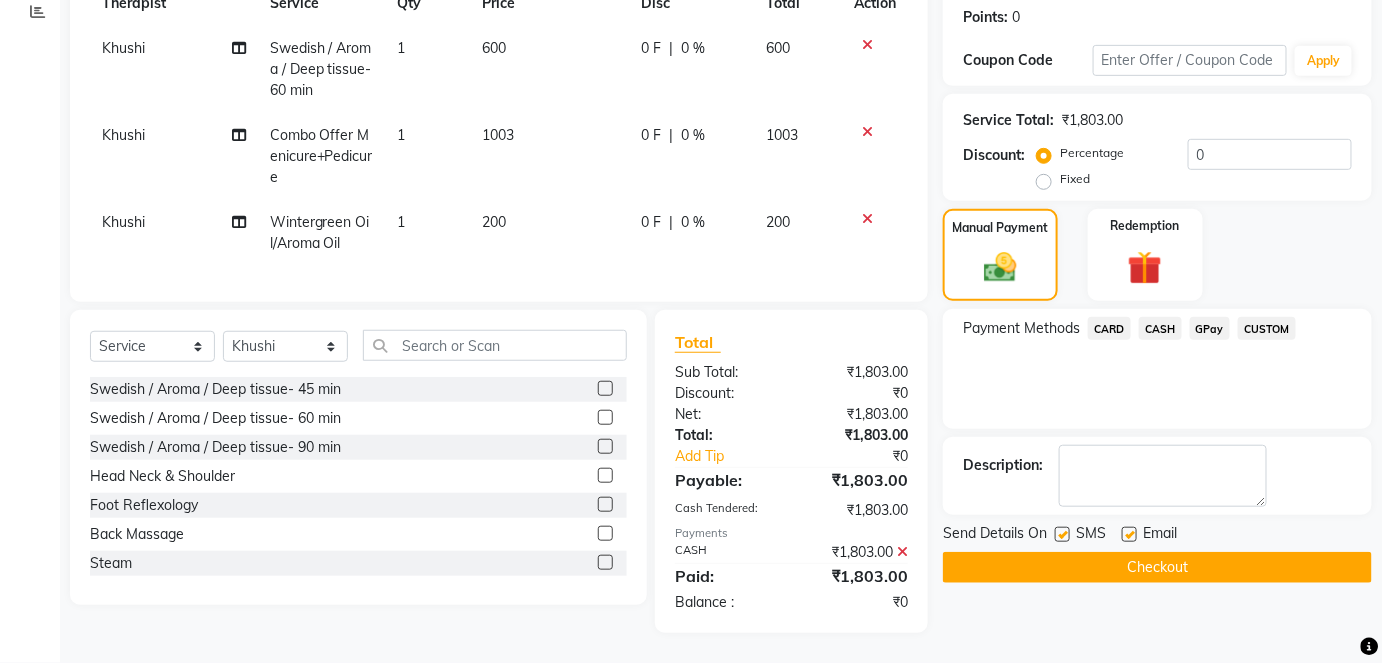 click on "Checkout" 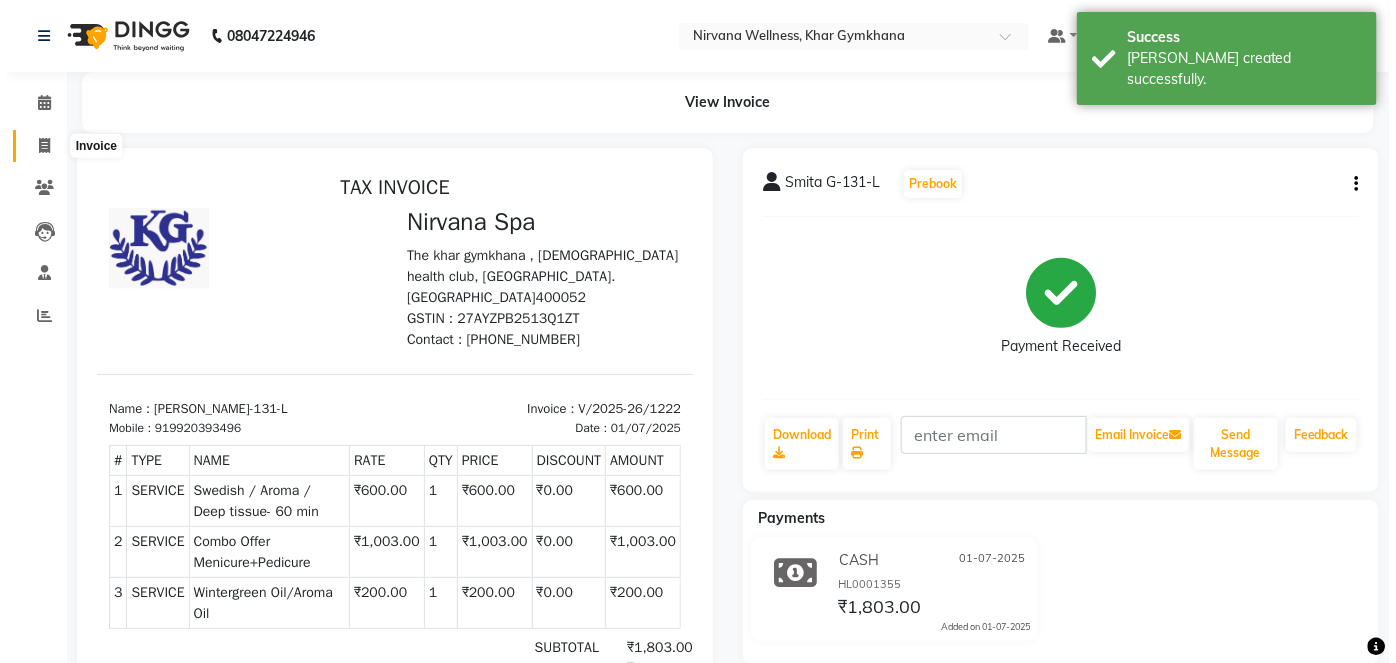 scroll, scrollTop: 0, scrollLeft: 0, axis: both 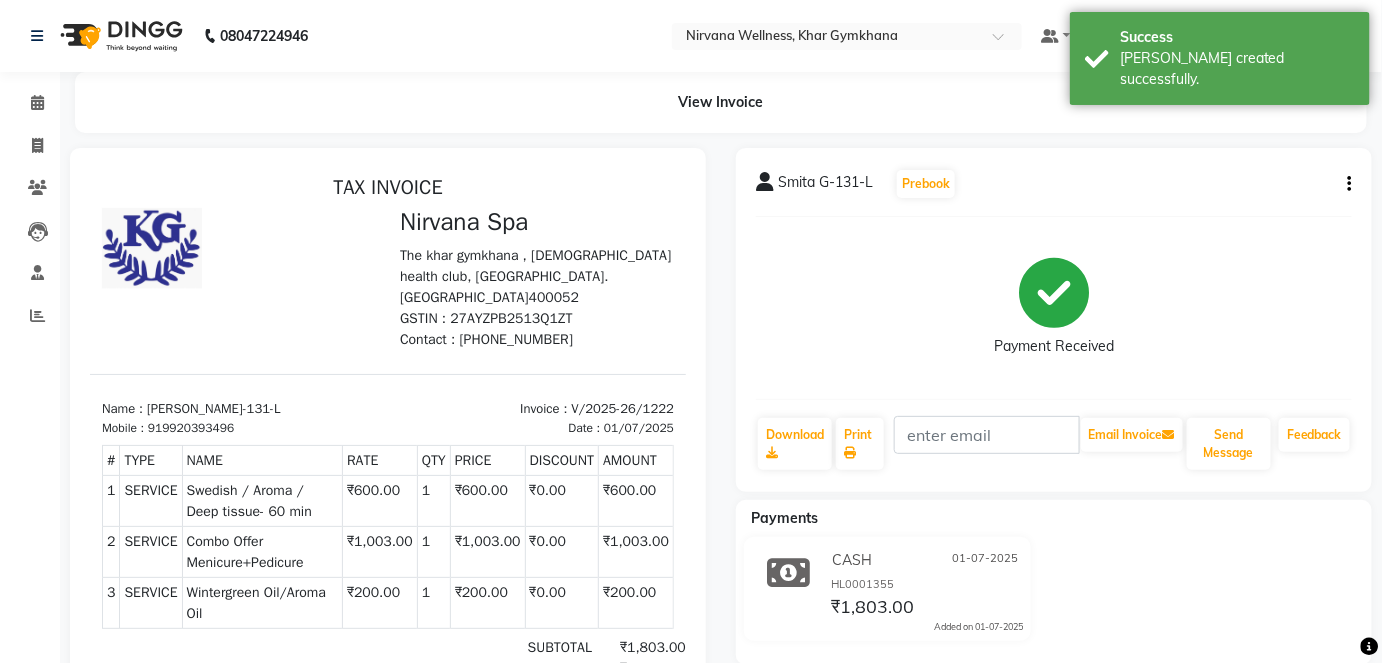 click on "Calendar  Invoice  Clients  Leads   Staff  Reports Completed InProgress Upcoming Dropped Tentative Check-In Confirm Bookings Generate Report Segments Page Builder" 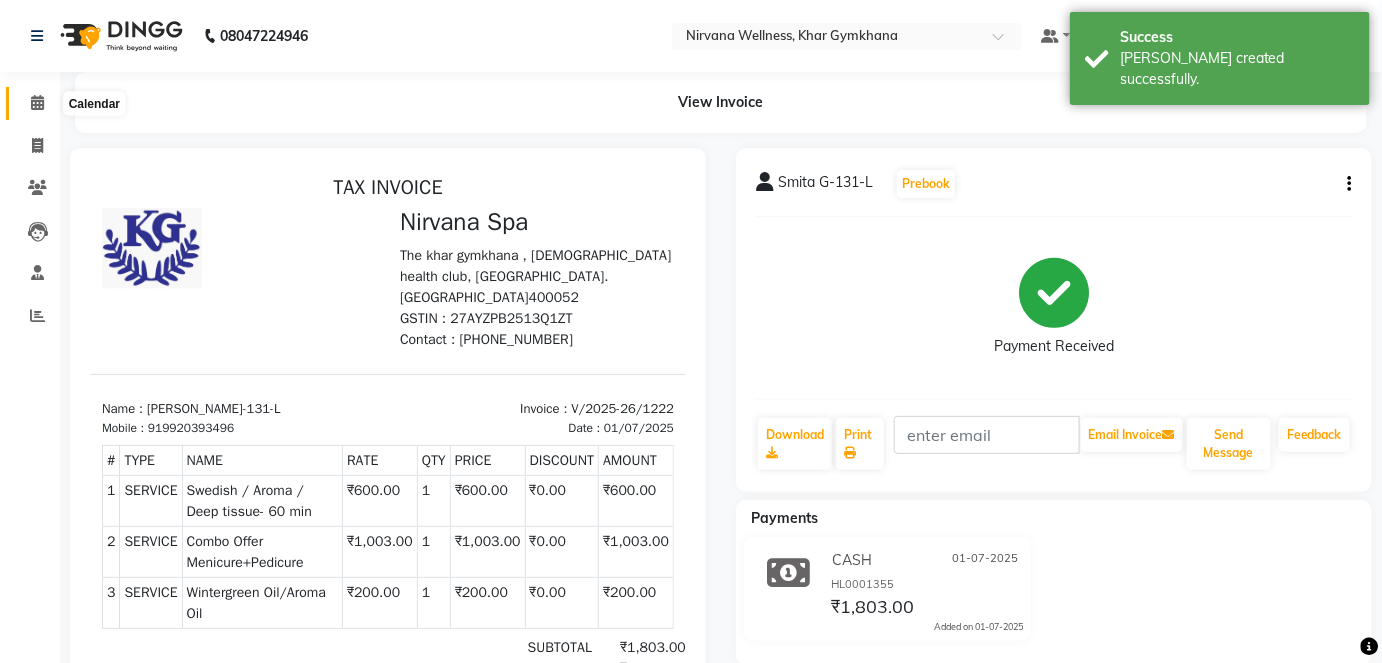 click 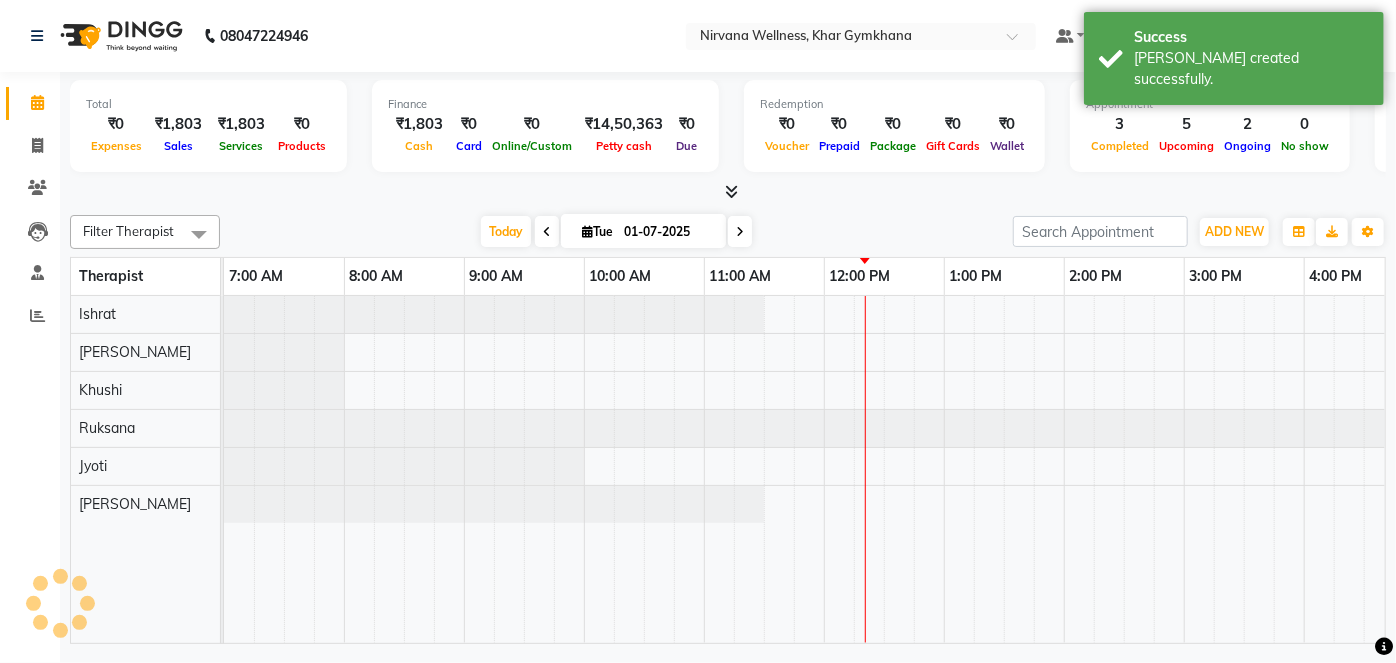 scroll, scrollTop: 0, scrollLeft: 0, axis: both 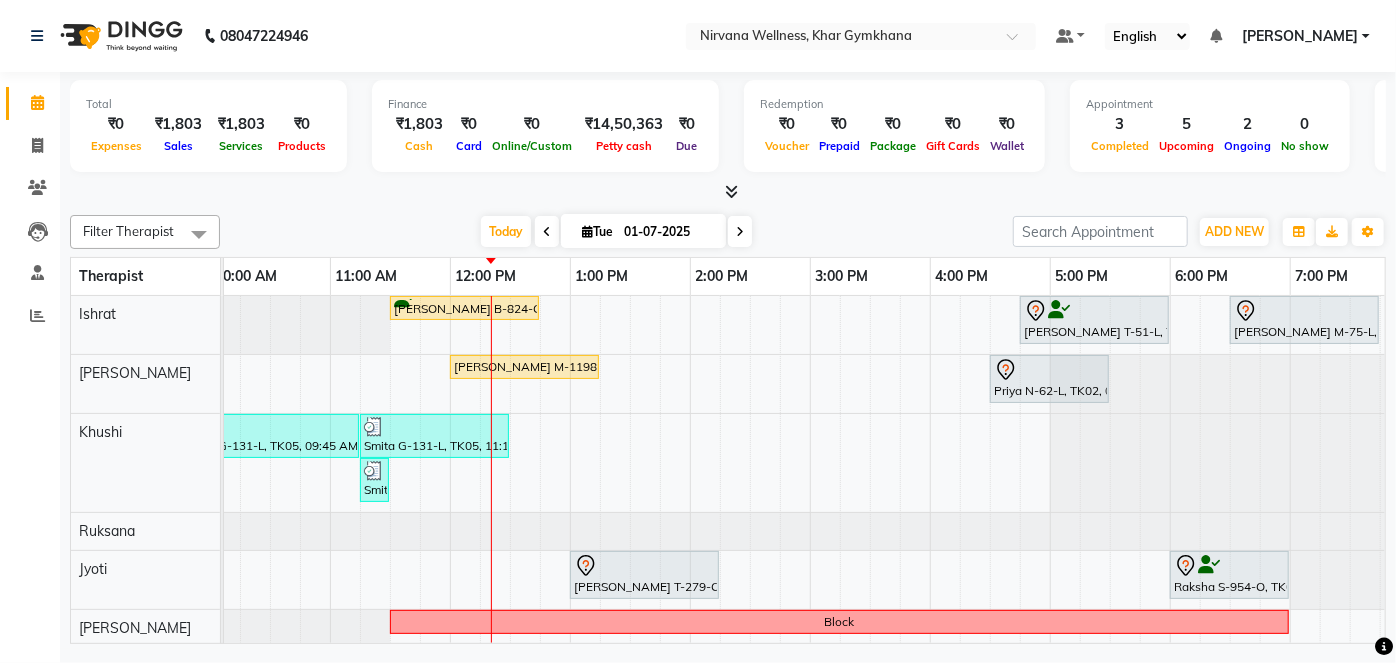 click at bounding box center [728, 192] 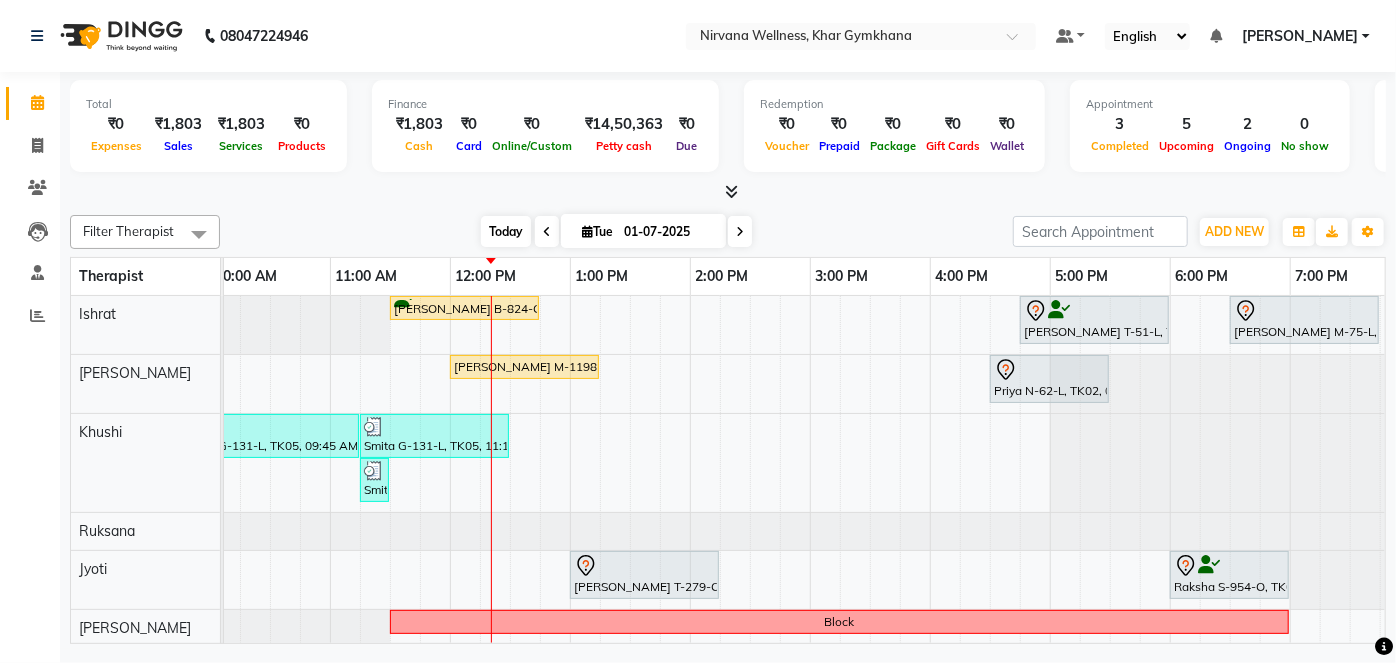 click on "Today" at bounding box center [506, 231] 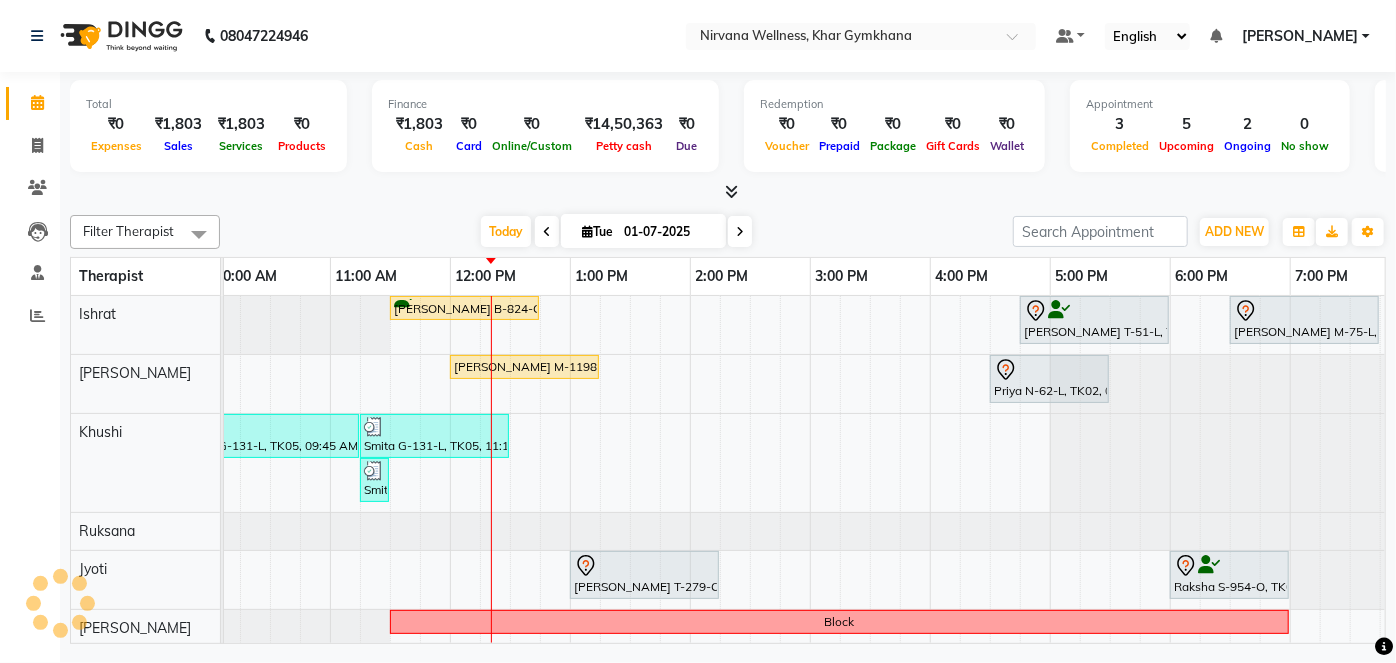 scroll, scrollTop: 0, scrollLeft: 0, axis: both 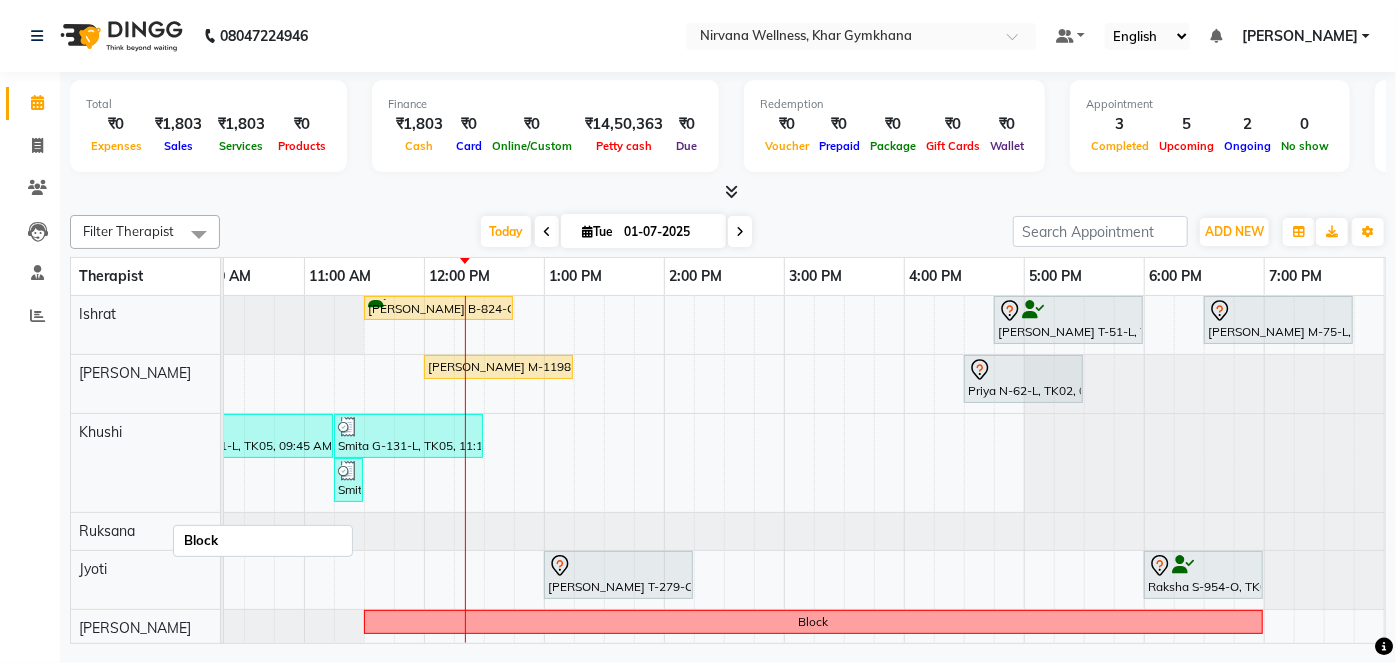 click on "Block" at bounding box center [813, 622] 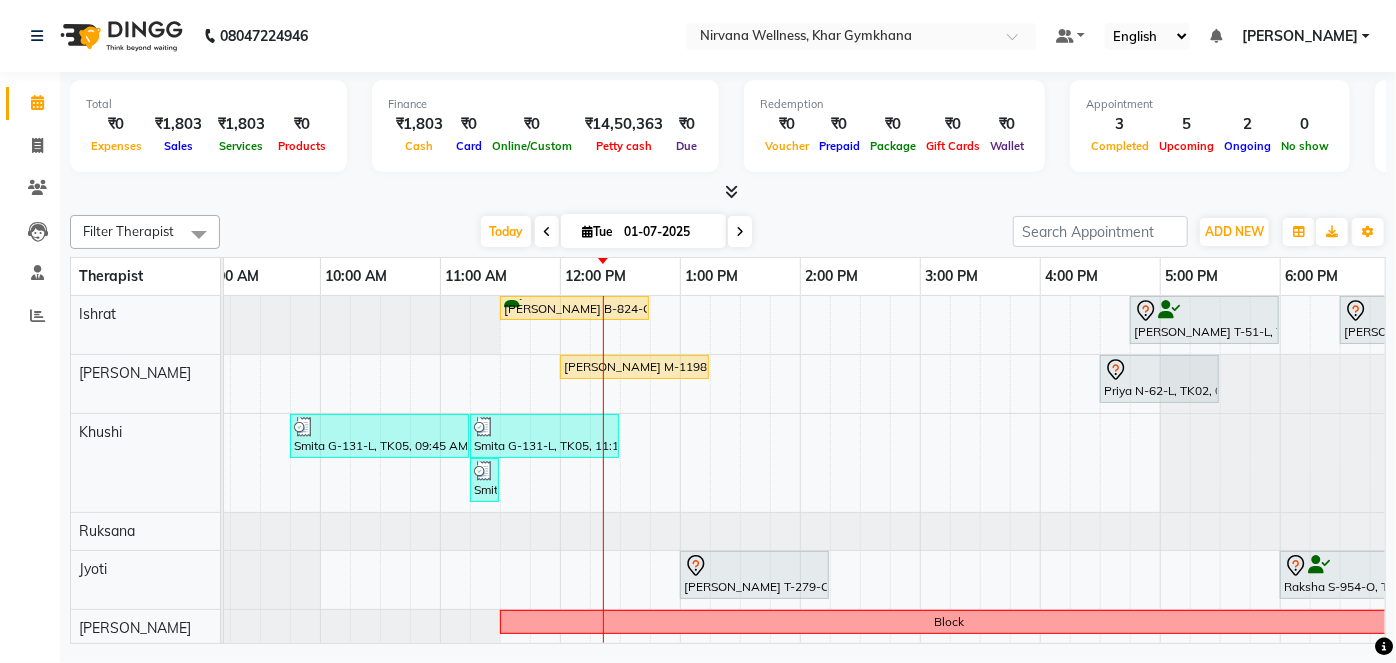 scroll, scrollTop: 0, scrollLeft: 295, axis: horizontal 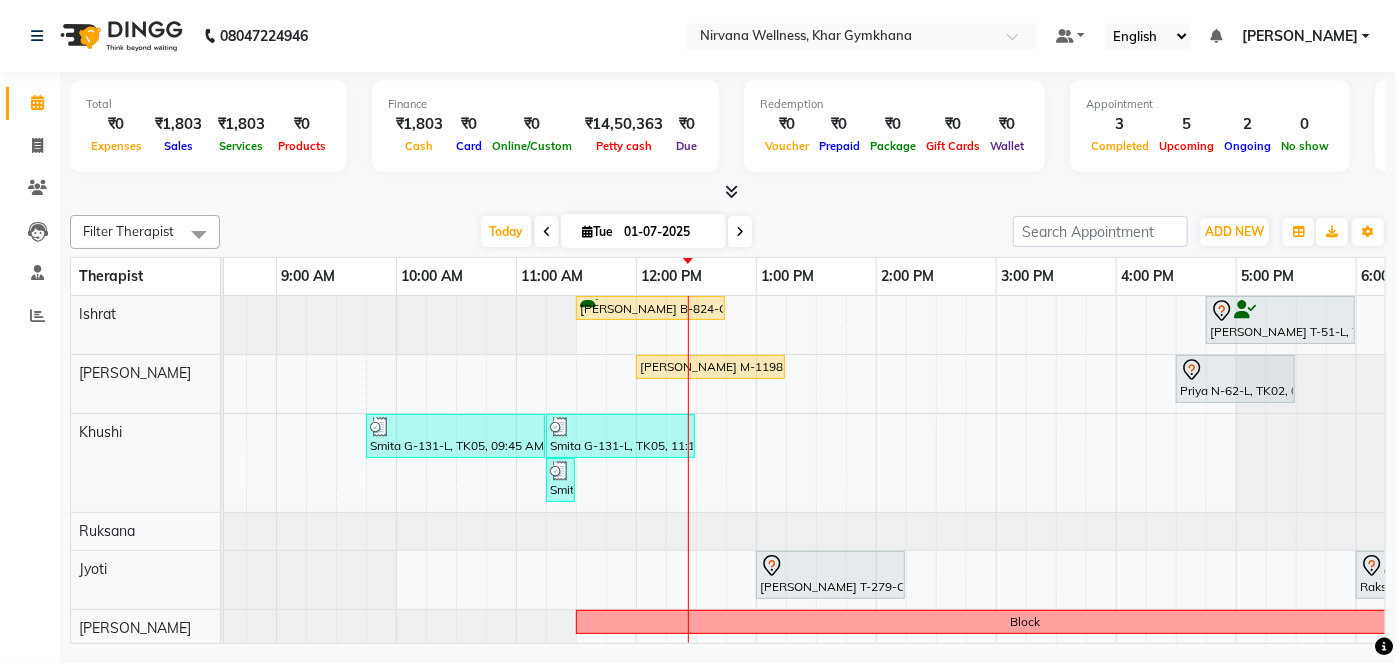 click on "[PERSON_NAME]" at bounding box center (1300, 36) 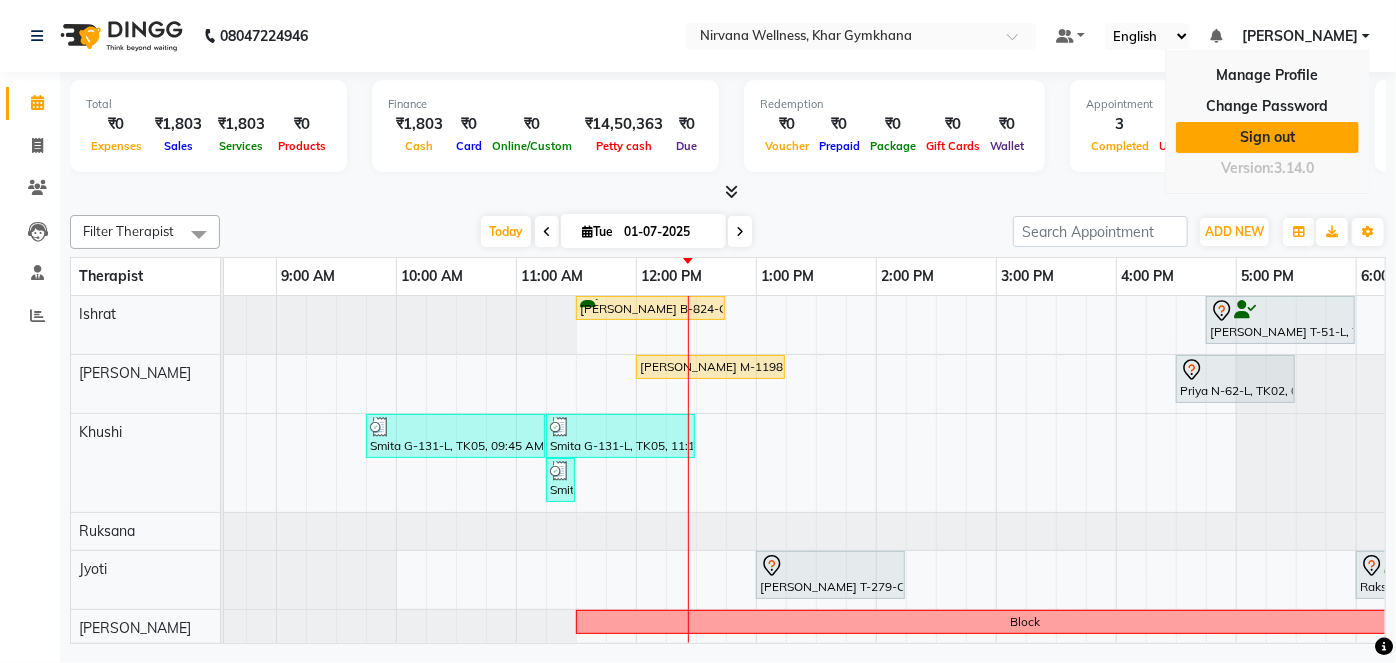 click on "Sign out" at bounding box center (1267, 137) 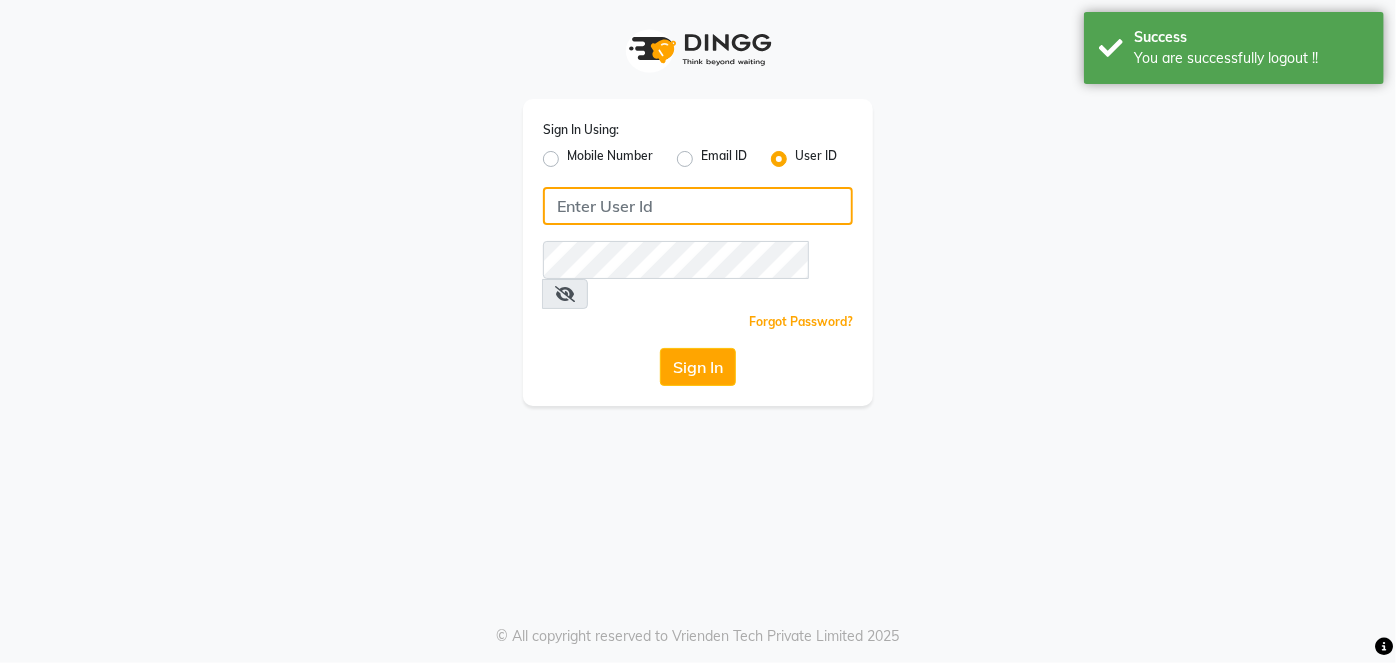 type on "7378576236" 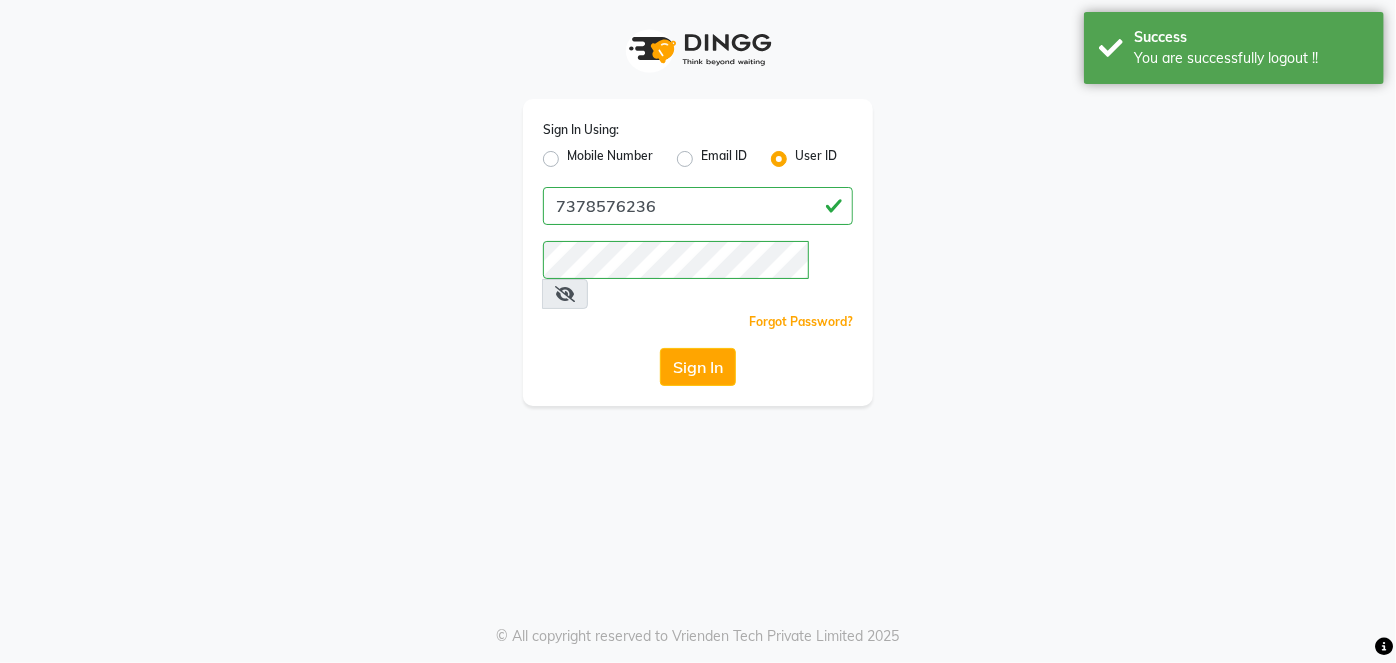 click on "Mobile Number" 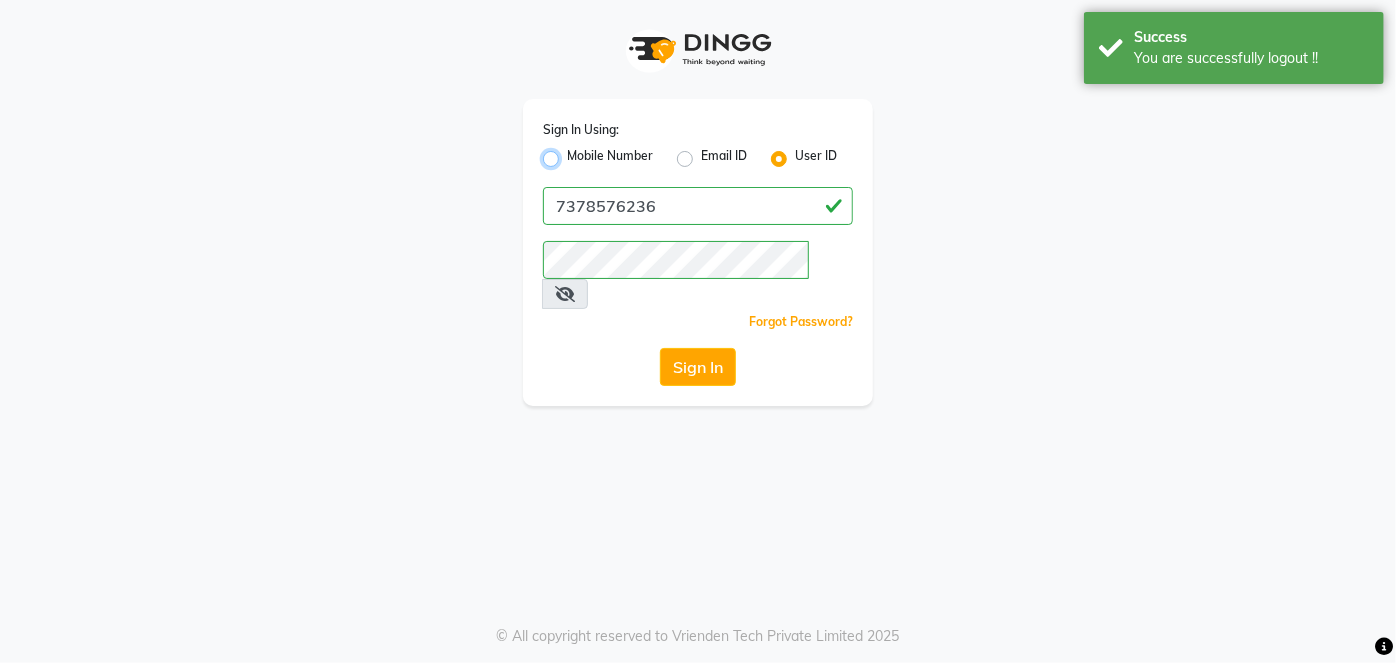 click on "Mobile Number" at bounding box center (573, 153) 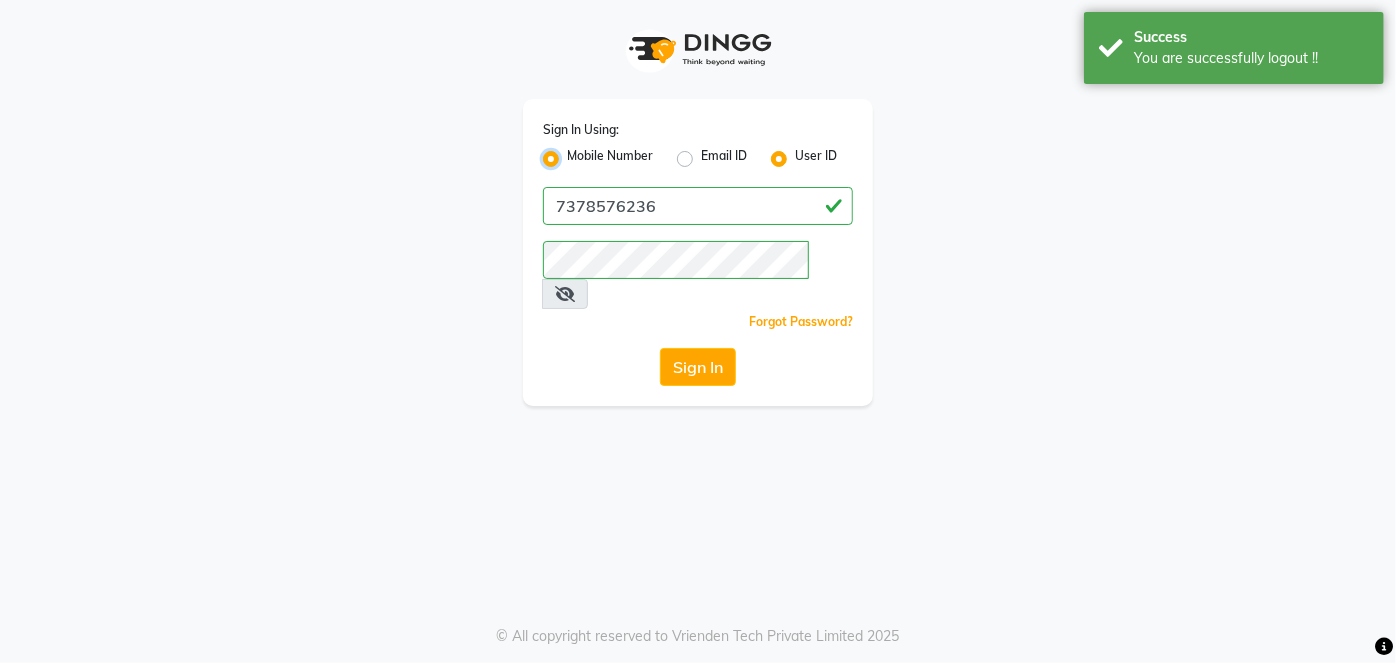 radio on "false" 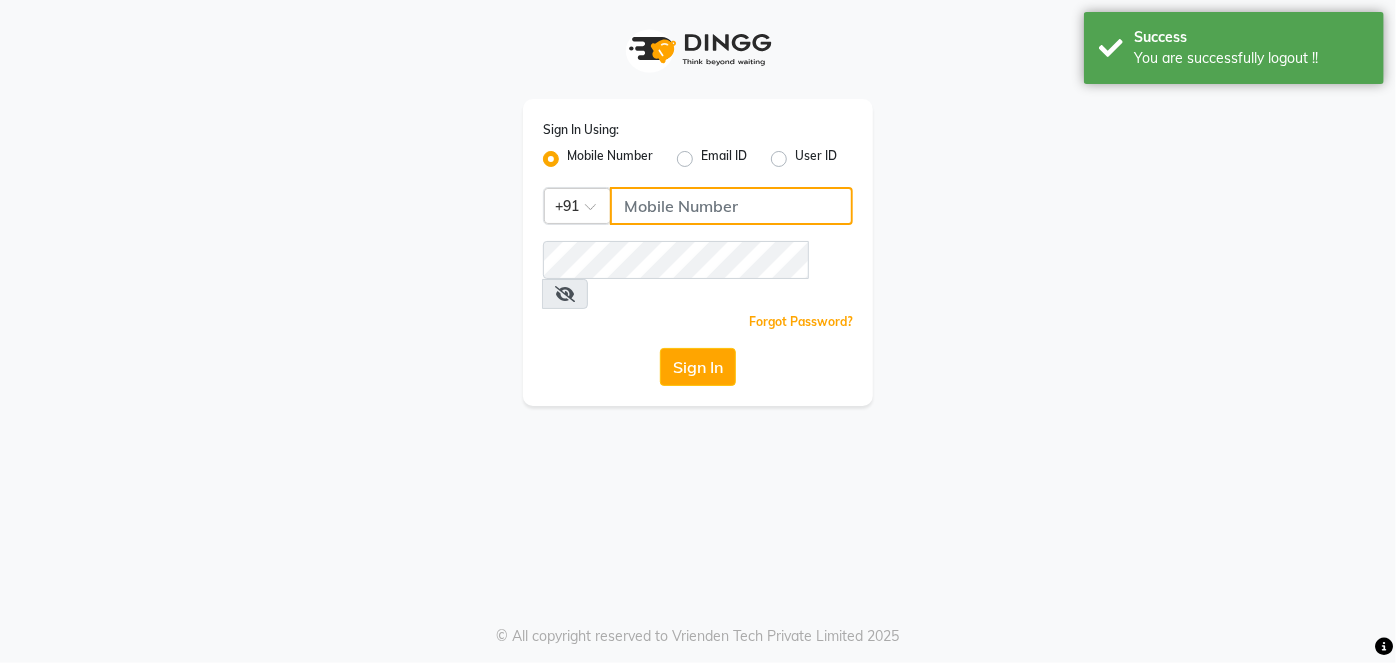 click 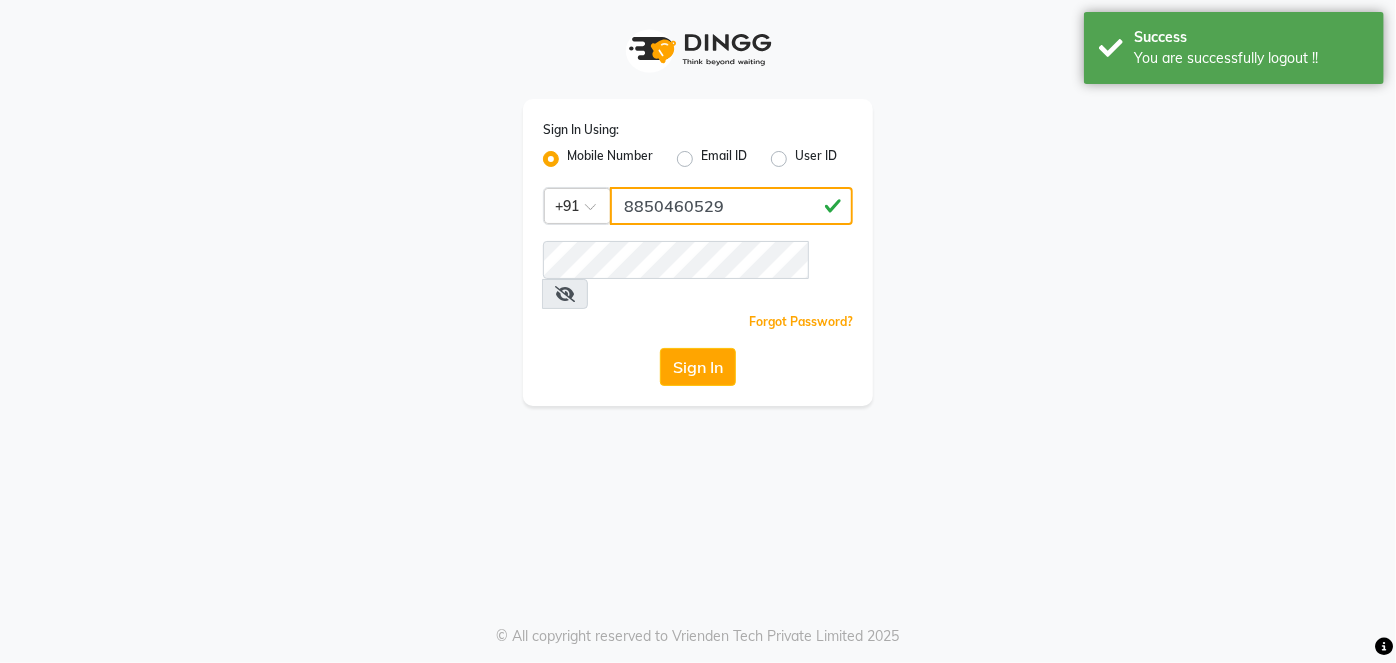 type on "8850460529" 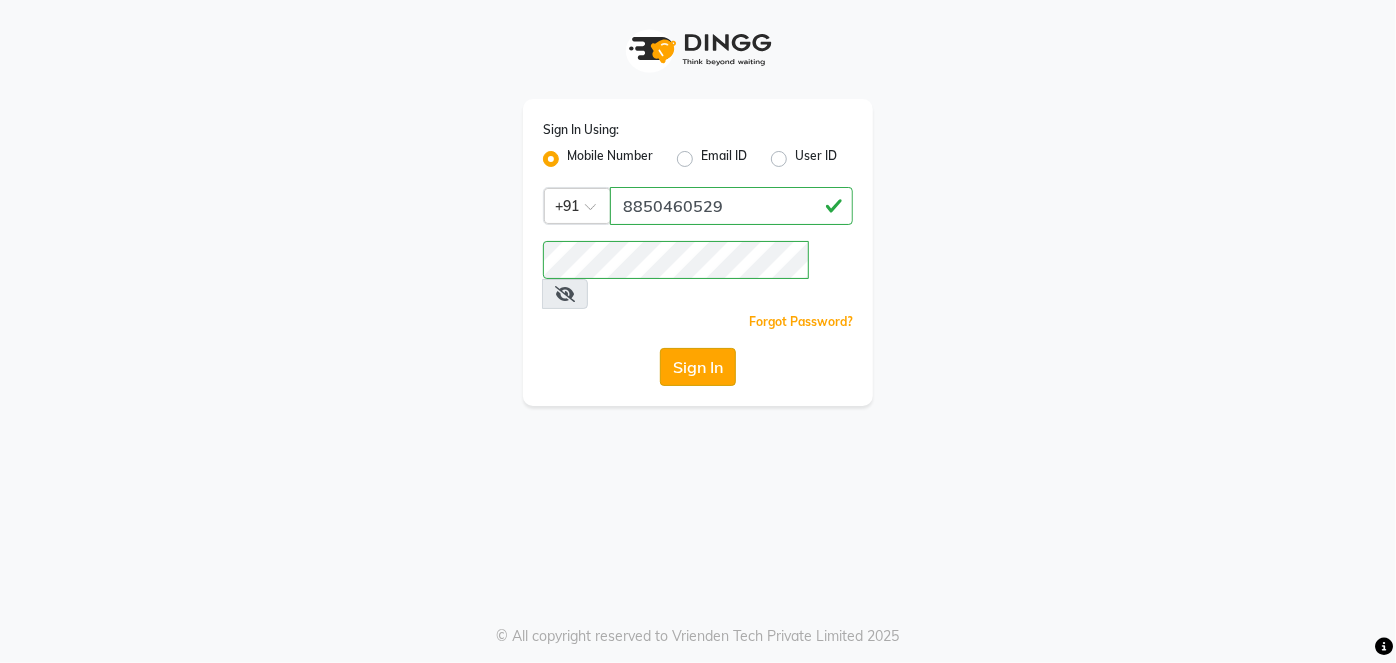 click on "Sign In" 